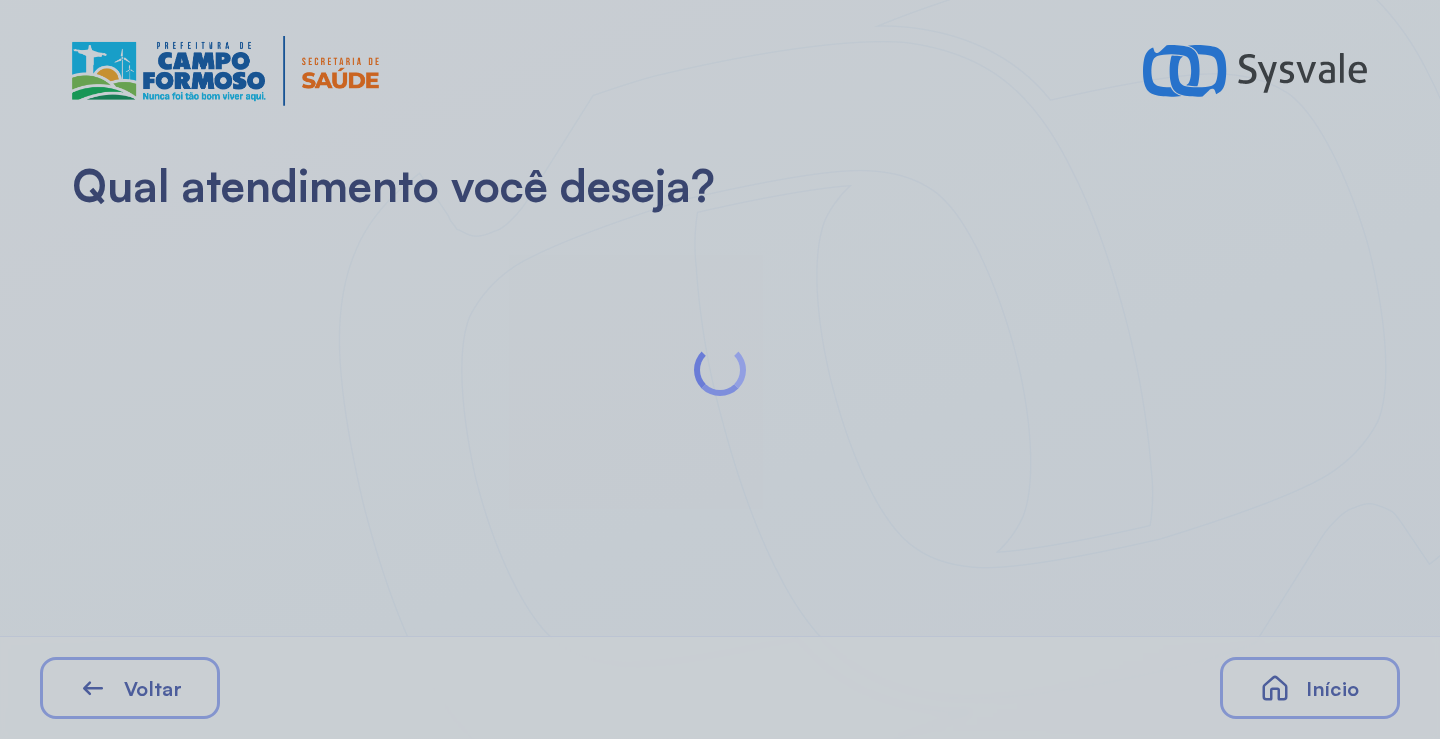 scroll, scrollTop: 0, scrollLeft: 0, axis: both 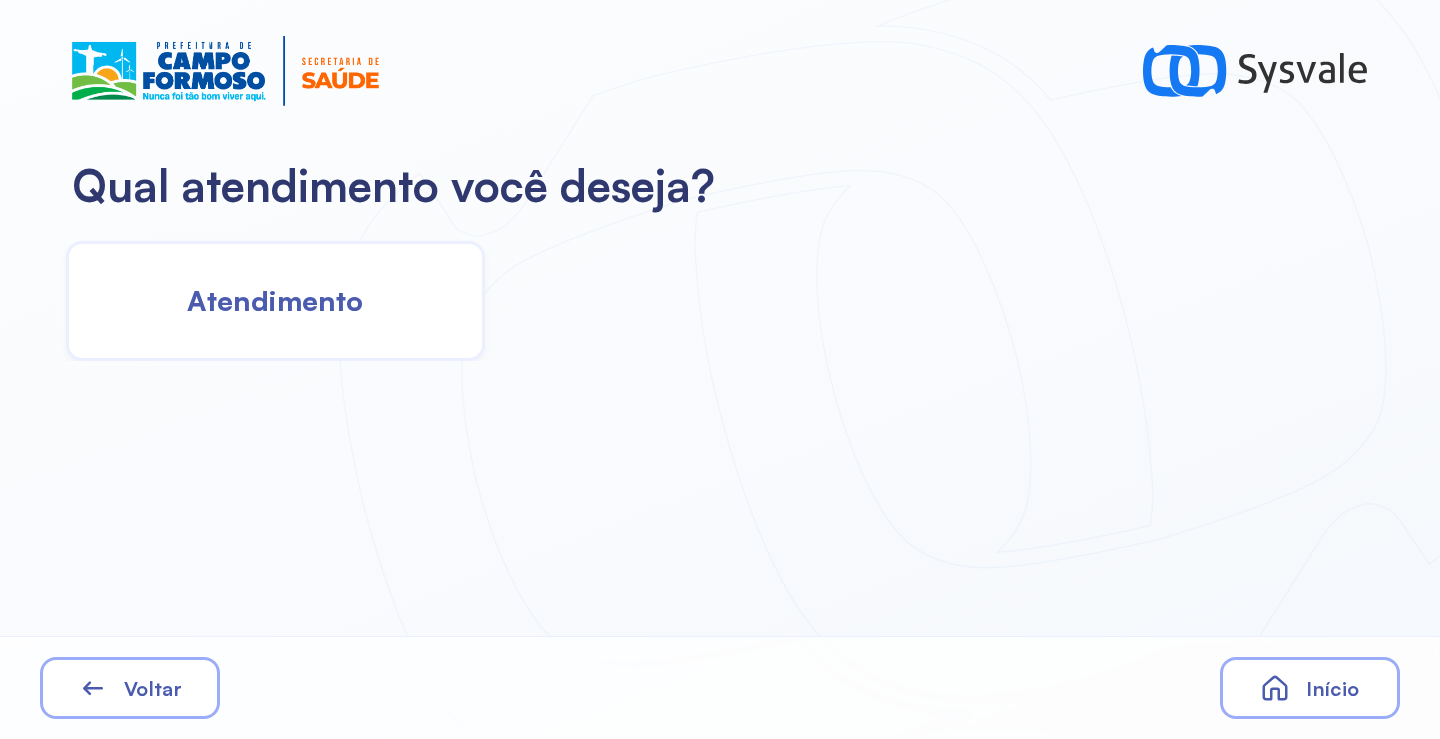click on "Atendimento" 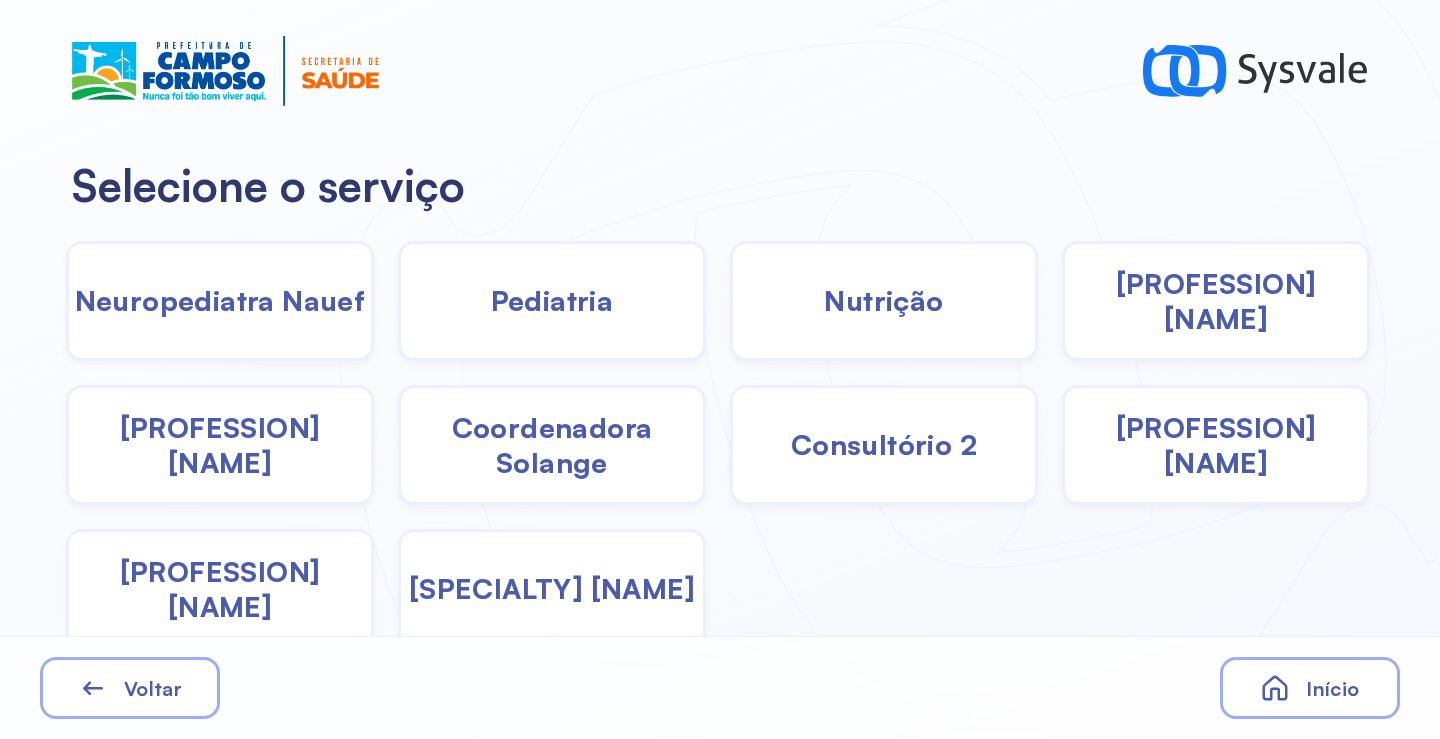 drag, startPoint x: 543, startPoint y: 312, endPoint x: 532, endPoint y: 313, distance: 11.045361 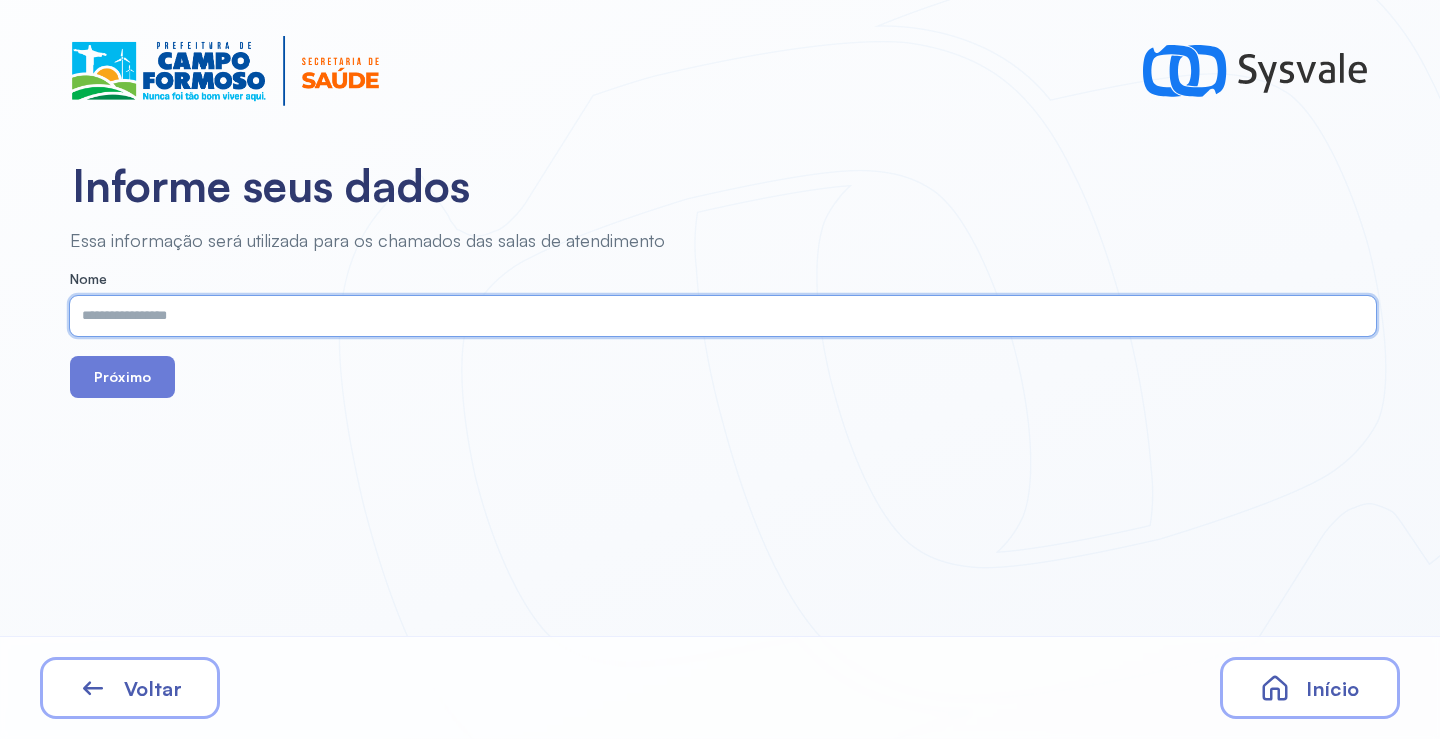 paste on "**********" 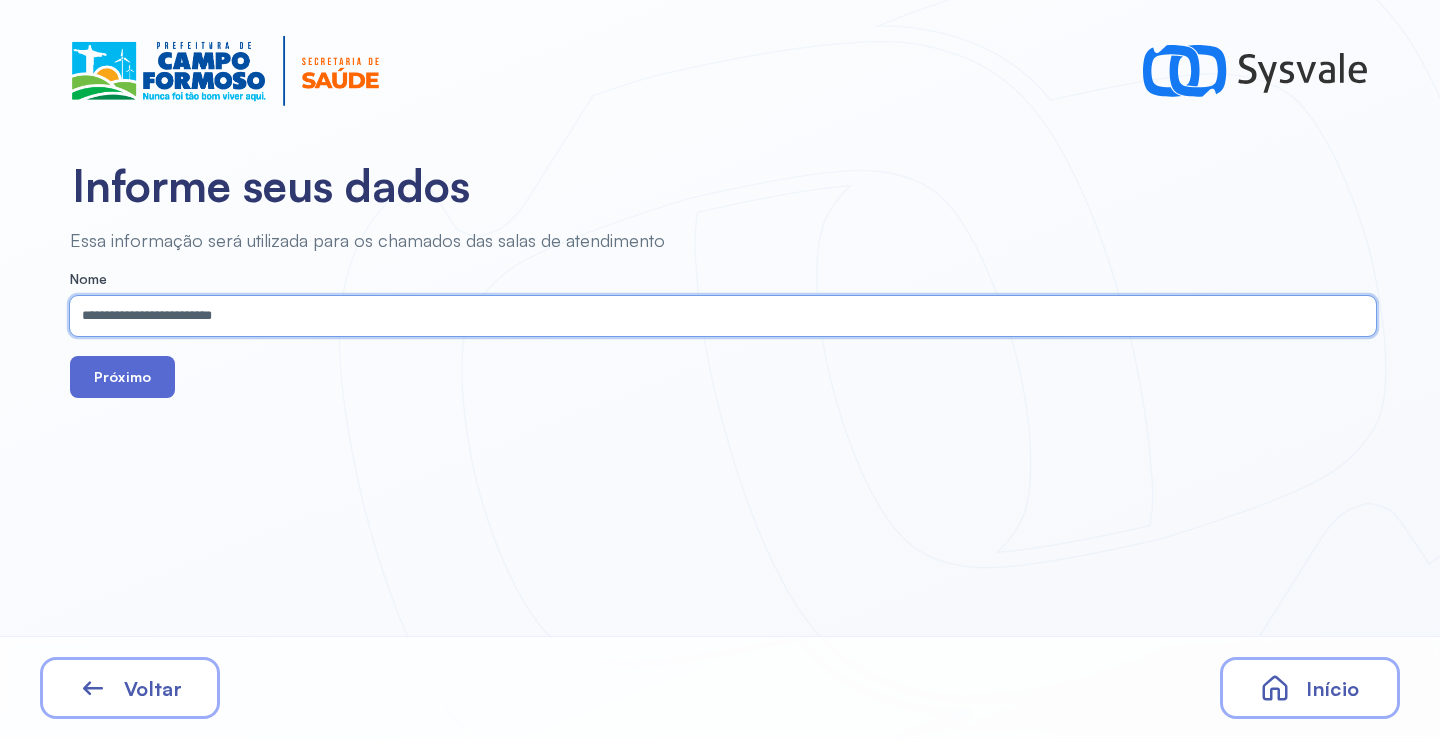 type on "**********" 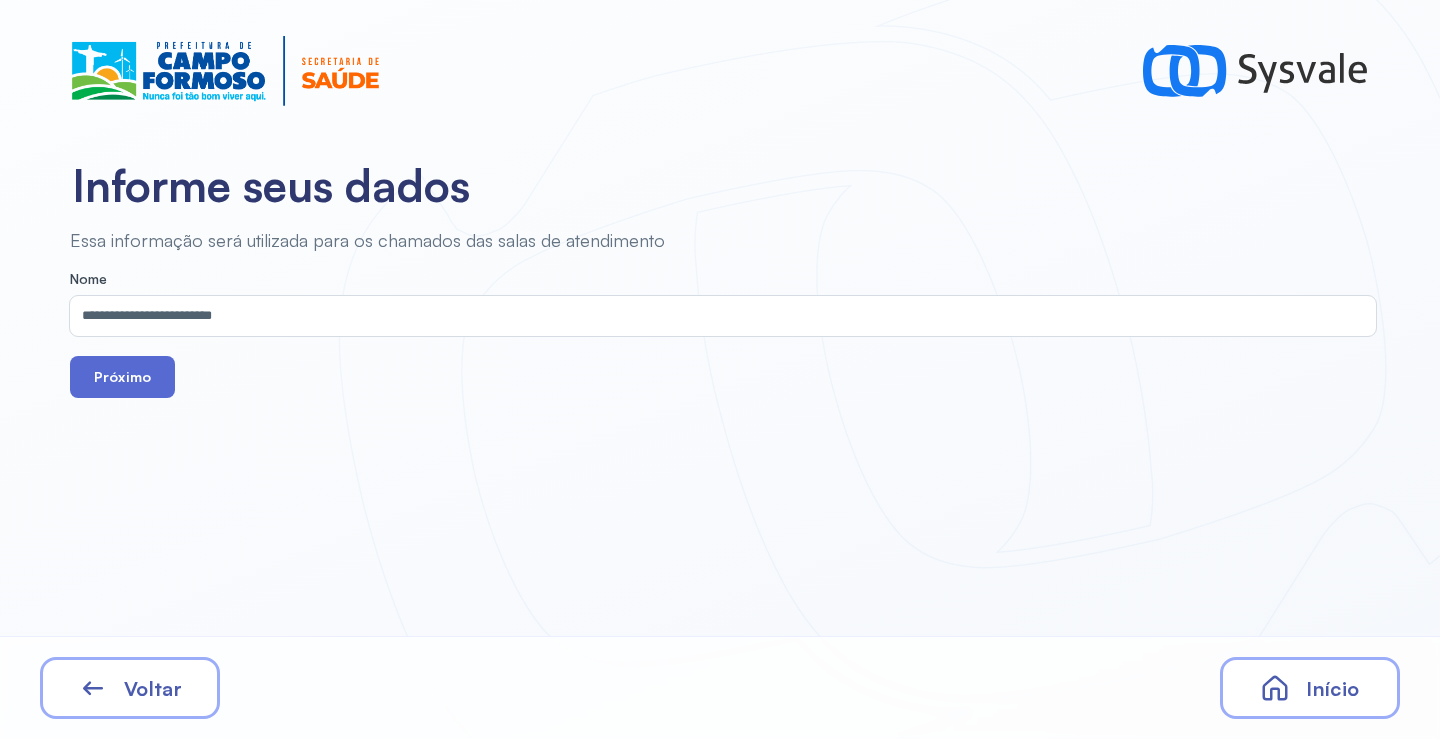 click on "Próximo" at bounding box center [122, 377] 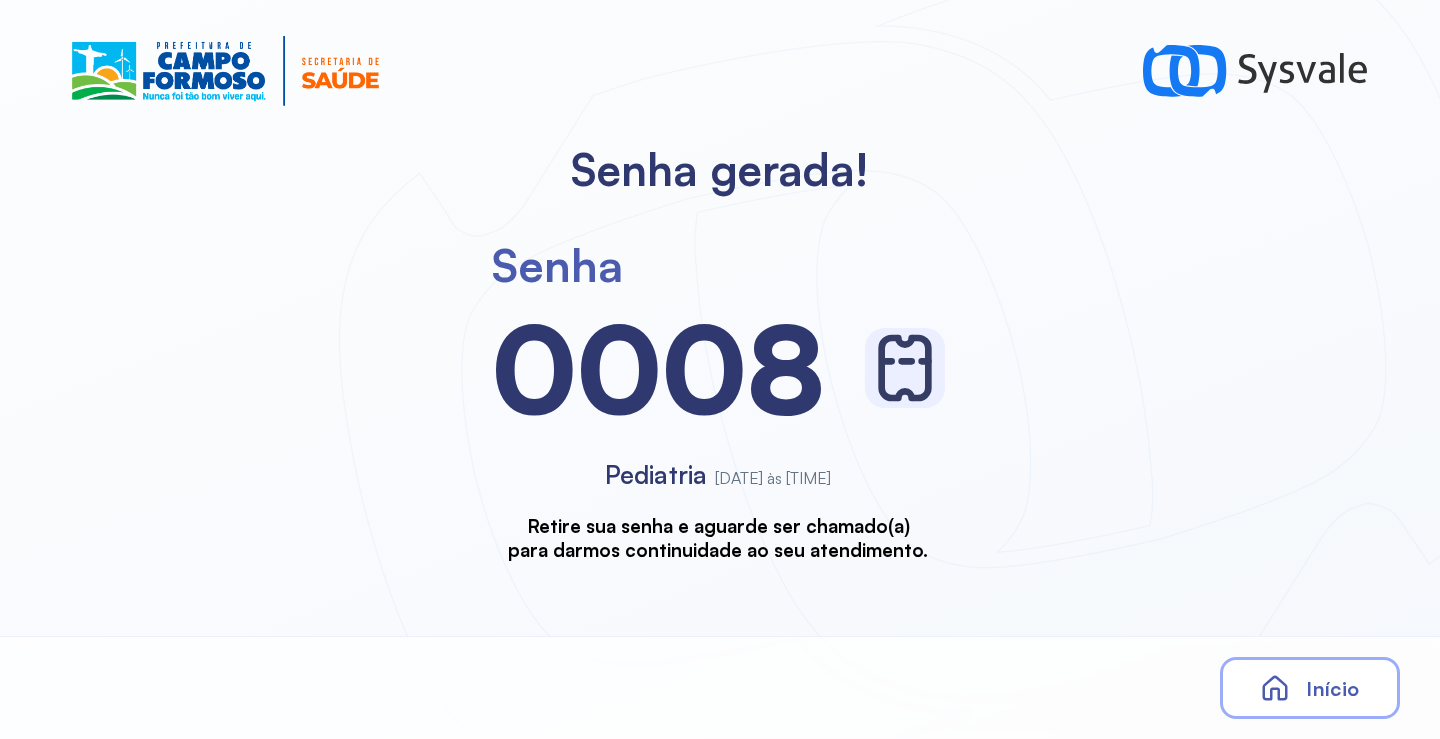 scroll, scrollTop: 0, scrollLeft: 0, axis: both 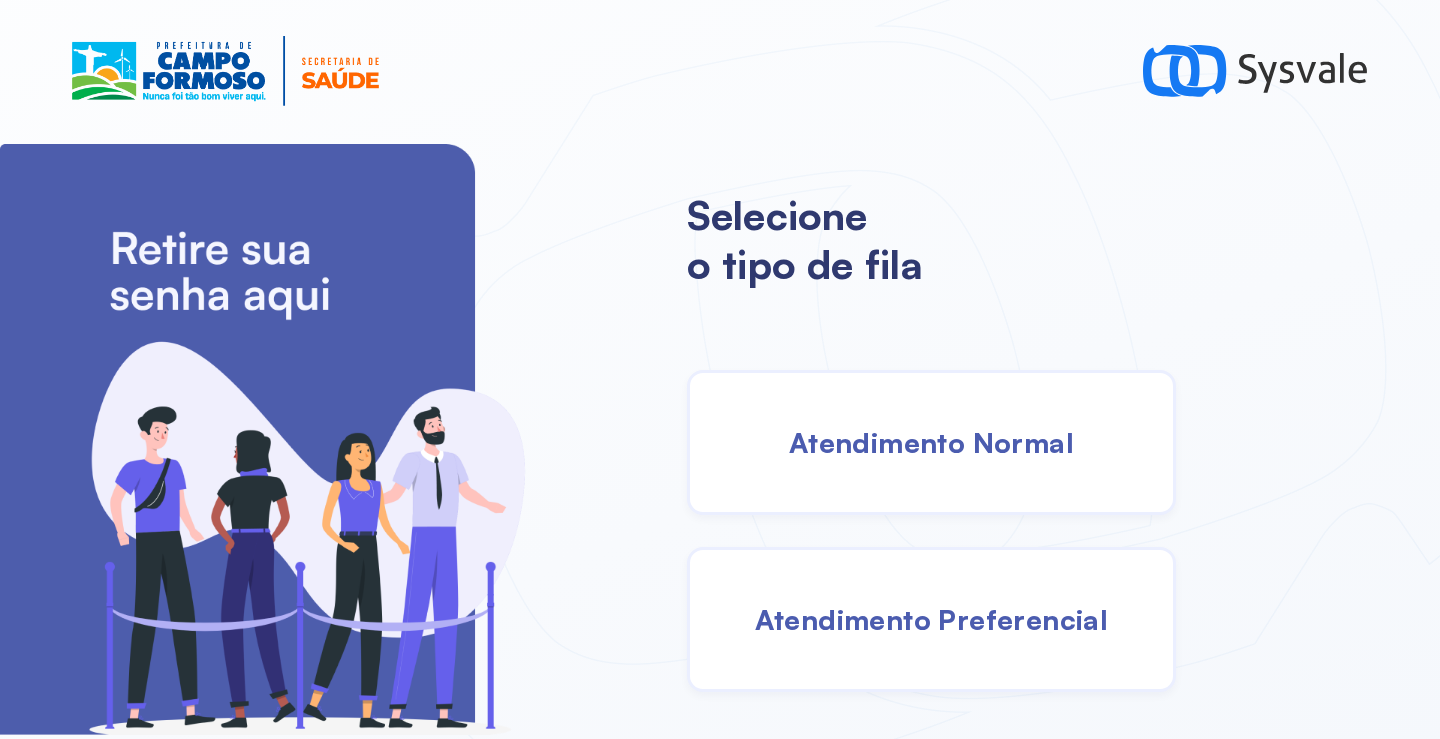 click on "Atendimento Normal" at bounding box center [931, 442] 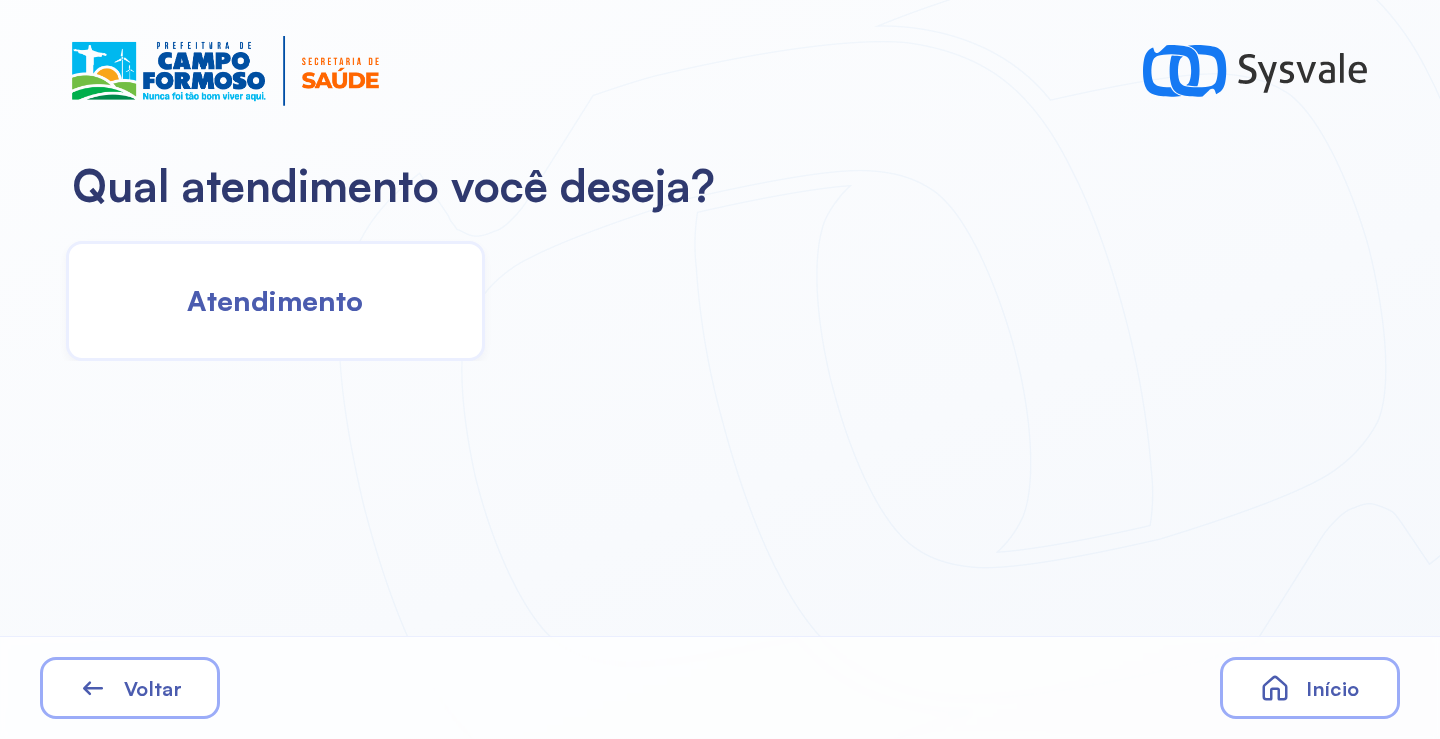 click on "Atendimento" at bounding box center [275, 300] 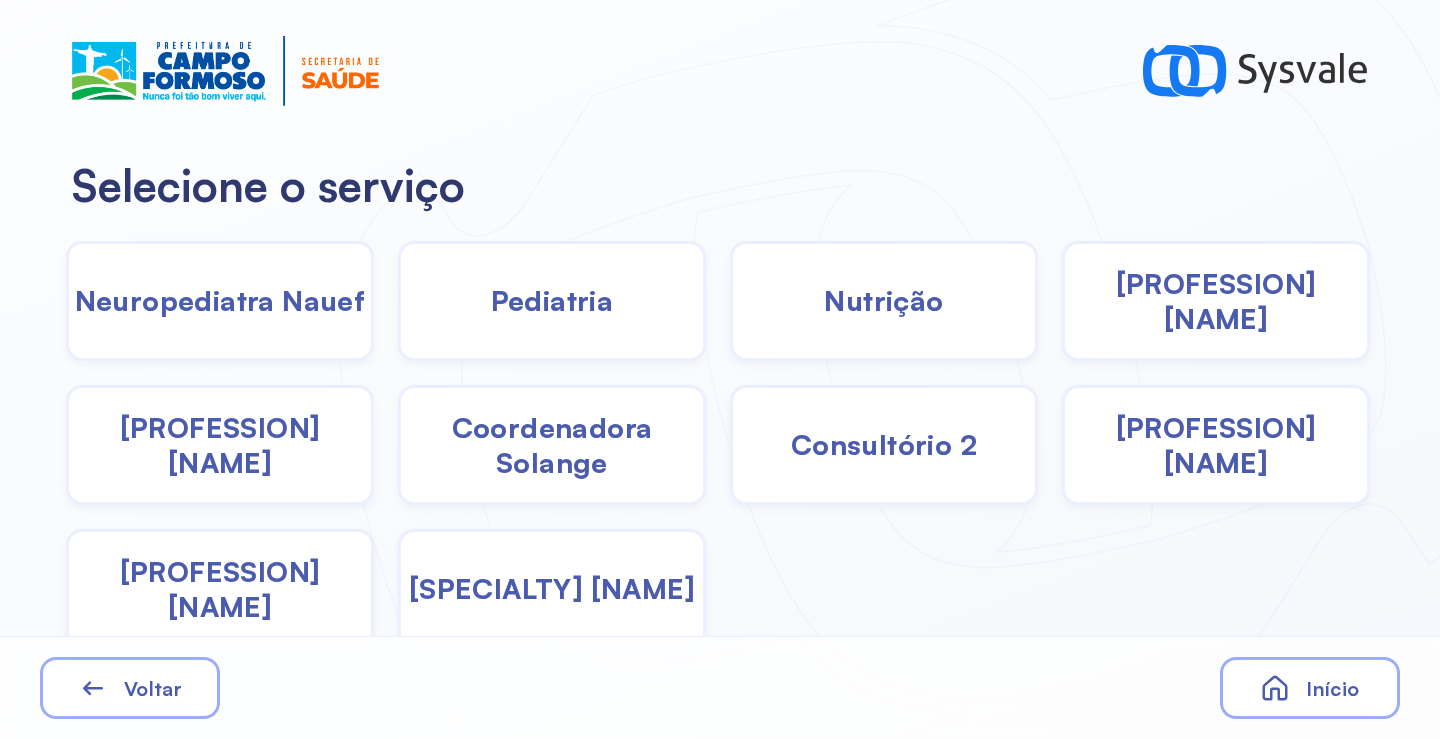 click on "Fisioterapeuta [NAME]" at bounding box center [220, 589] 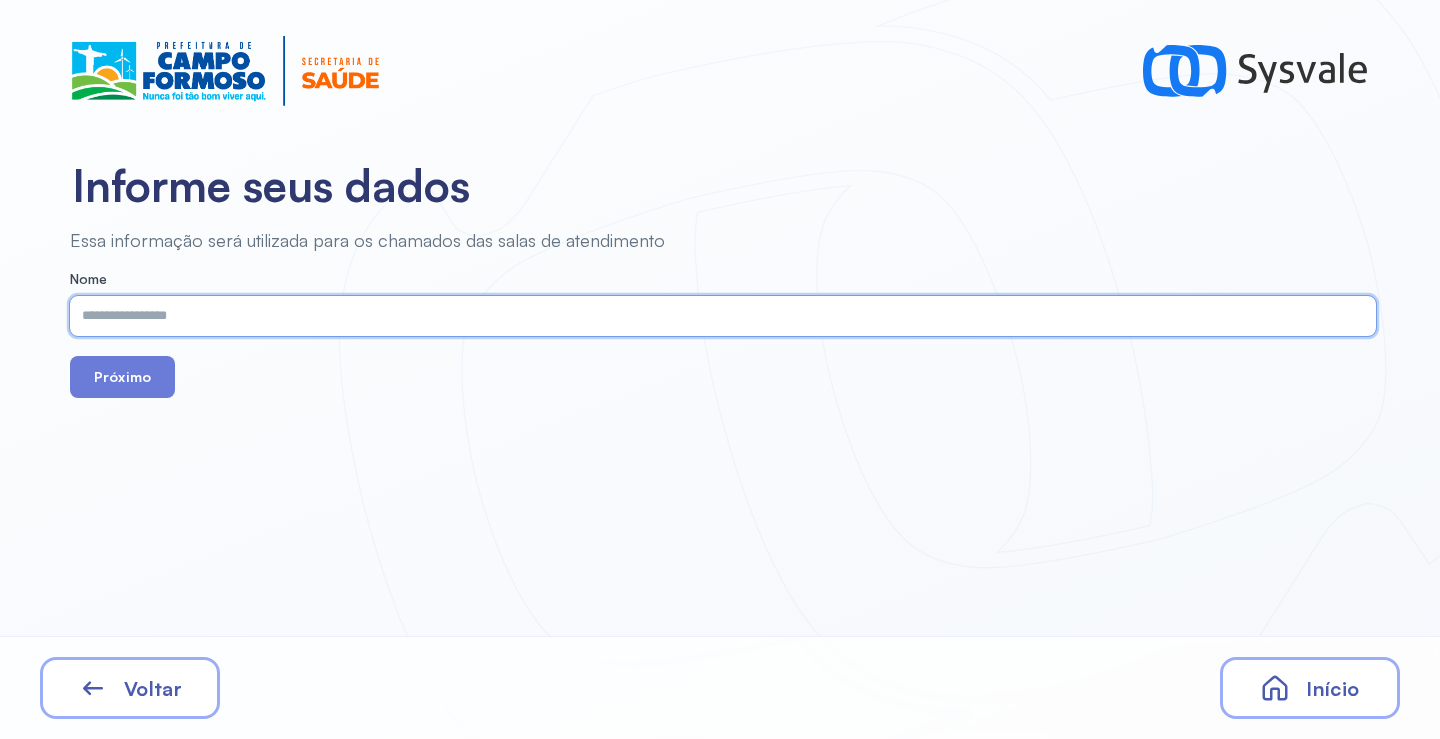 paste on "**********" 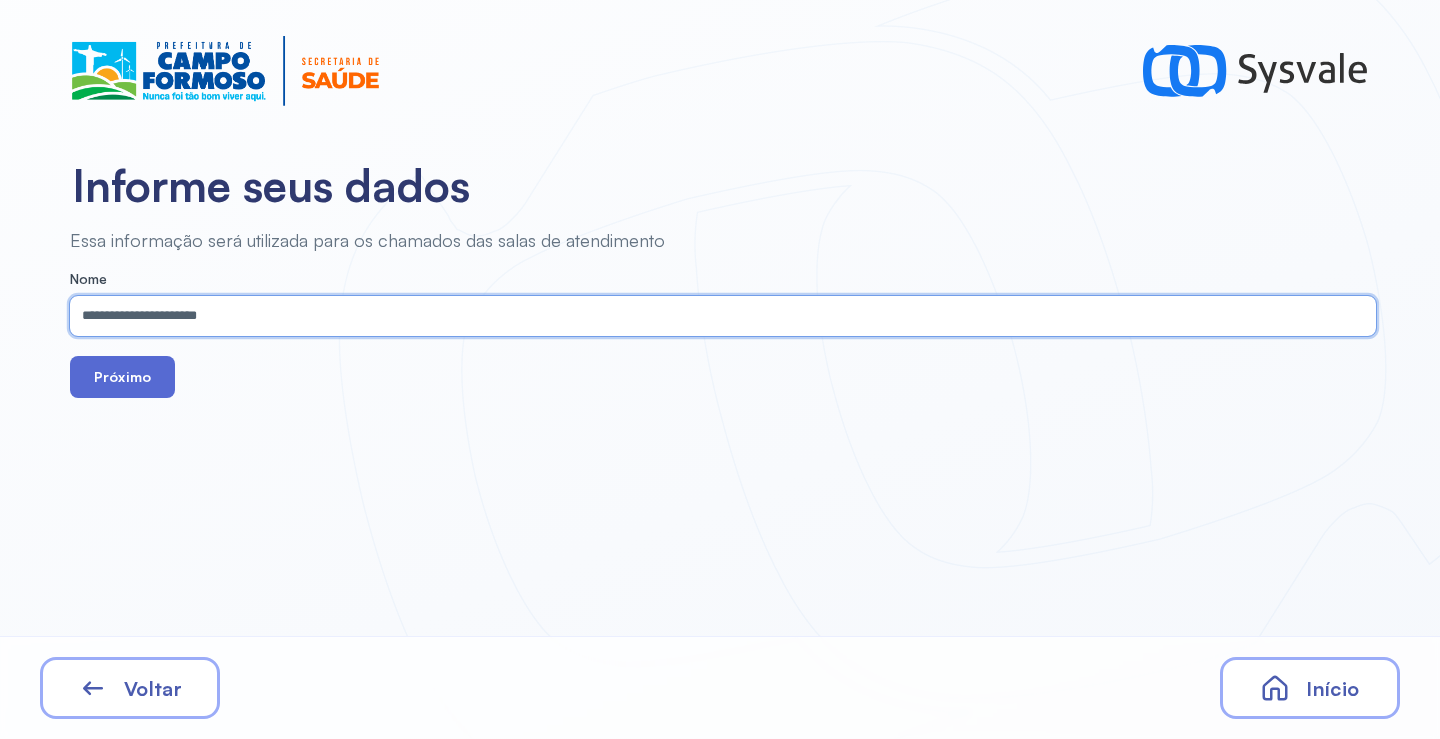type on "**********" 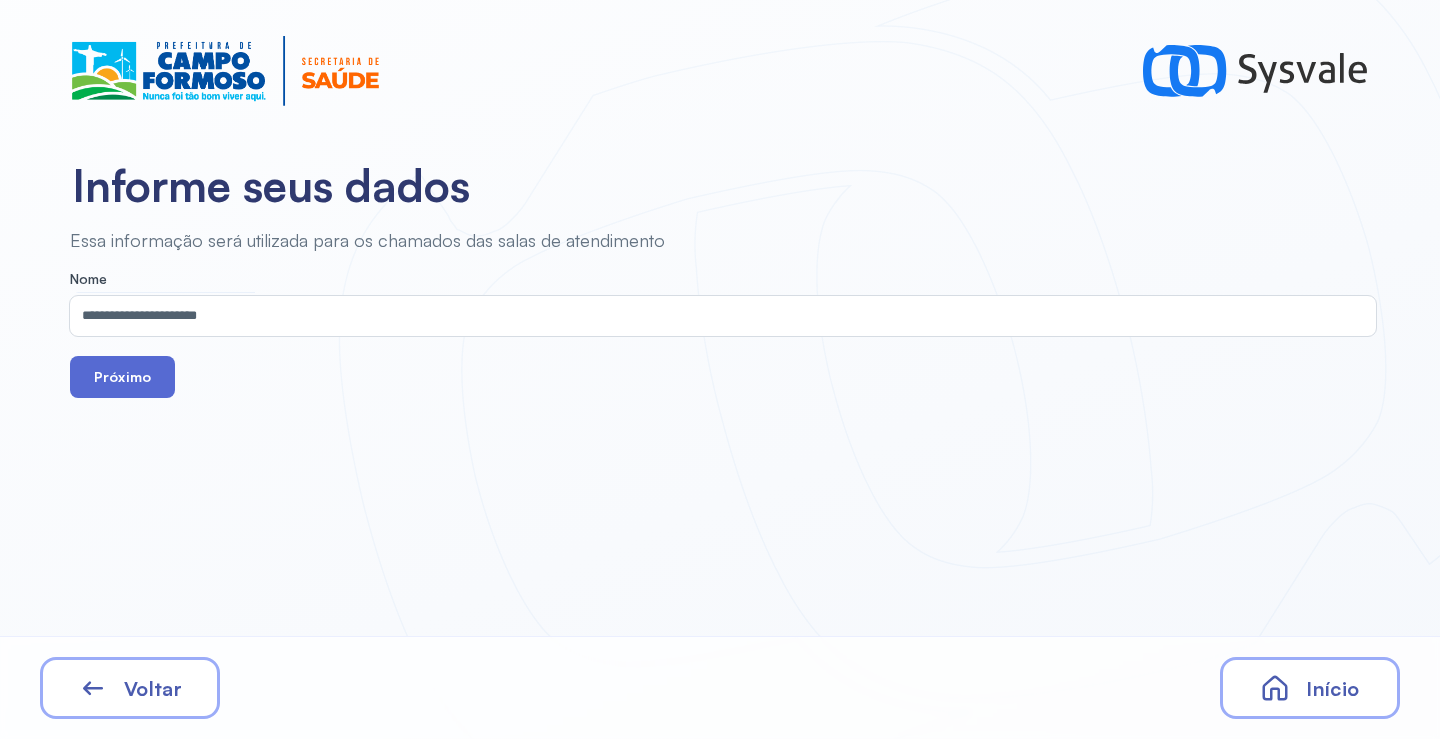 click on "Próximo" at bounding box center [122, 377] 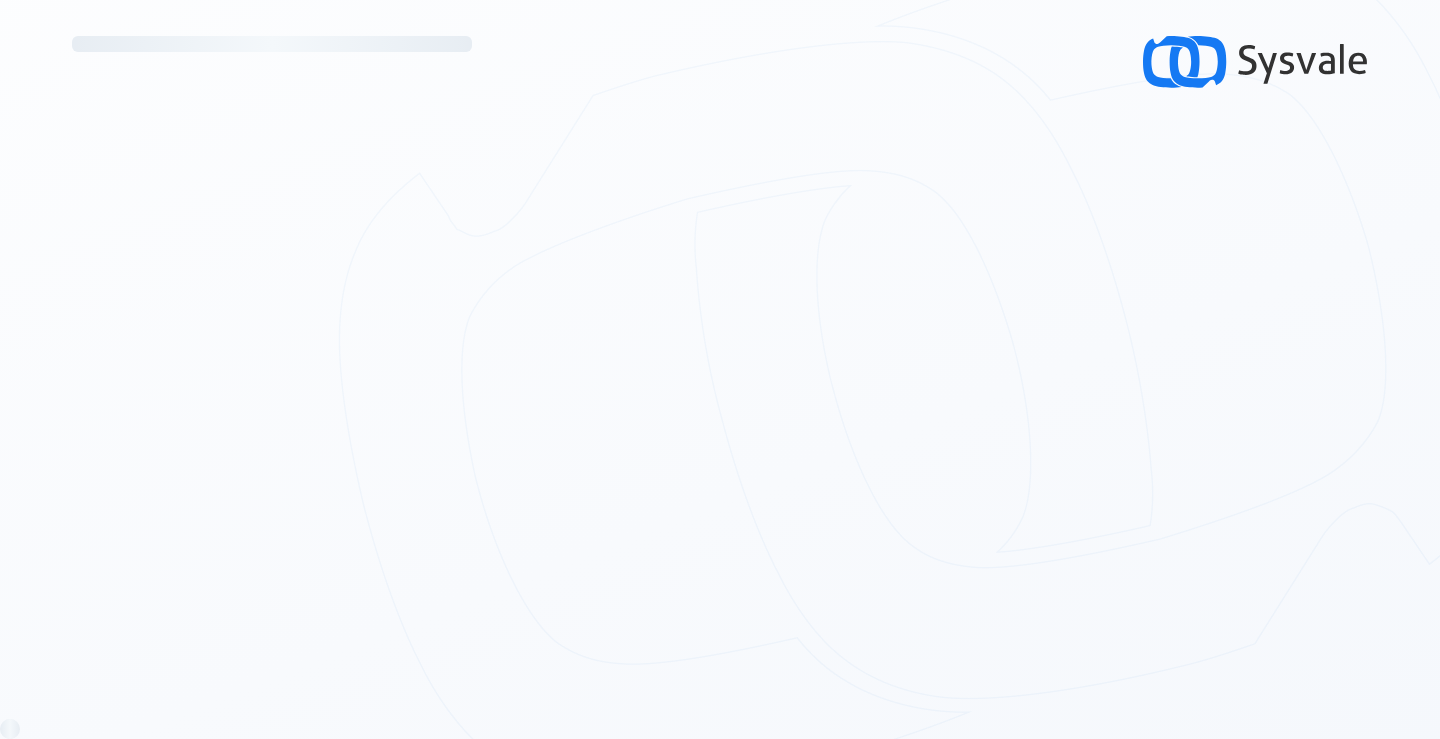 scroll, scrollTop: 0, scrollLeft: 0, axis: both 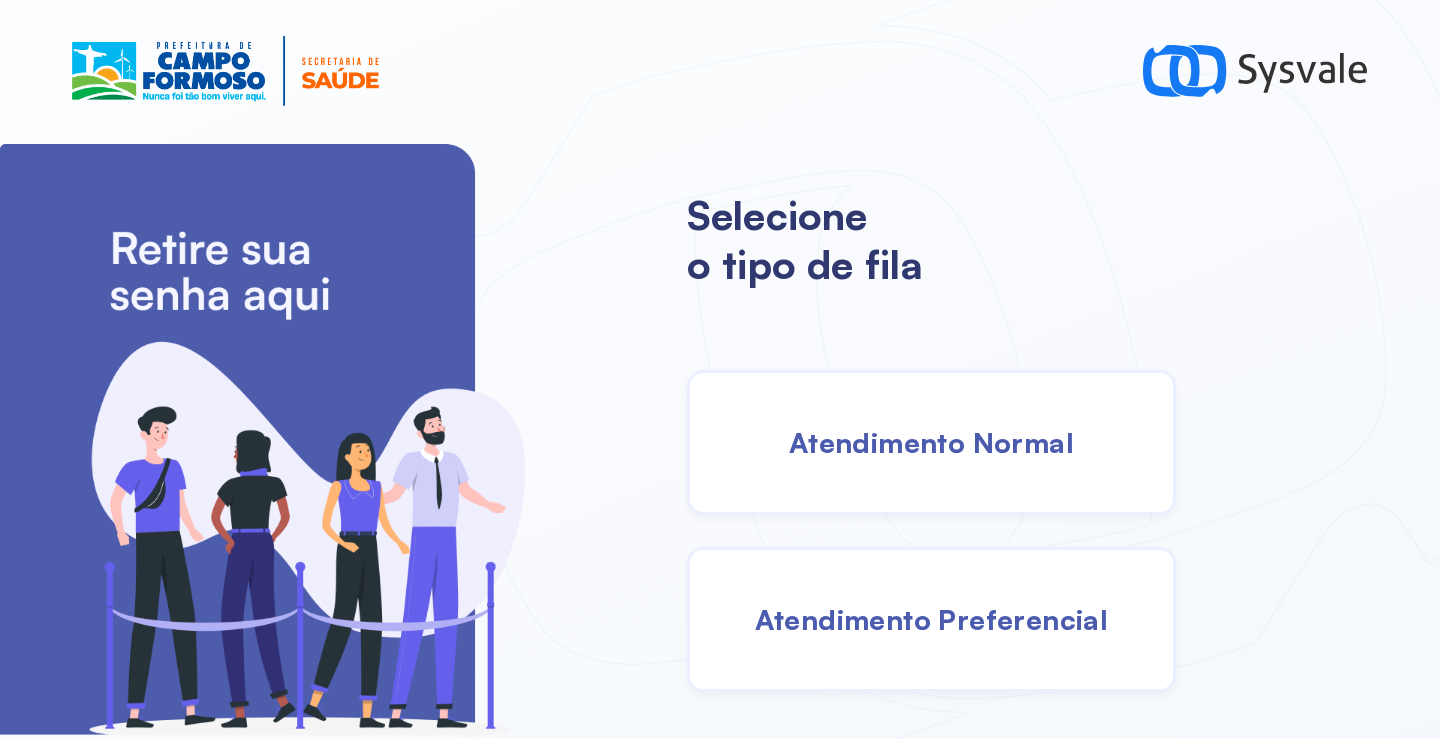 click on "Atendimento Normal" at bounding box center (931, 442) 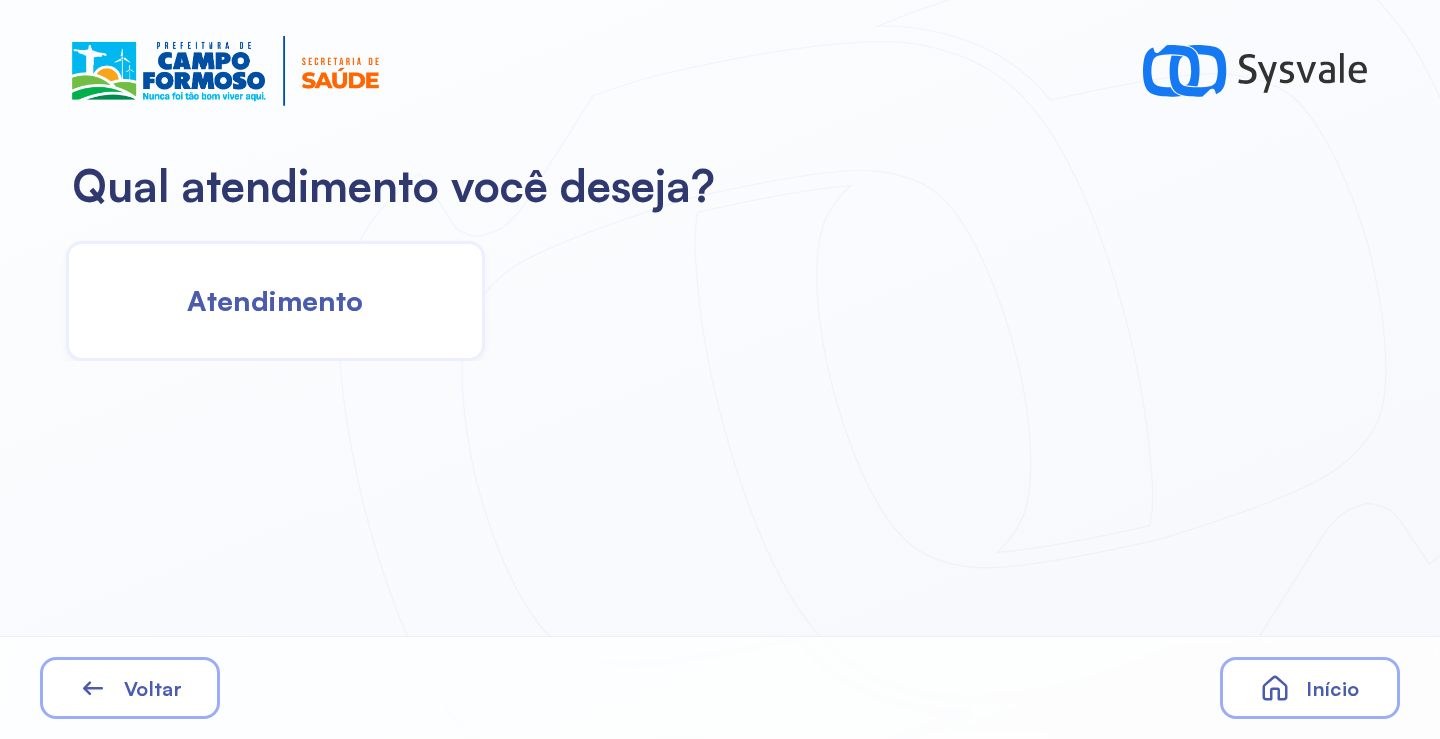 click on "Atendimento" 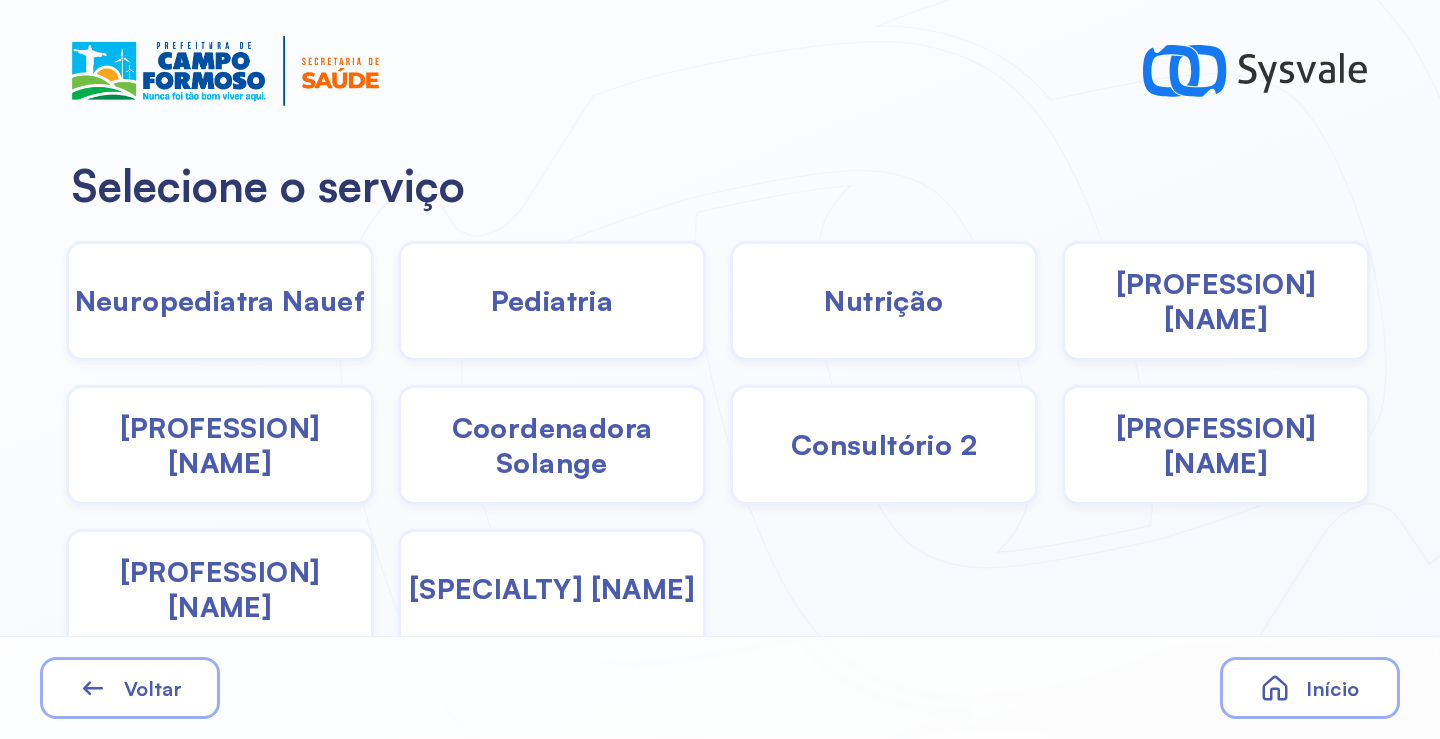 click on "Pediatria" 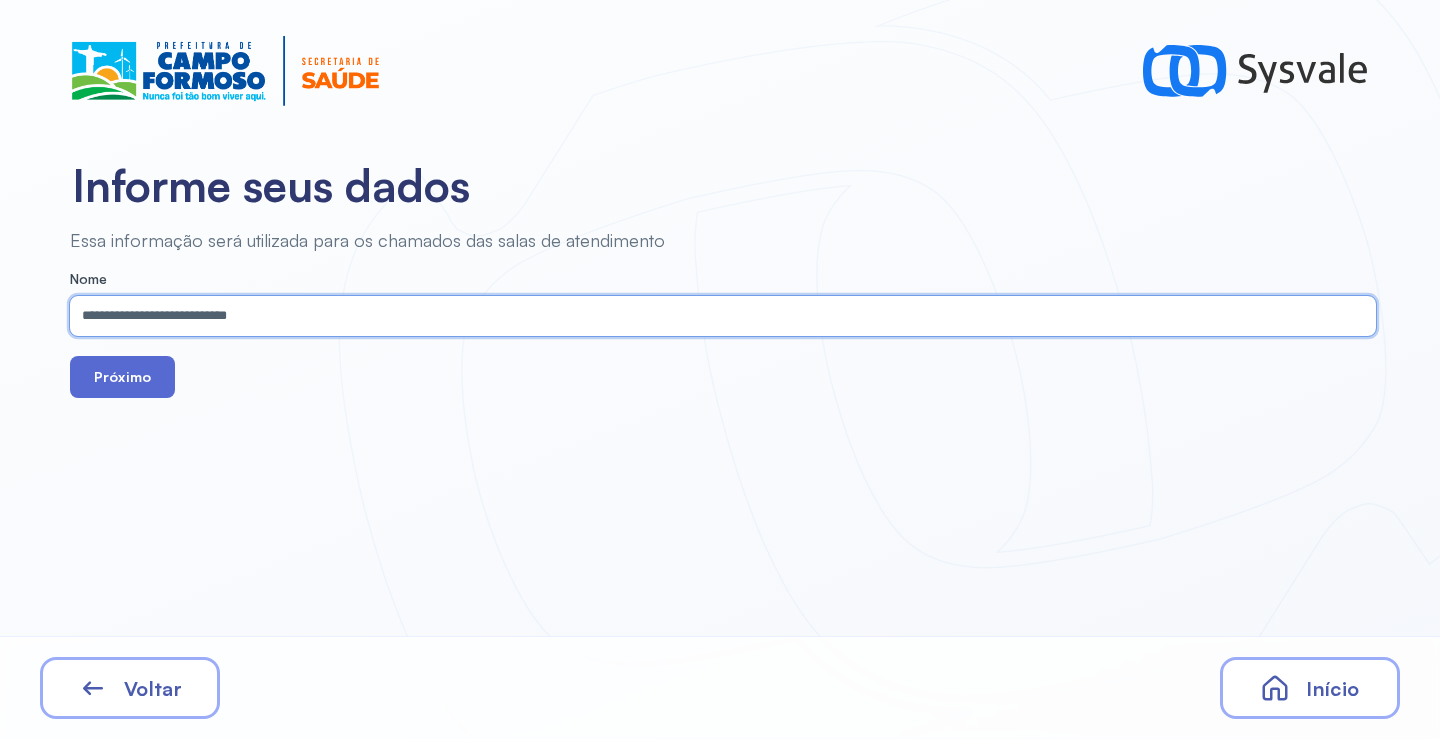 type on "**********" 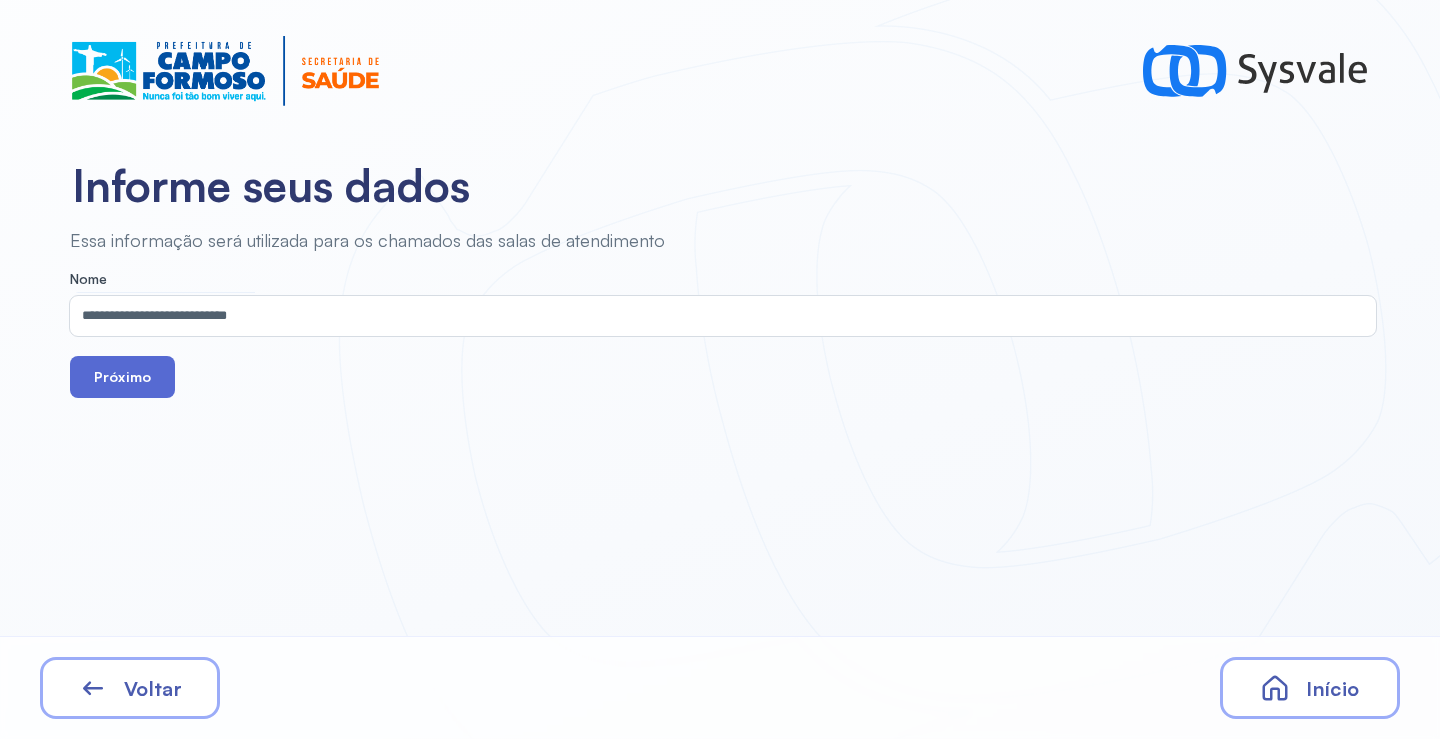 click on "Próximo" at bounding box center [122, 377] 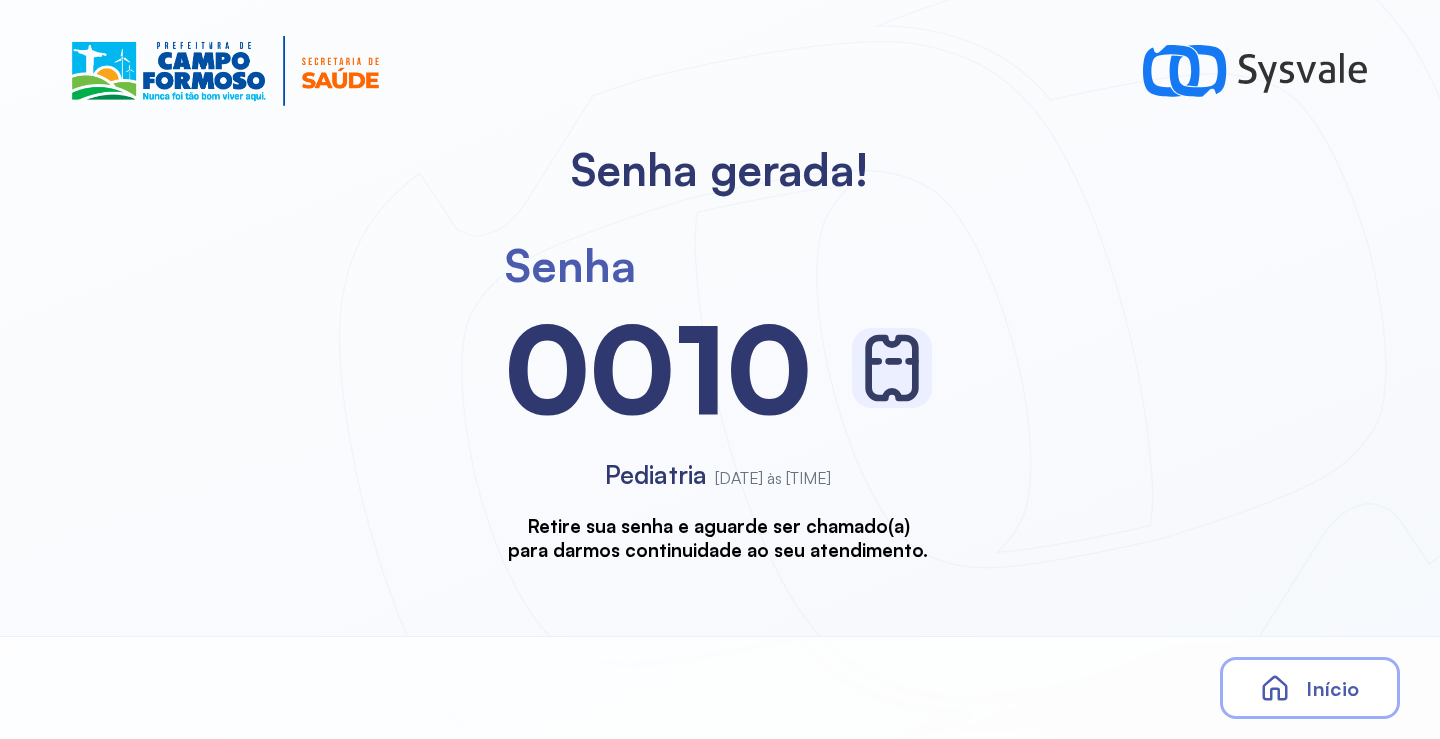click on "Início" at bounding box center [1310, 688] 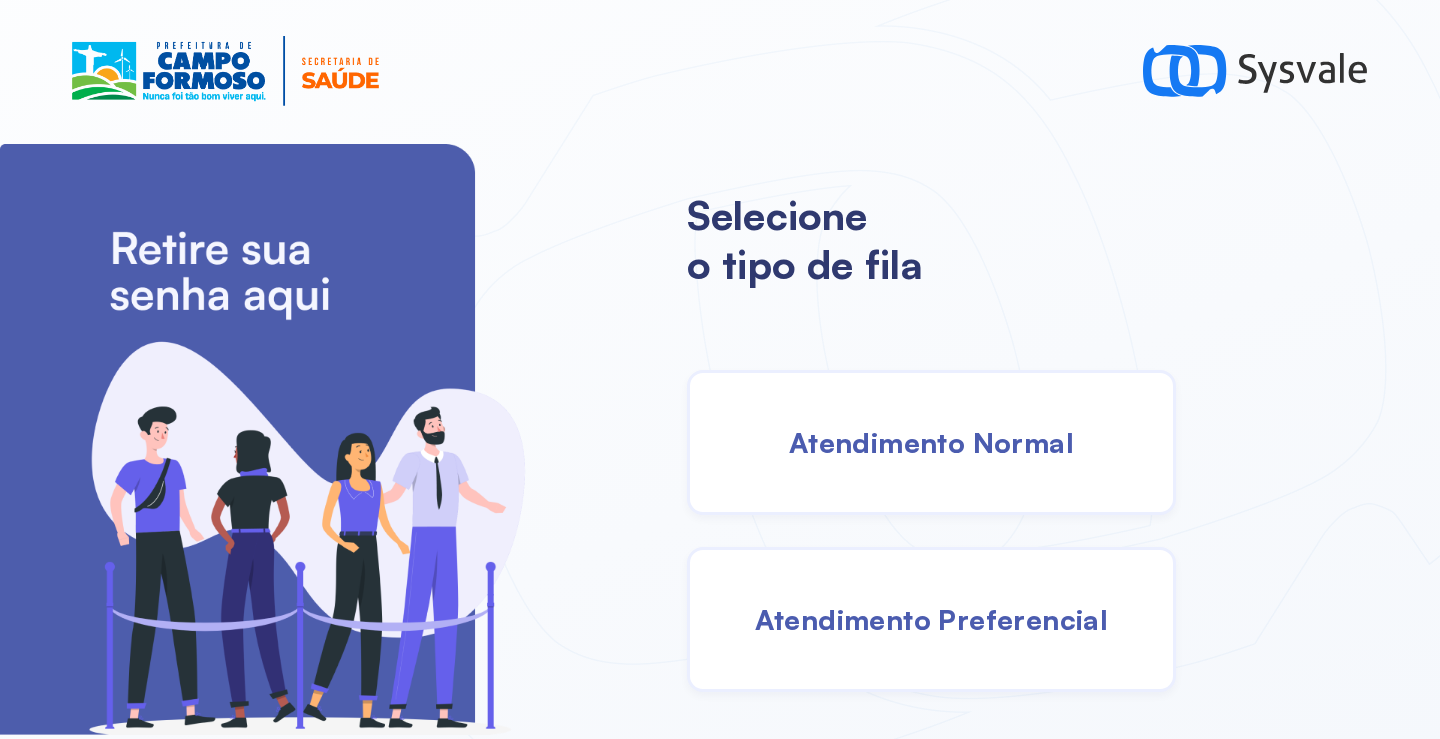 click on "Atendimento Preferencial" at bounding box center (932, 619) 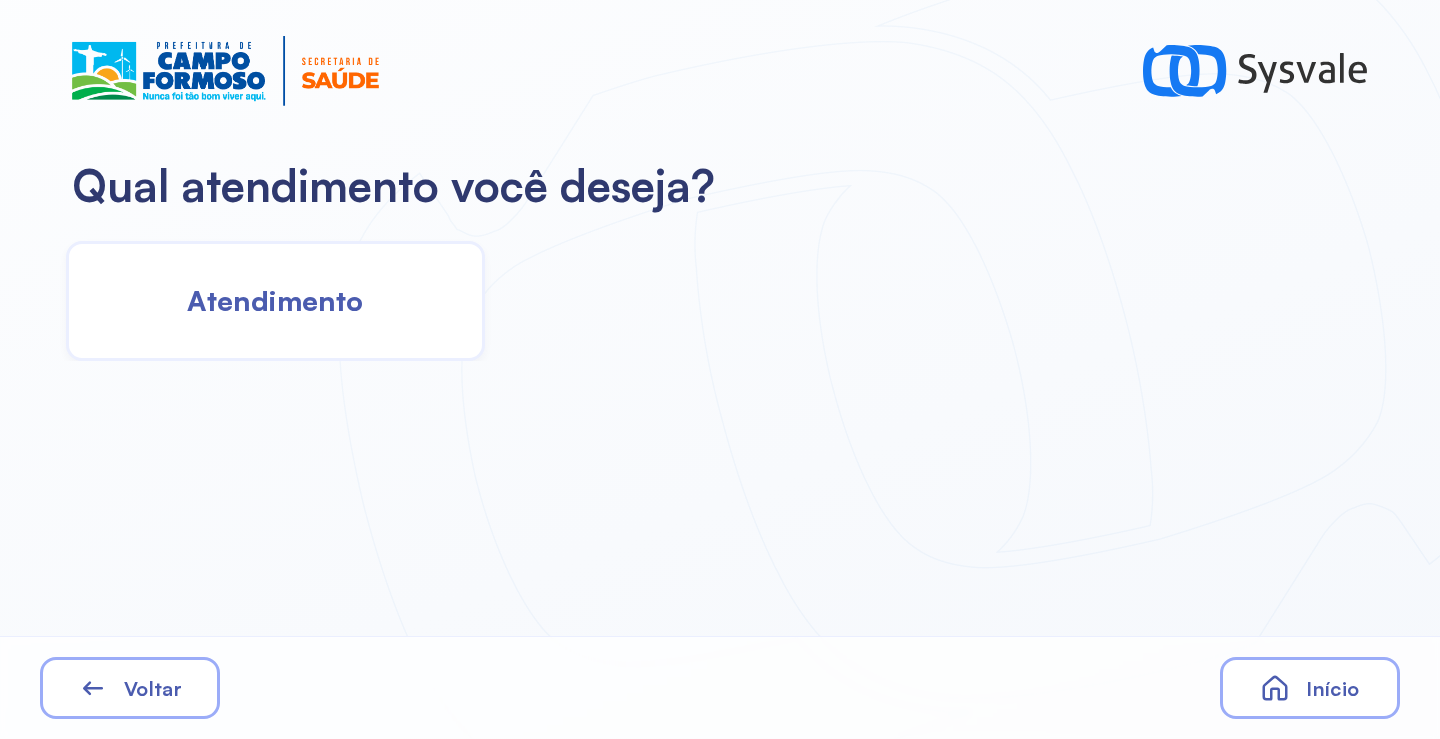 click on "Atendimento" 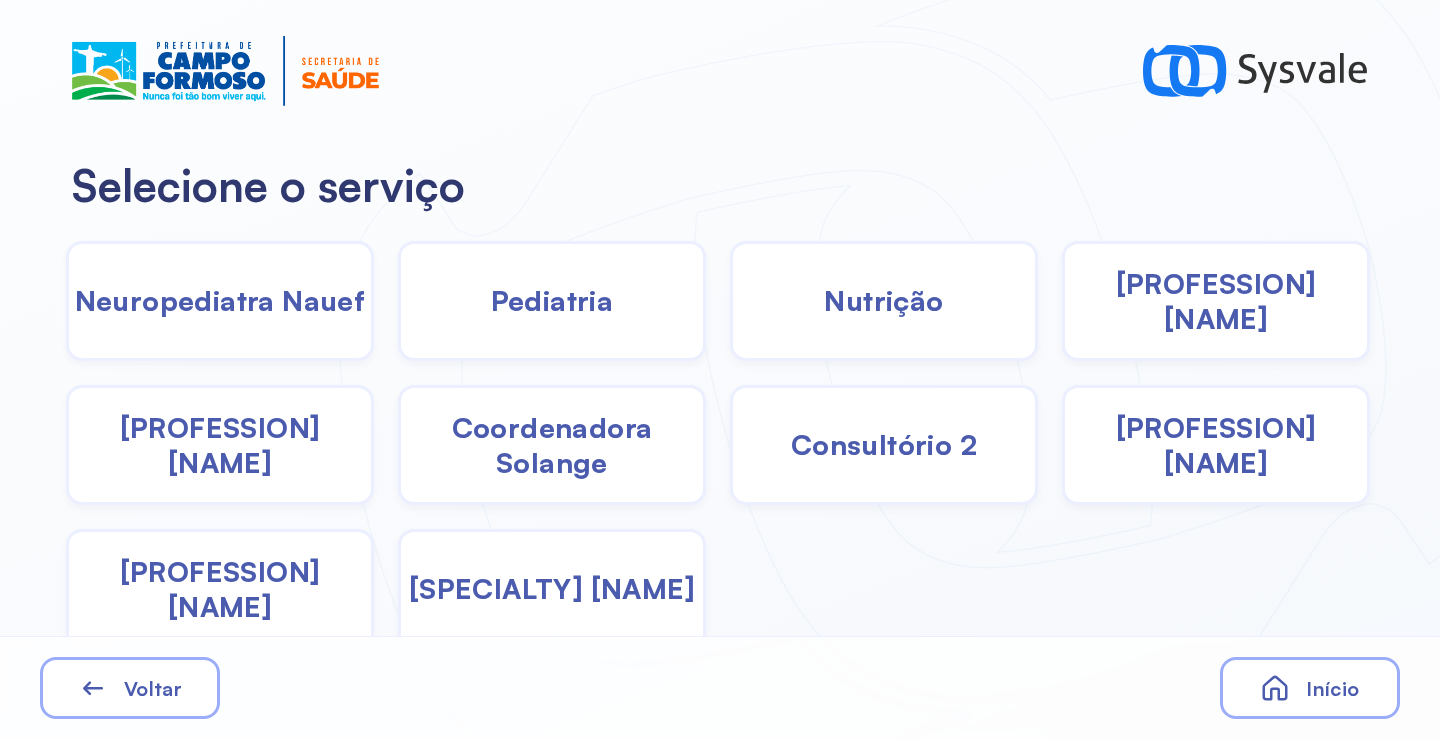 click on "Pediatria" 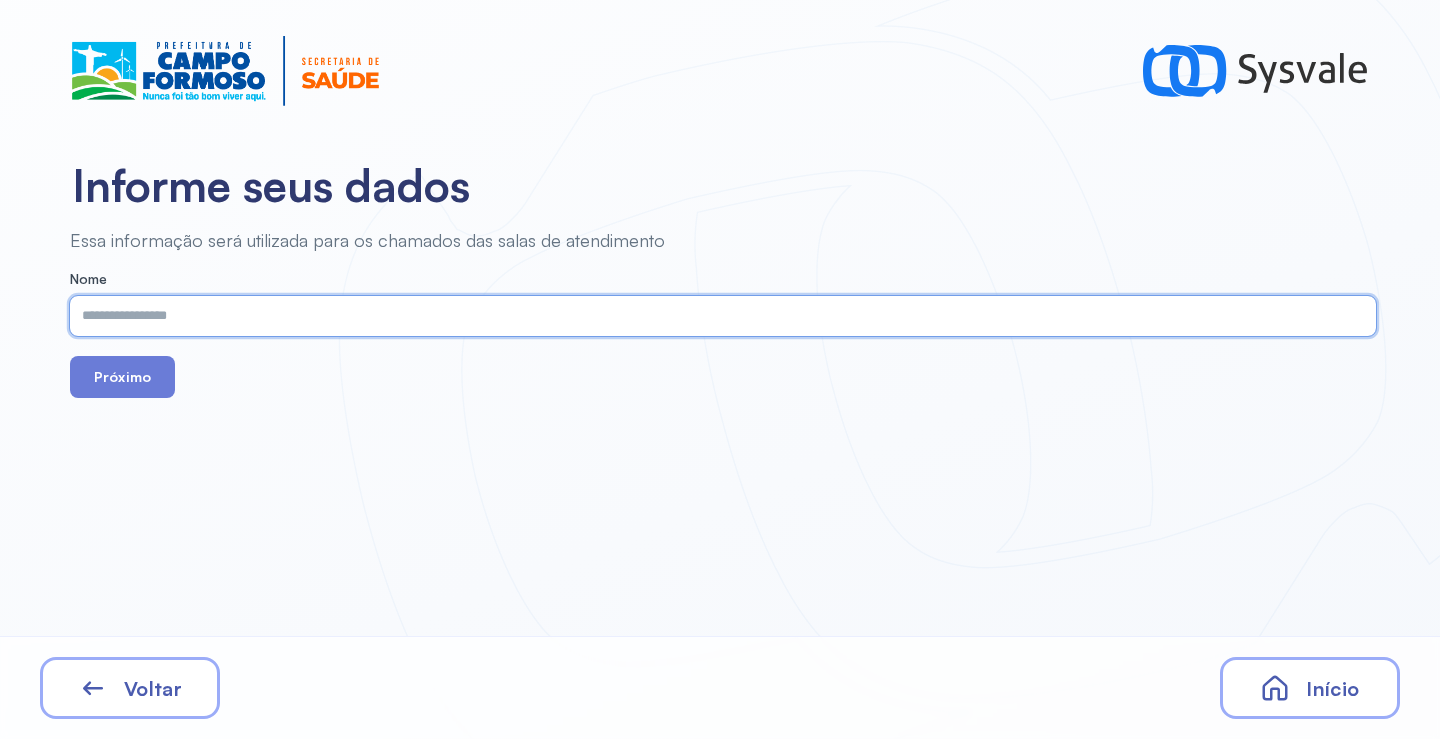paste on "**********" 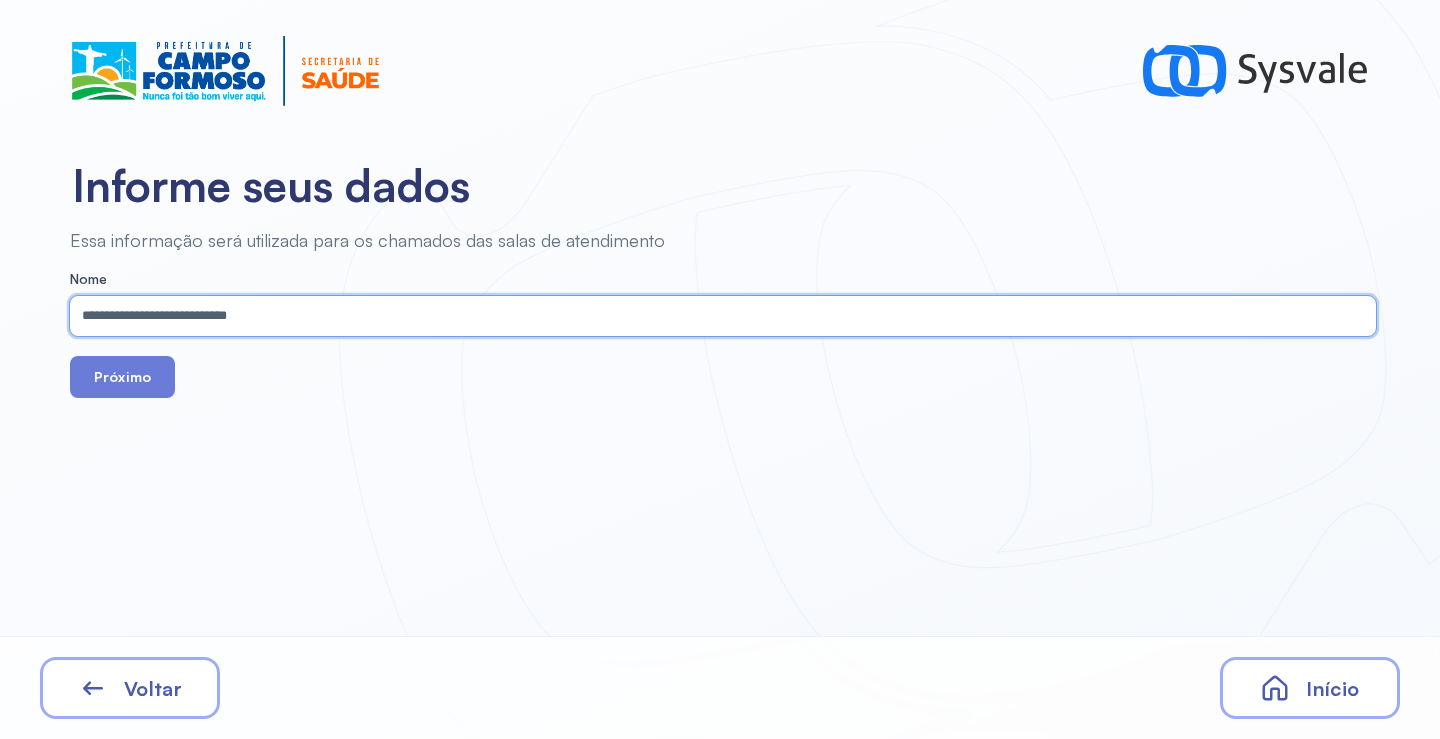 type on "**********" 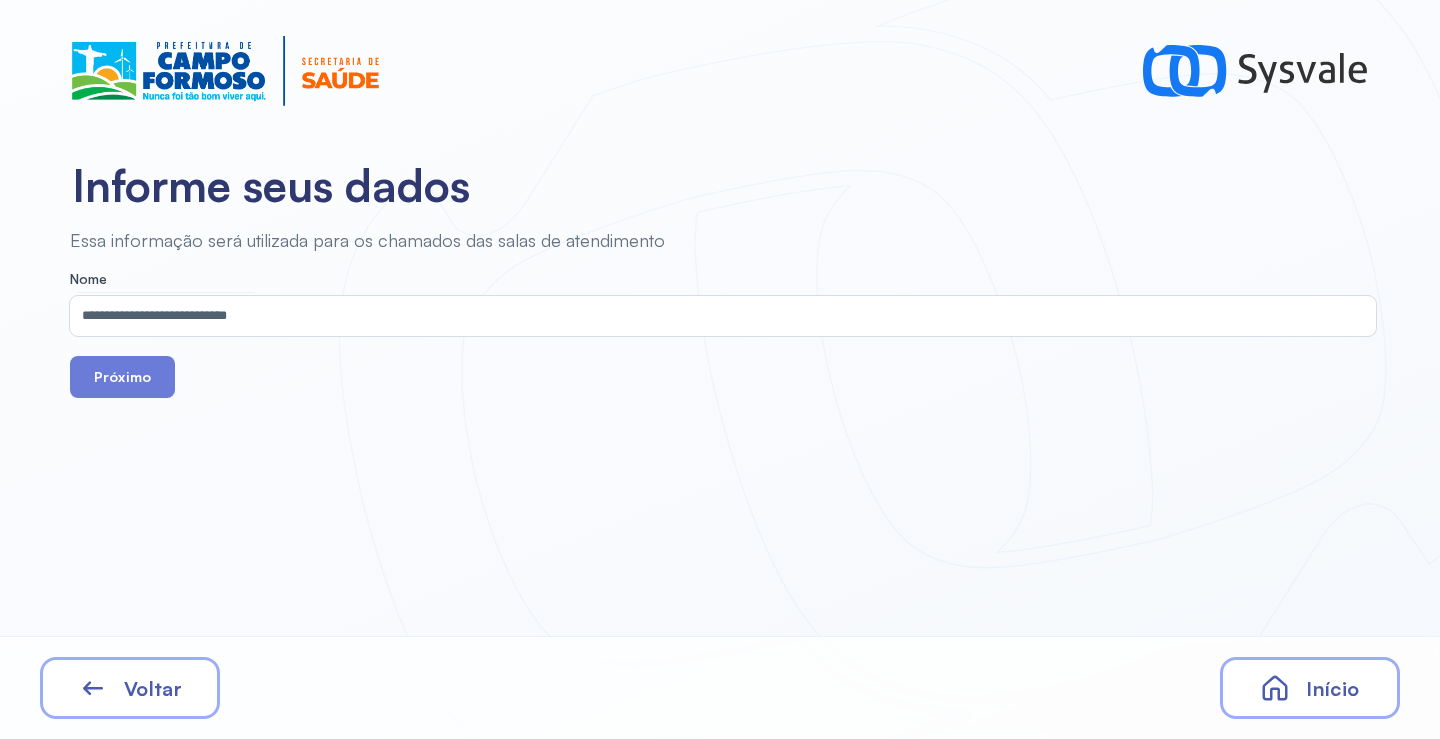 click on "Próximo" at bounding box center (723, 377) 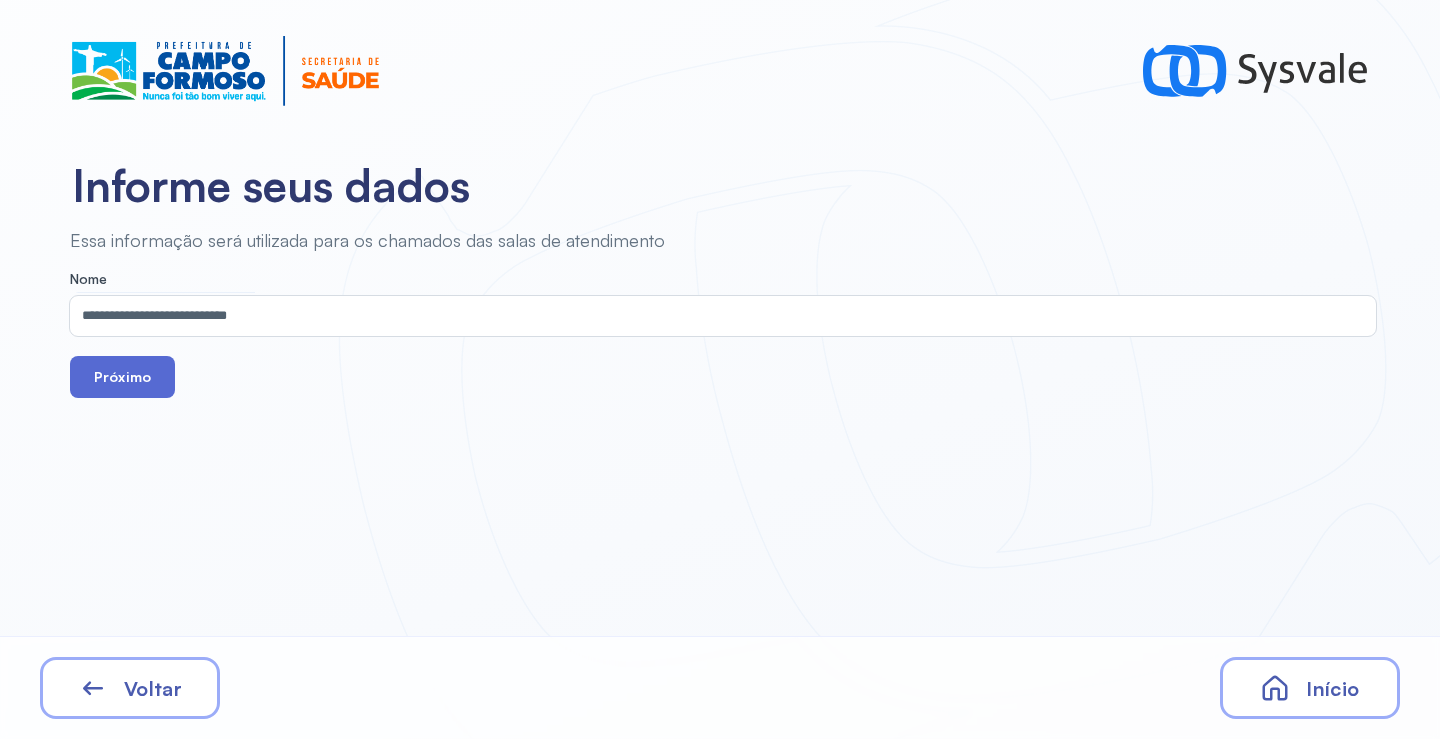 click on "Próximo" at bounding box center (122, 377) 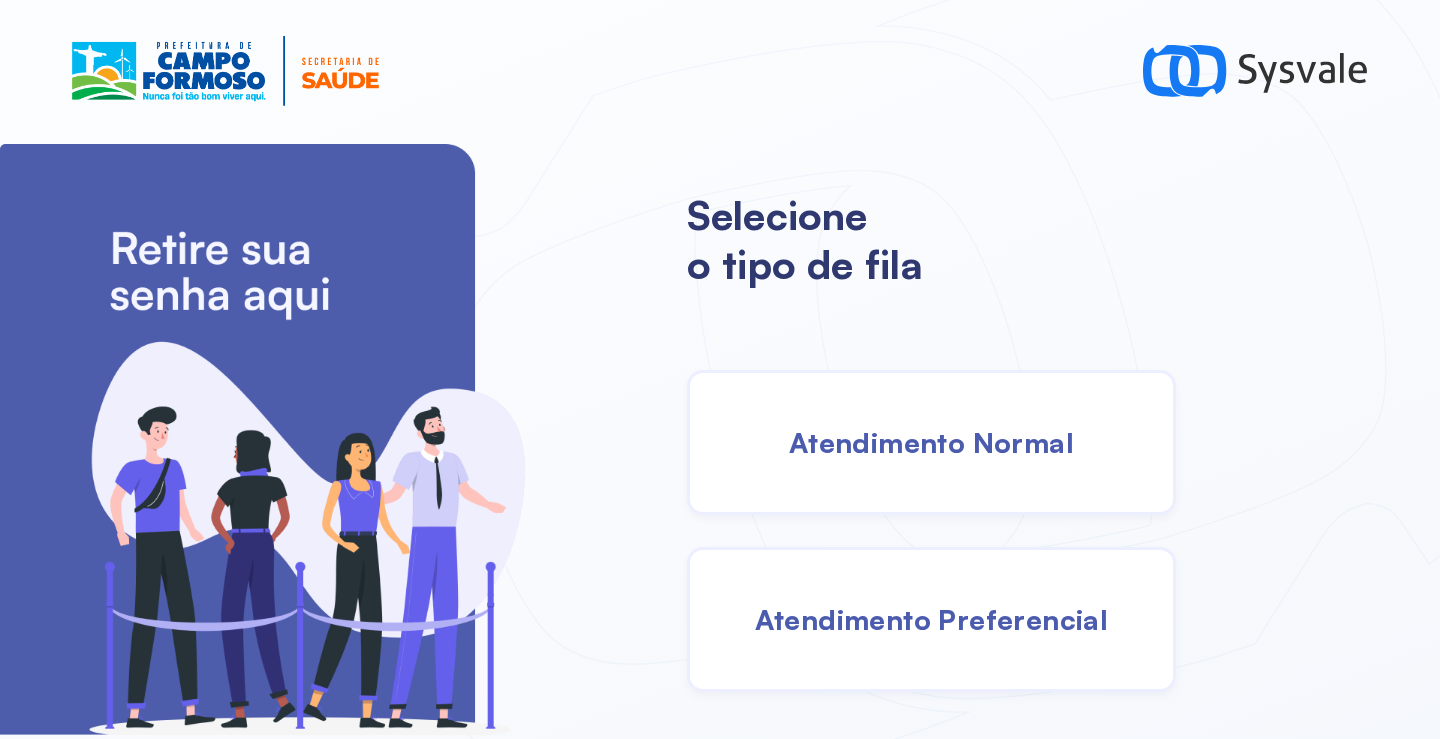 click on "Atendimento Normal" at bounding box center [931, 442] 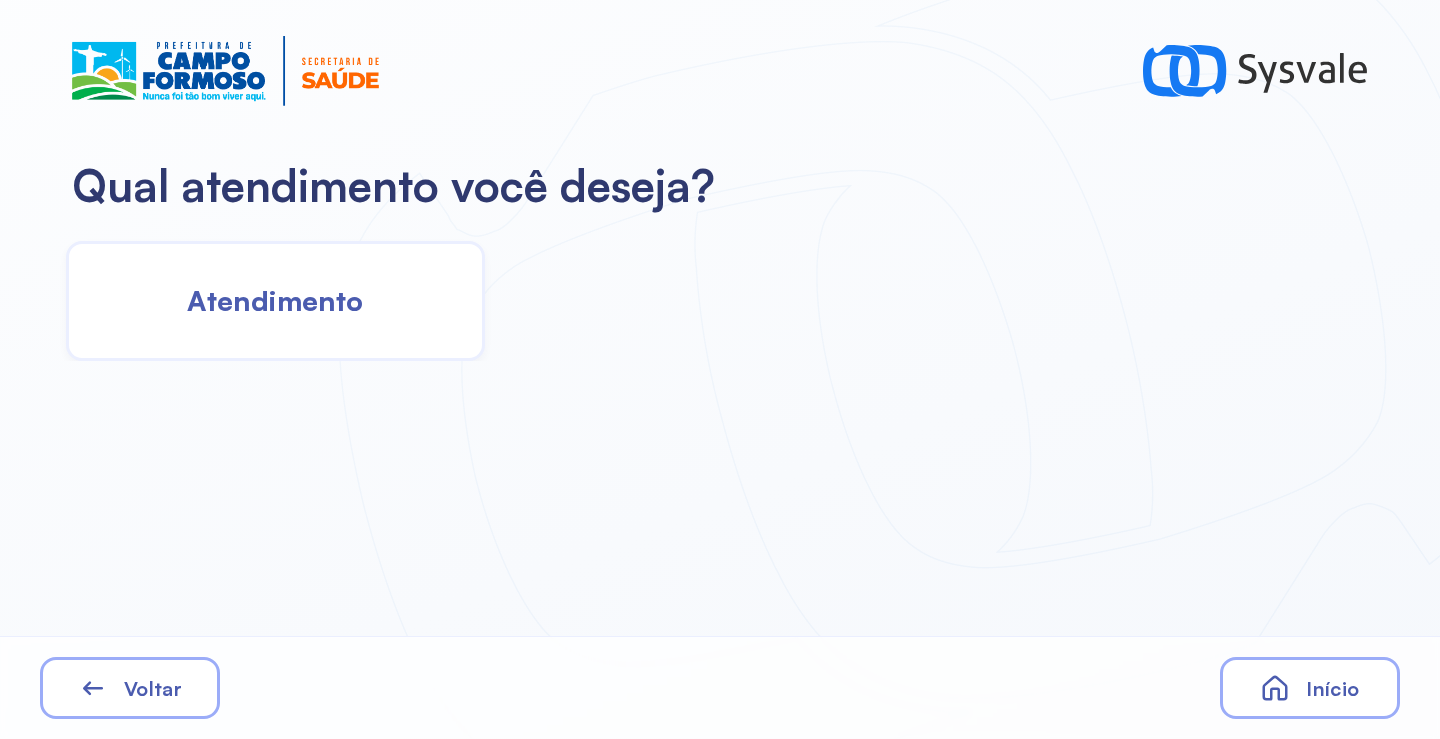 click on "Atendimento" at bounding box center [275, 300] 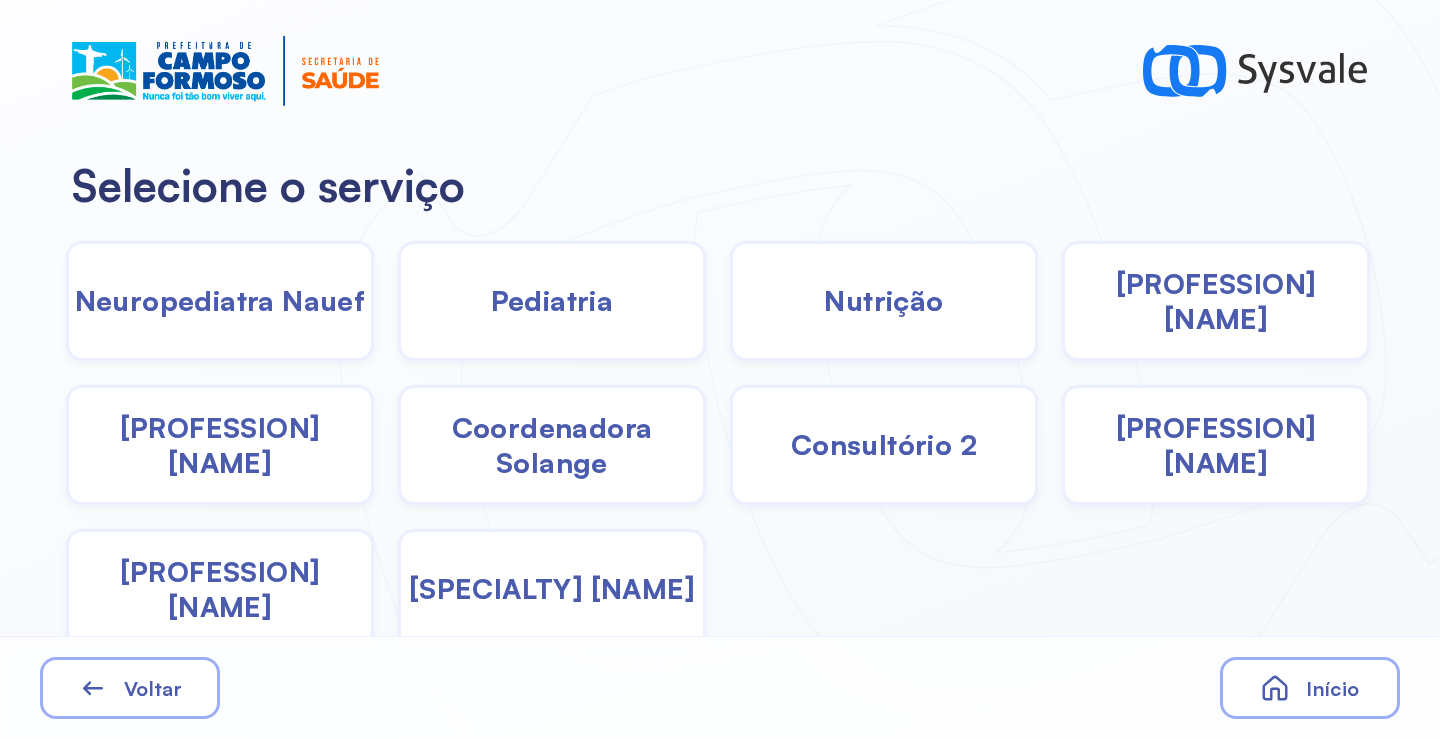 click on "Fisioterapeuta [NAME]" at bounding box center [1216, 445] 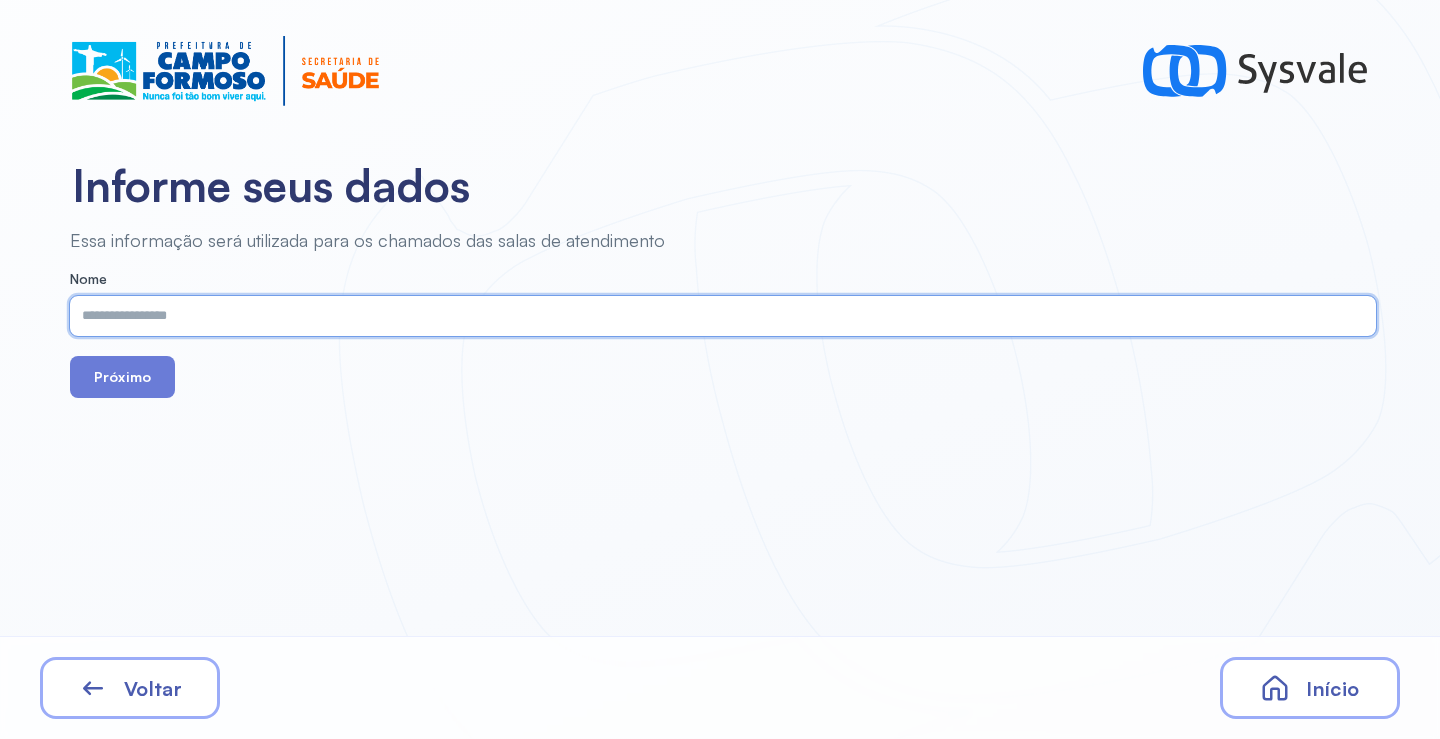 drag, startPoint x: 420, startPoint y: 292, endPoint x: 348, endPoint y: 318, distance: 76.55064 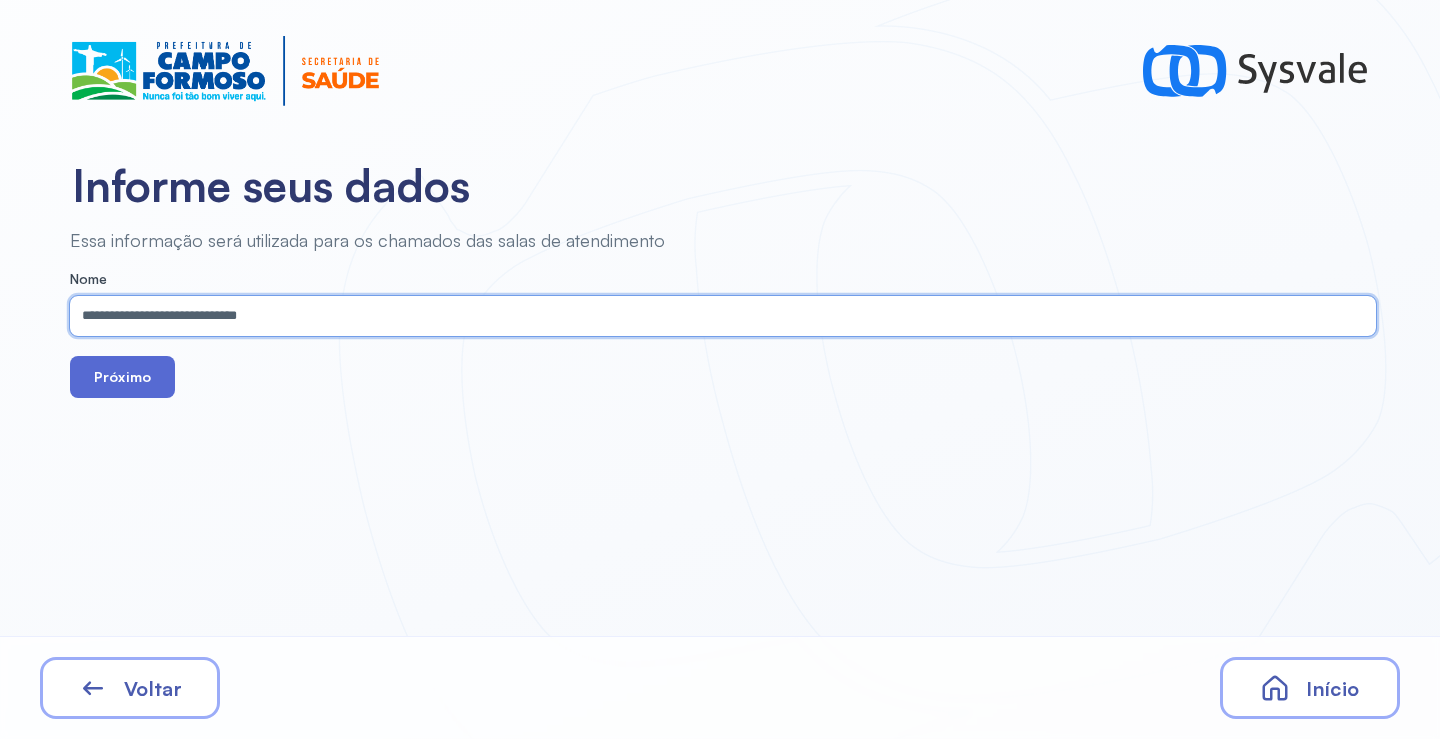 type on "**********" 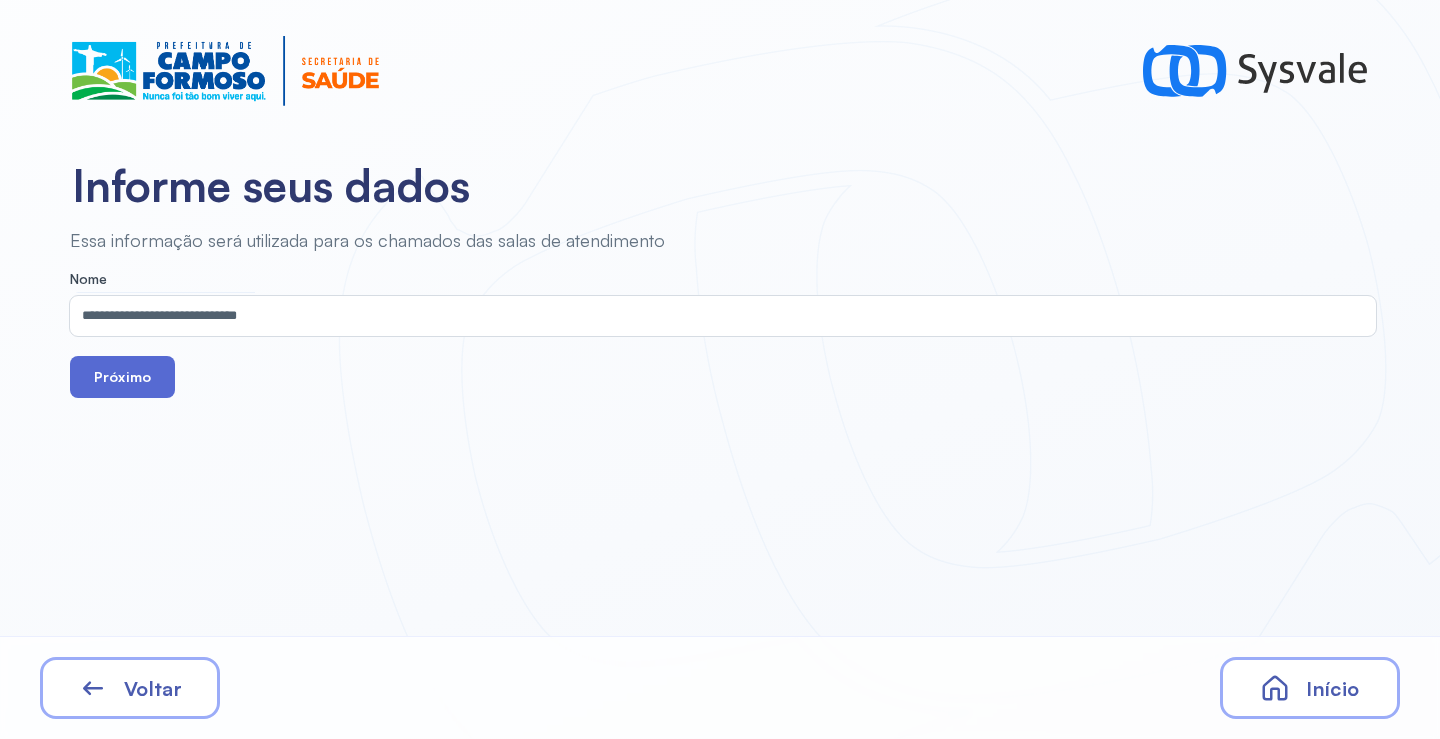 click on "Próximo" at bounding box center [122, 377] 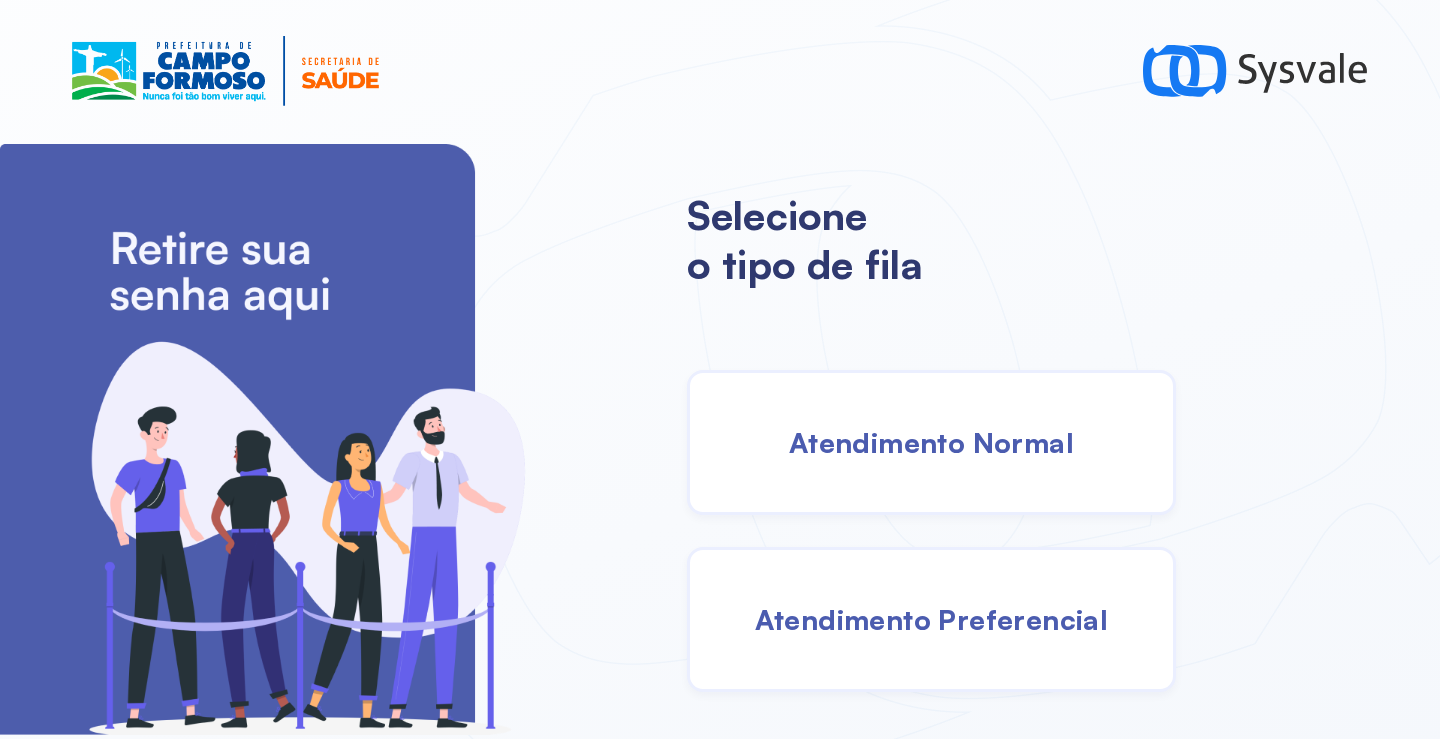 click on "Atendimento Normal" at bounding box center (931, 442) 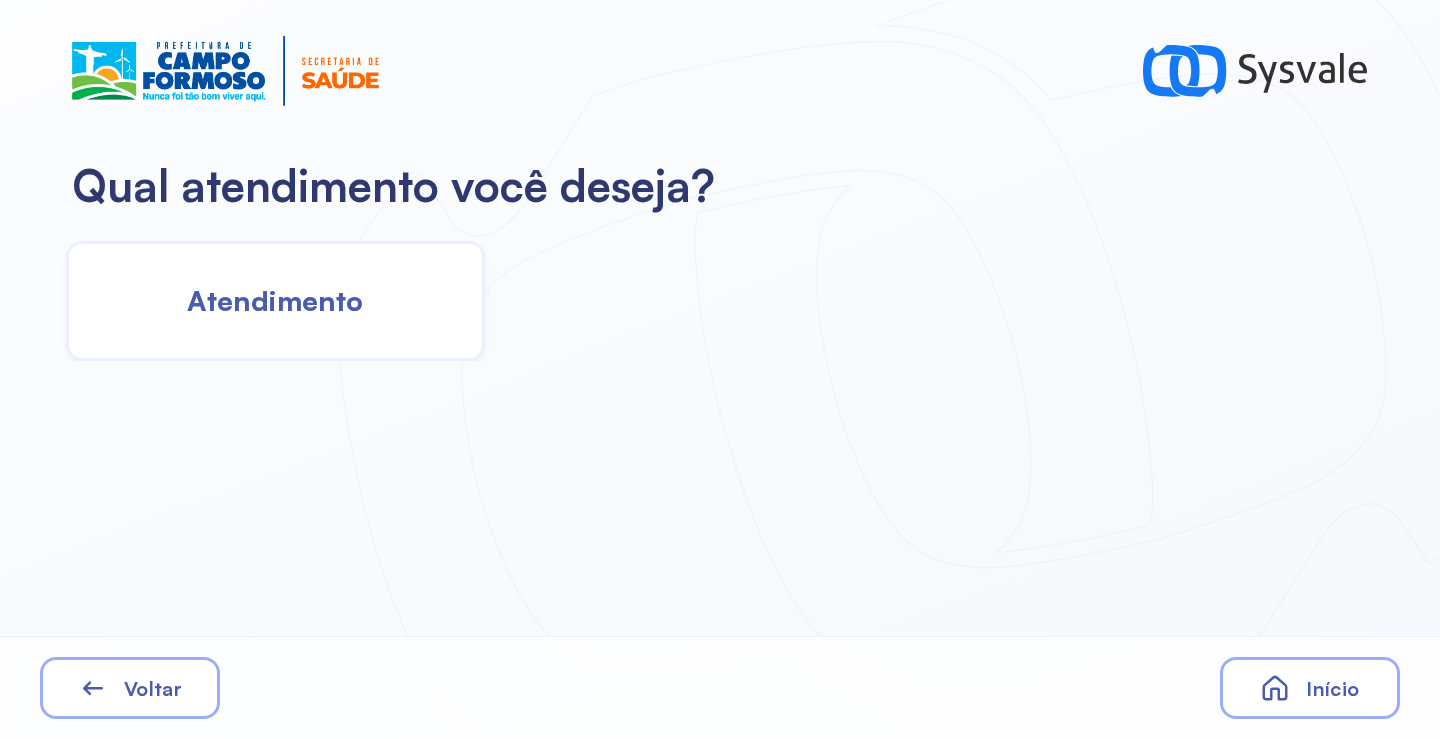 click on "Atendimento" 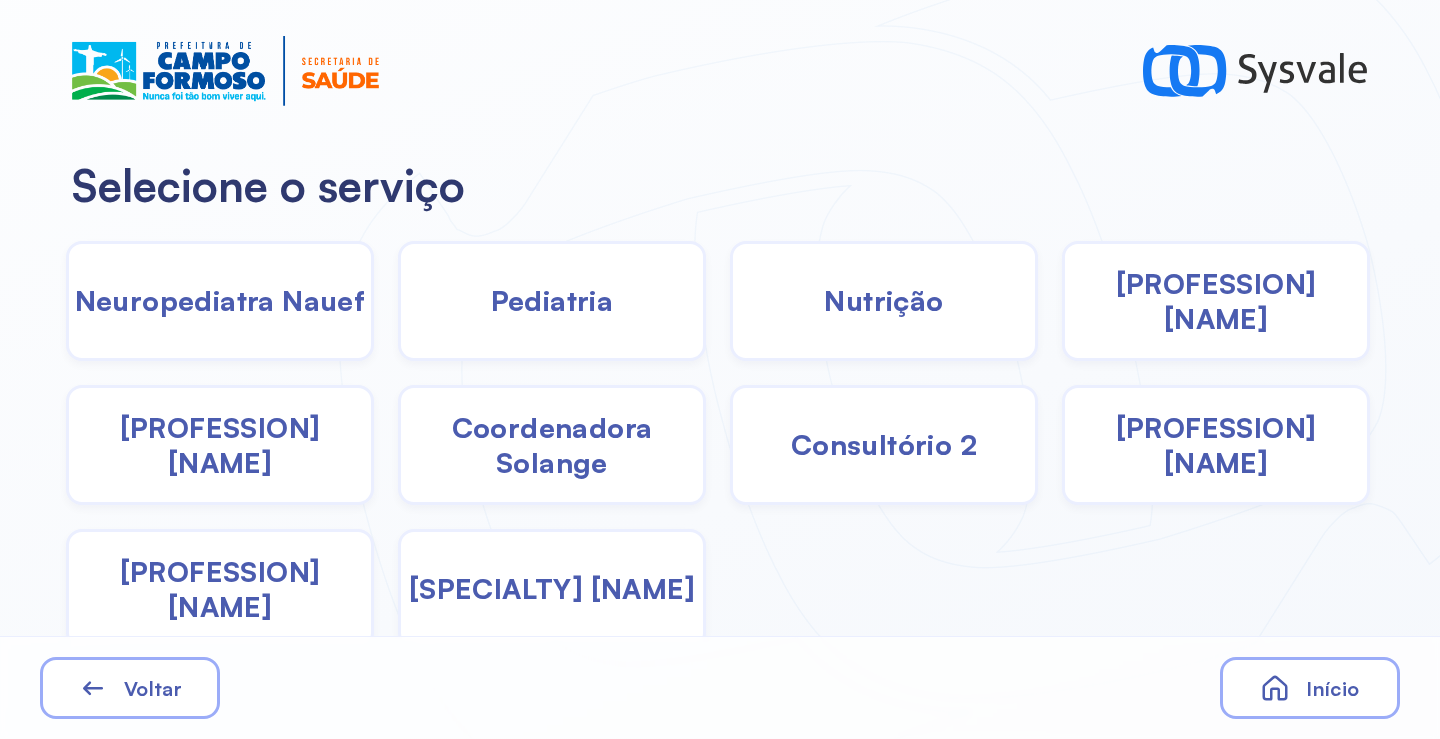 click on "Pediatria" 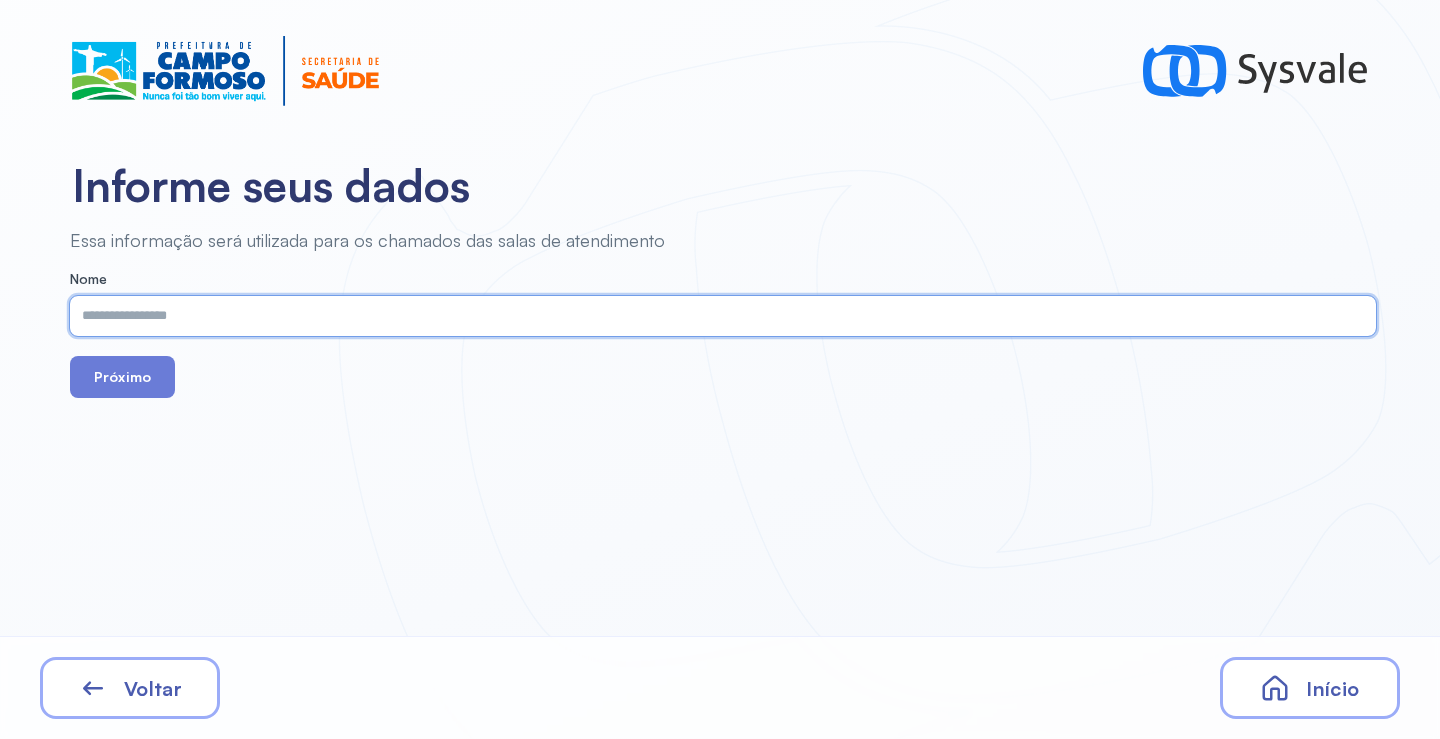 paste on "**********" 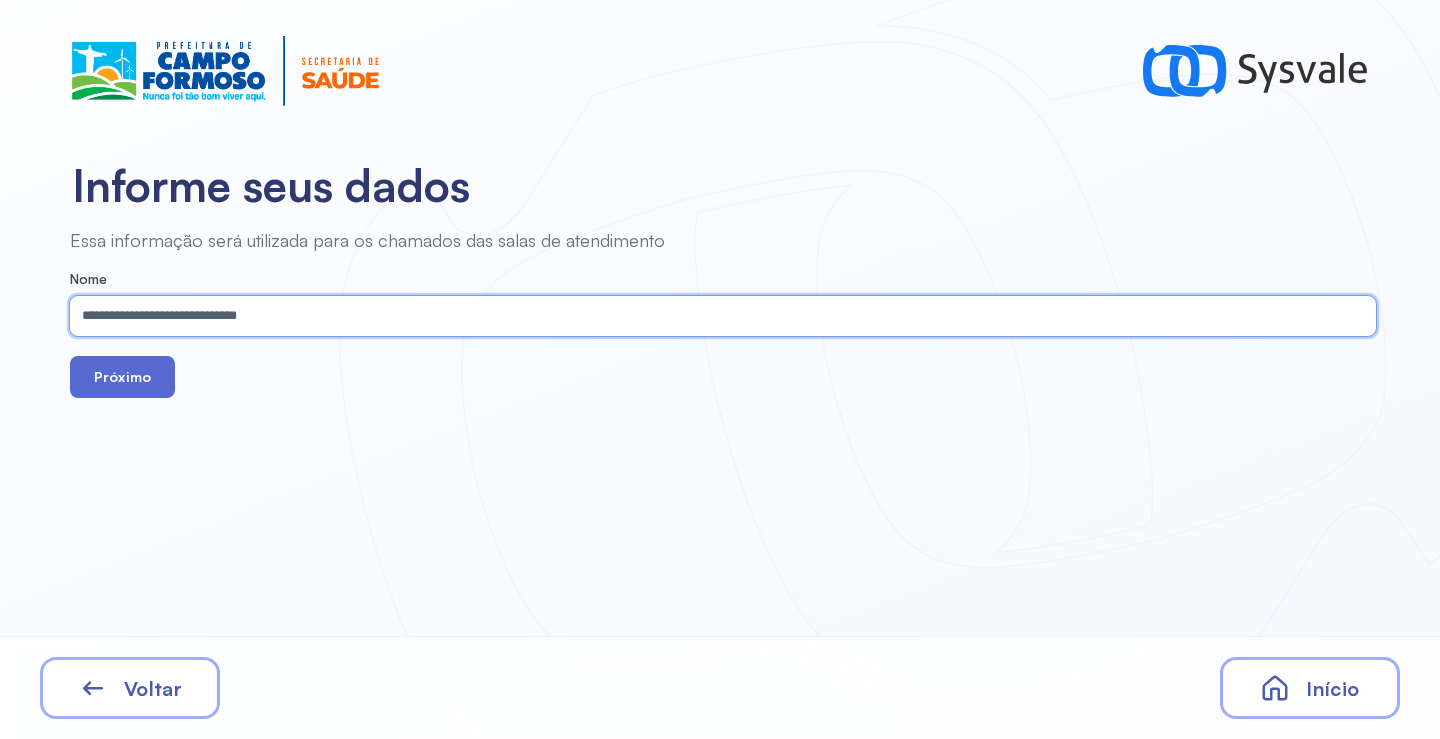 type on "**********" 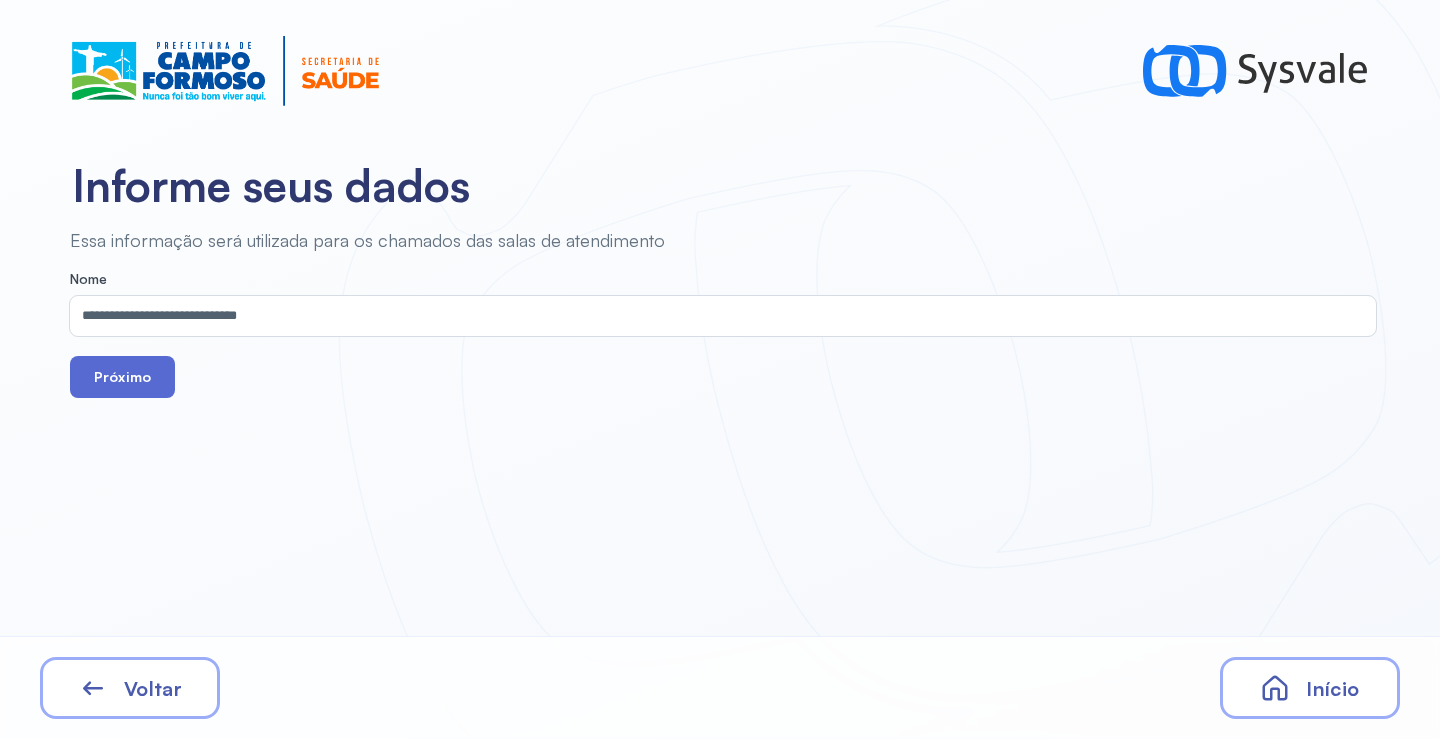 click on "Próximo" at bounding box center (122, 377) 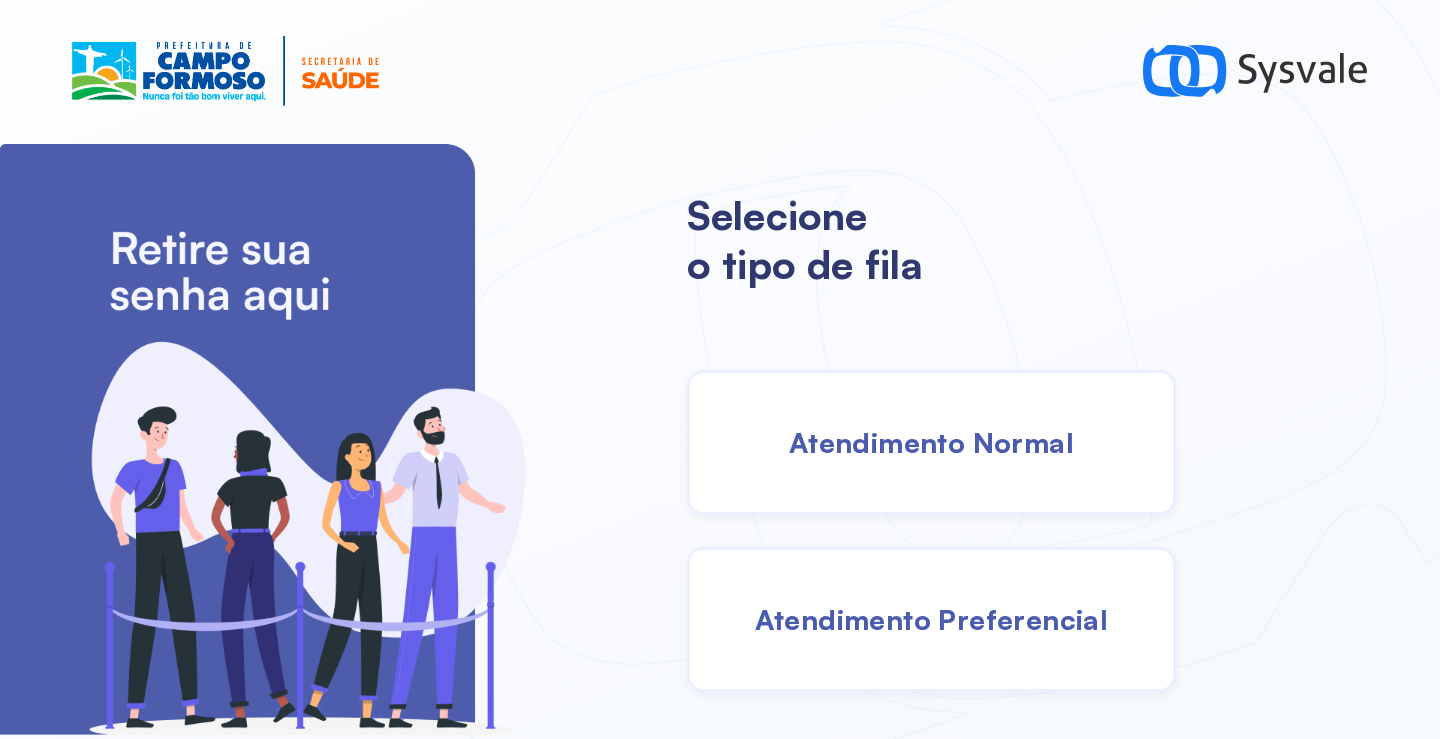 click on "Atendimento Normal" at bounding box center (931, 442) 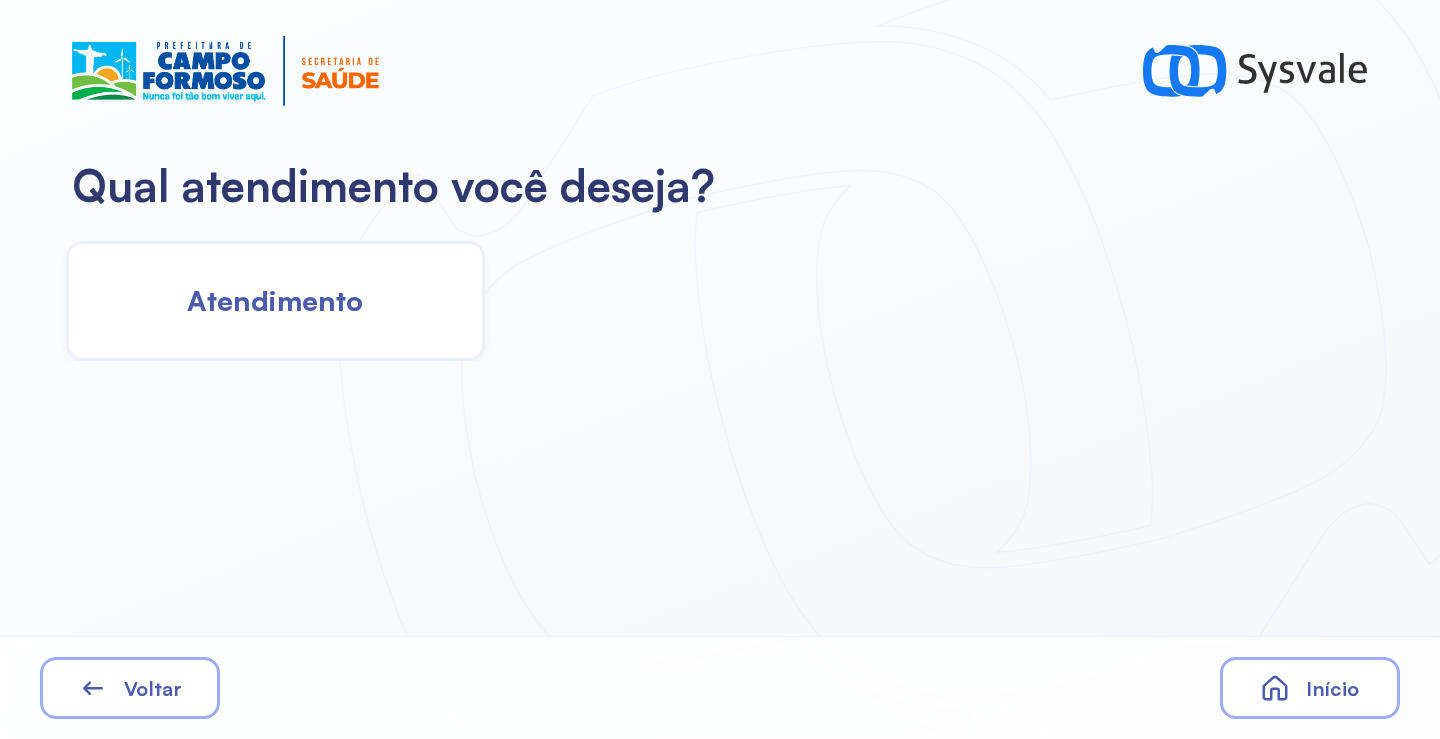 click on "Atendimento" 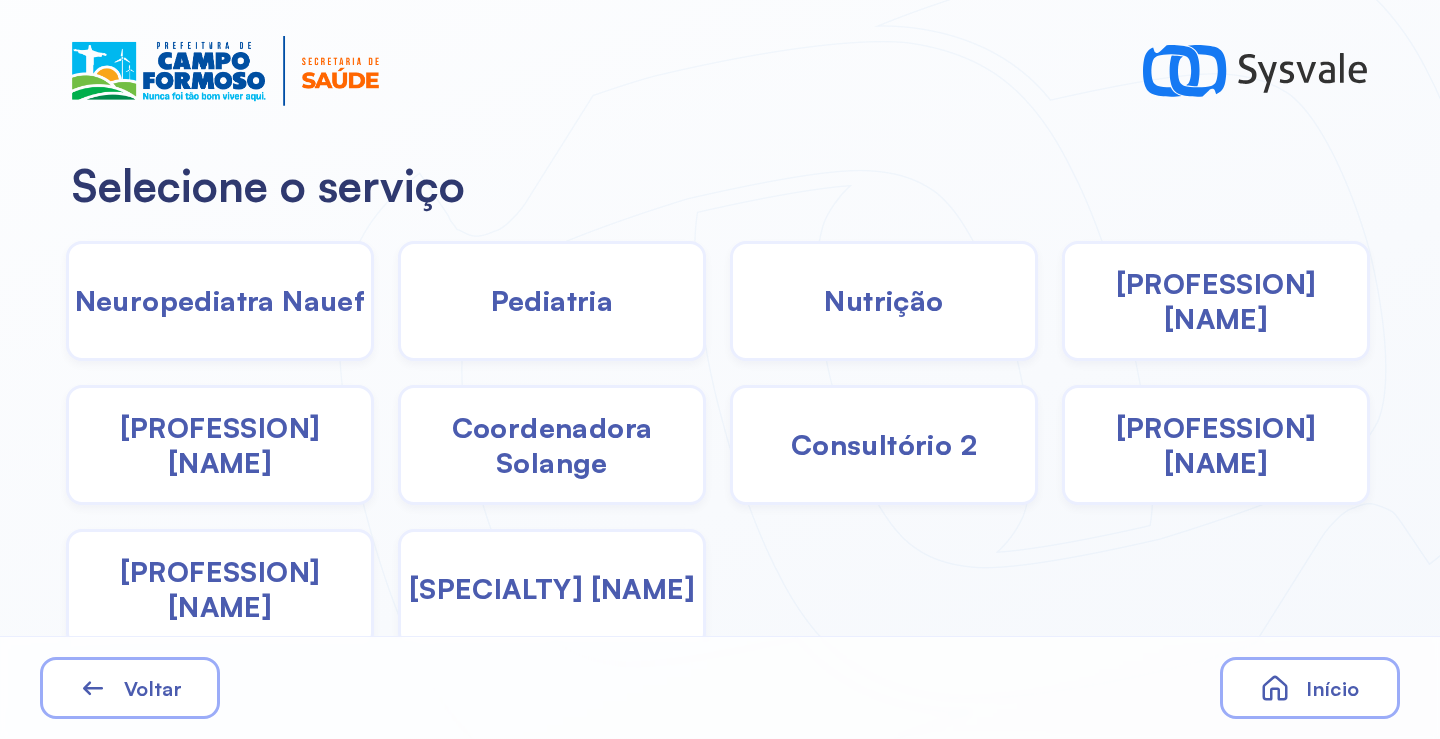 click on "Fisioterapeuta [NAME]" at bounding box center [1216, 445] 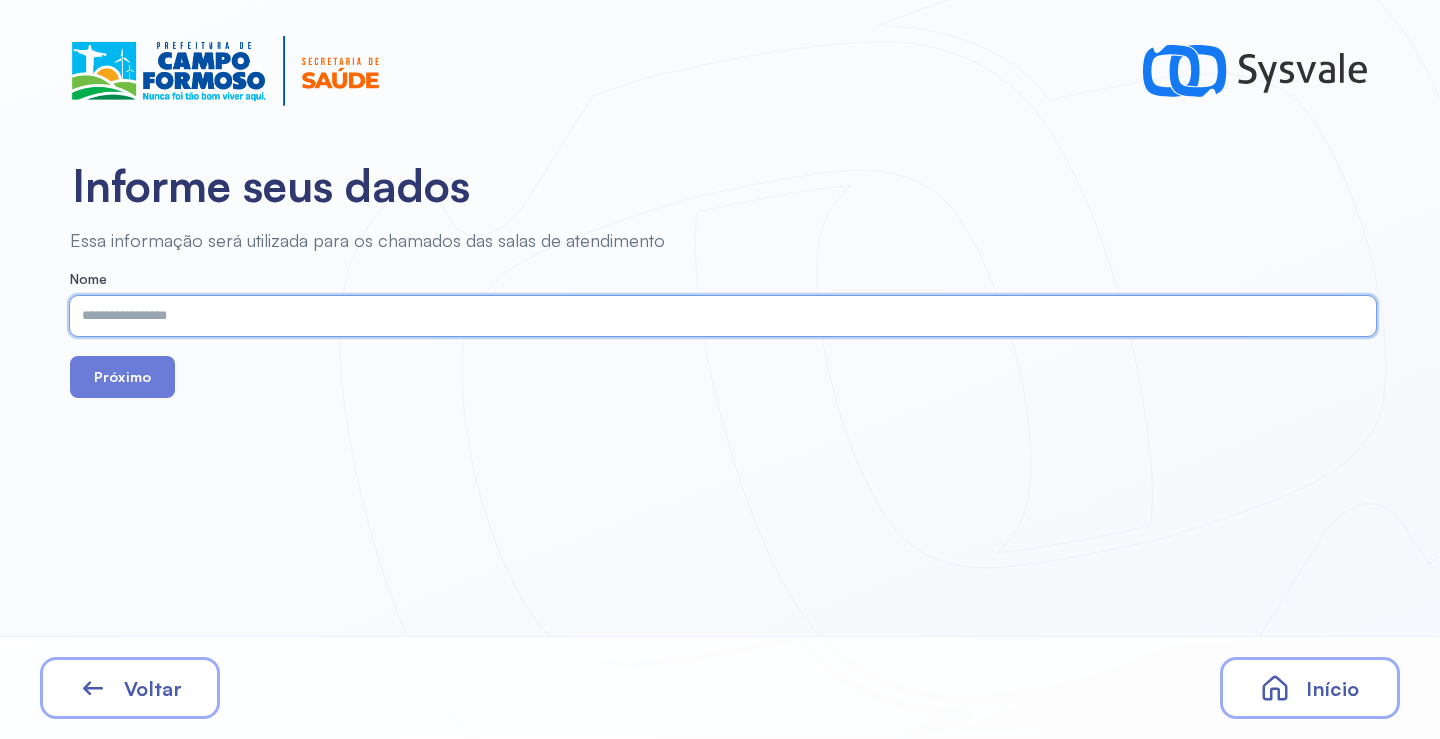 paste on "**********" 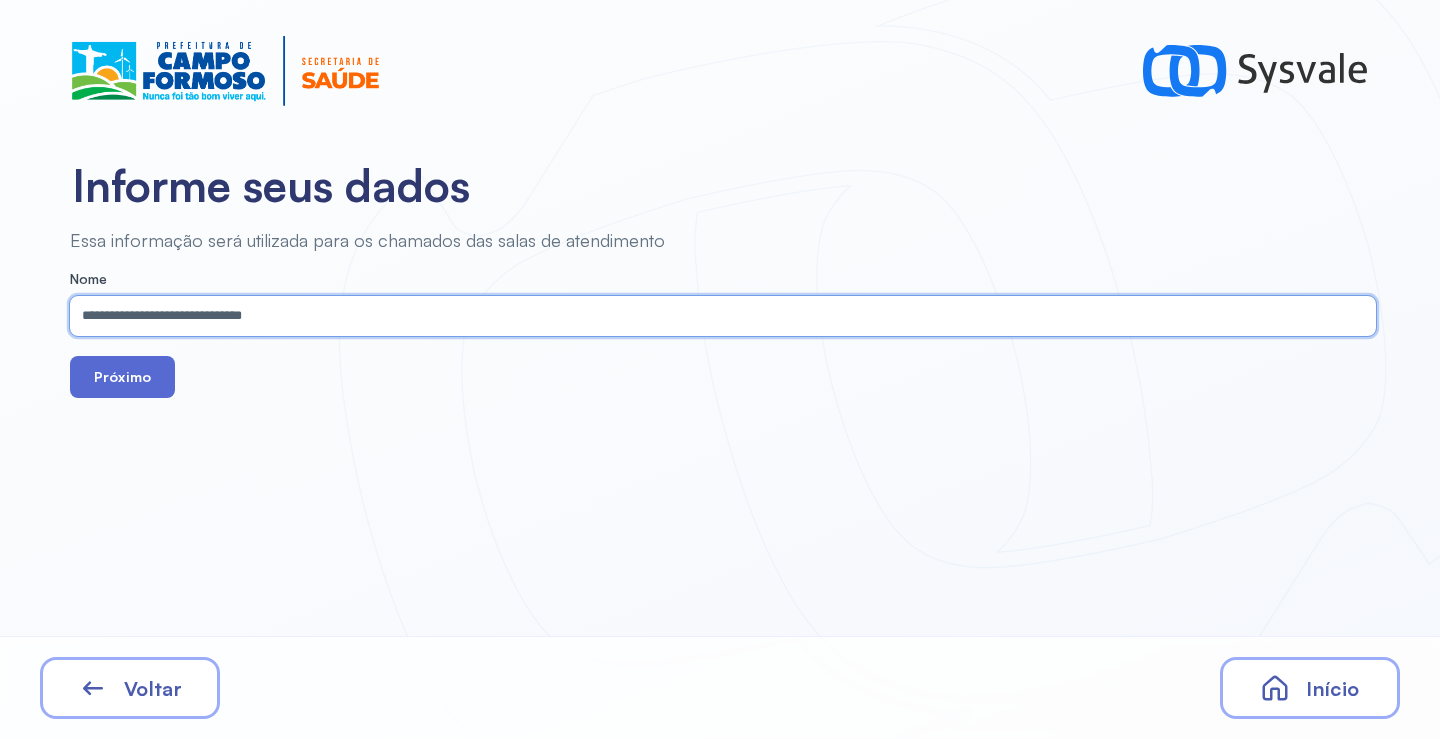 type on "**********" 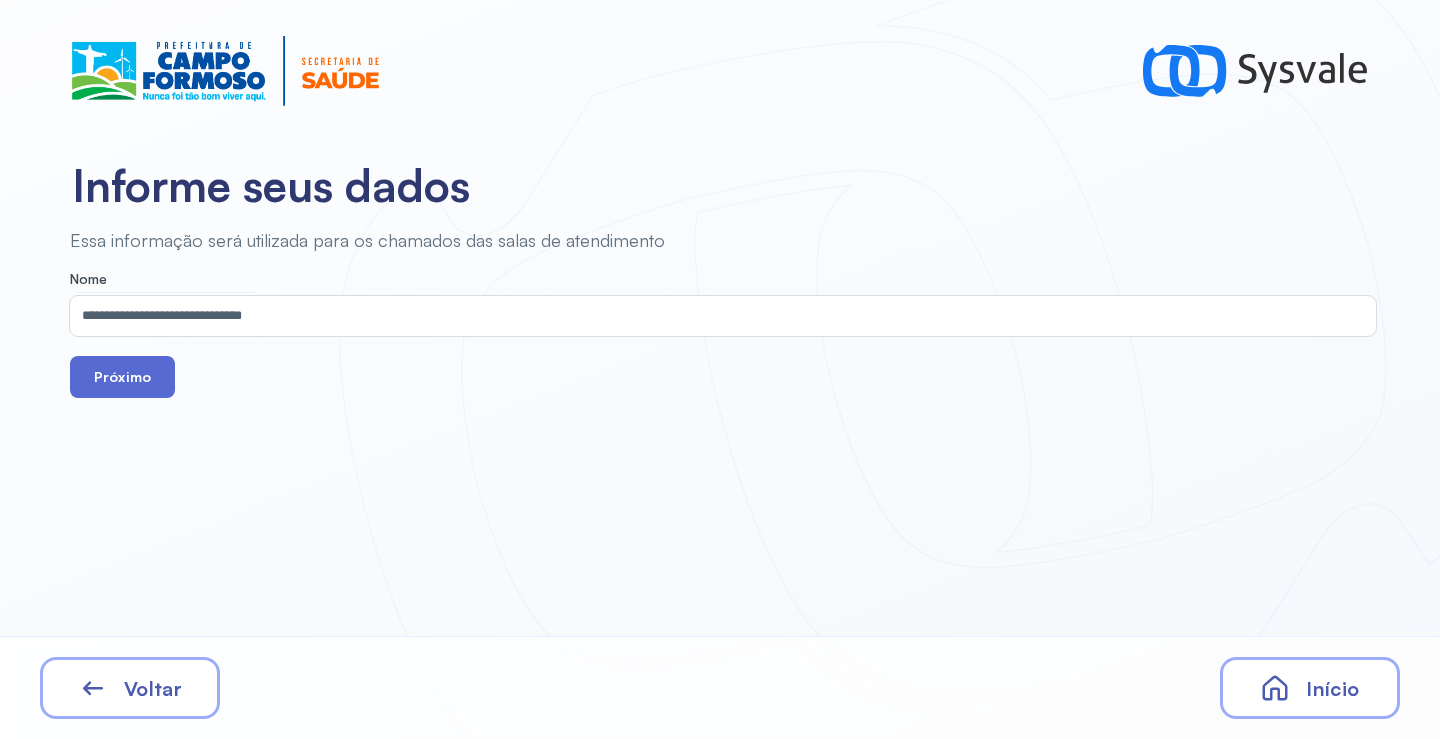click on "Próximo" at bounding box center (122, 377) 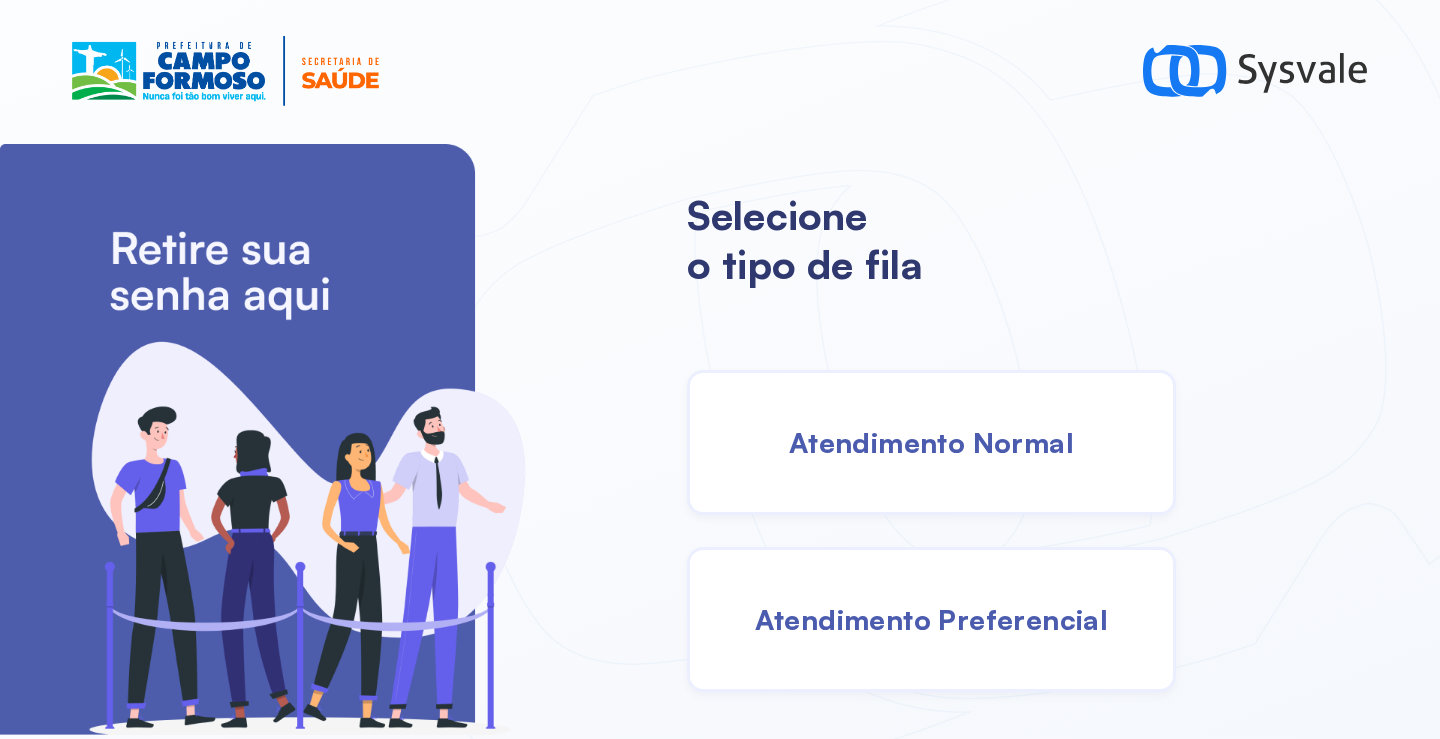 click on "Atendimento Normal" at bounding box center [931, 442] 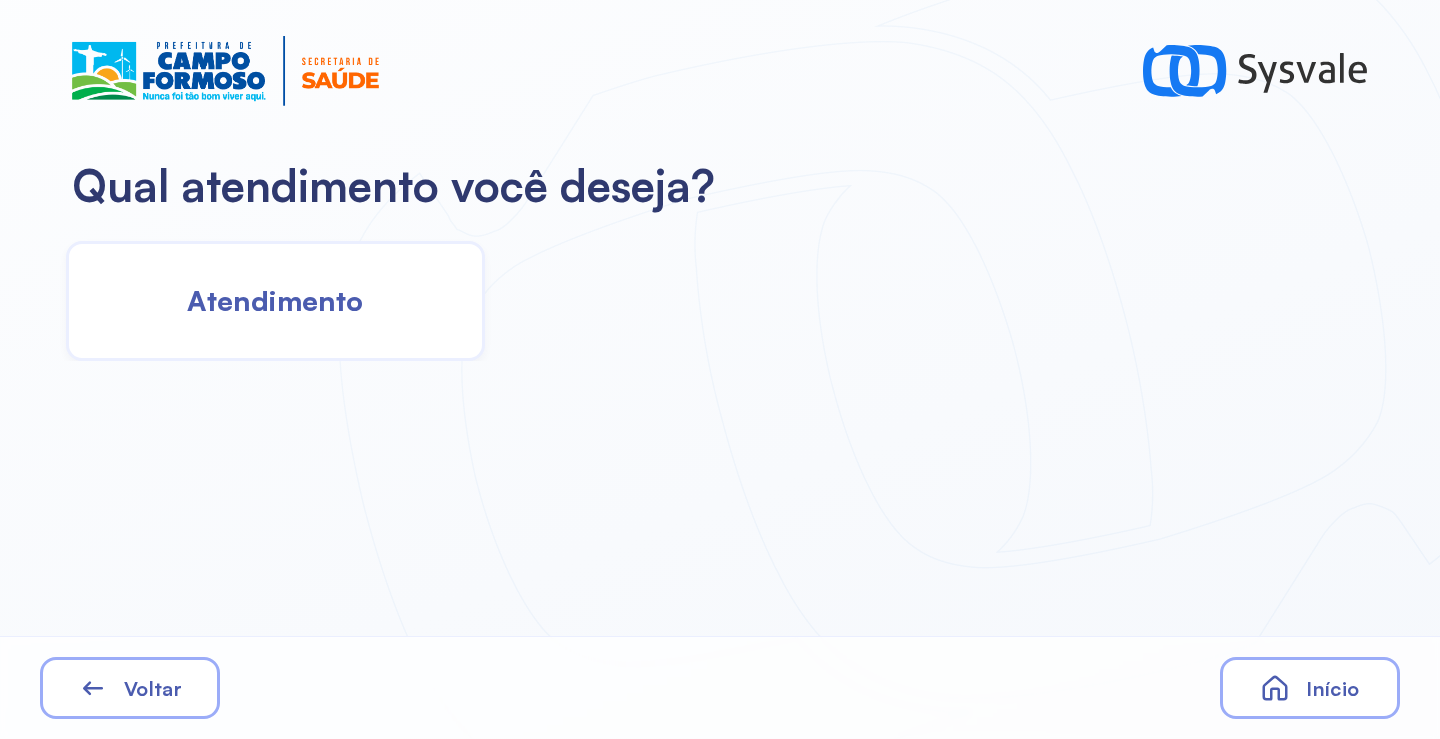 drag, startPoint x: 331, startPoint y: 363, endPoint x: 321, endPoint y: 305, distance: 58.855755 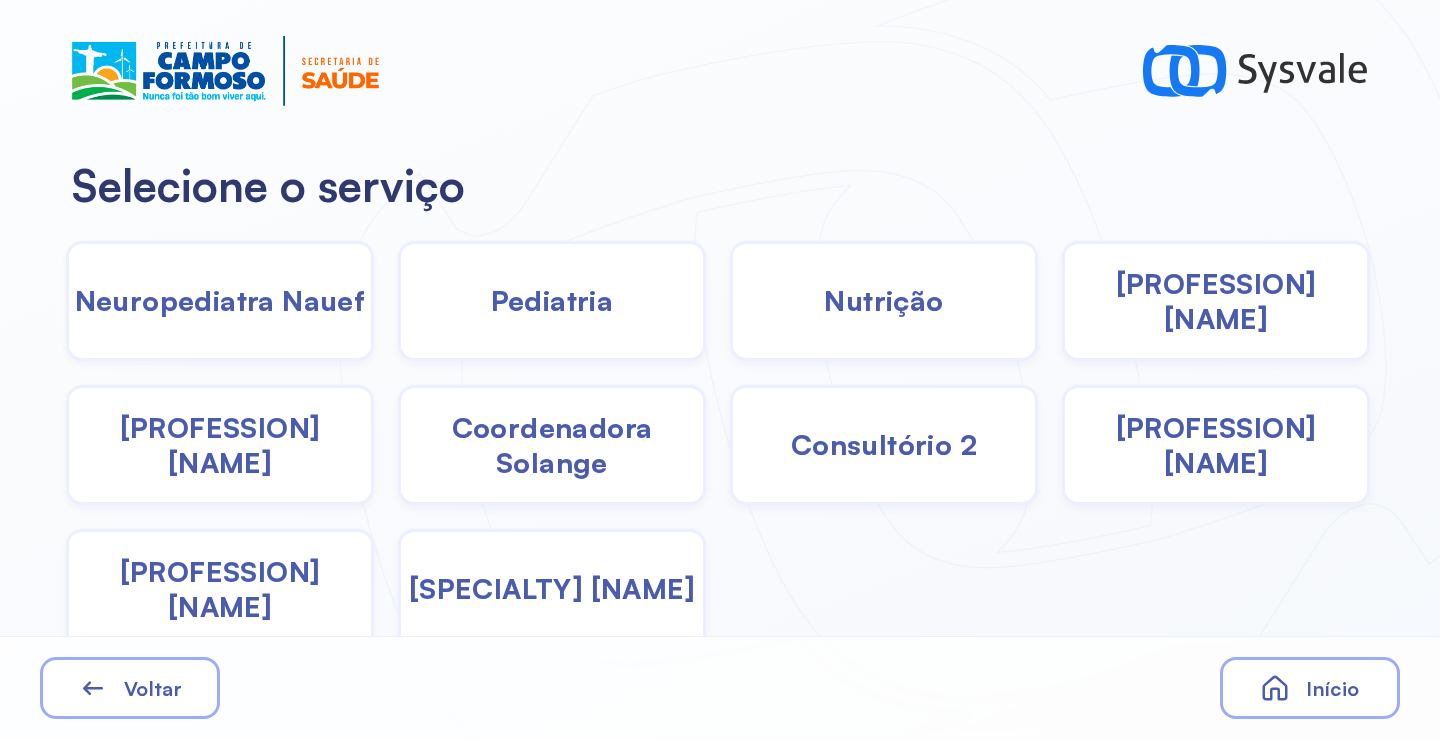 click on "Pediatria" 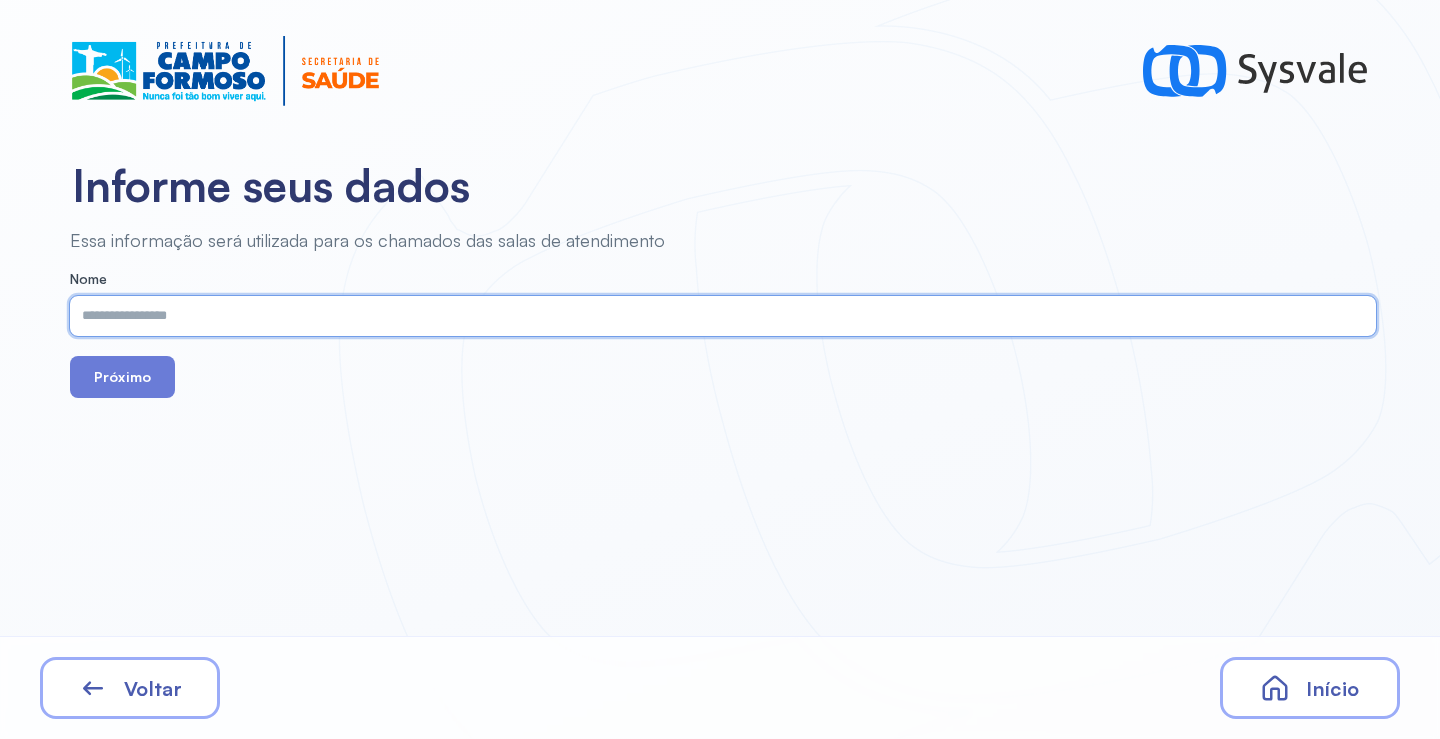 paste on "**********" 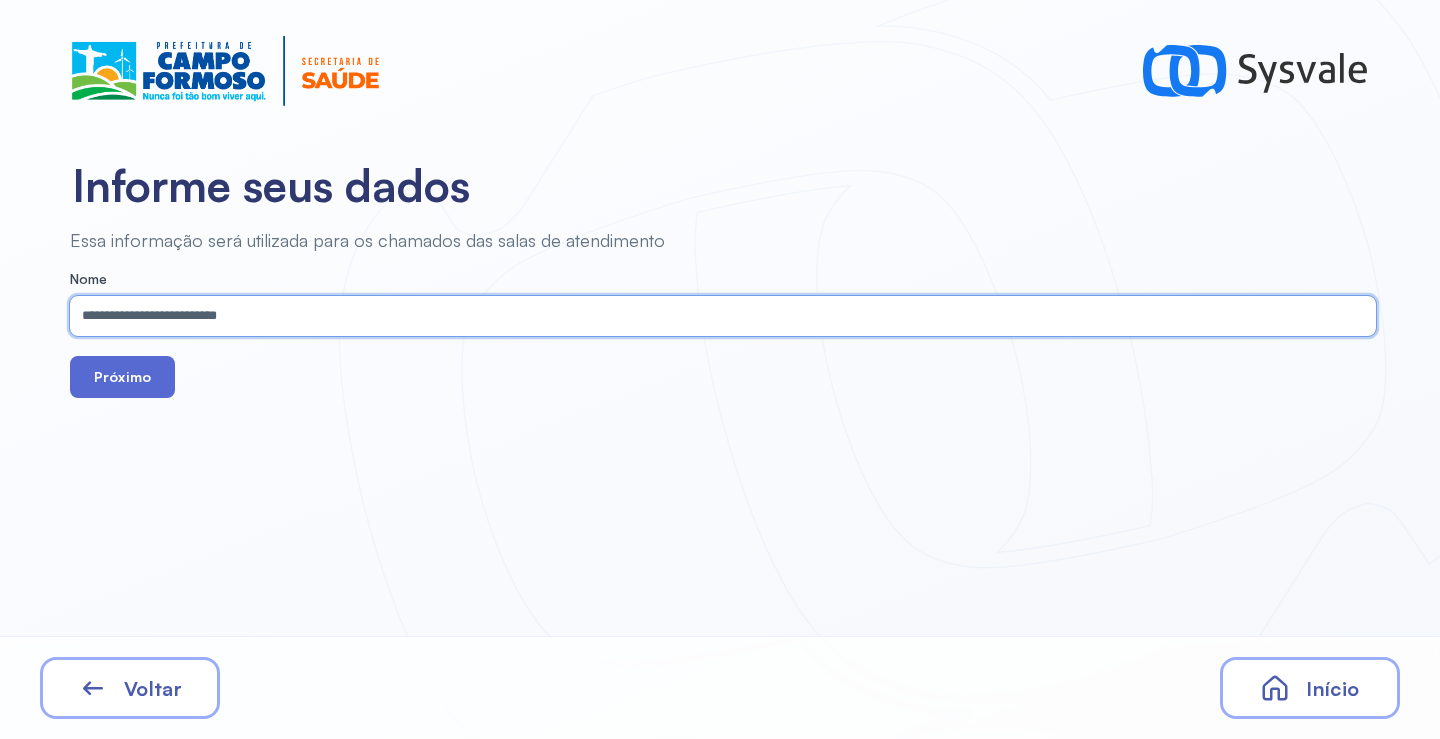 type on "**********" 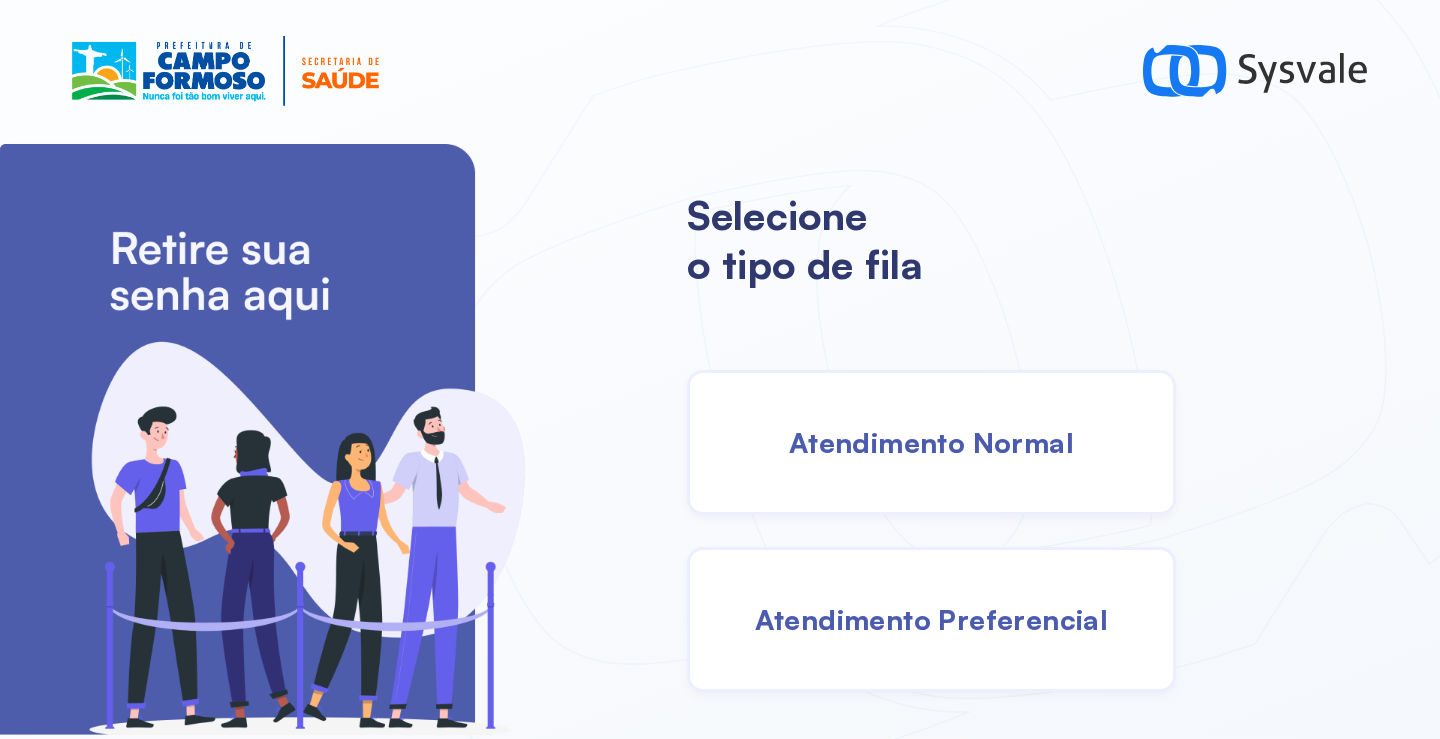 drag, startPoint x: 961, startPoint y: 475, endPoint x: 943, endPoint y: 468, distance: 19.313208 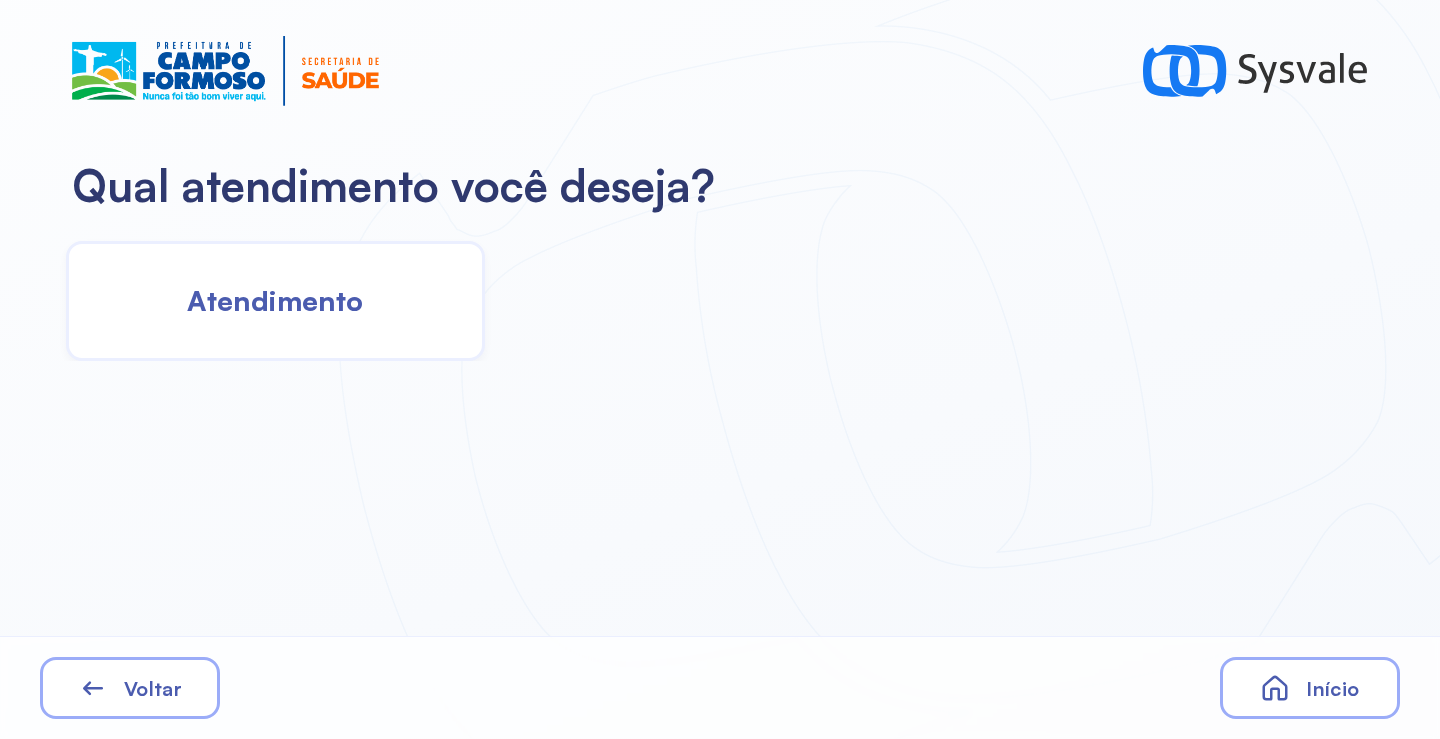 click on "Atendimento" 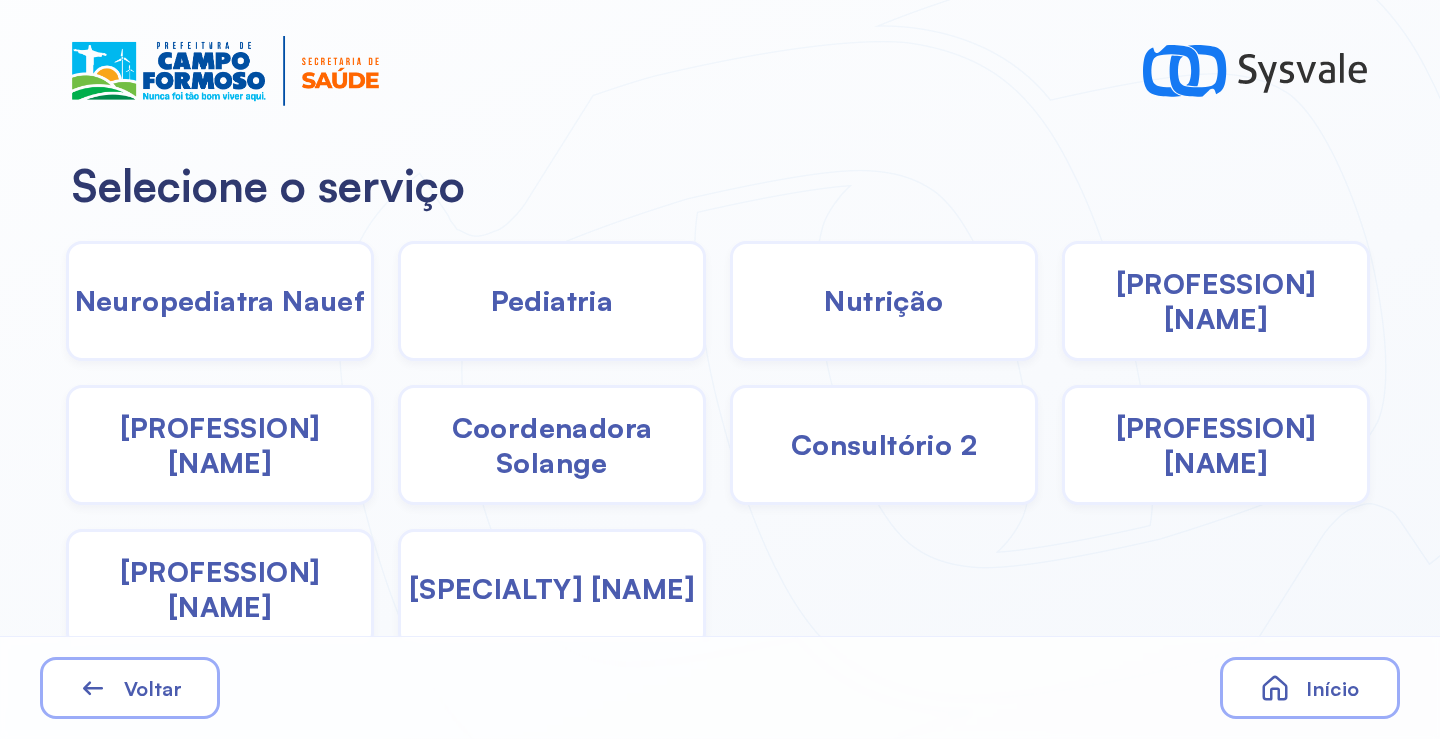 click on "Pediatria" 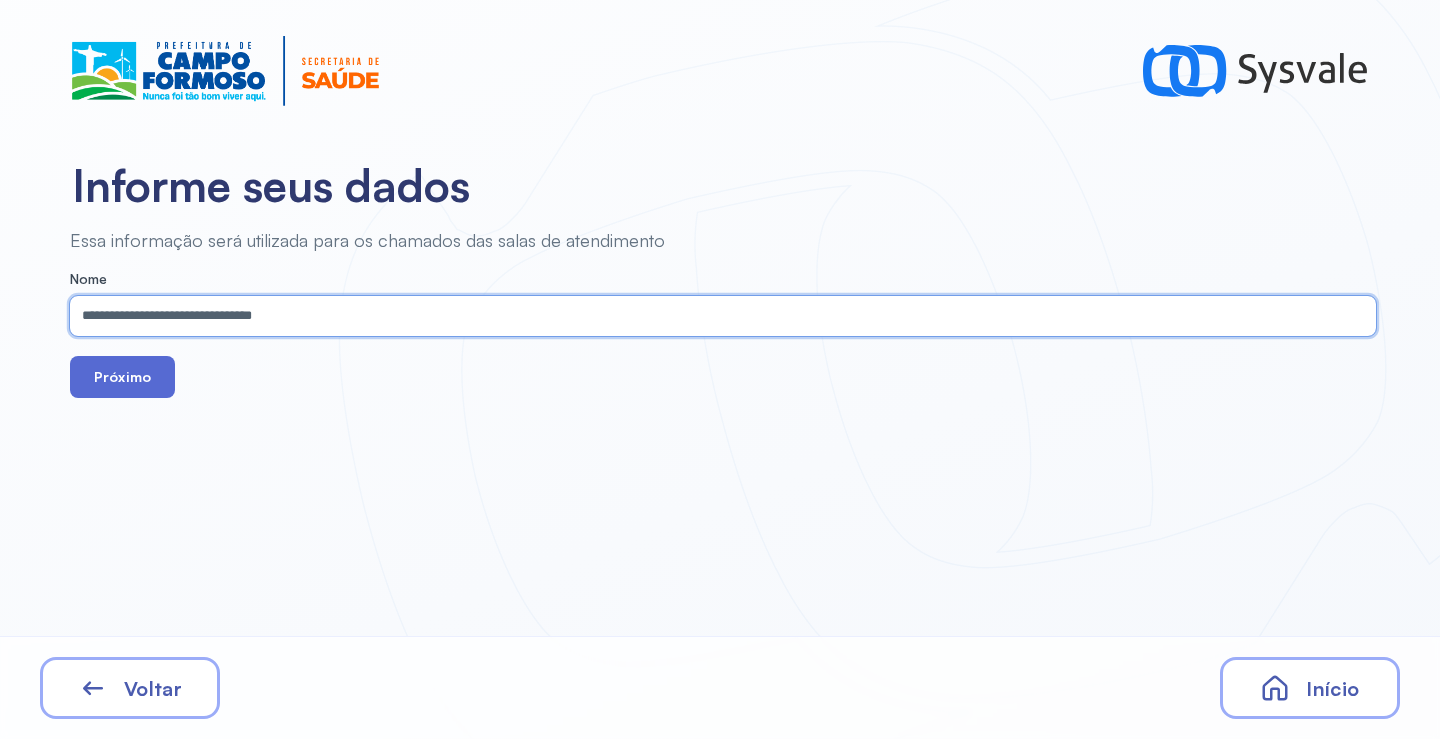 type on "**********" 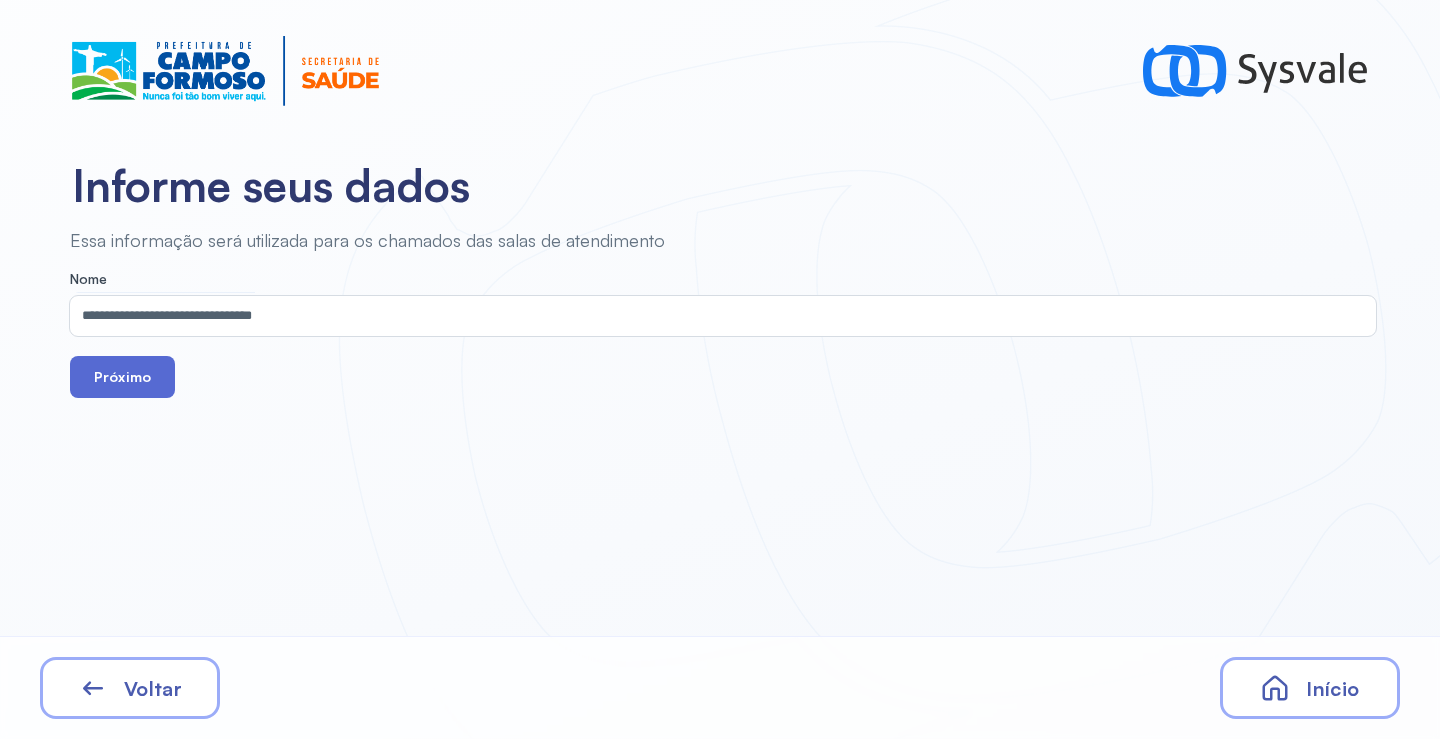 click on "Próximo" at bounding box center (122, 377) 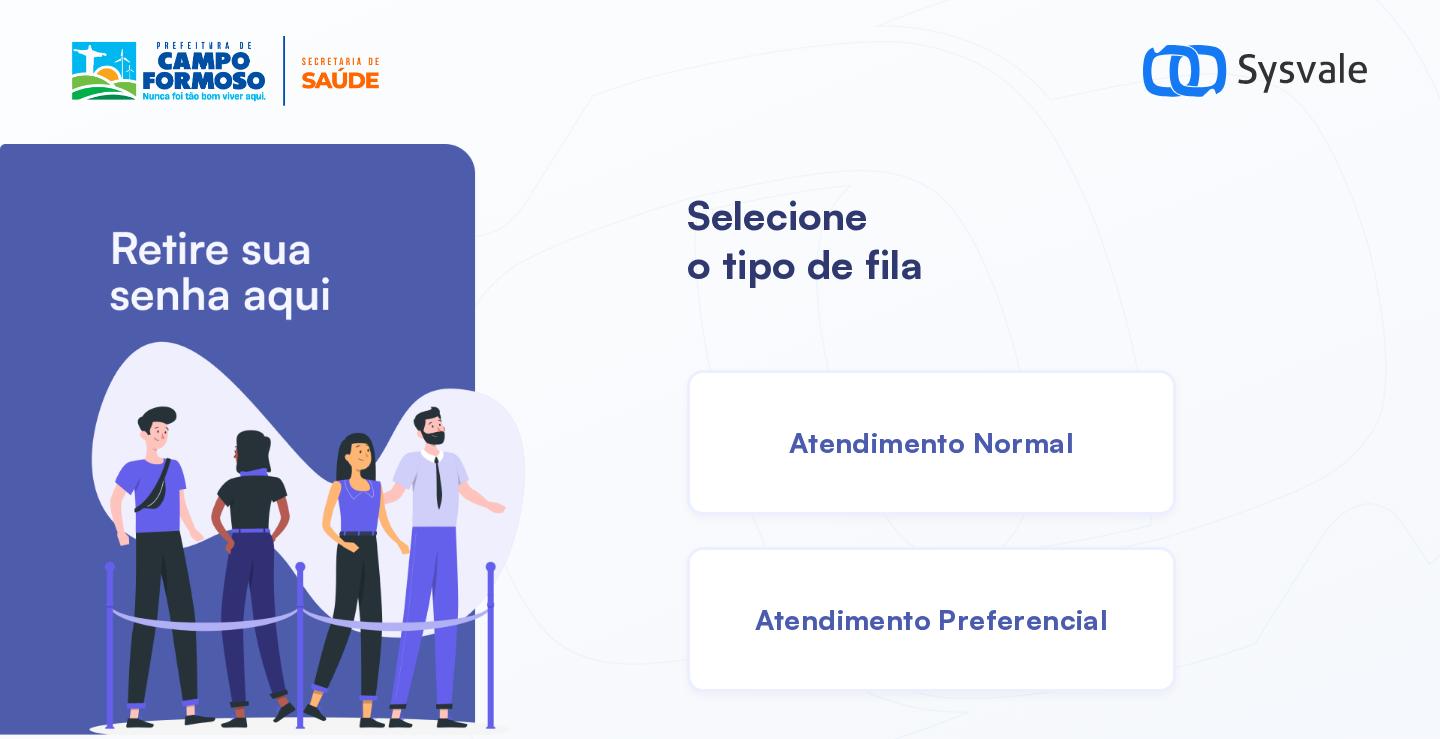 click on "Atendimento Normal" at bounding box center [931, 442] 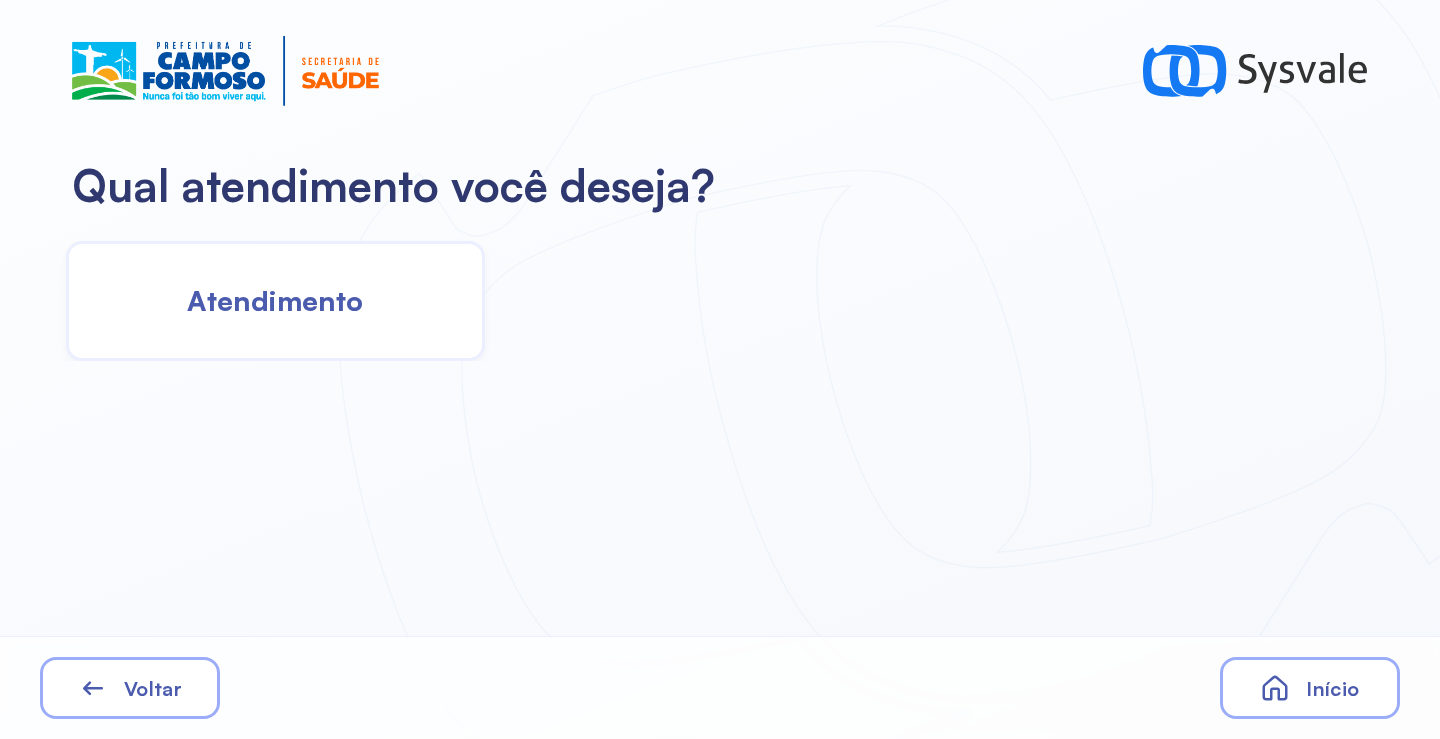 click on "Atendimento" 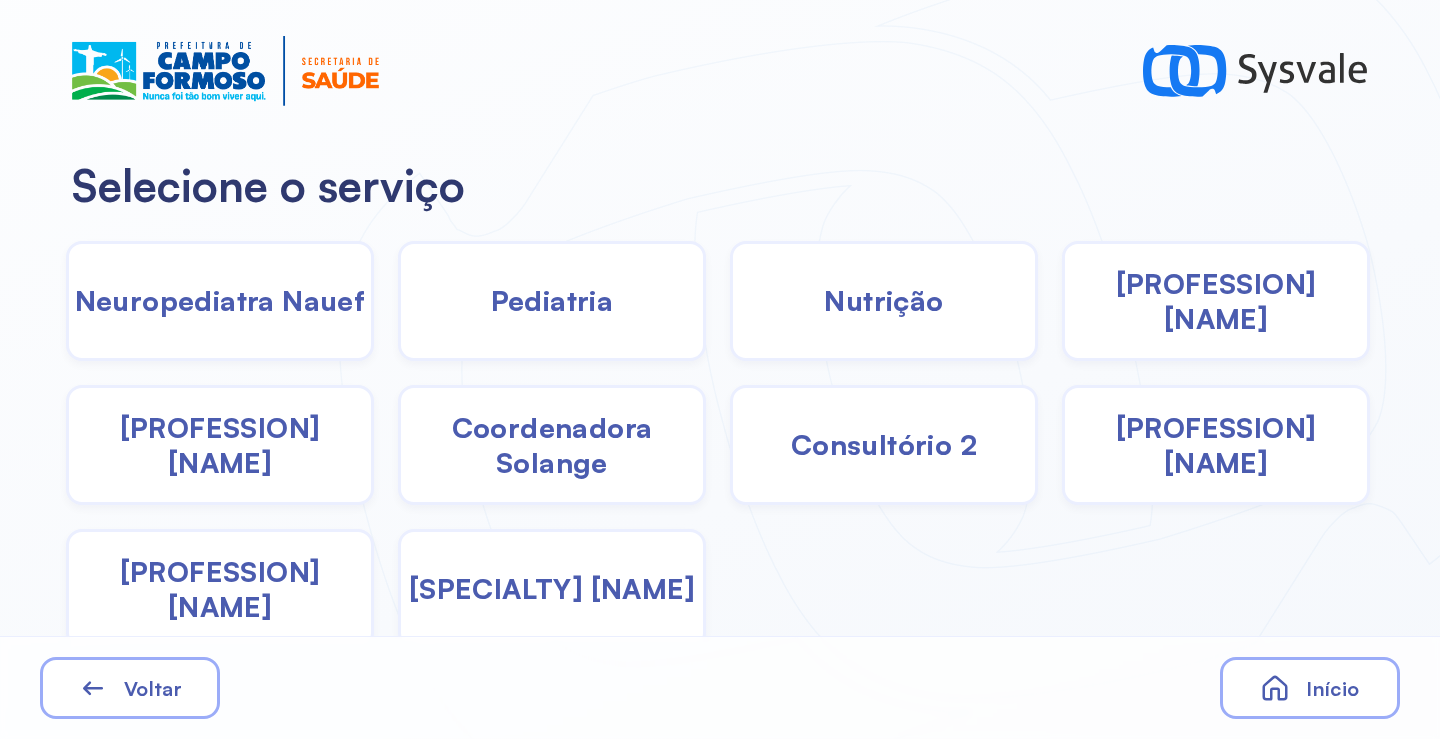 click on "Pediatria" at bounding box center (552, 300) 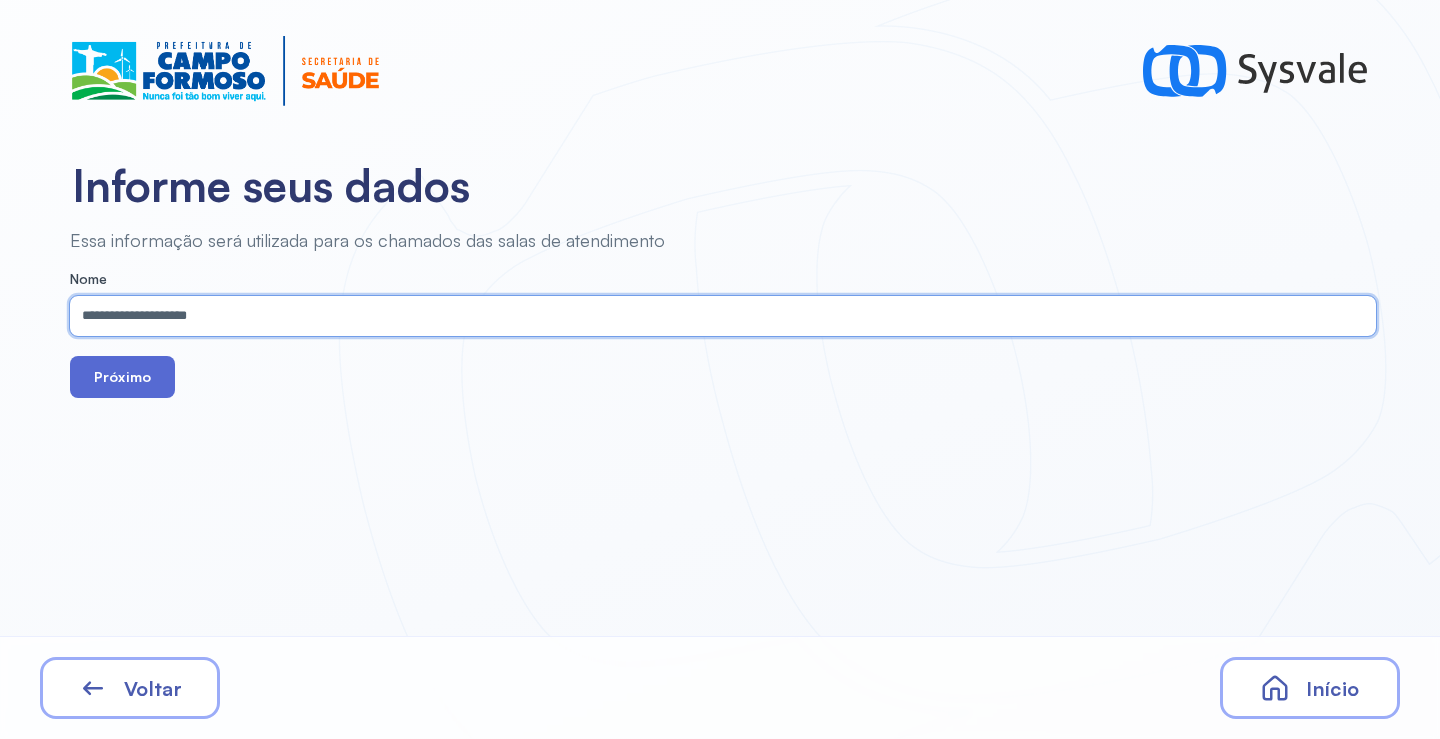 type on "**********" 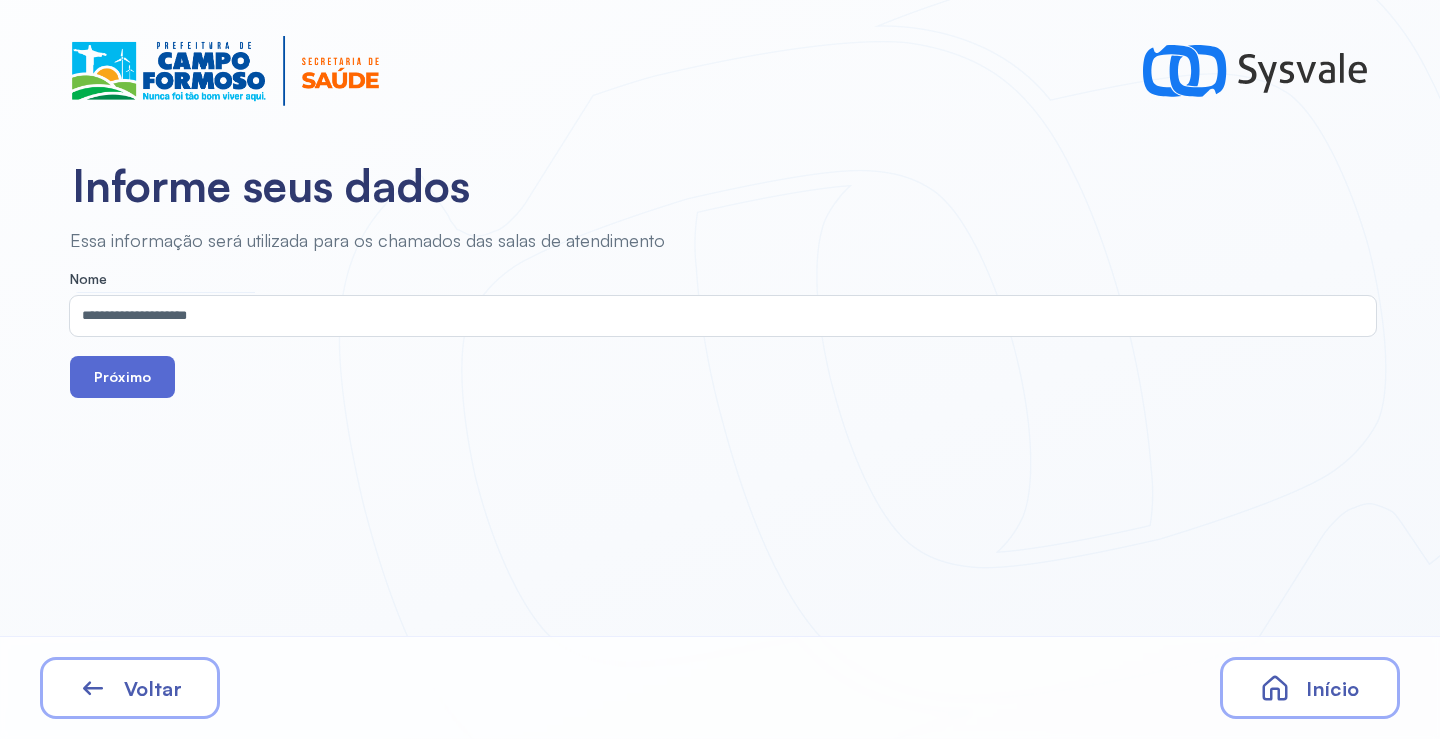 click on "Próximo" at bounding box center (122, 377) 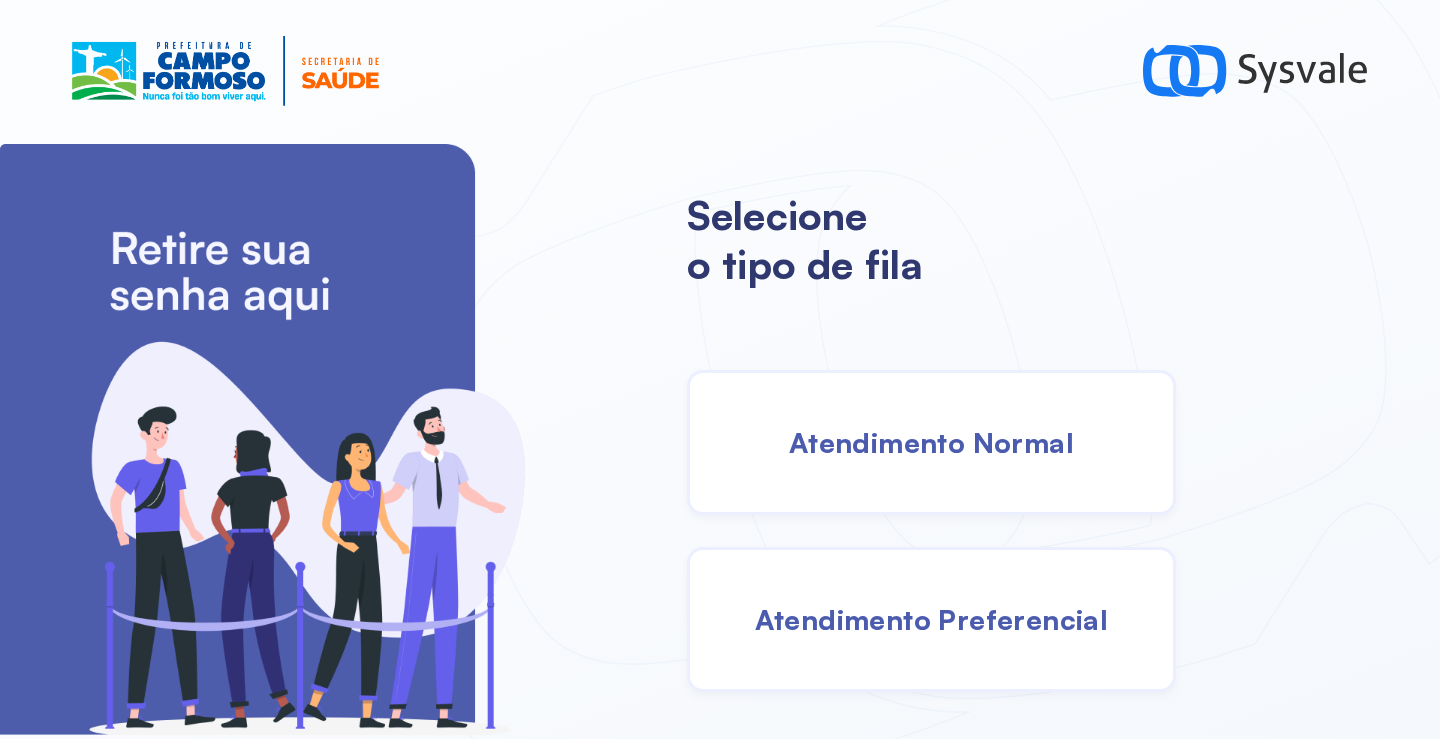 click on "Atendimento Normal" at bounding box center [931, 442] 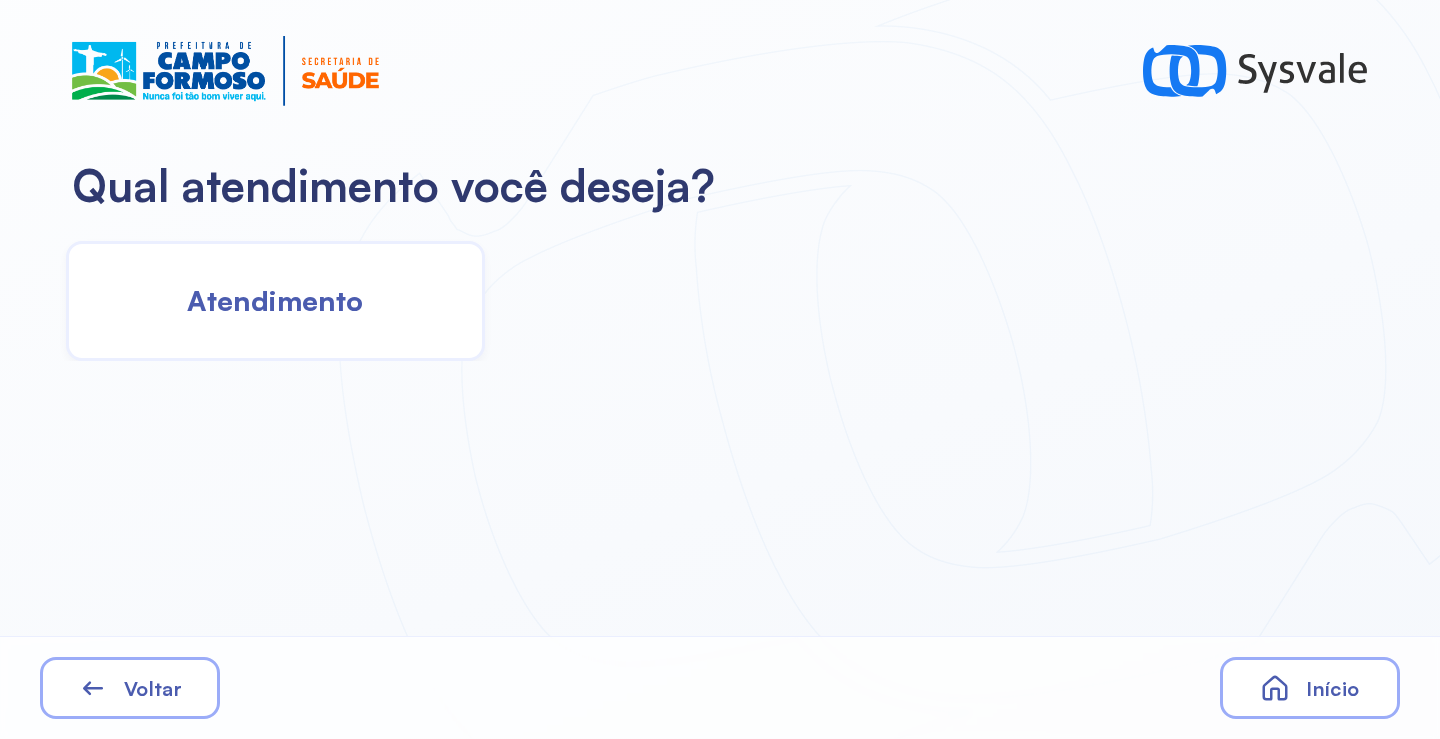 click on "Atendimento" at bounding box center (275, 300) 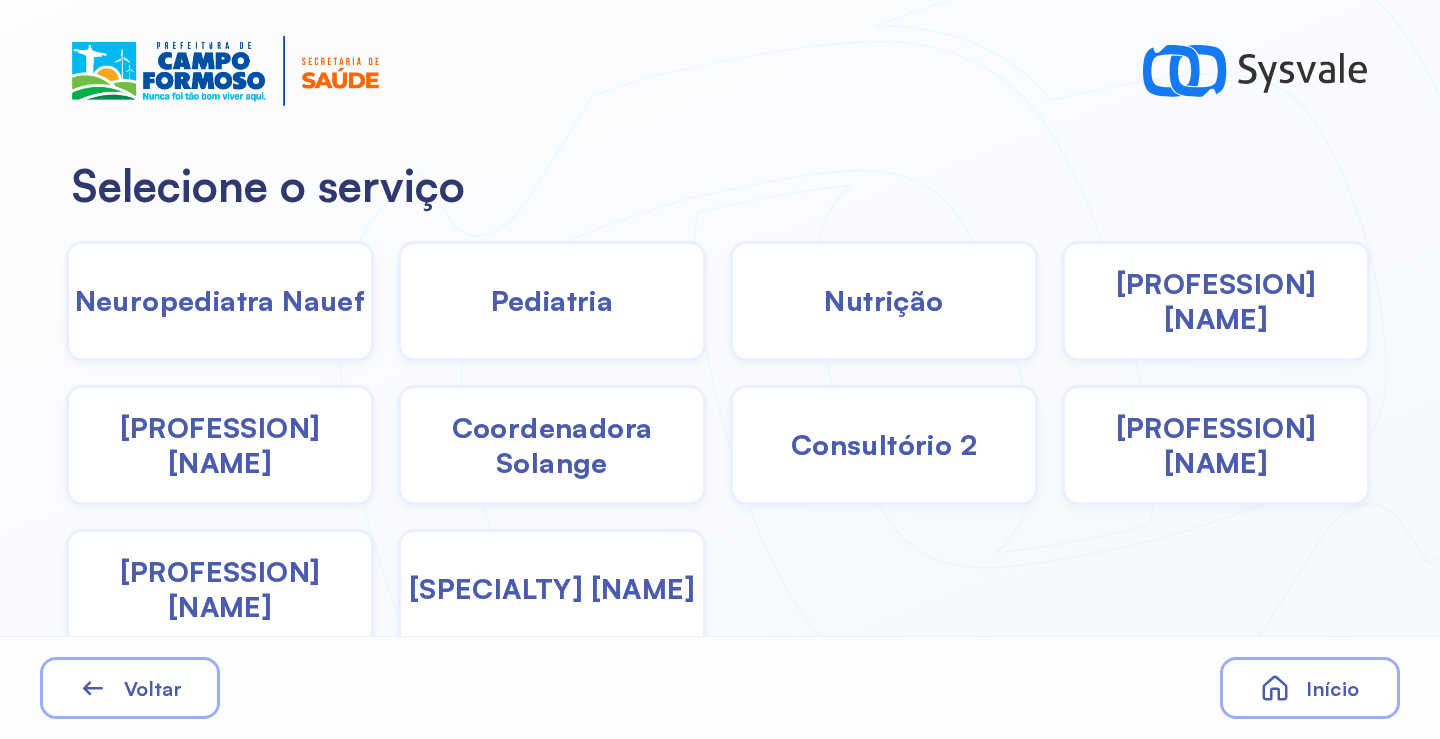 click on "Pediatria" 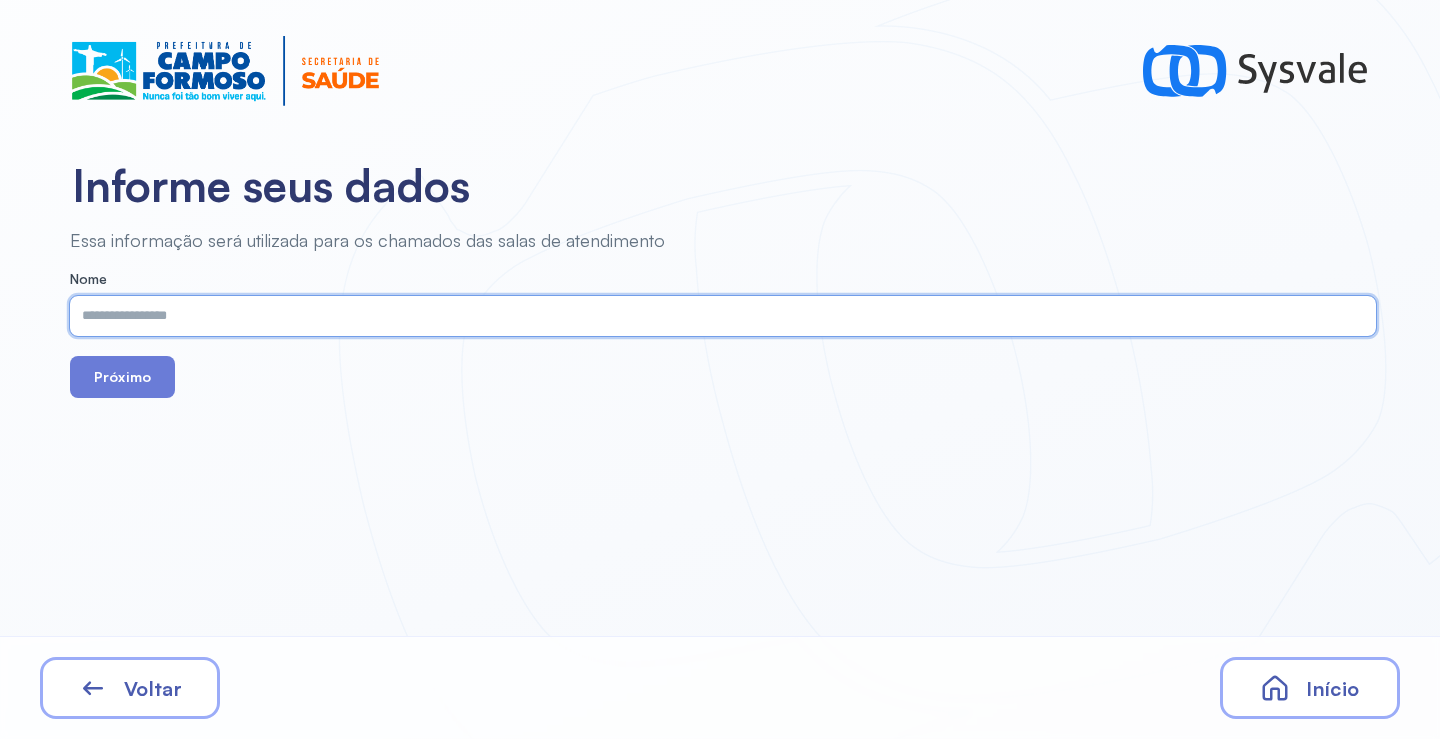 paste on "**********" 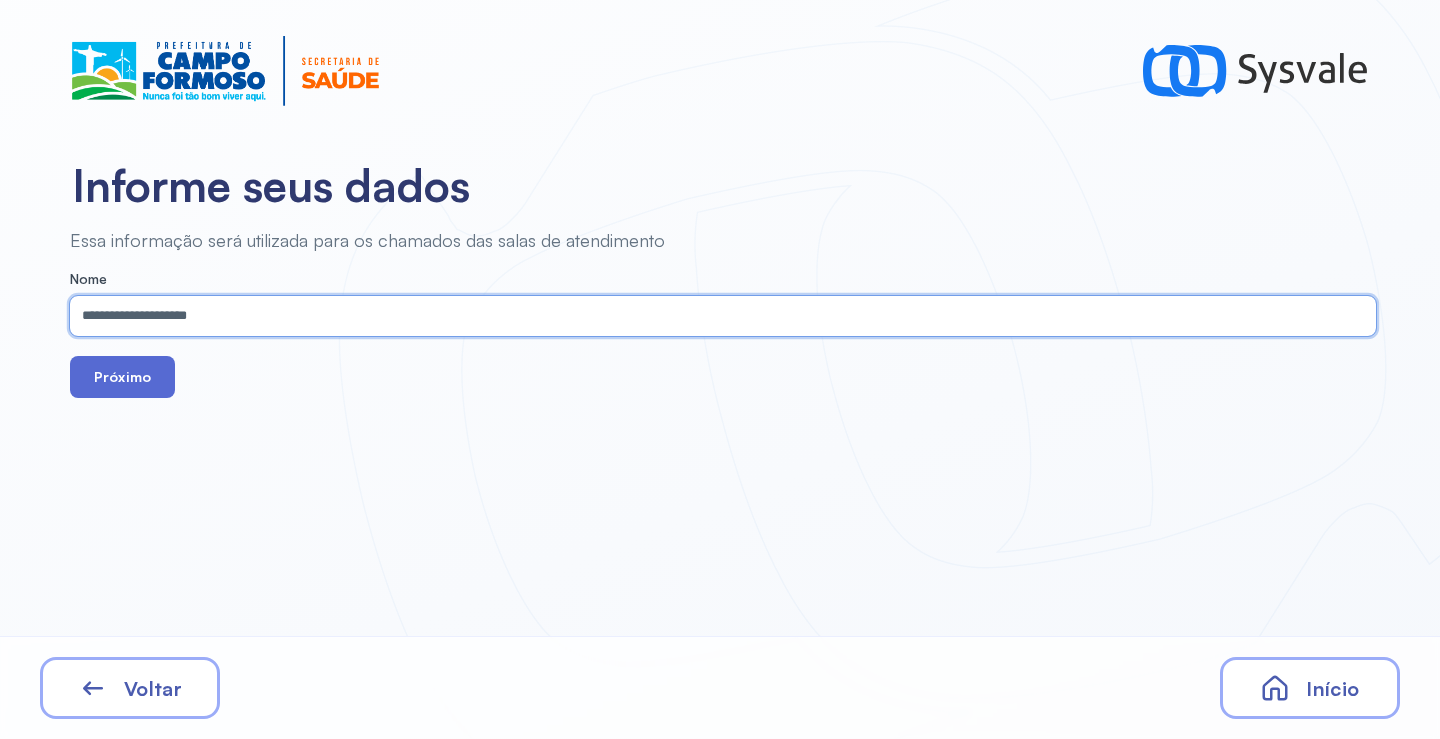 type on "**********" 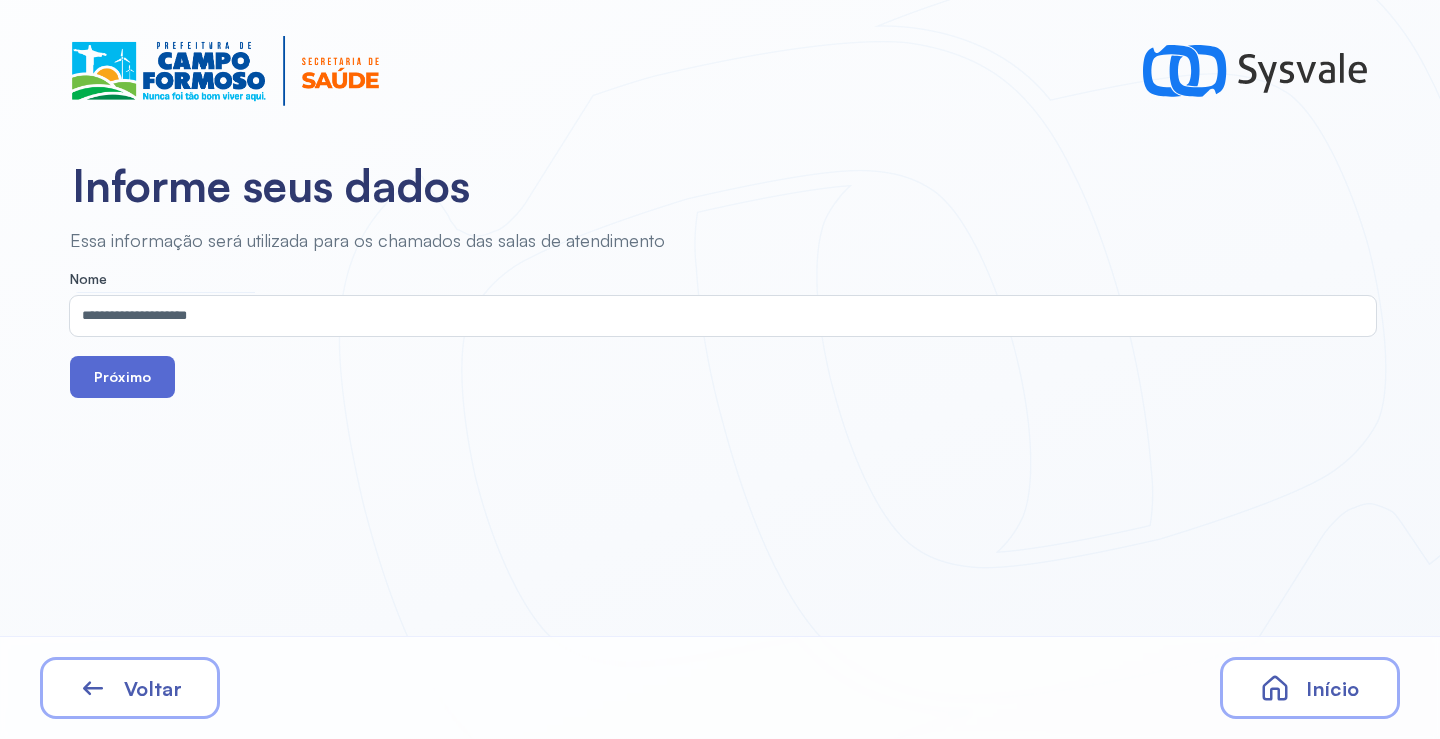 click on "Próximo" at bounding box center [122, 377] 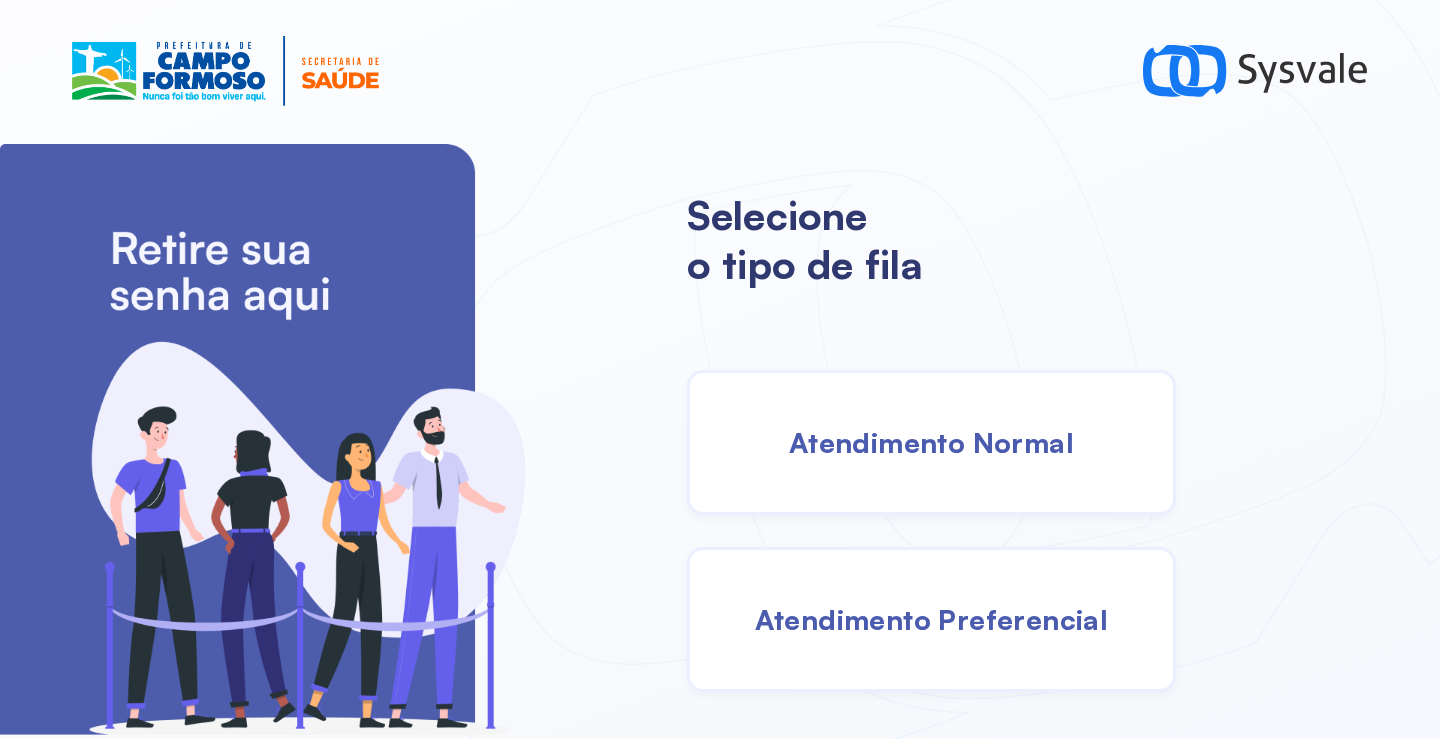 click on "Atendimento Preferencial" at bounding box center (932, 619) 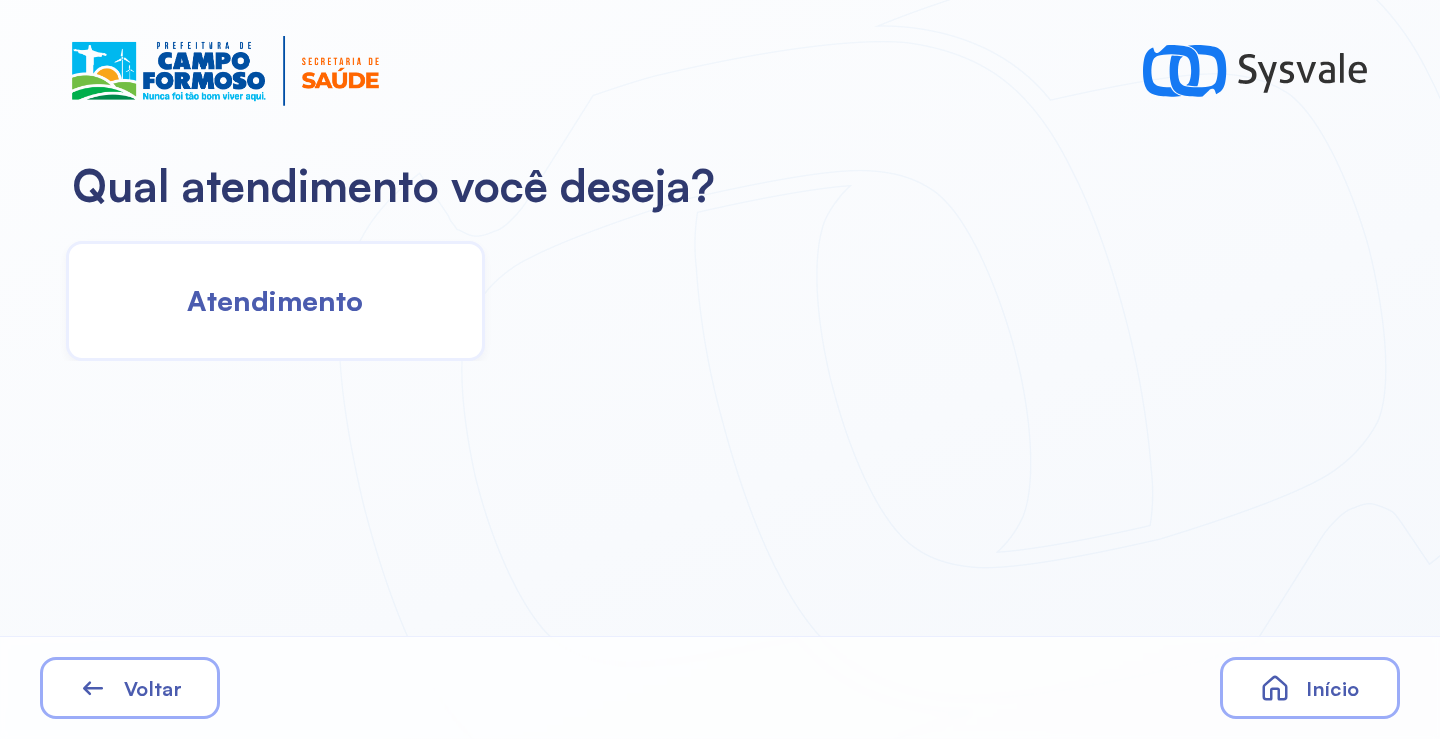 click on "Atendimento" 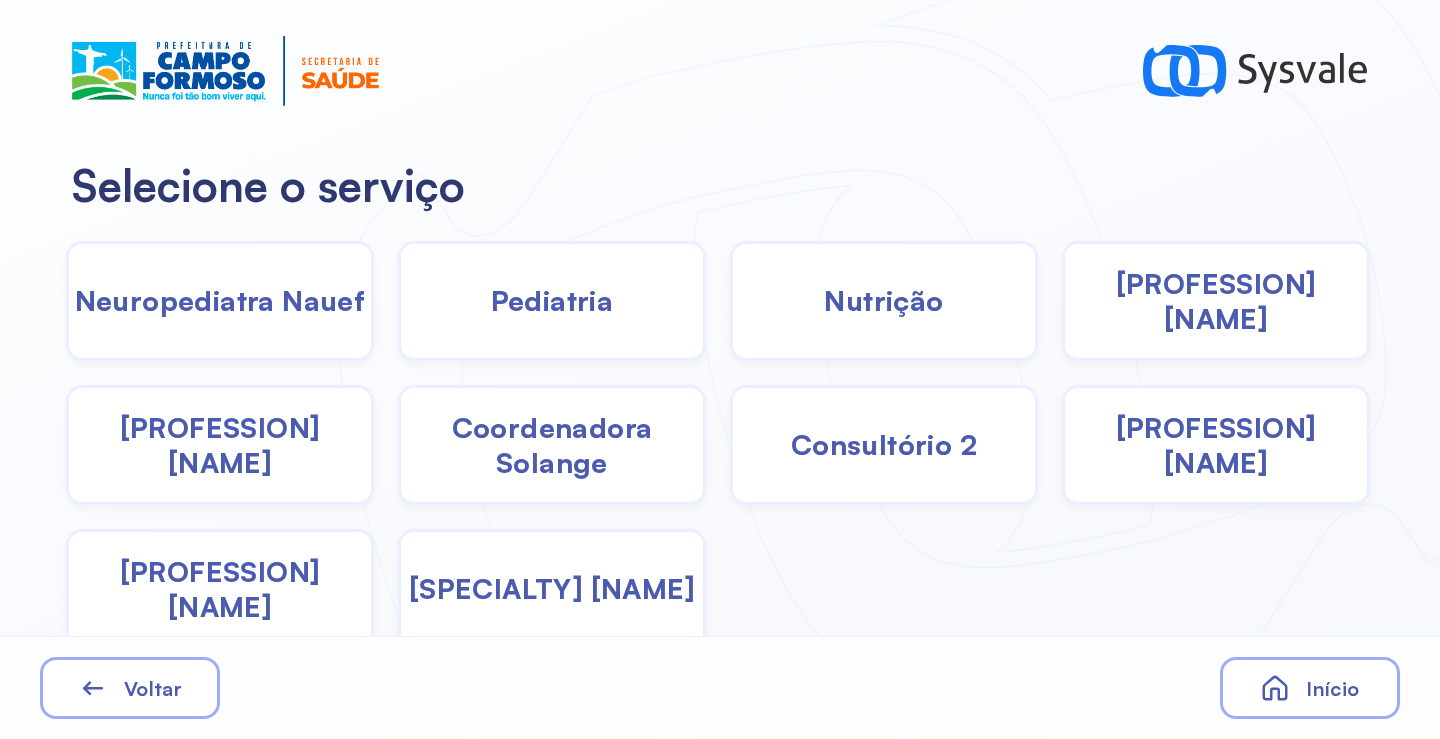 click on "Pediatria" 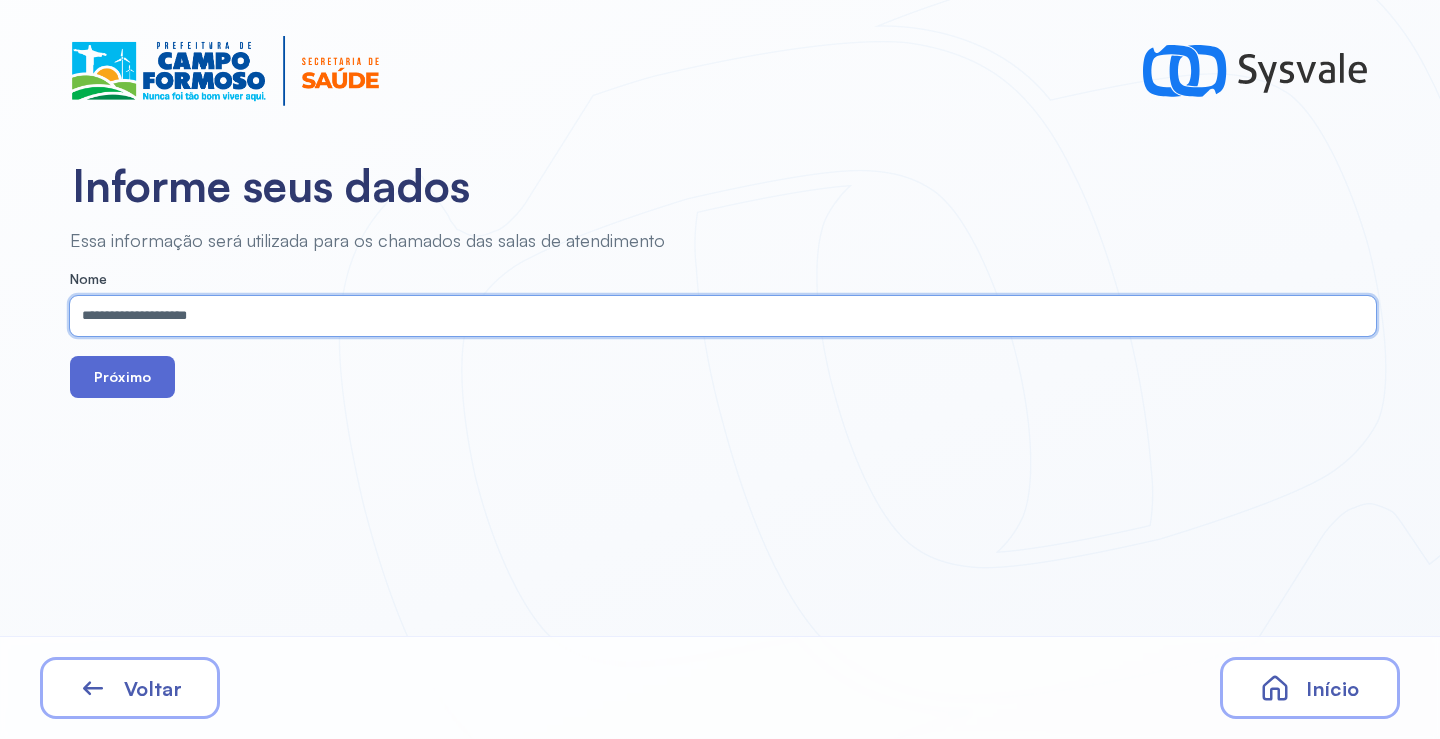 type on "**********" 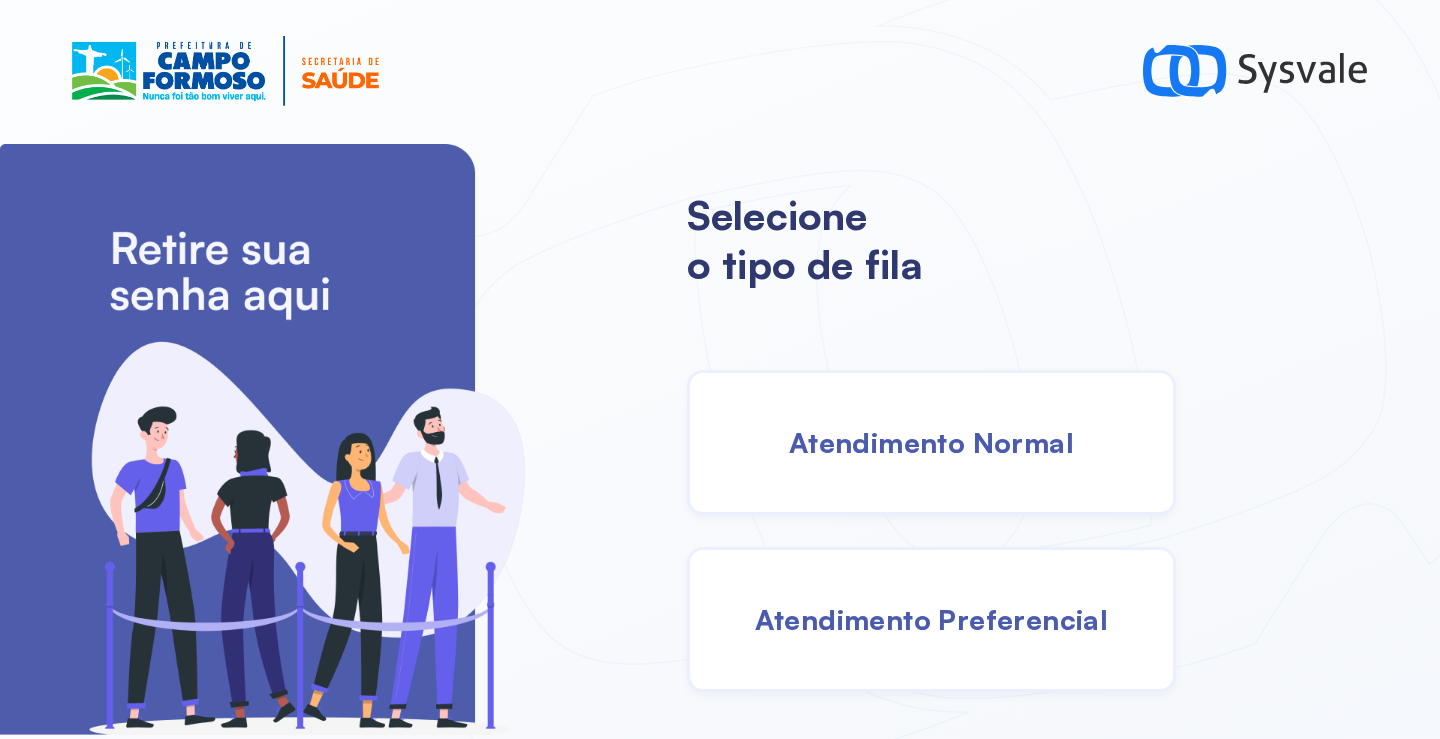 click on "Atendimento Normal" at bounding box center [931, 442] 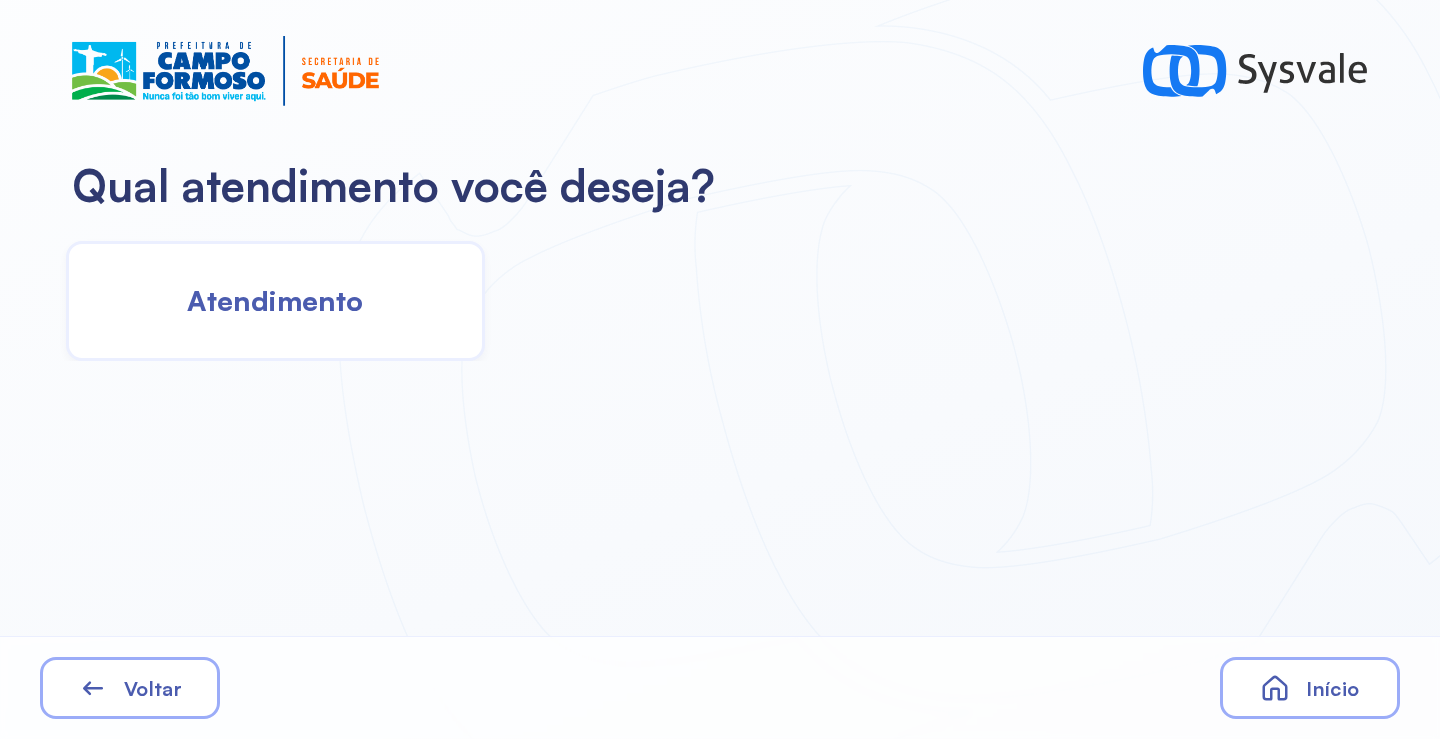 click on "Atendimento" at bounding box center [275, 300] 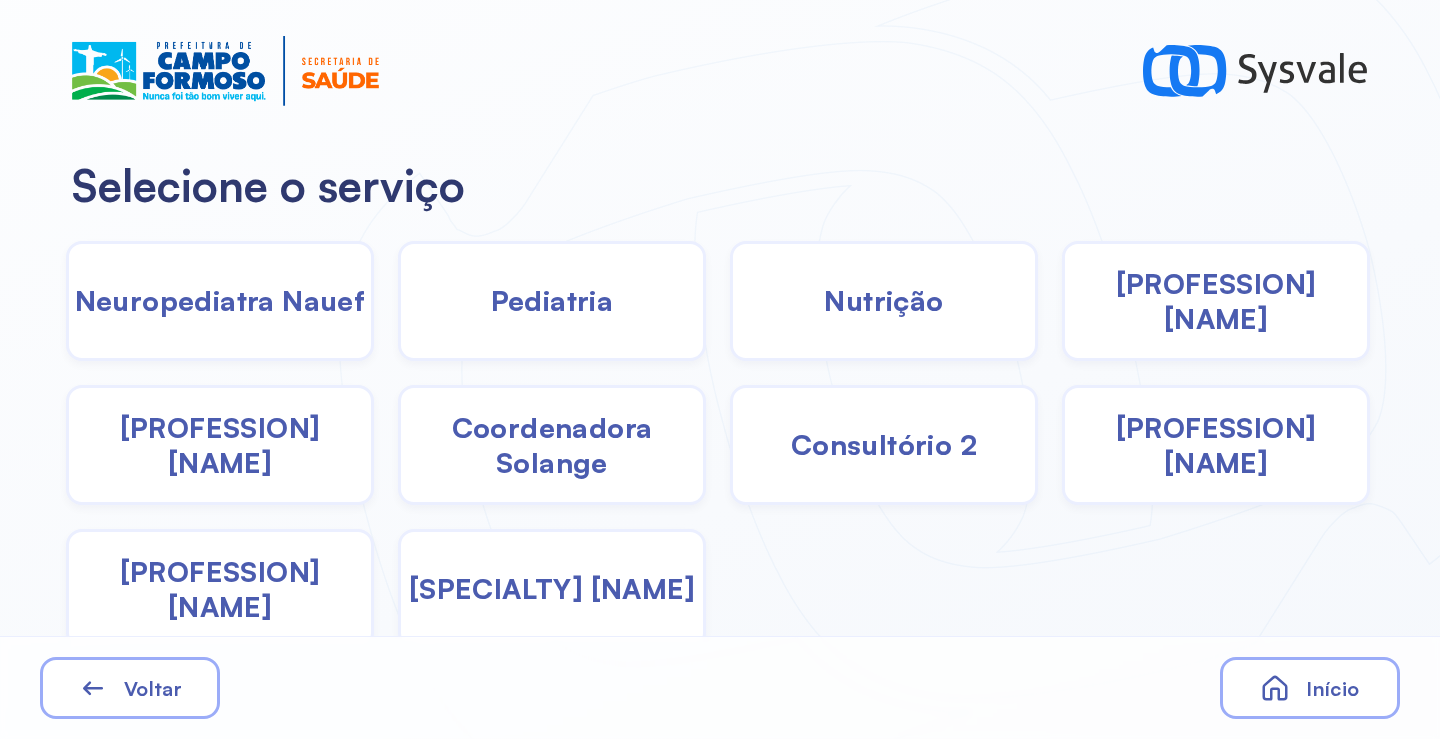 click on "Pediatria" at bounding box center (552, 300) 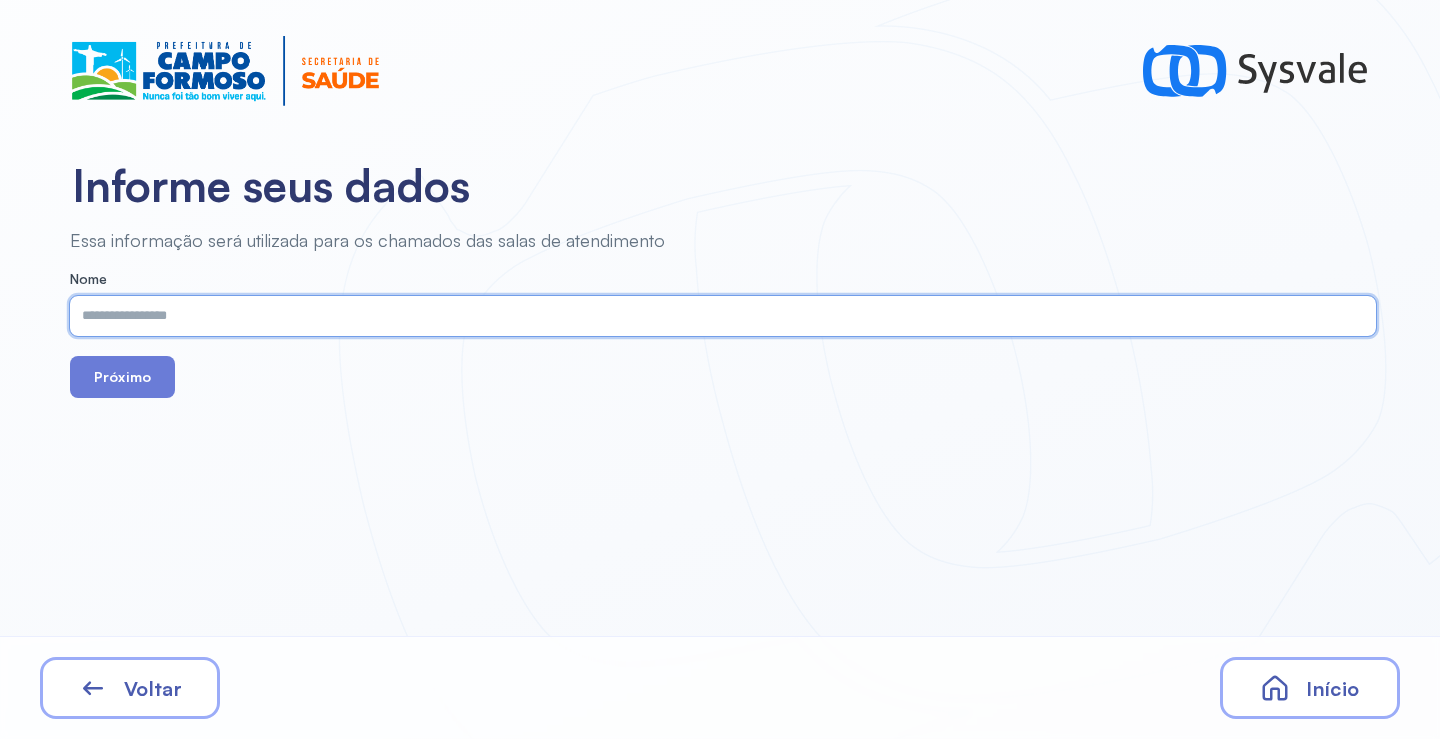 paste on "**********" 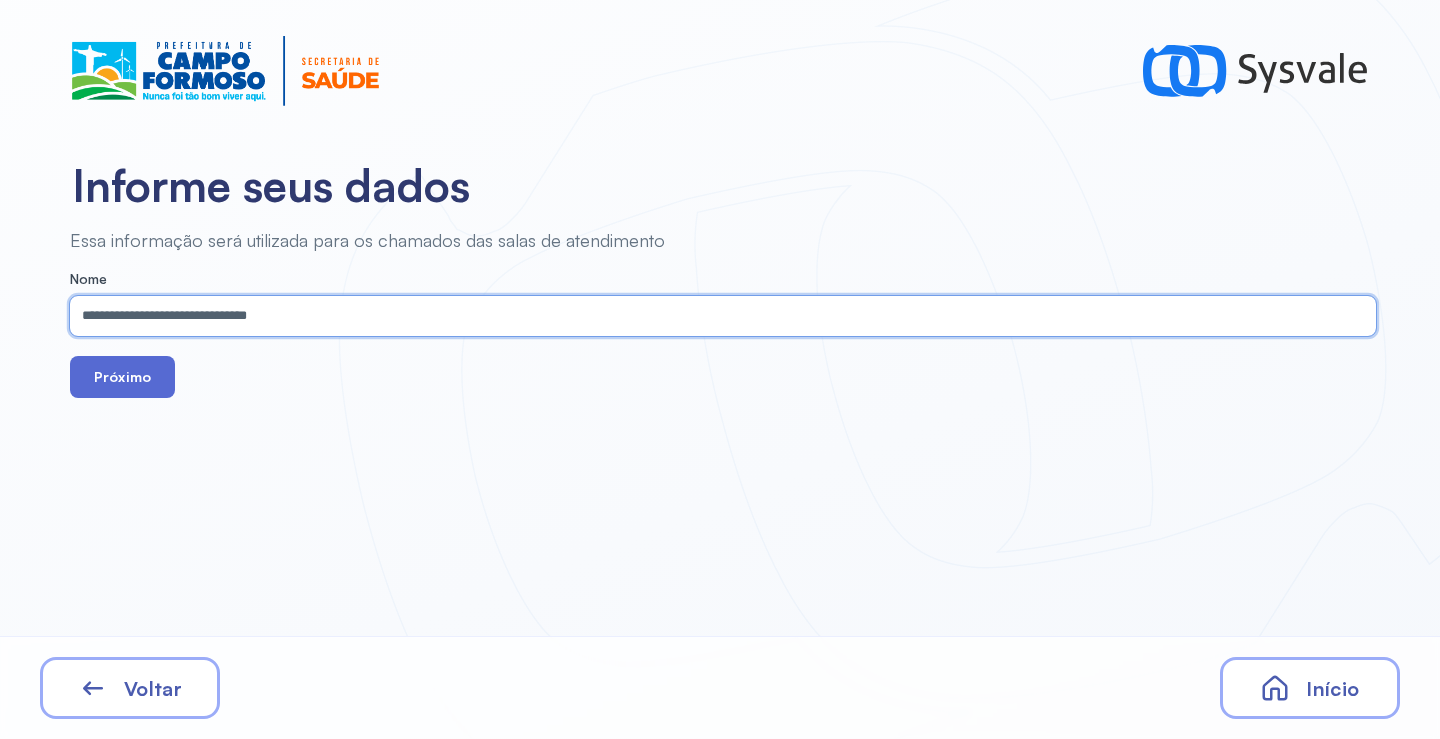 type on "**********" 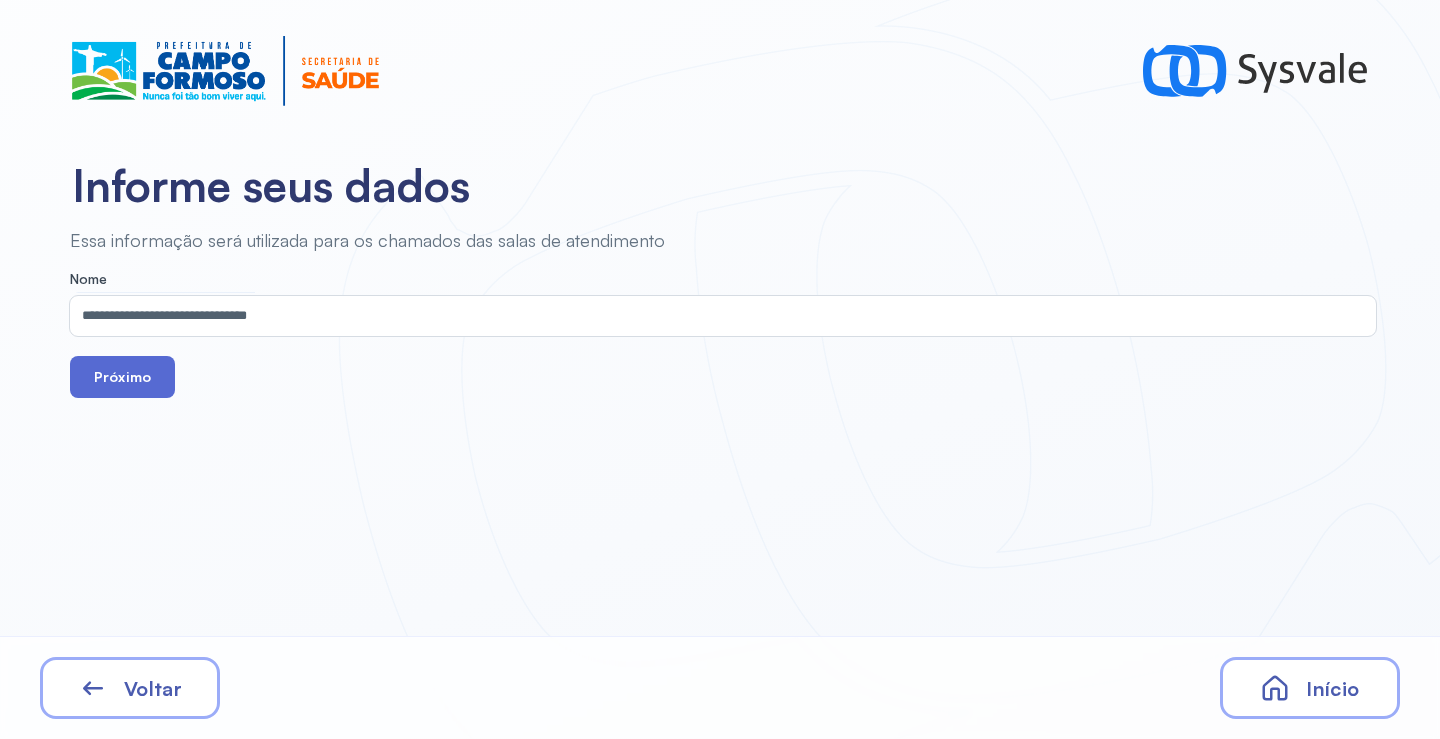 click on "Próximo" at bounding box center (122, 377) 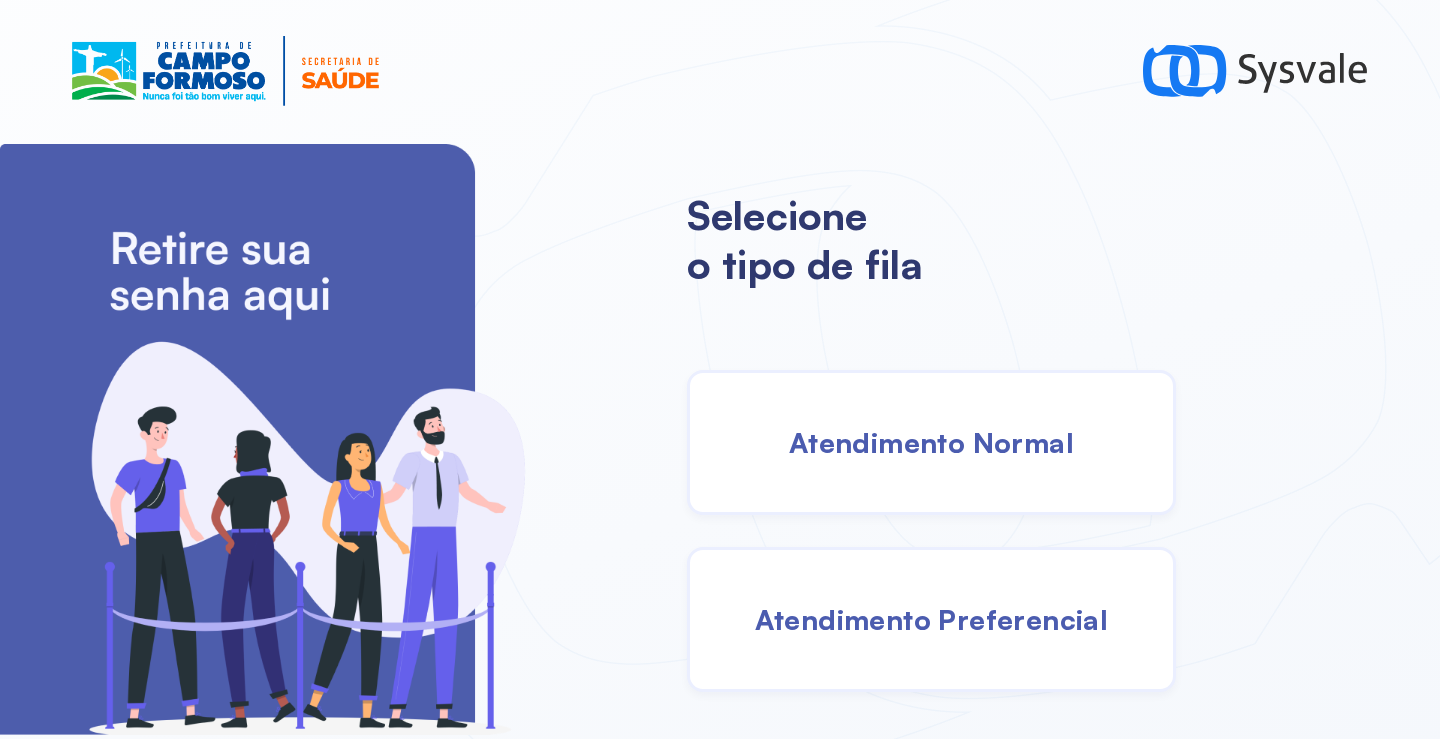 click on "Atendimento Normal" at bounding box center [931, 442] 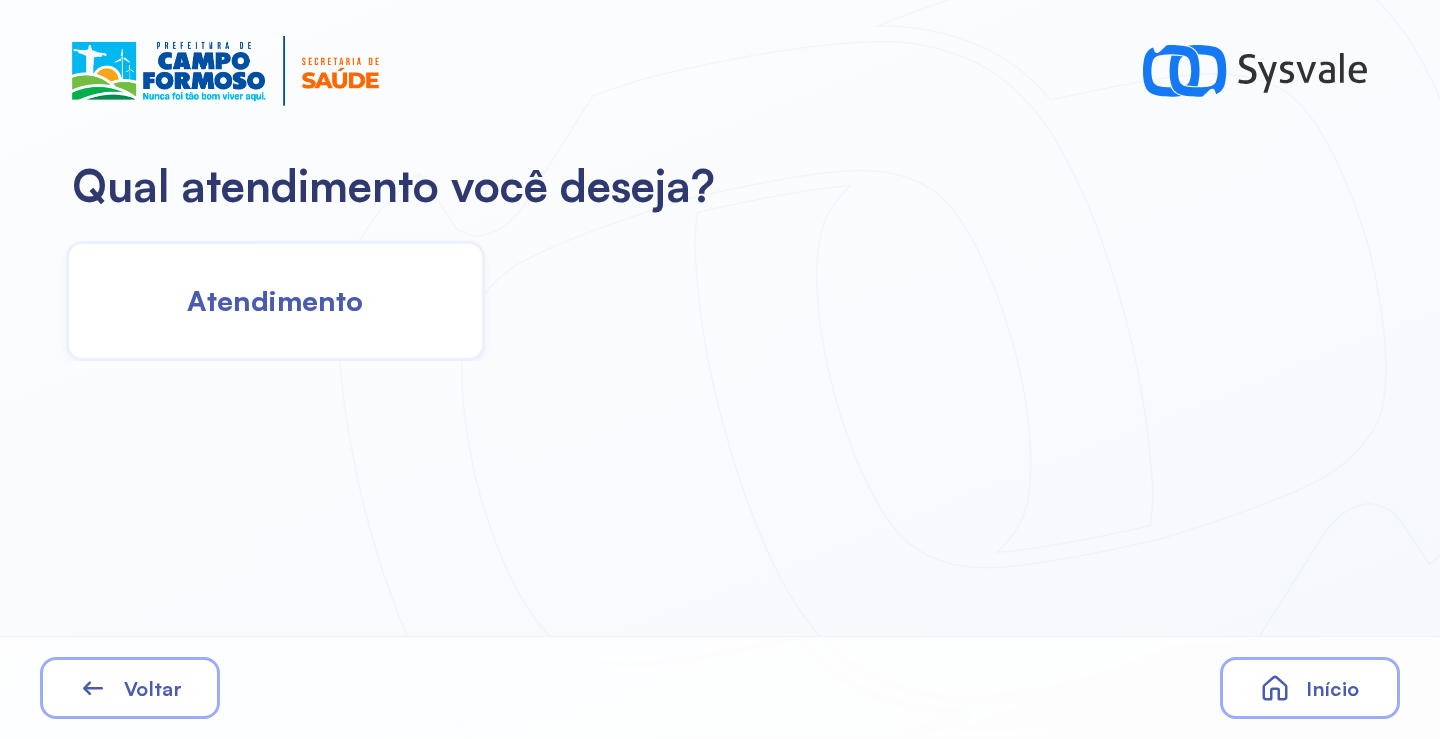 click on "Atendimento" at bounding box center (275, 300) 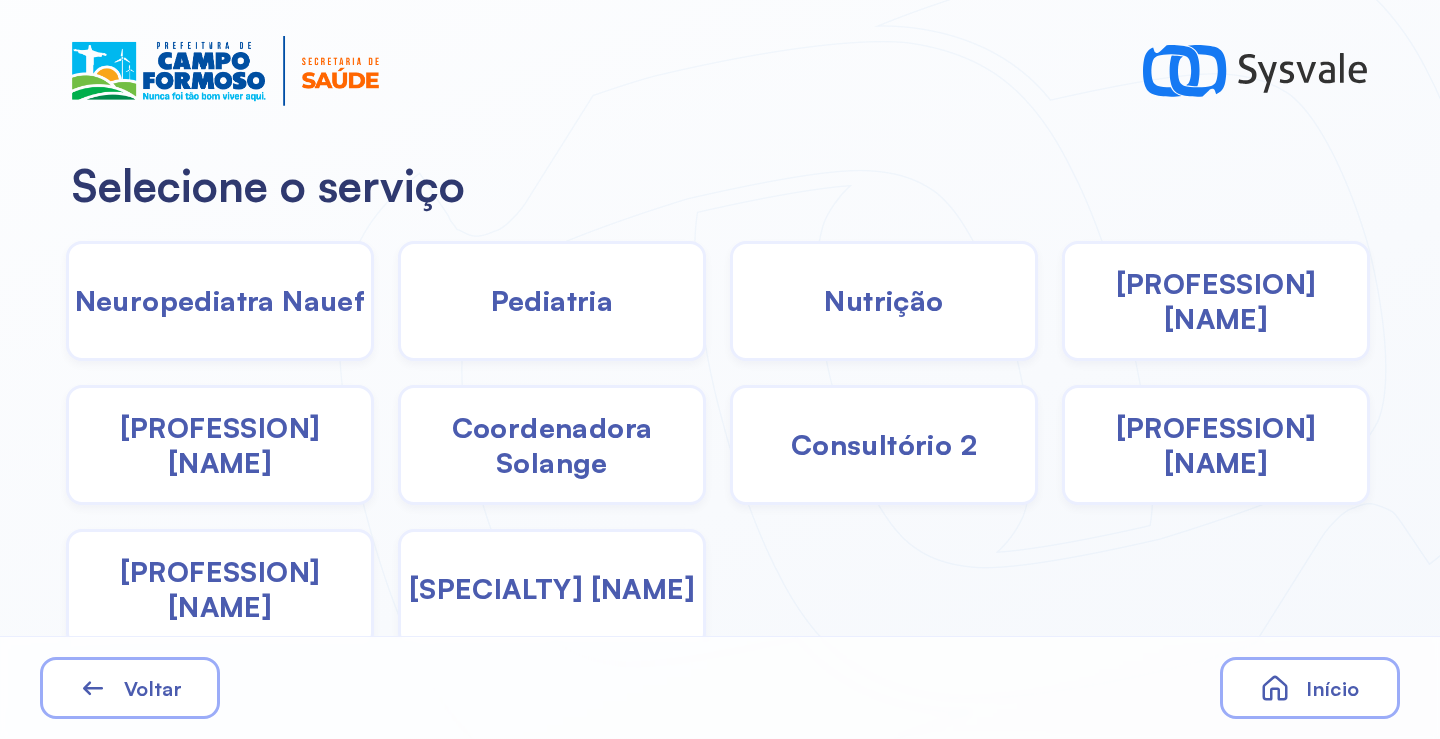 click on "Pediatria" at bounding box center (552, 300) 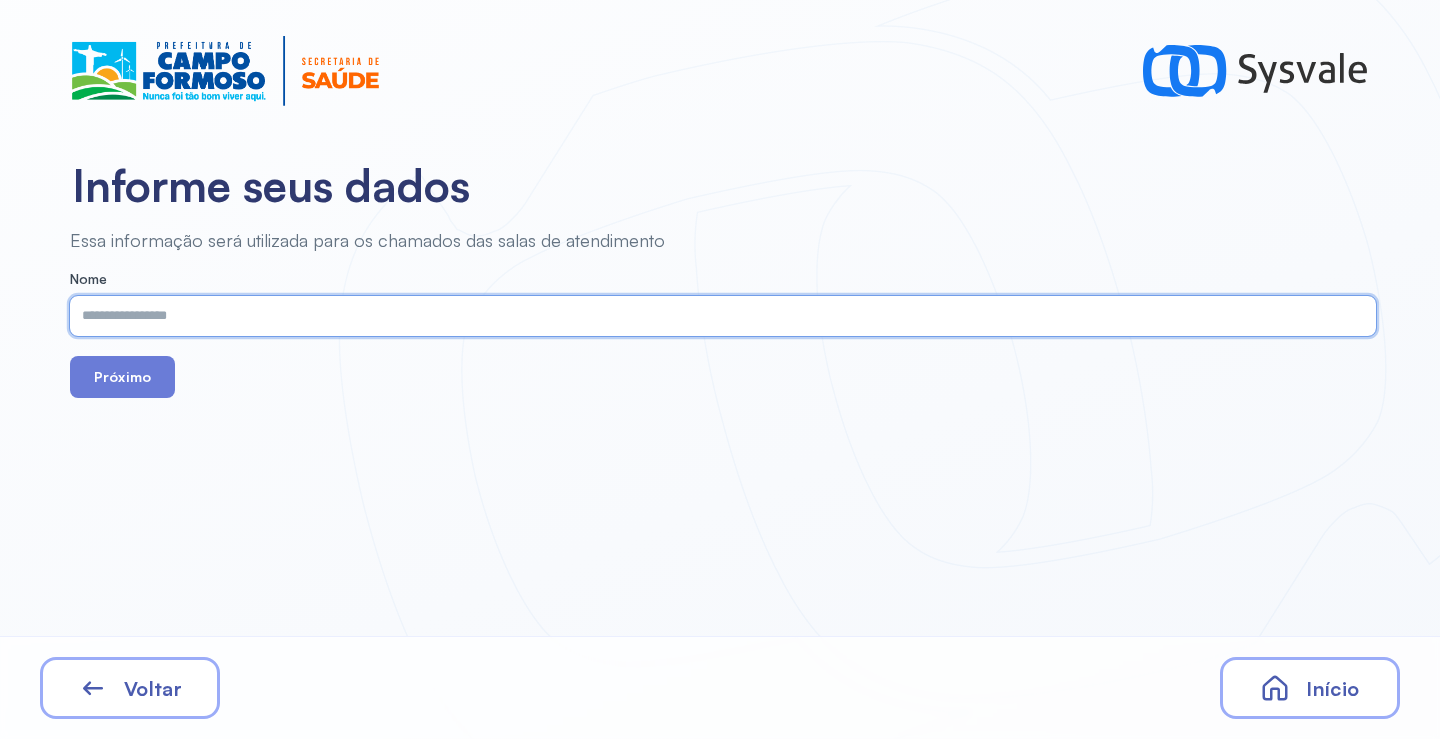 paste on "**********" 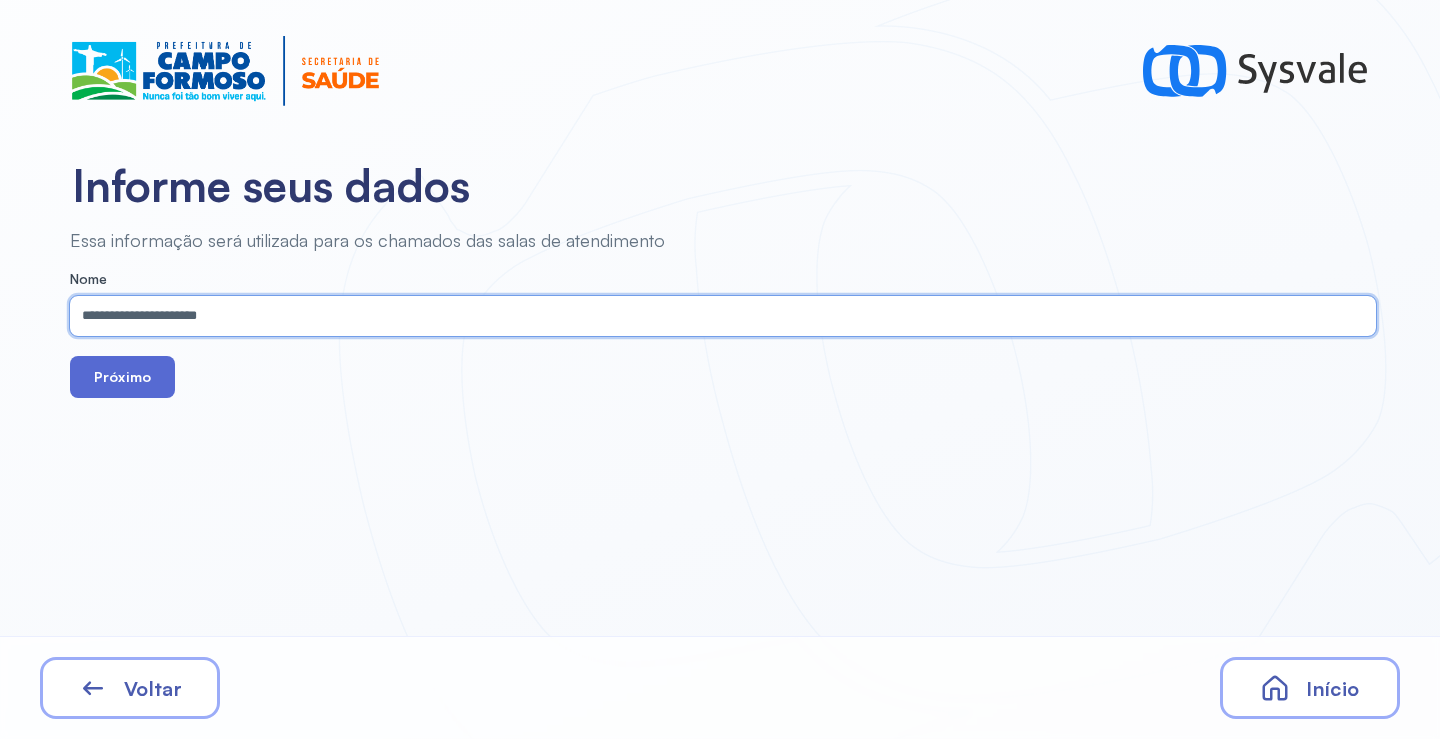 type on "**********" 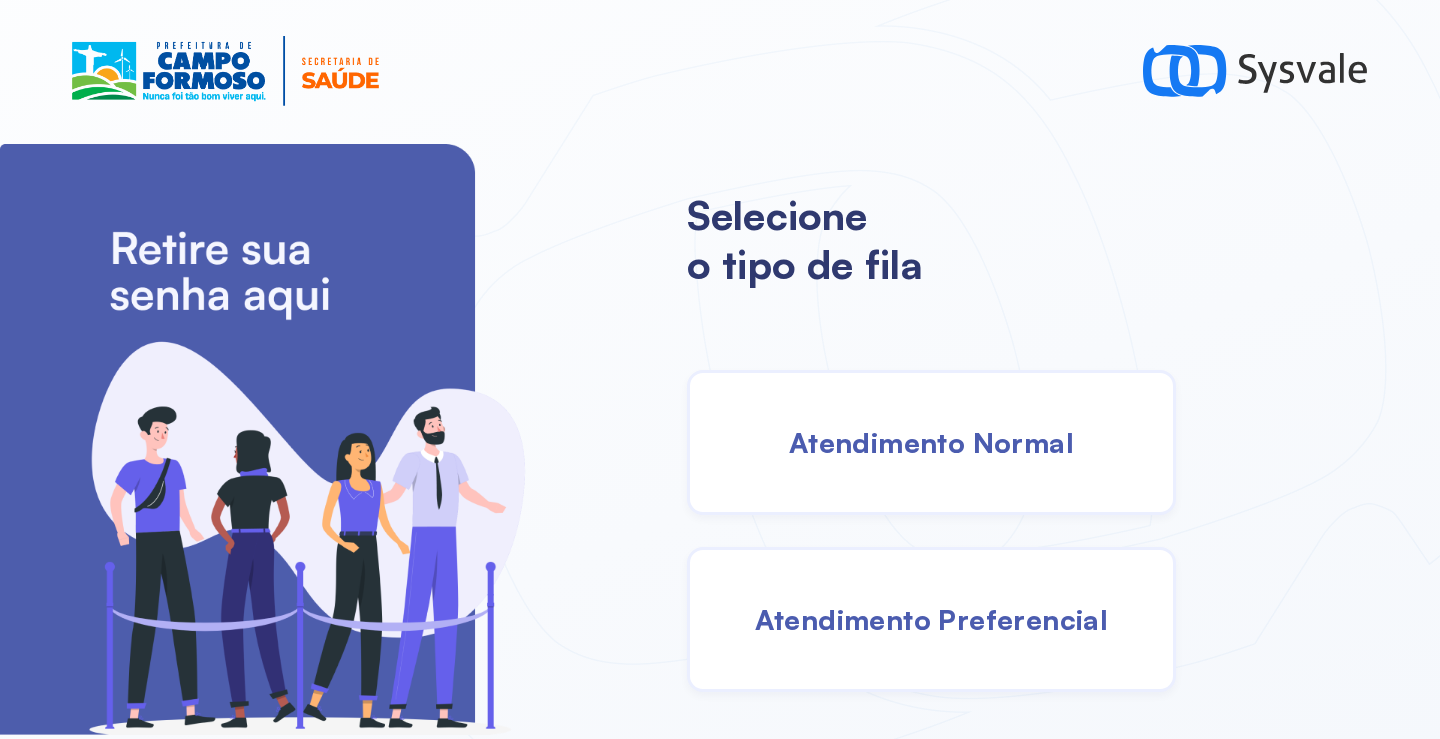 drag, startPoint x: 911, startPoint y: 457, endPoint x: 897, endPoint y: 451, distance: 15.231546 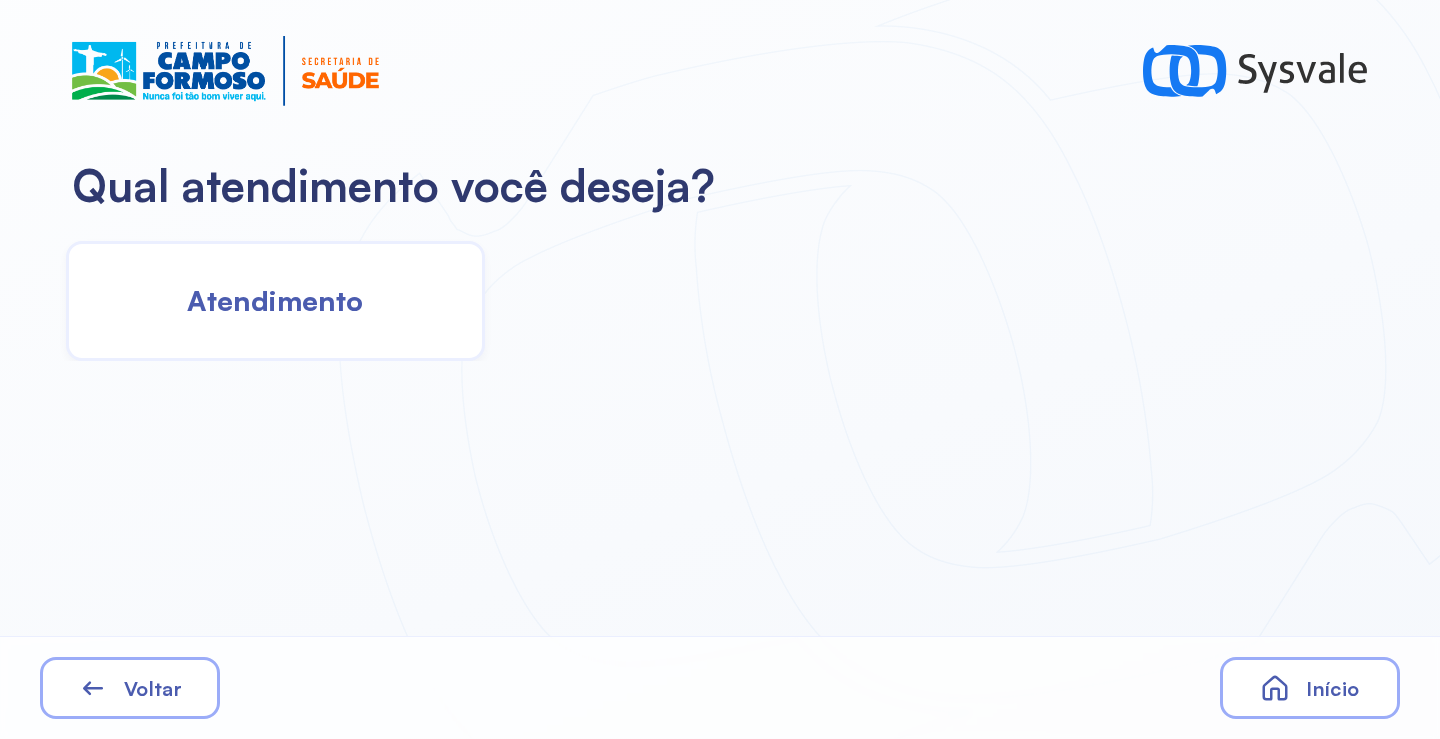 click on "Atendimento" 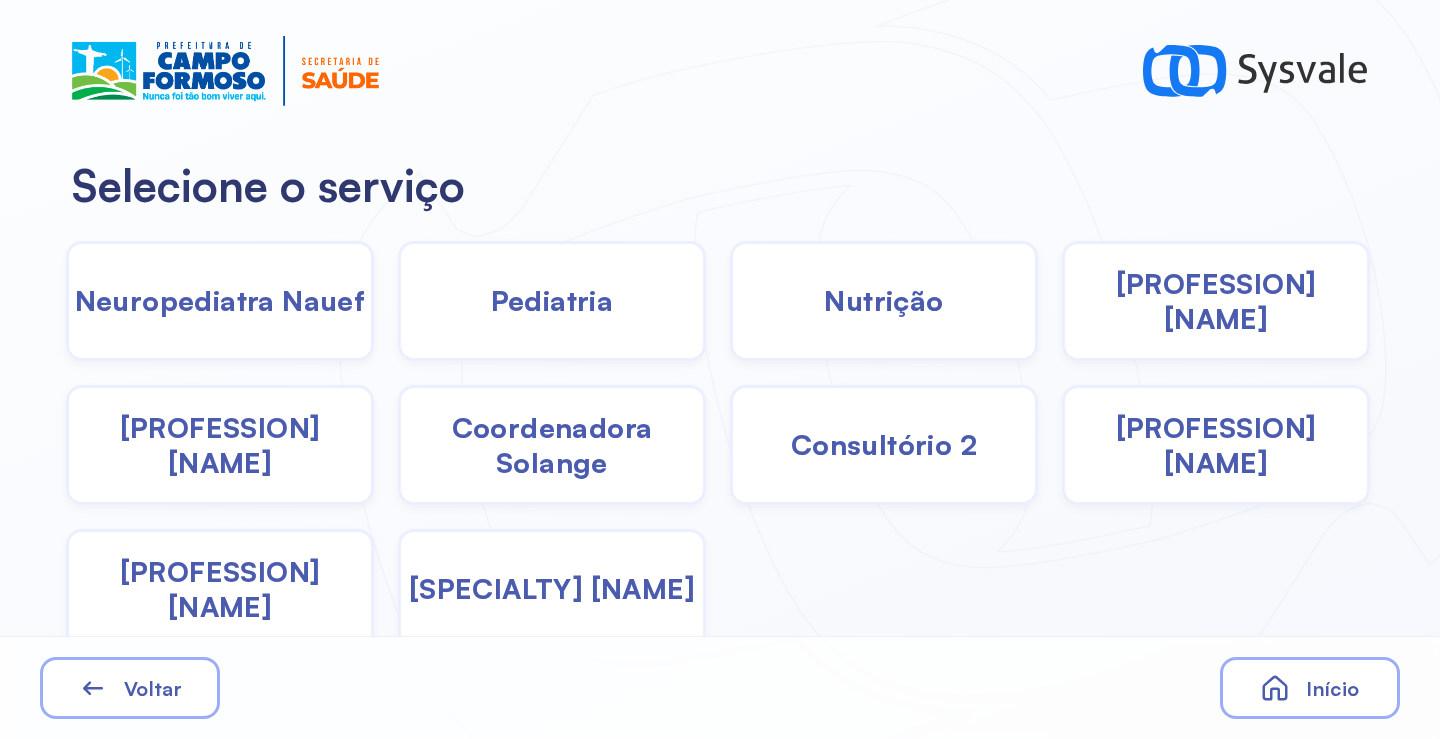 click on "Nutrição" at bounding box center [883, 300] 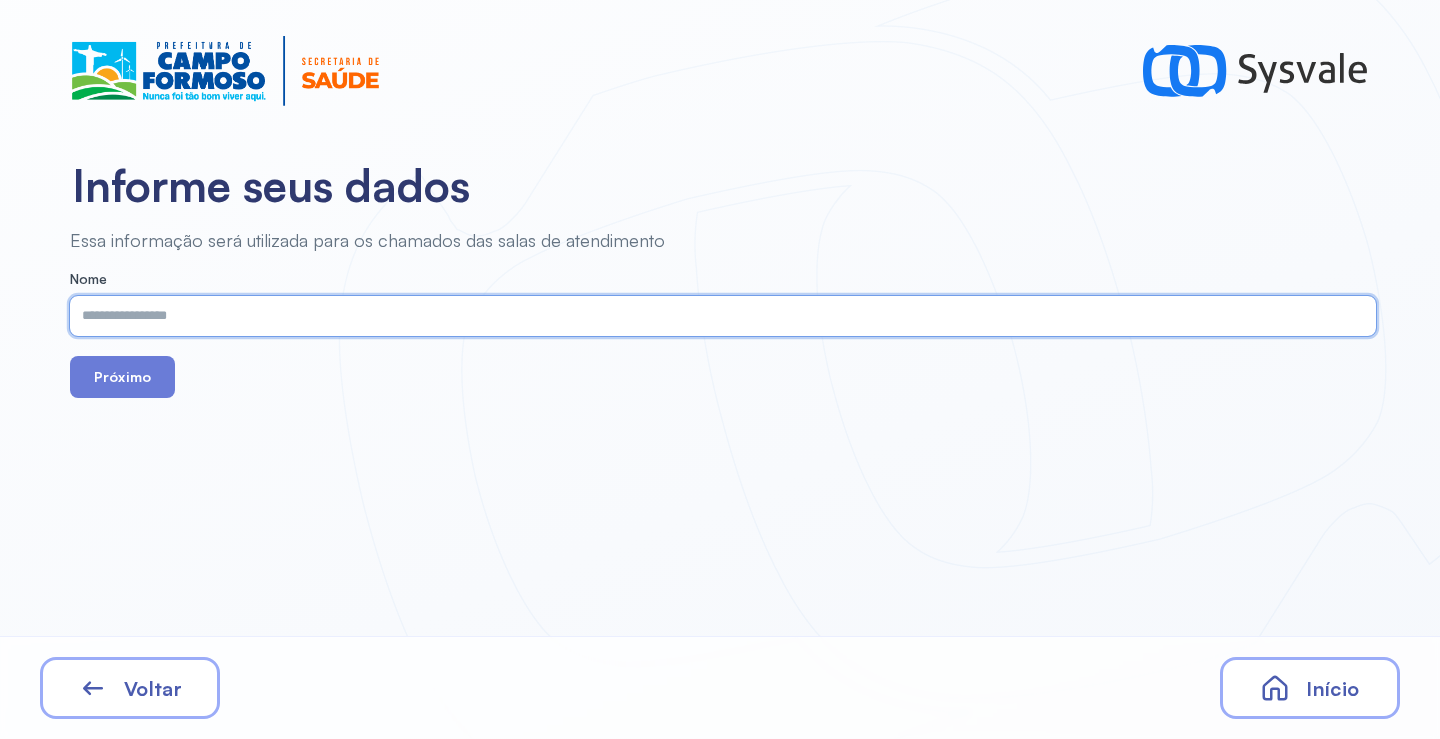 drag, startPoint x: 833, startPoint y: 313, endPoint x: 415, endPoint y: 326, distance: 418.20212 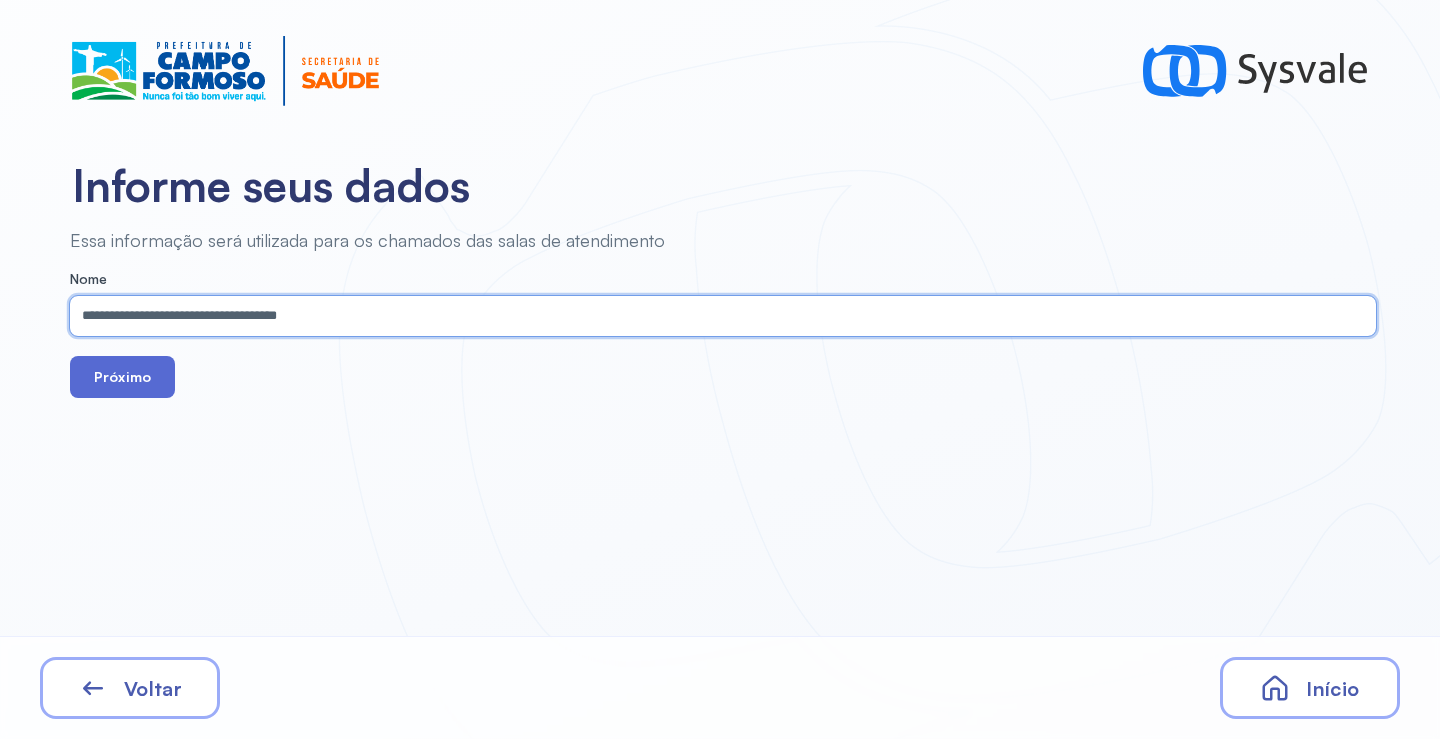 type on "**********" 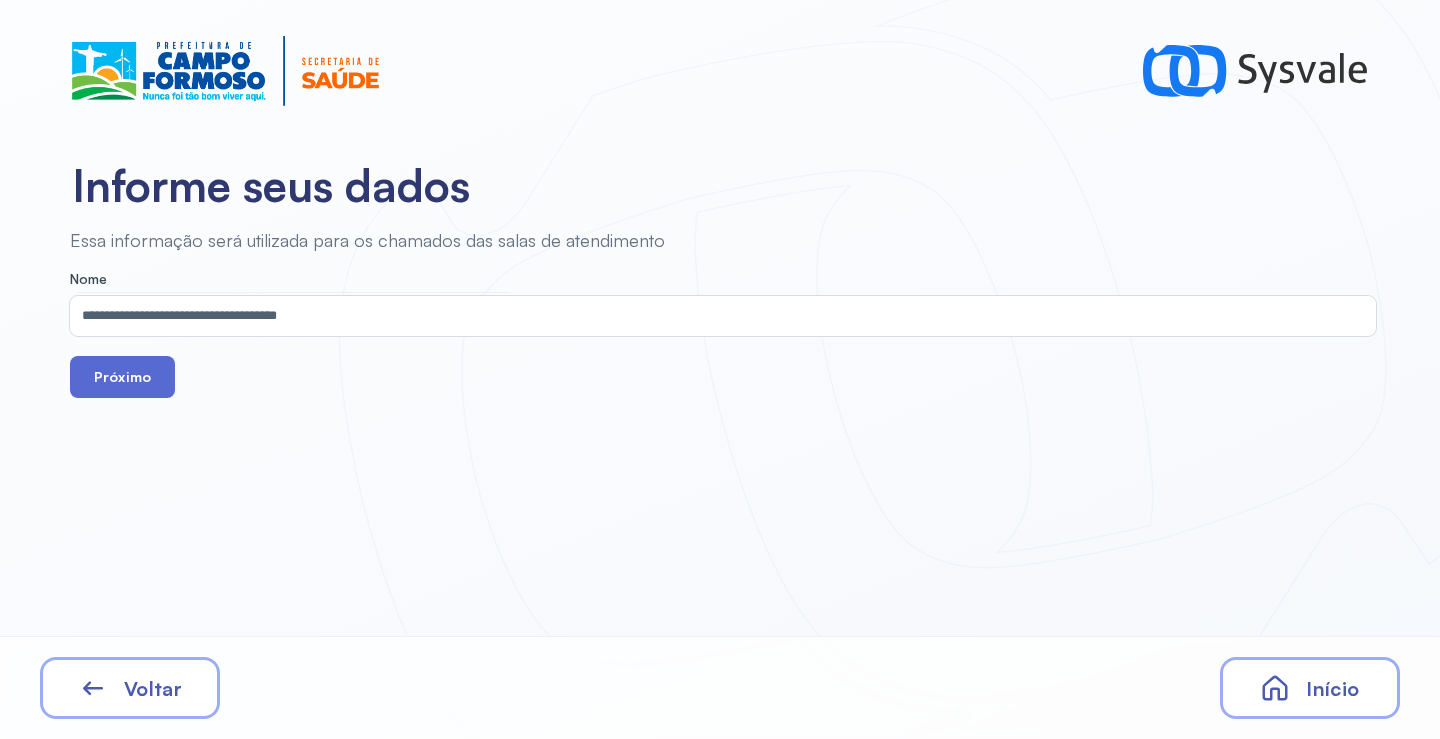 click on "Próximo" at bounding box center [122, 377] 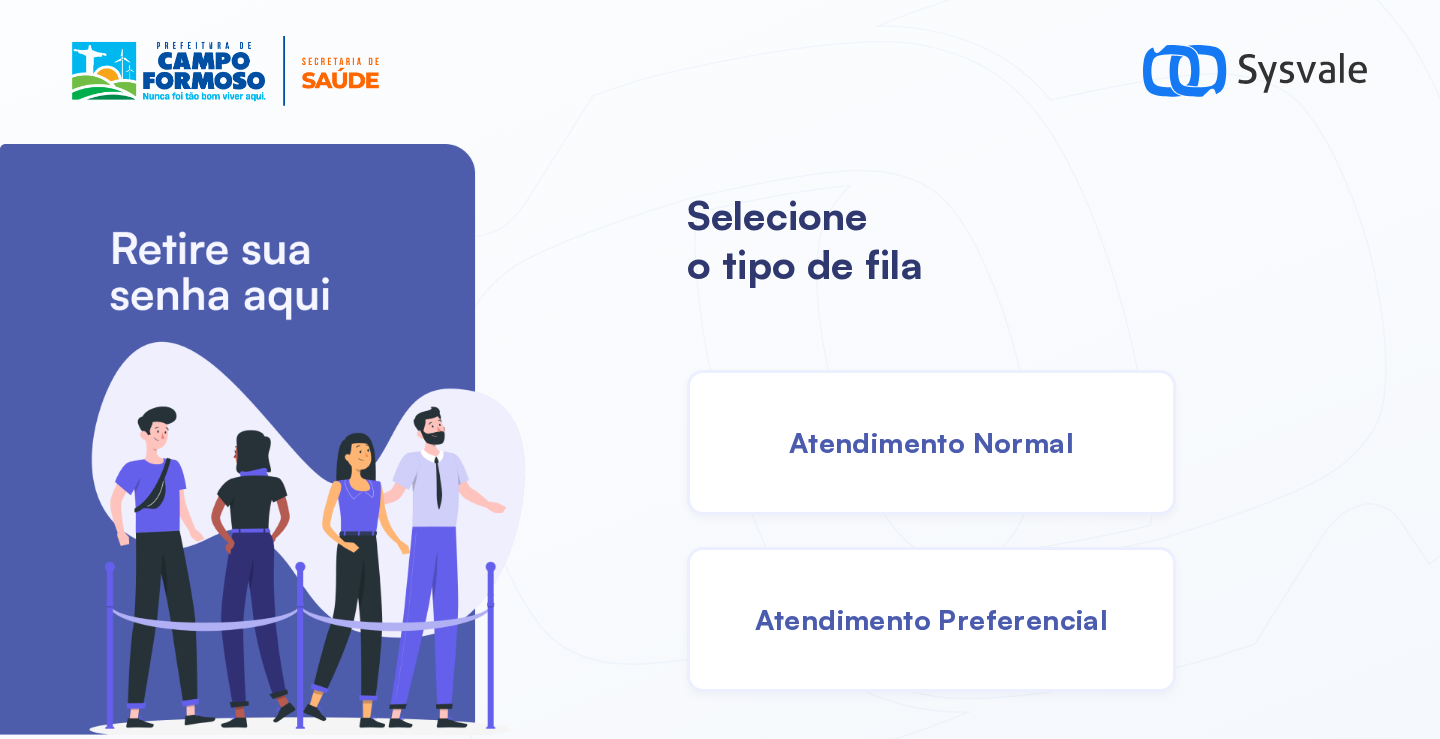 click on "Atendimento Normal" at bounding box center [931, 442] 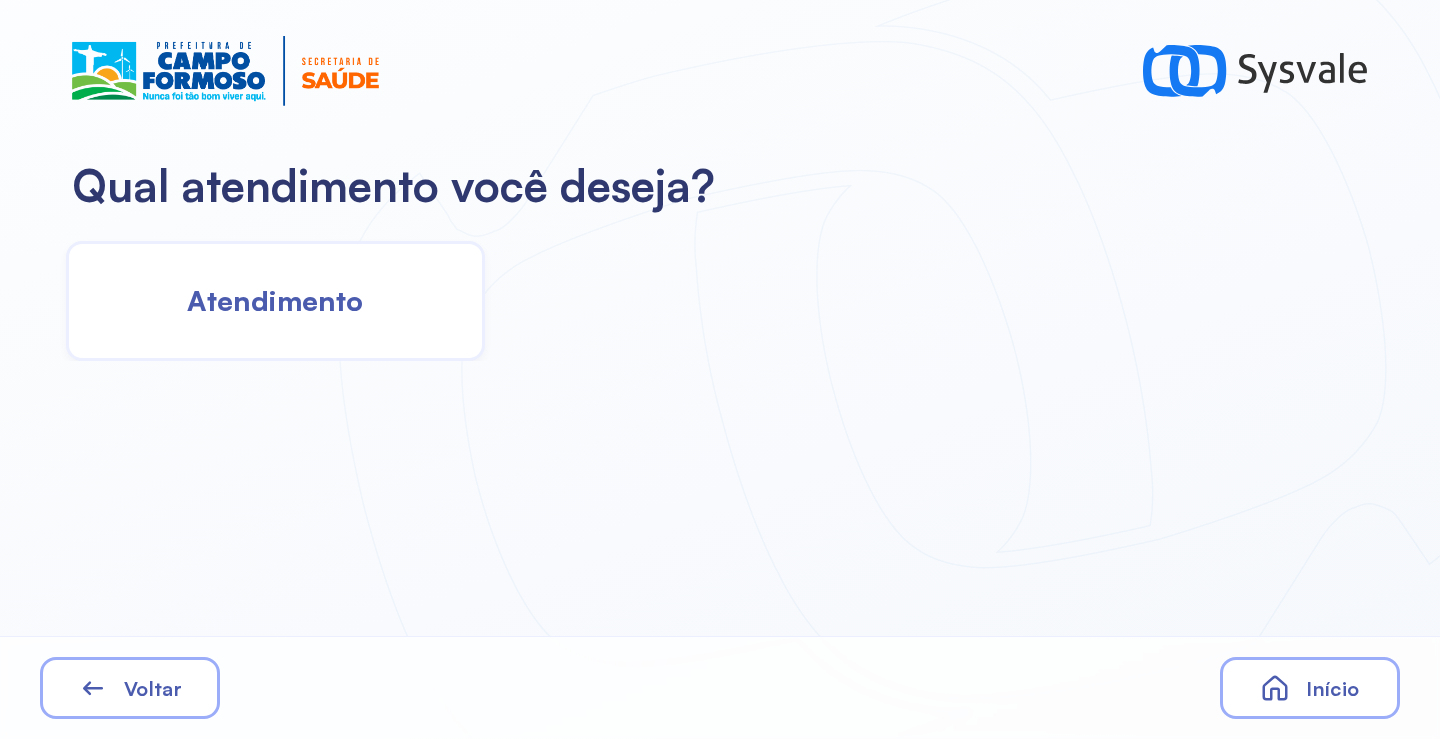 click on "Atendimento" at bounding box center (275, 300) 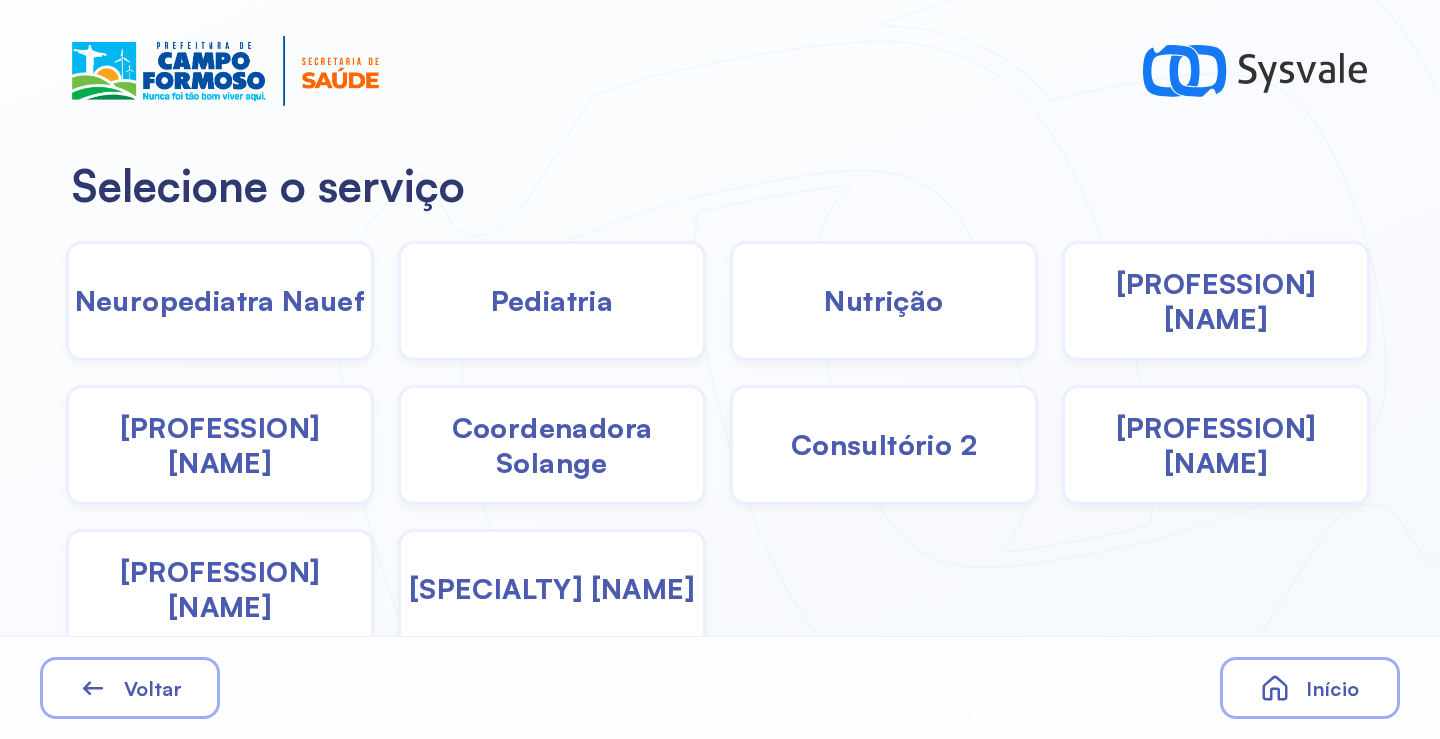click on "Pediatria" 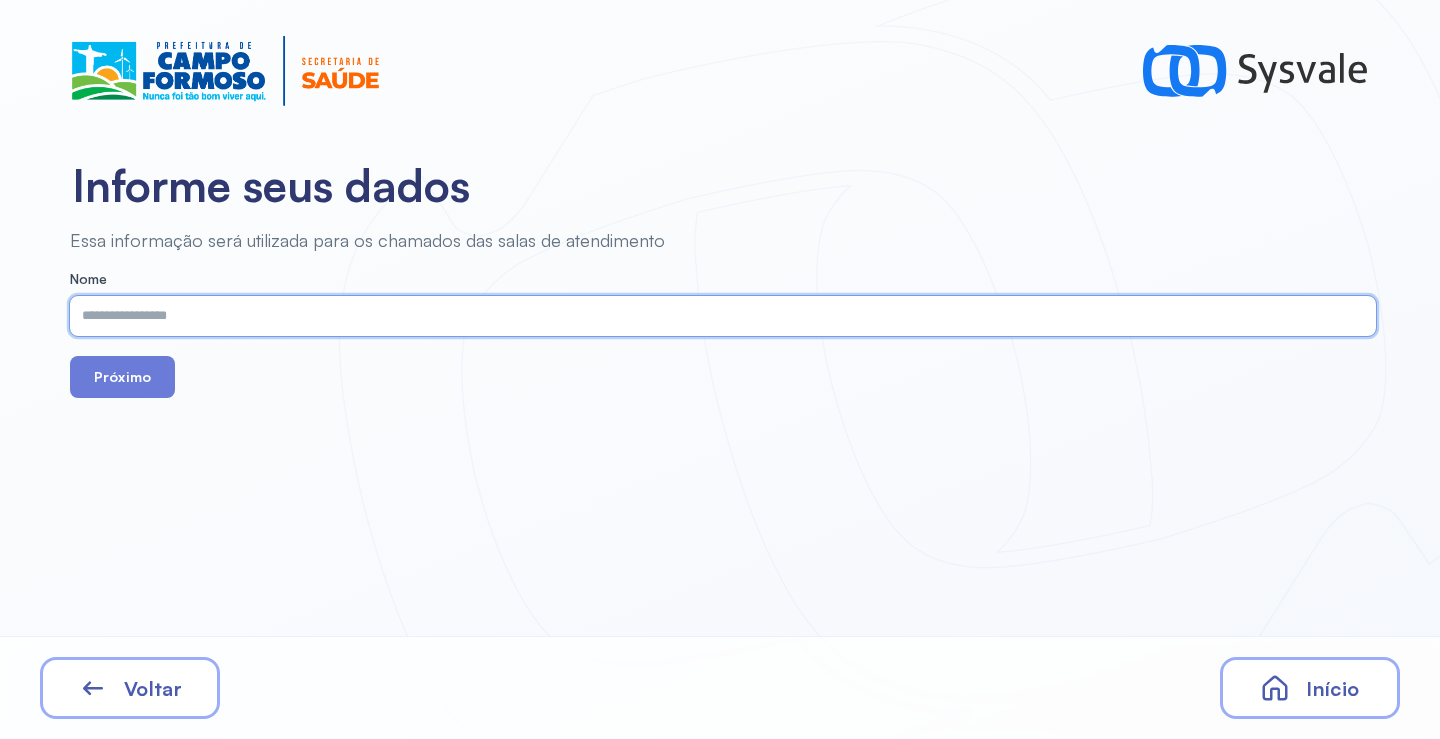 paste on "**********" 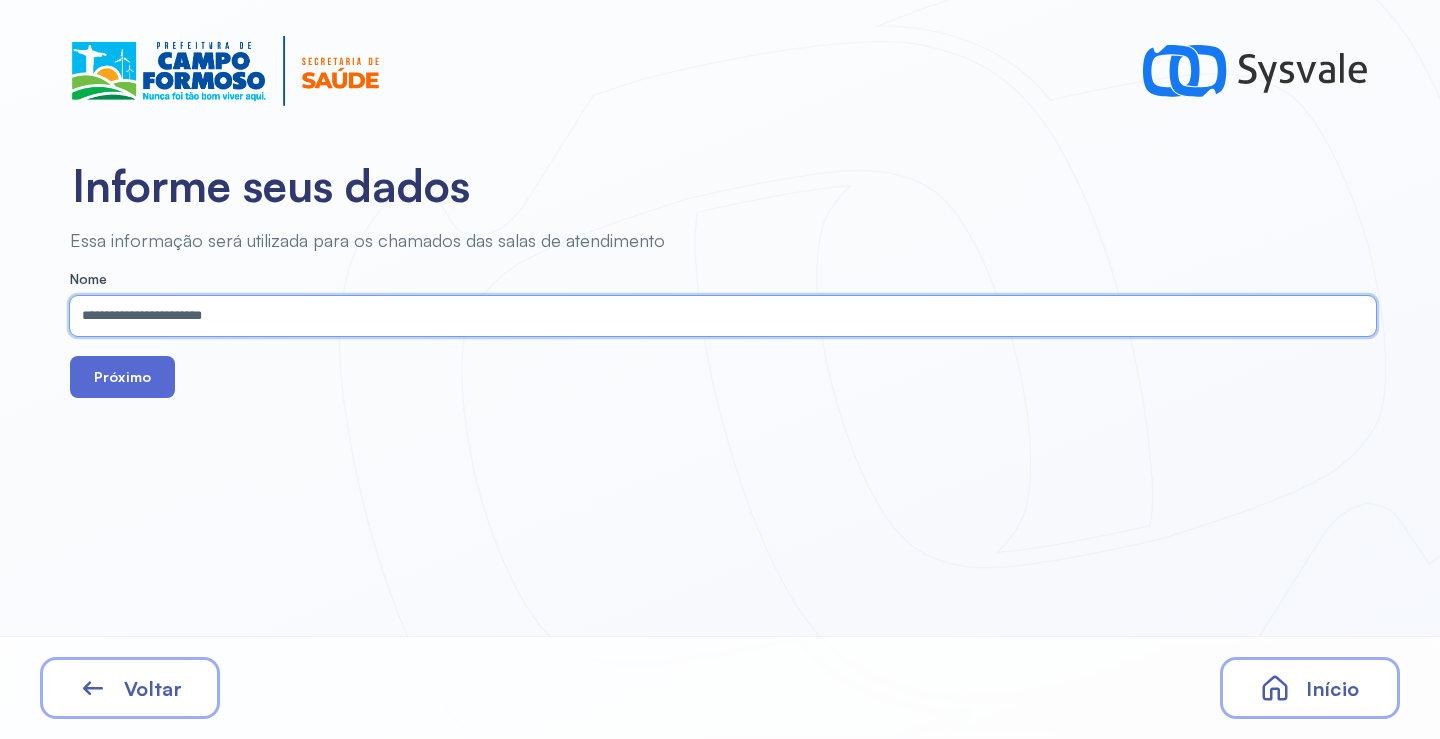 type on "**********" 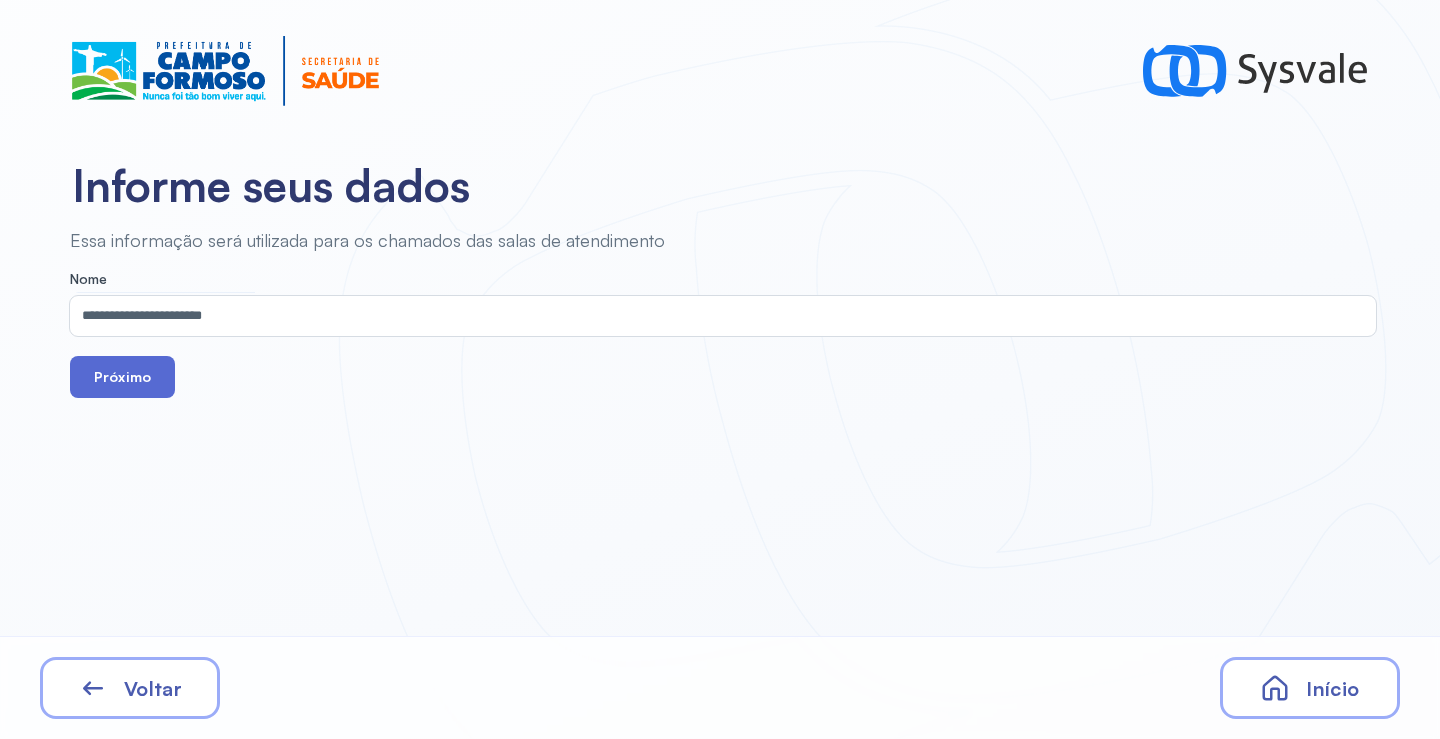 click on "Próximo" at bounding box center (122, 377) 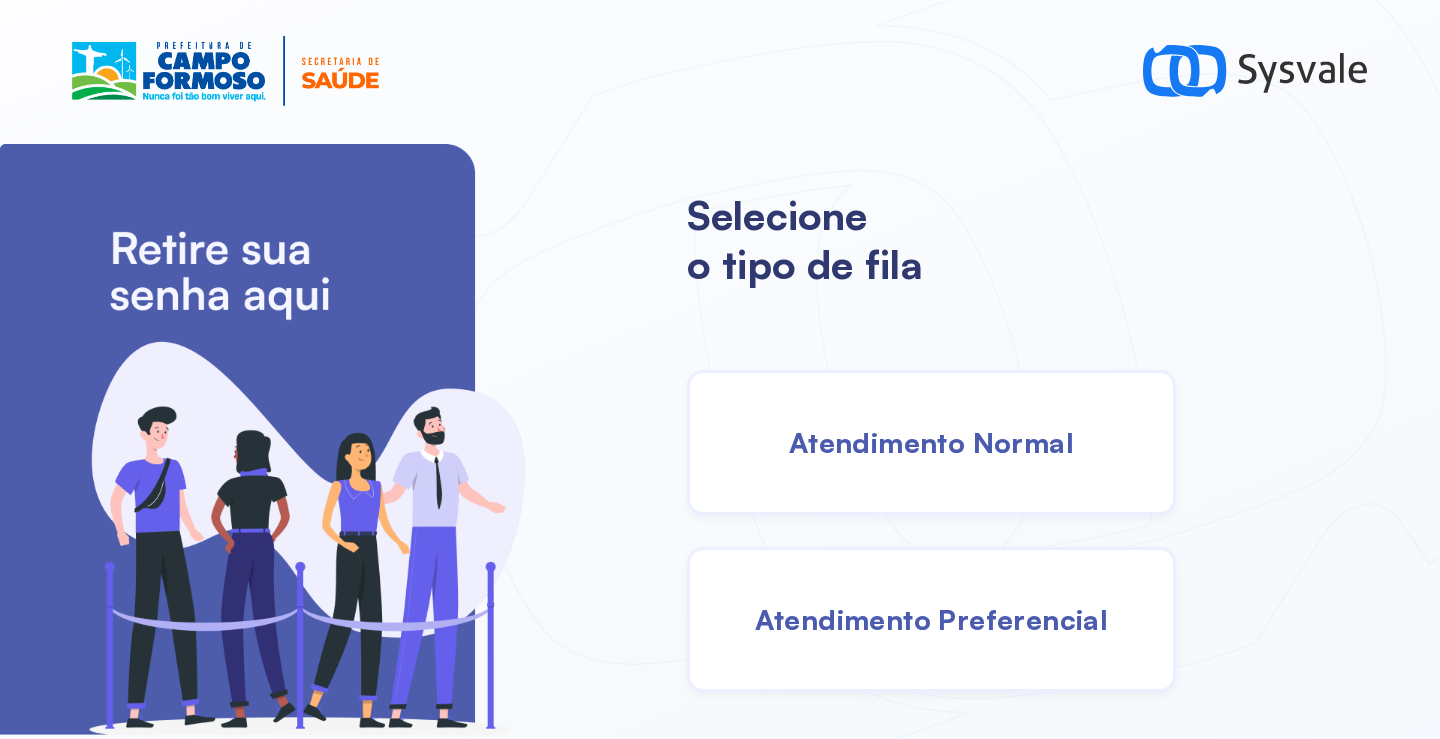 click on "Atendimento Normal" at bounding box center [931, 442] 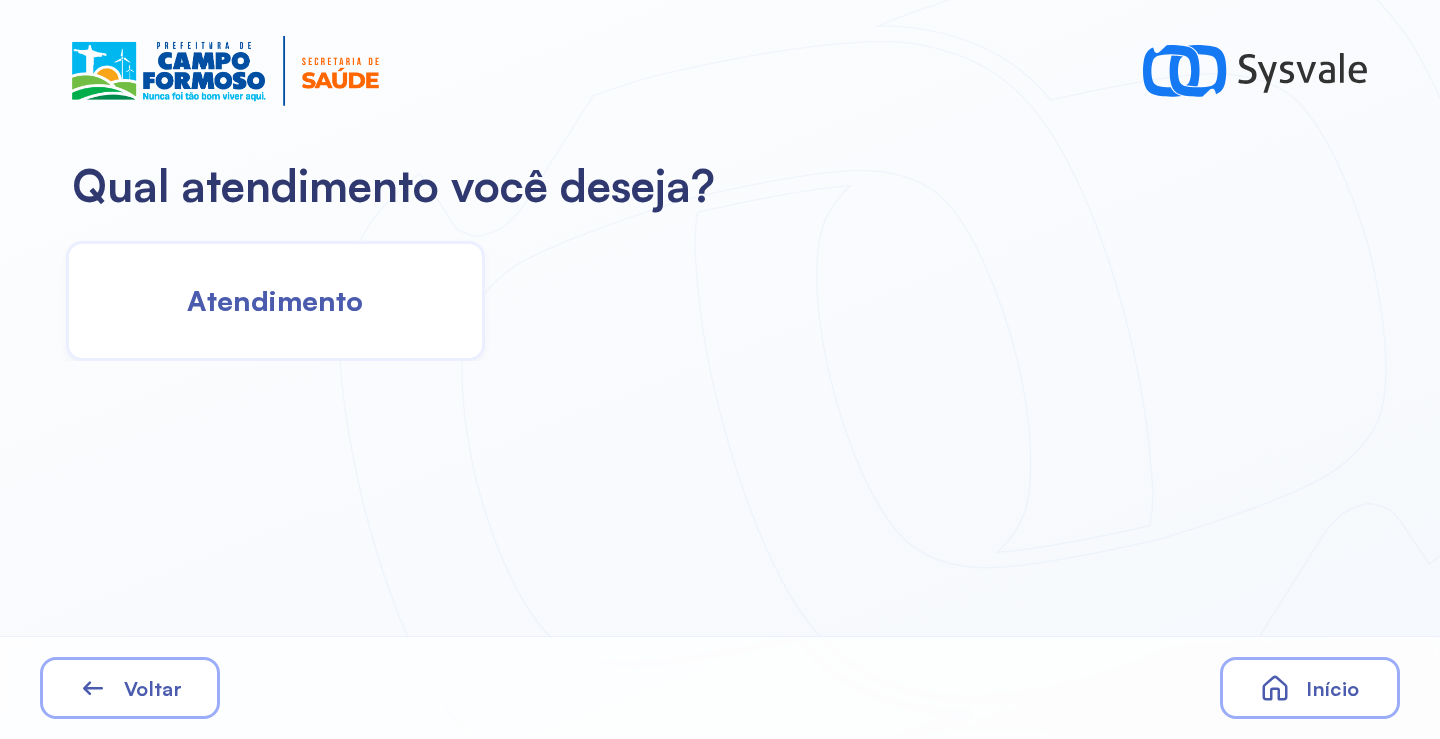 click on "Atendimento" at bounding box center [275, 300] 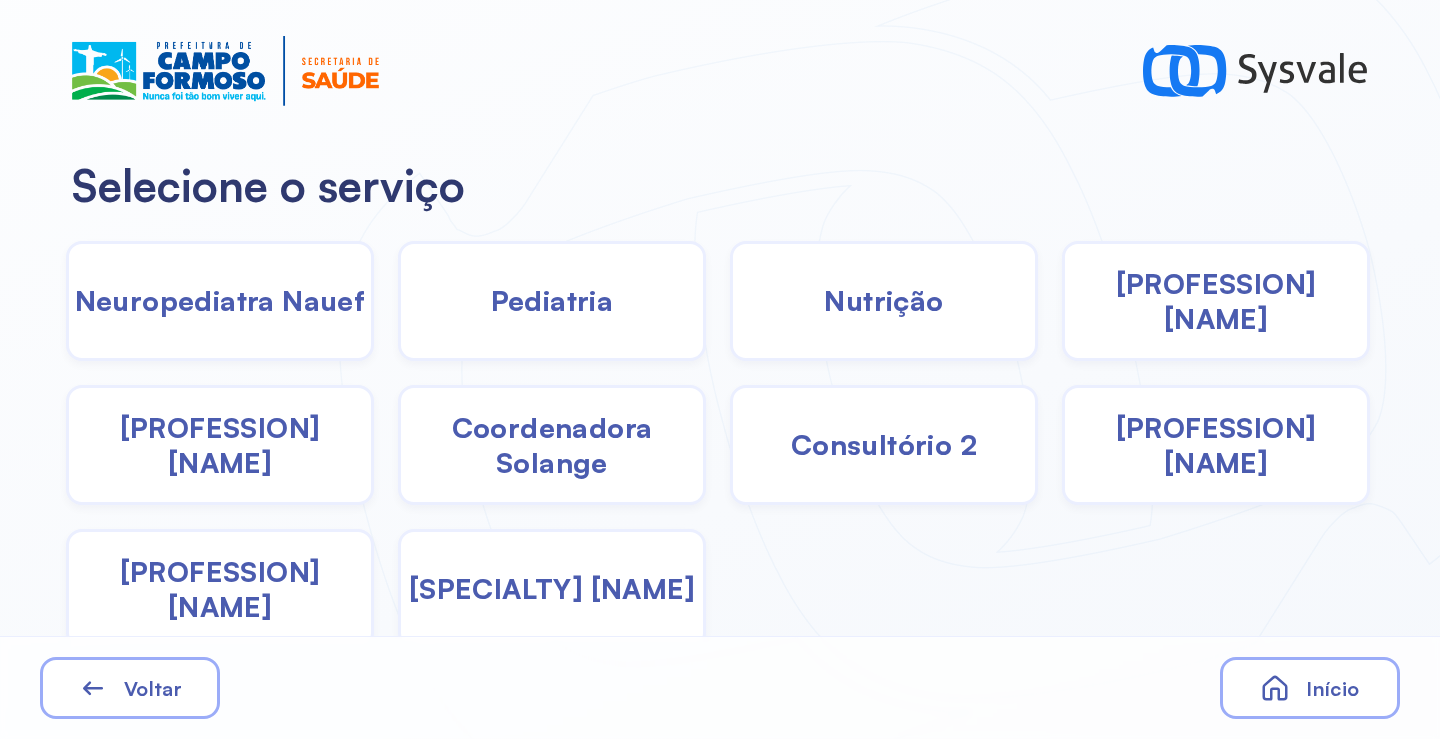 click on "Pediatria" 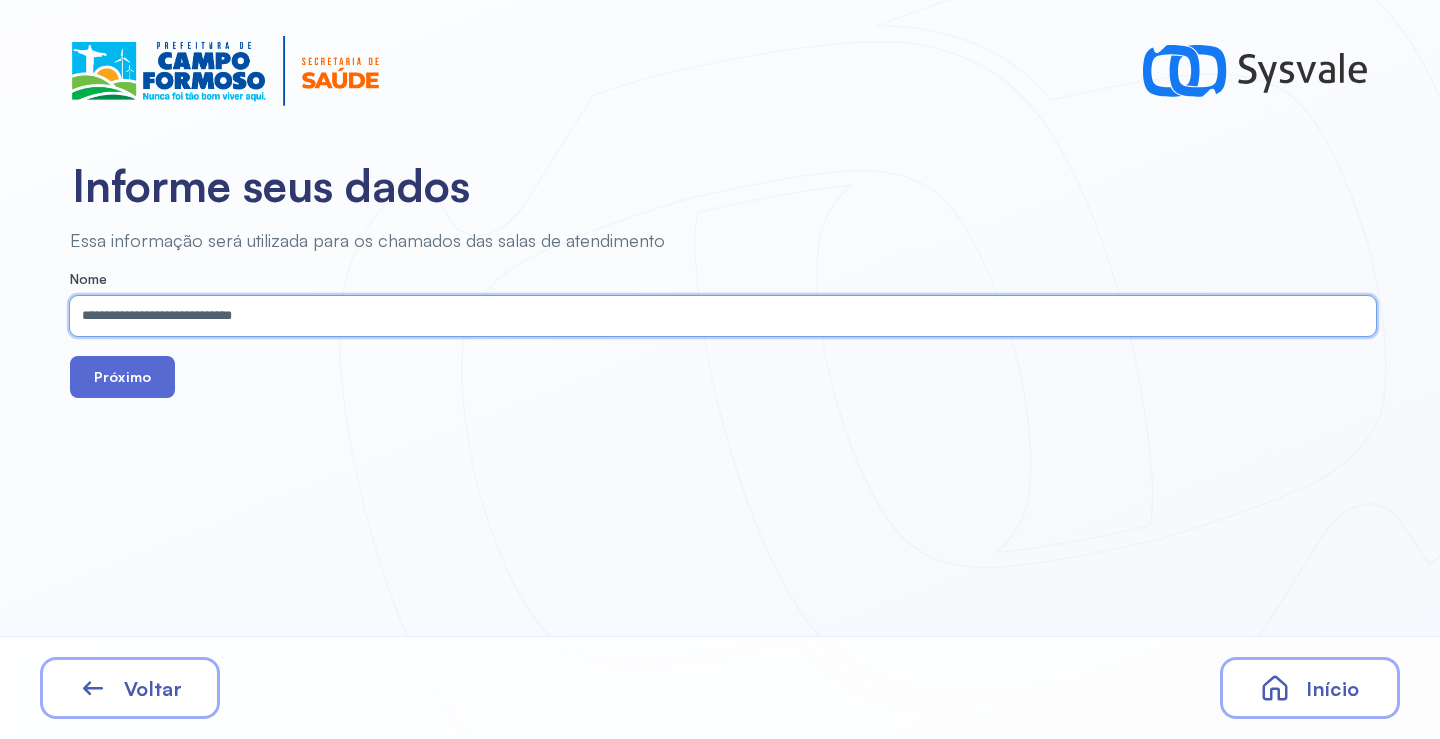 type on "**********" 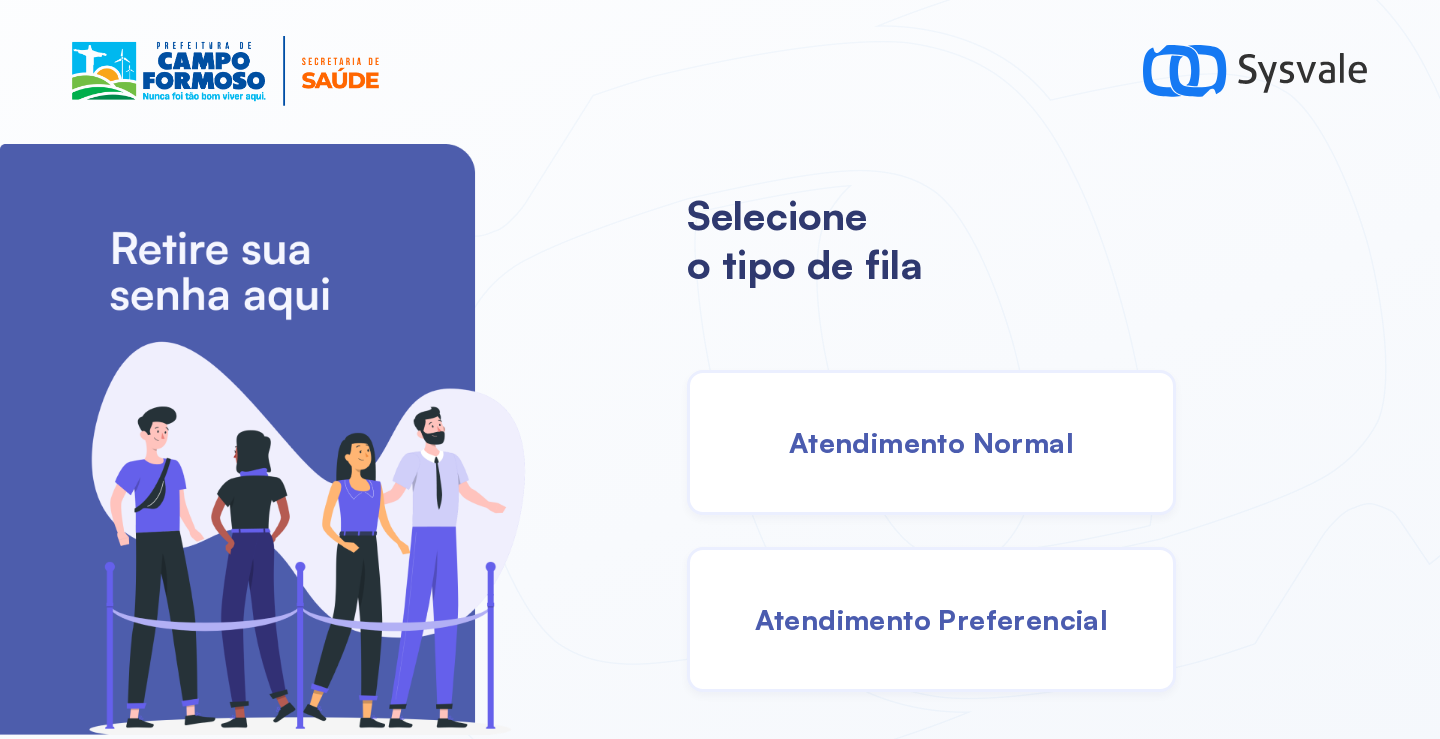 click on "Atendimento Normal" at bounding box center (931, 442) 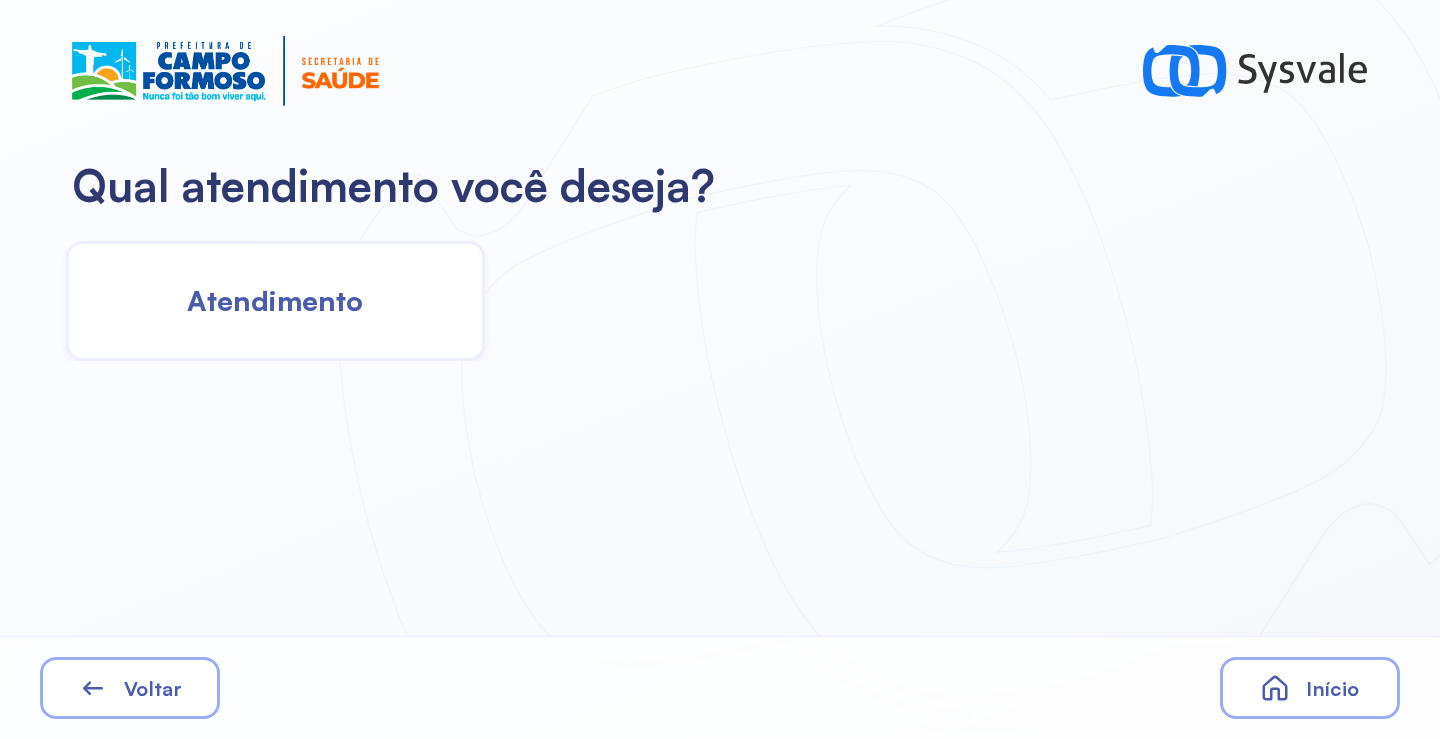 click on "Atendimento" at bounding box center (275, 300) 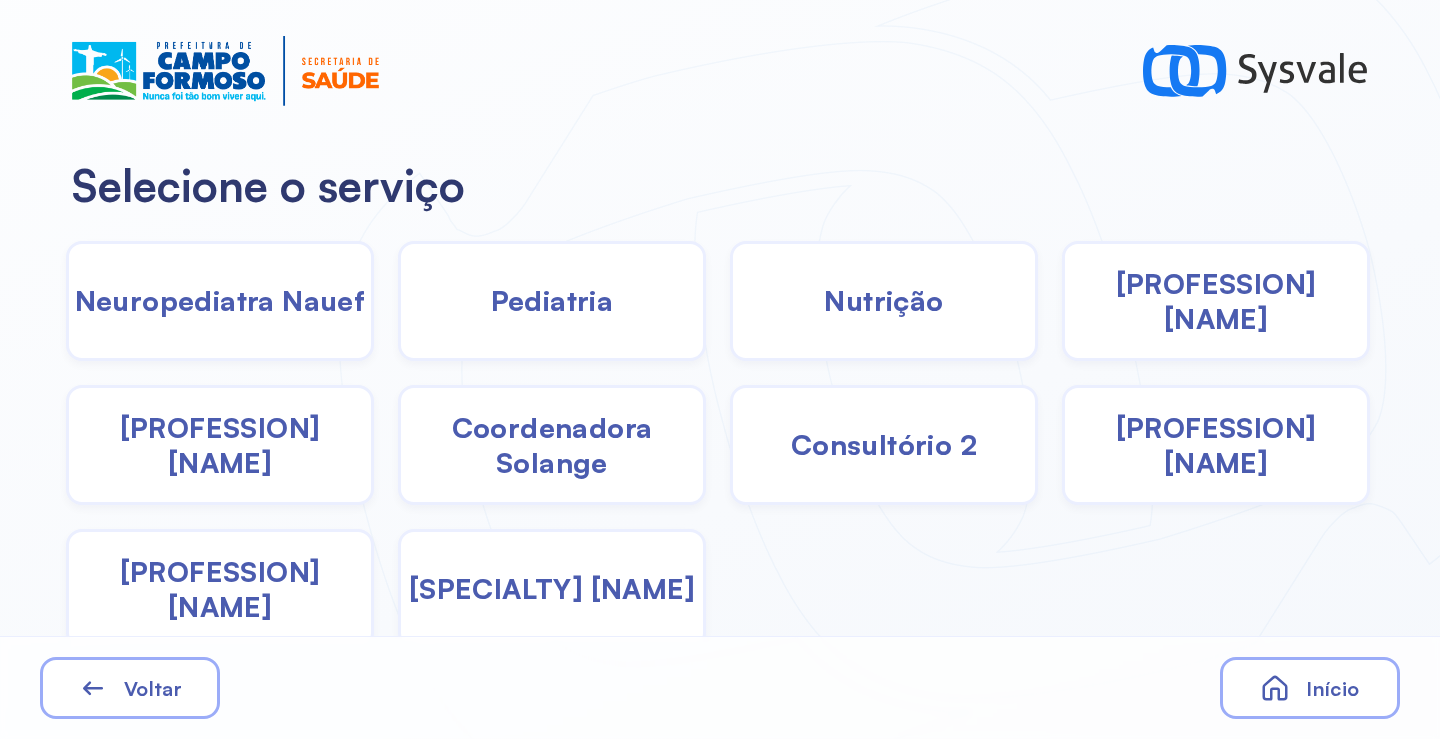 drag, startPoint x: 545, startPoint y: 343, endPoint x: 533, endPoint y: 337, distance: 13.416408 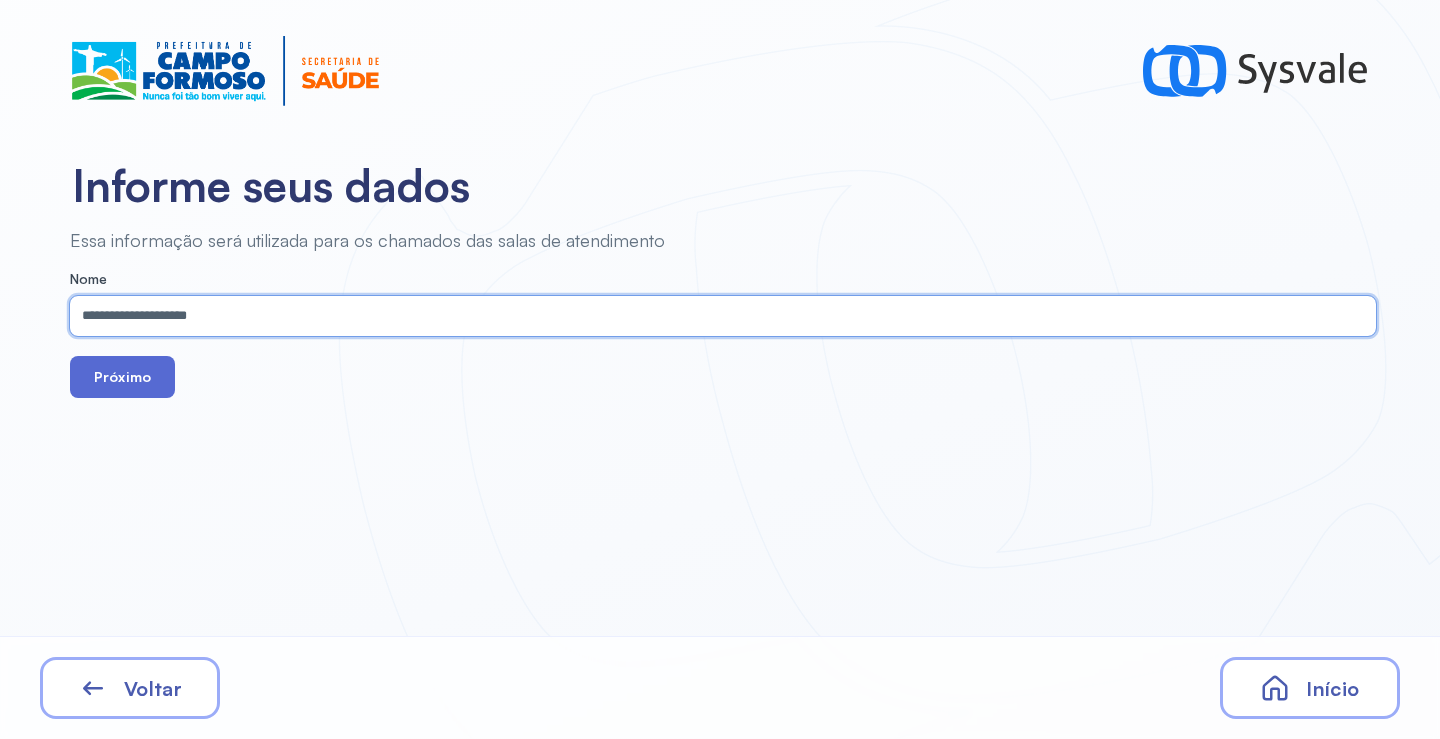 type on "**********" 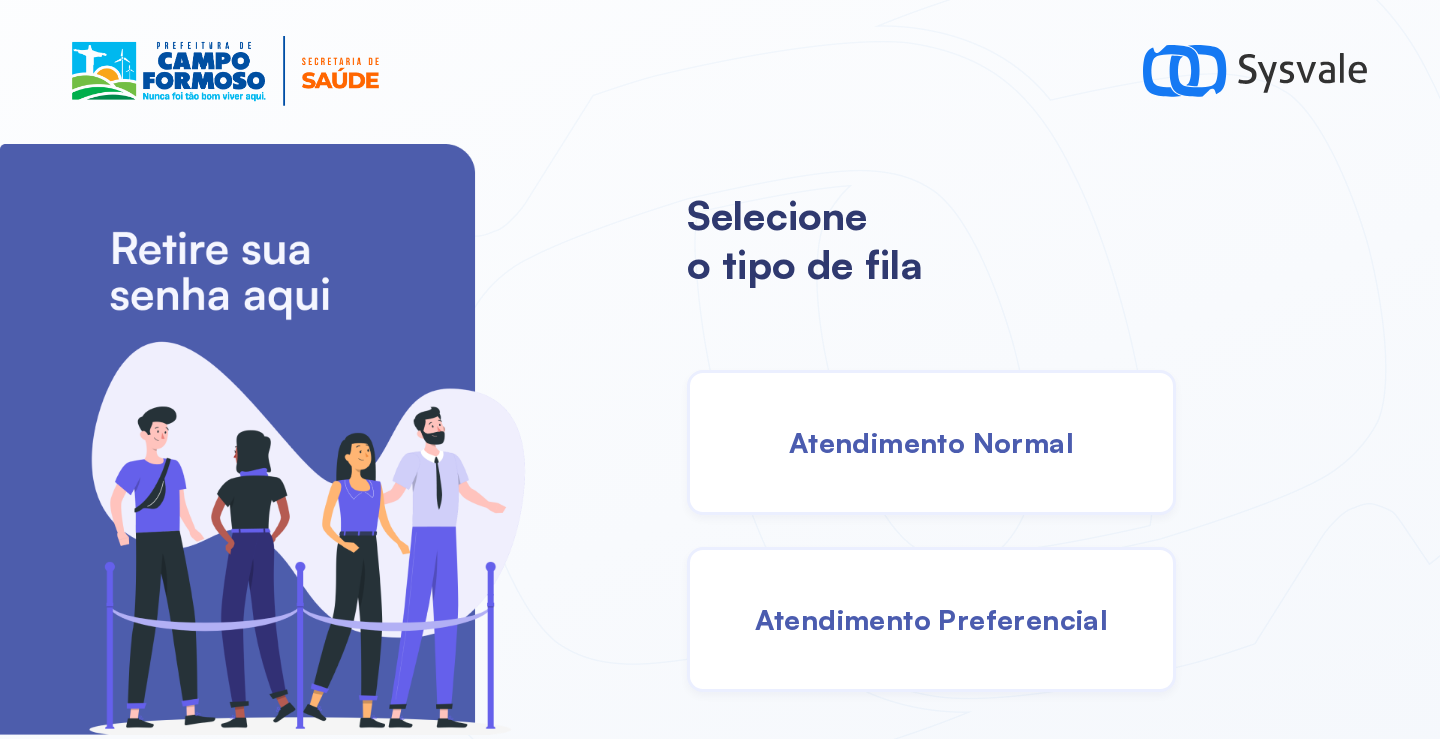 click on "Atendimento Normal" at bounding box center [931, 442] 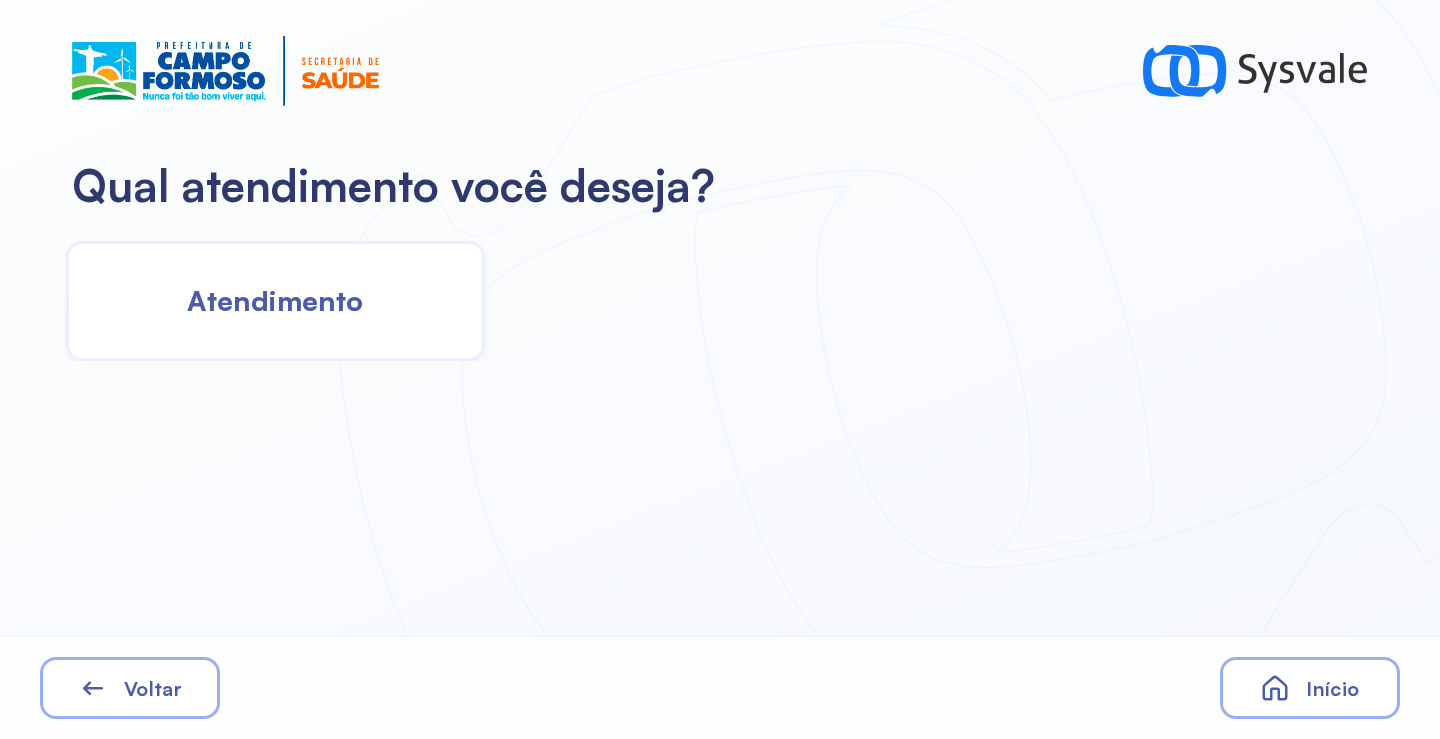 click on "Atendimento" at bounding box center (275, 300) 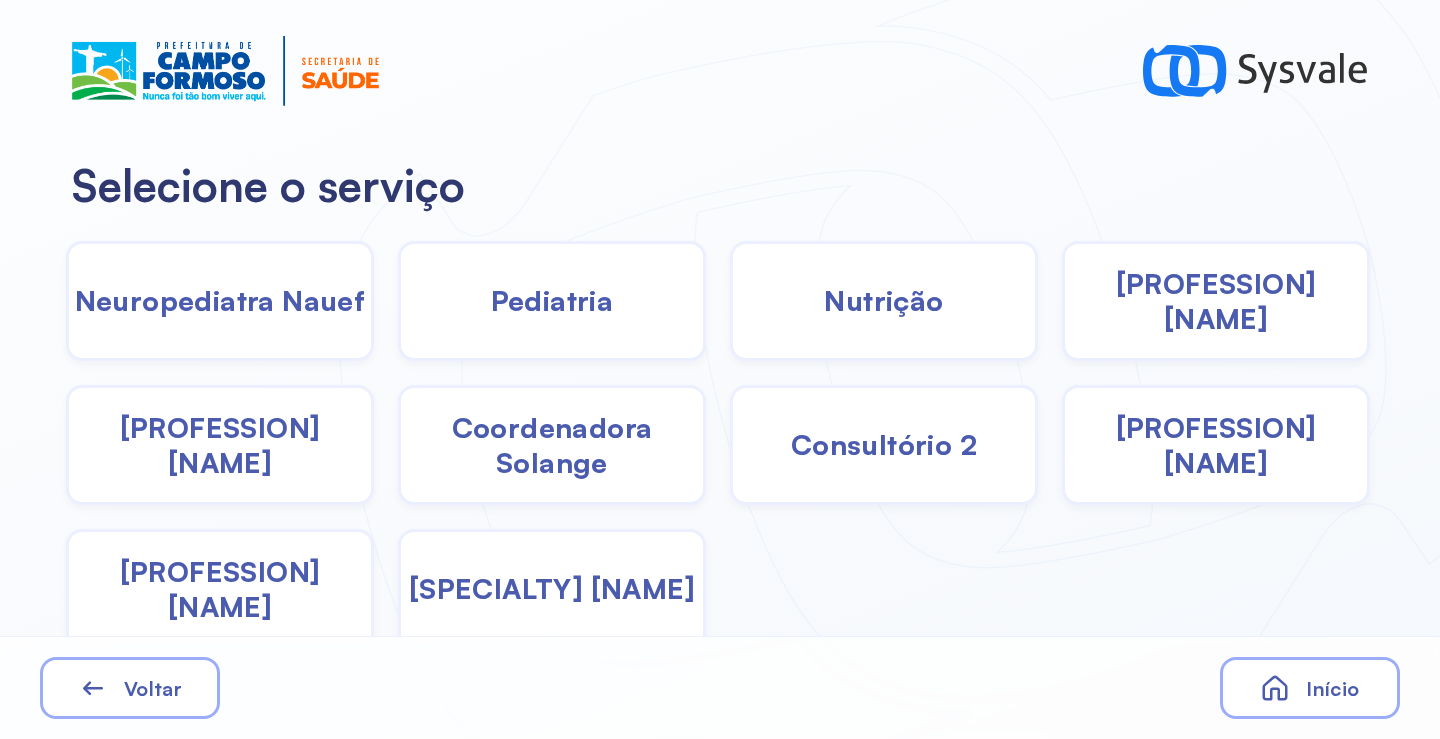 drag, startPoint x: 936, startPoint y: 341, endPoint x: 925, endPoint y: 342, distance: 11.045361 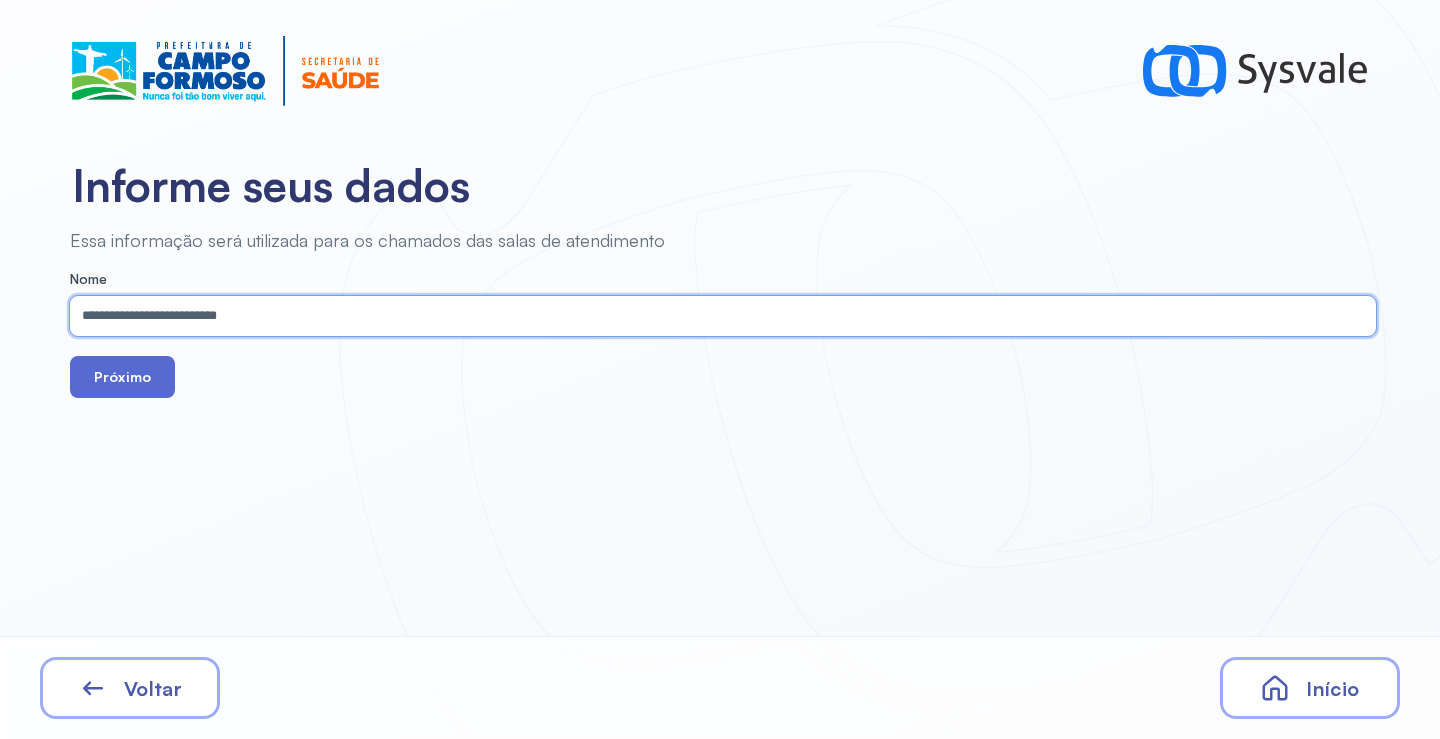 type on "**********" 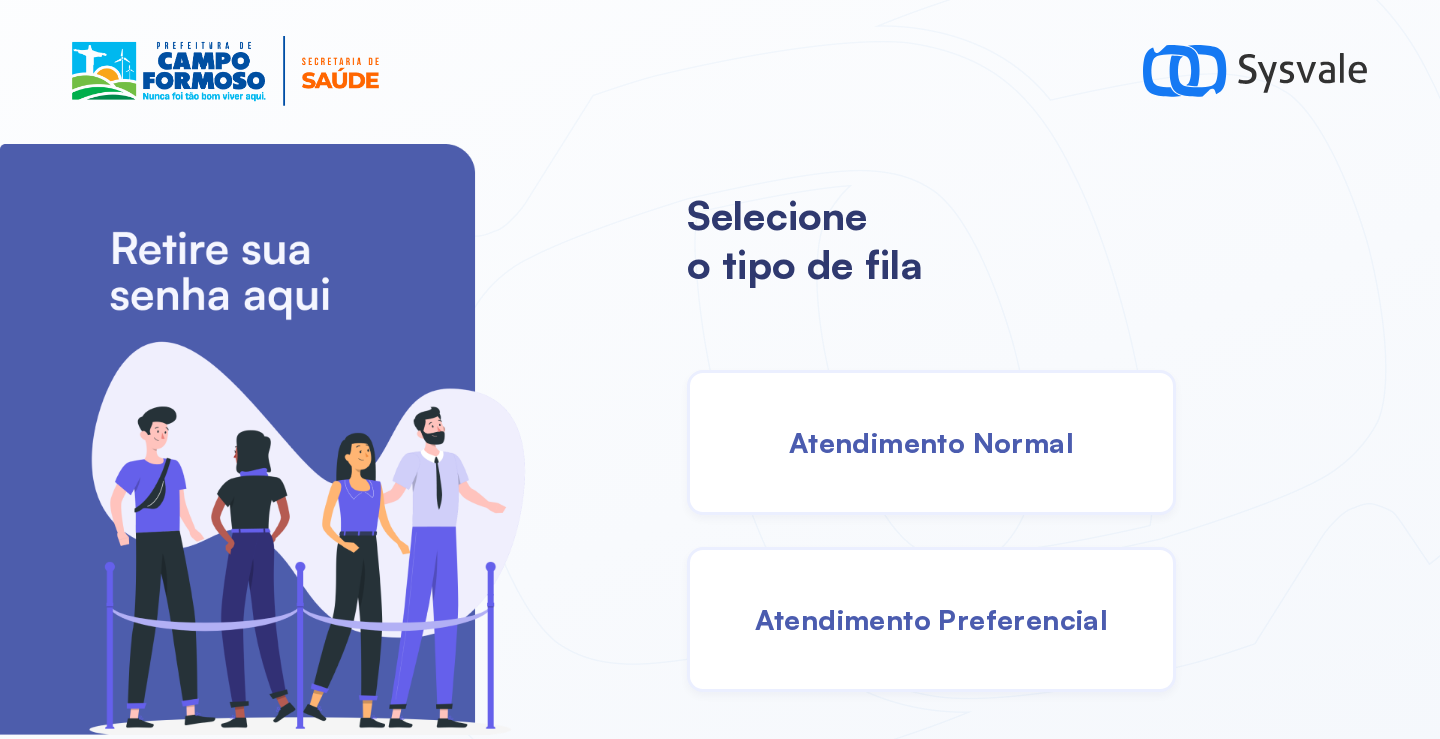 click on "Atendimento Normal" at bounding box center [931, 442] 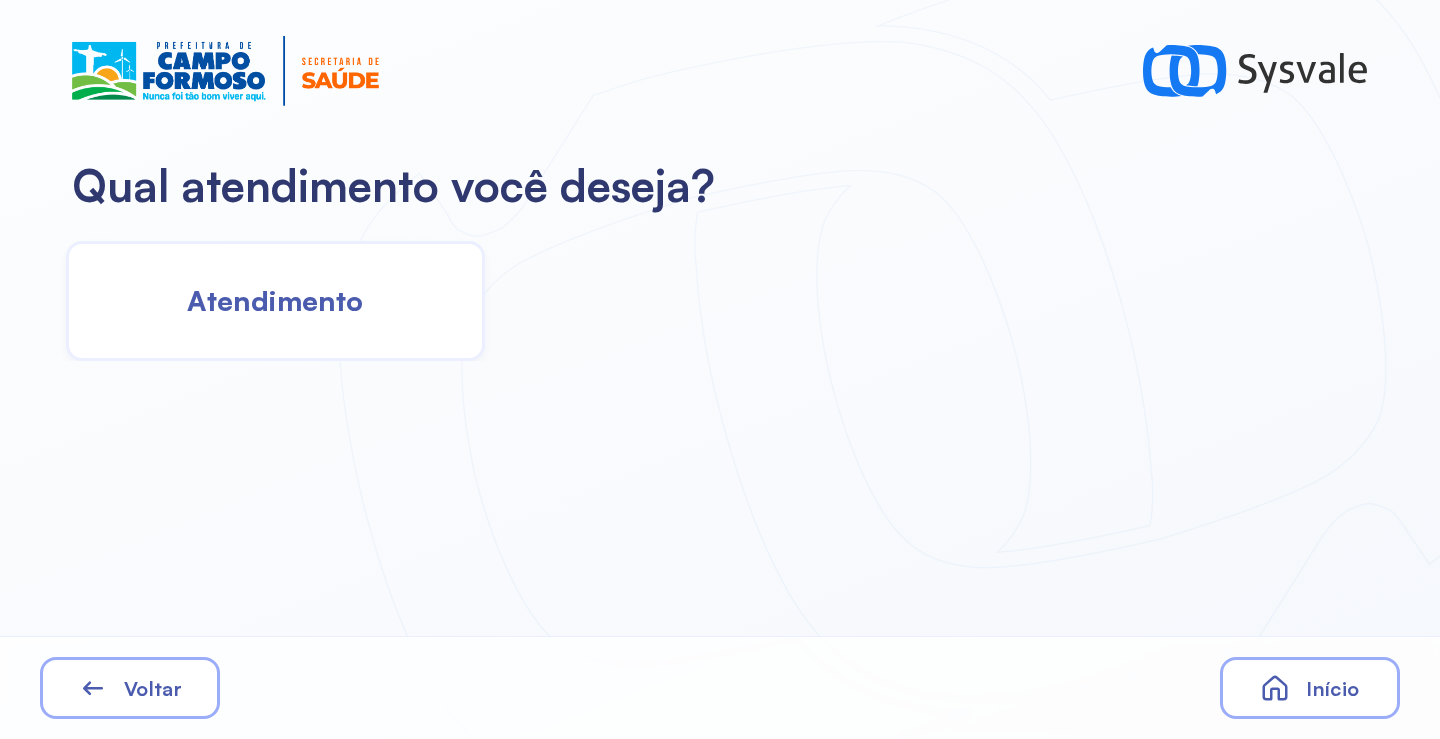 click on "Atendimento" 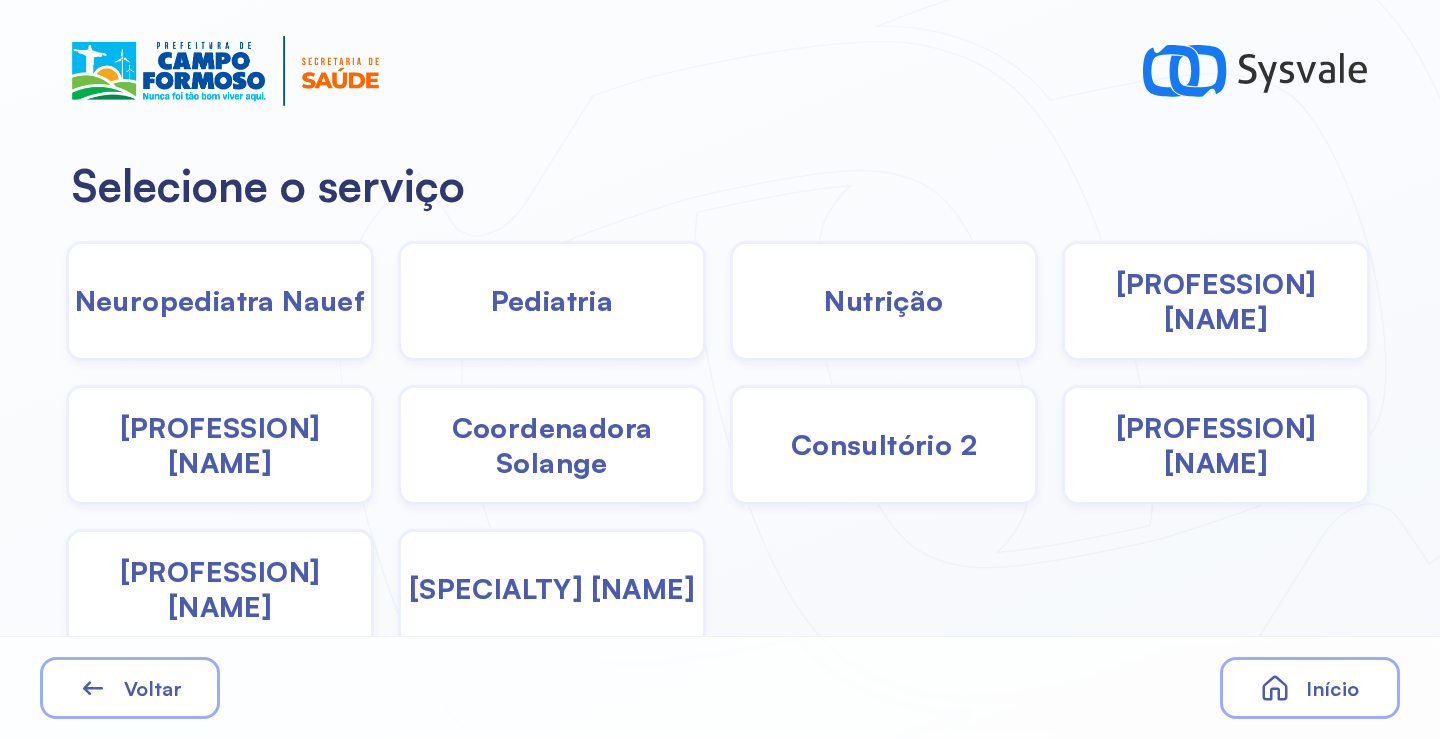 click on "Pediatria" at bounding box center (552, 300) 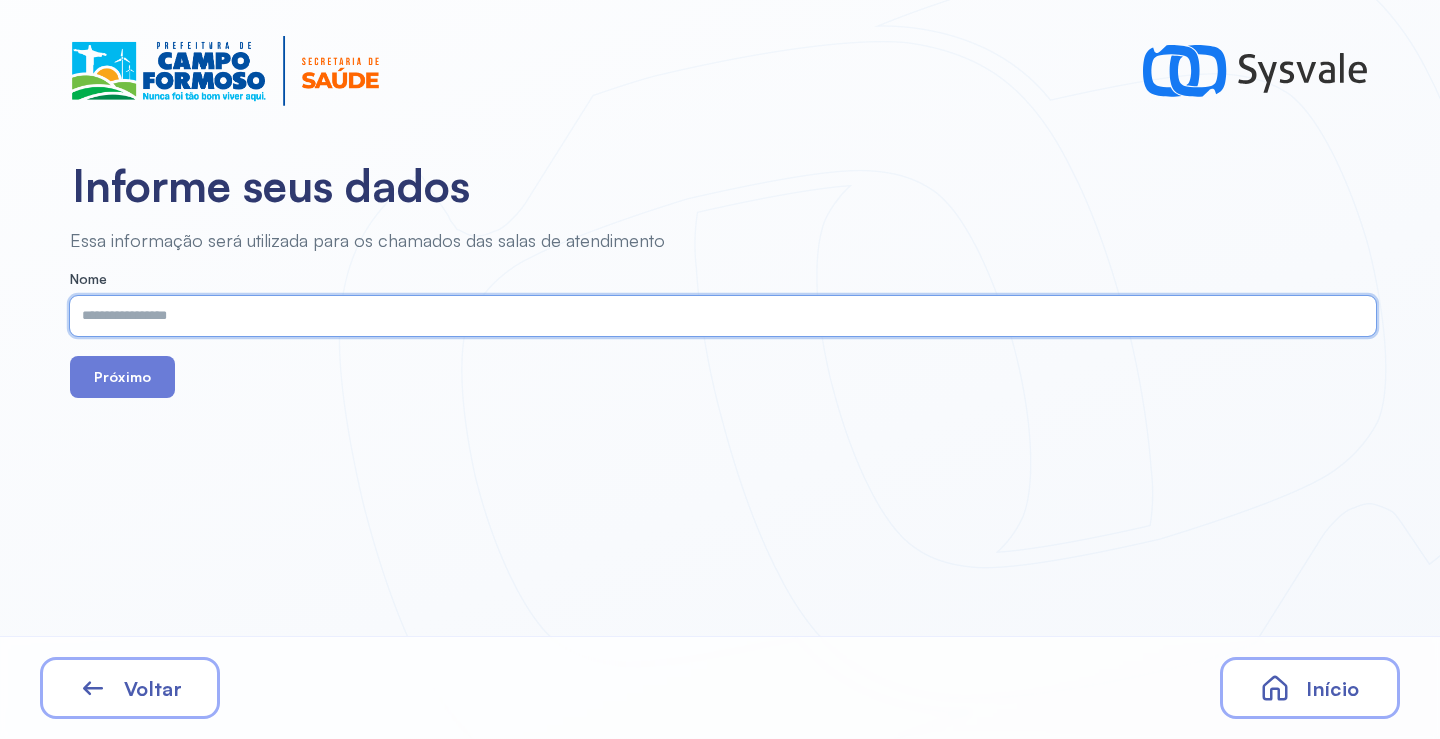 paste on "**********" 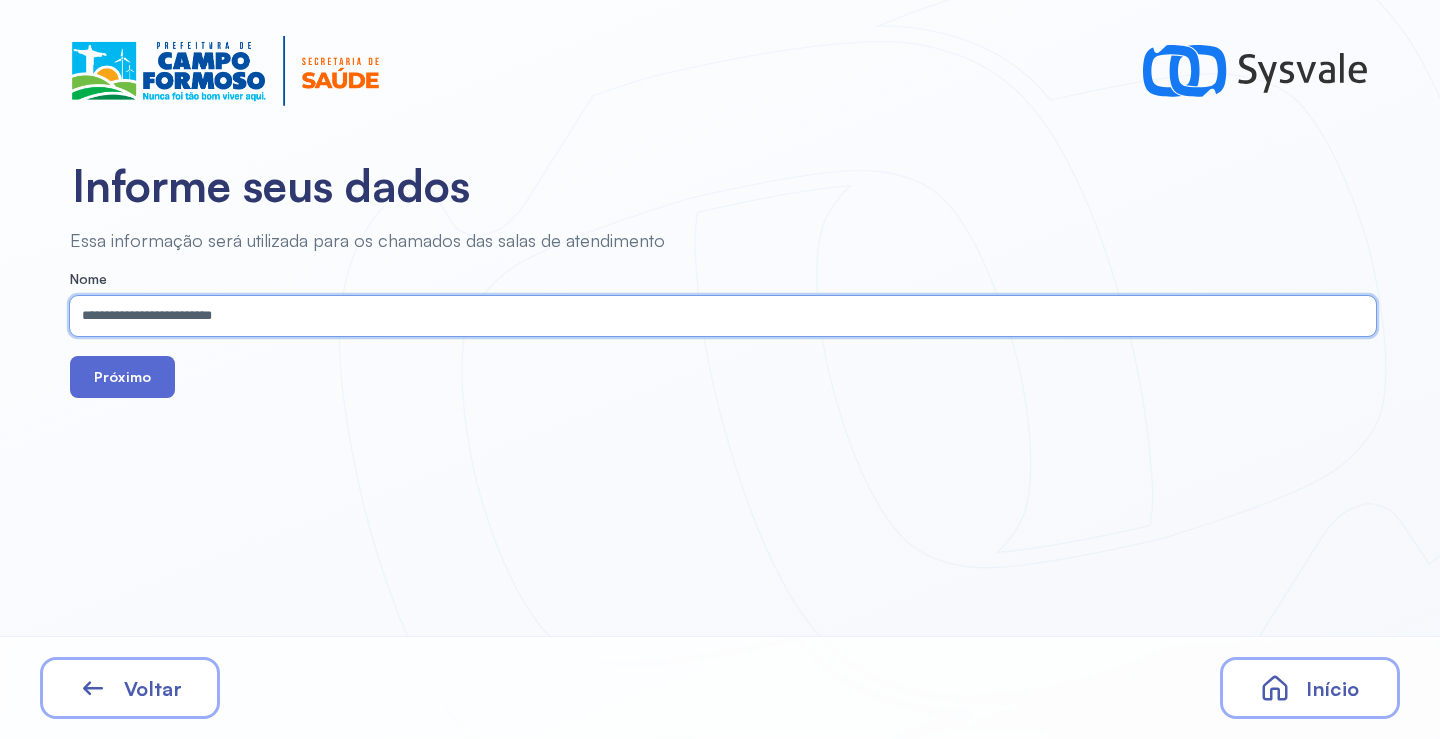 type on "**********" 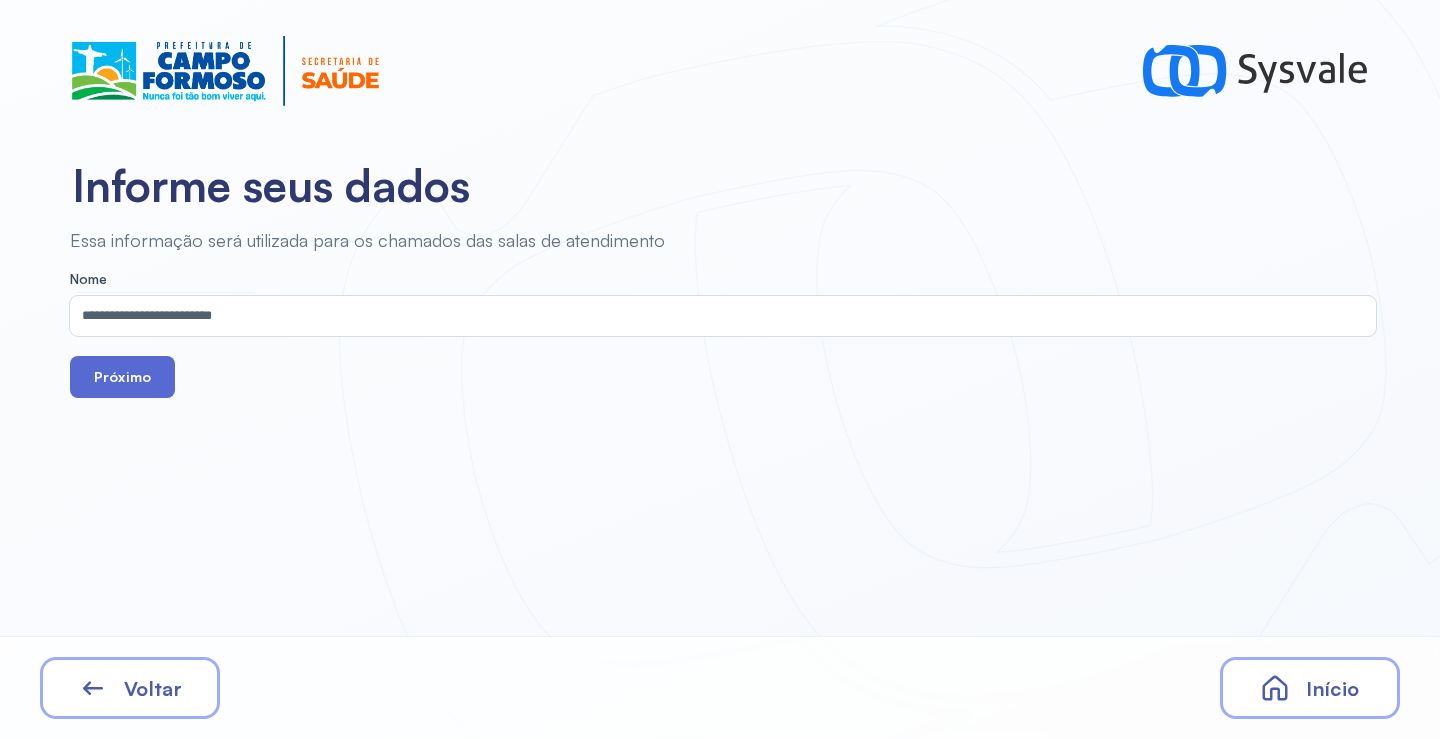 click on "Próximo" at bounding box center [122, 377] 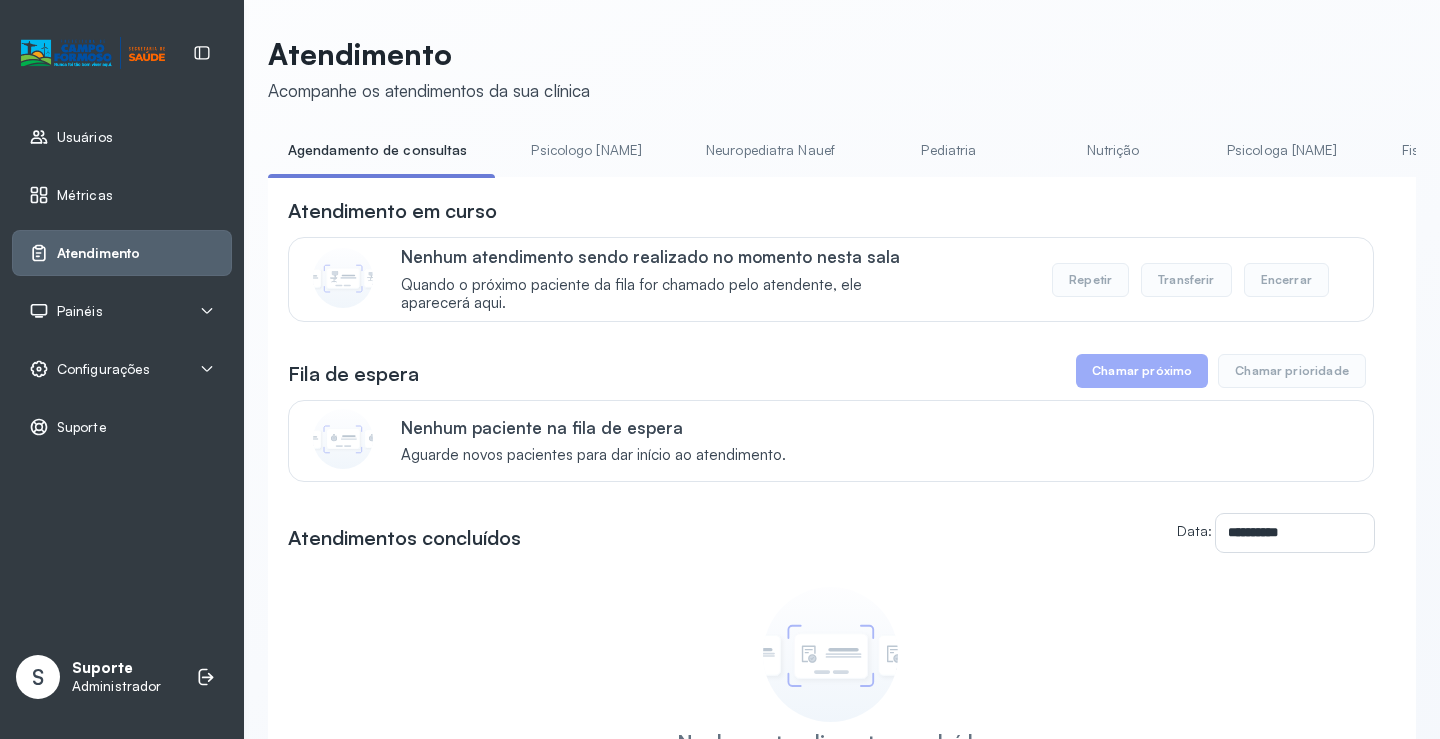 scroll, scrollTop: 0, scrollLeft: 0, axis: both 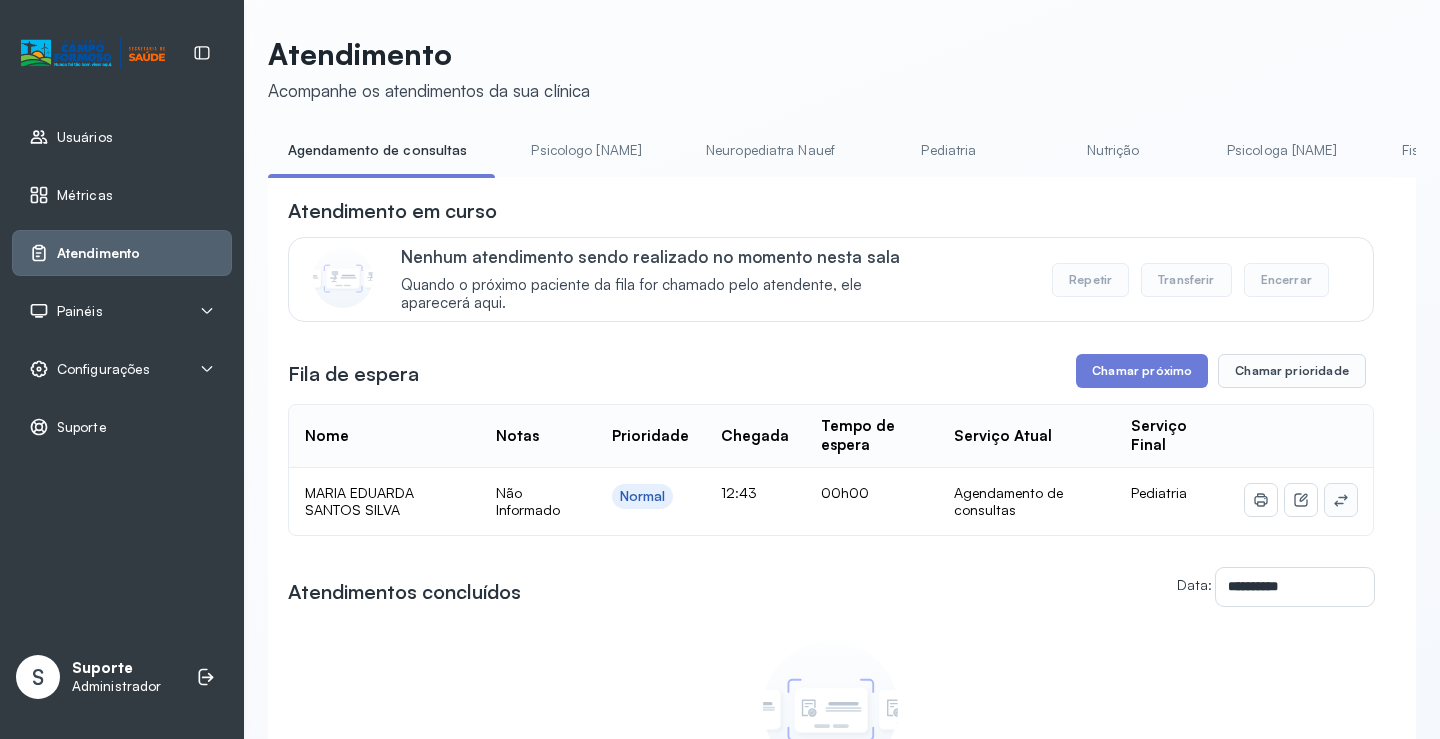 click 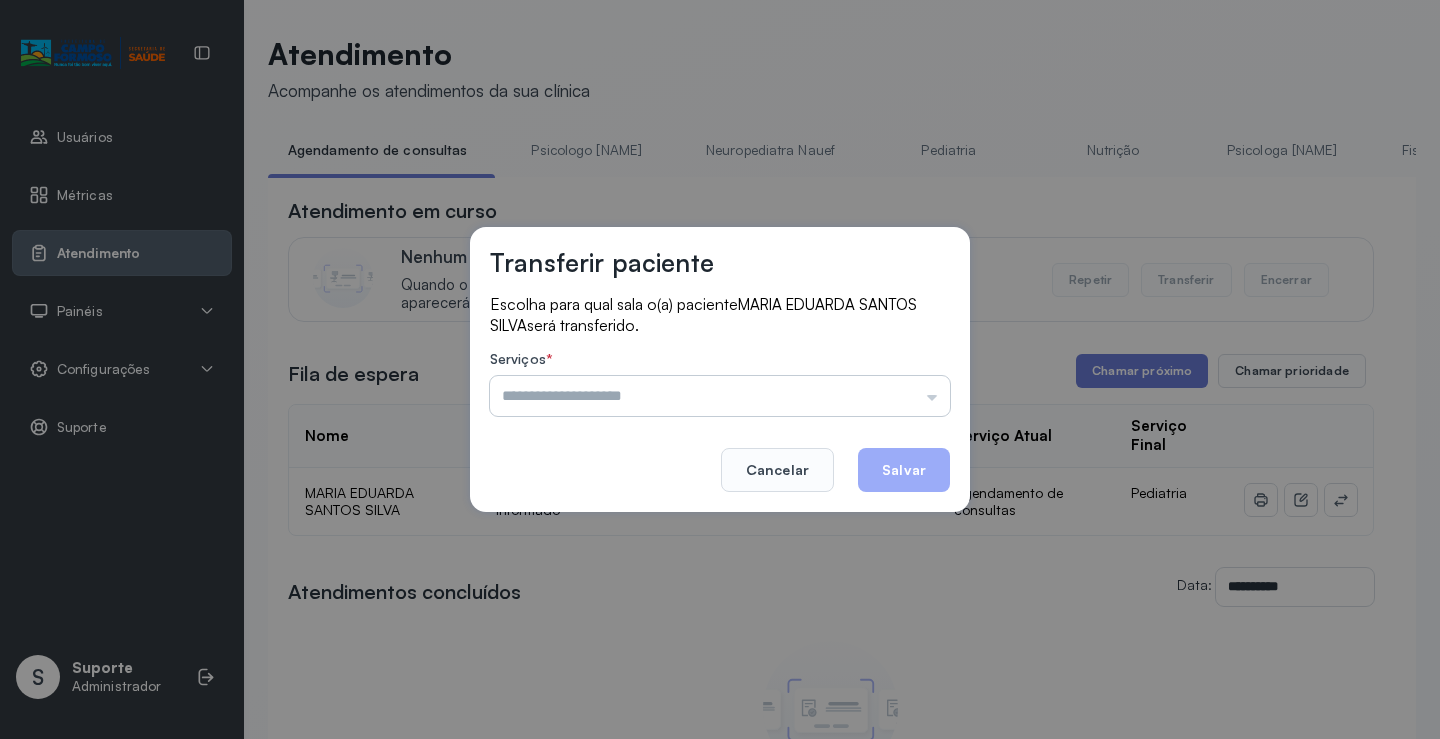 click at bounding box center [720, 396] 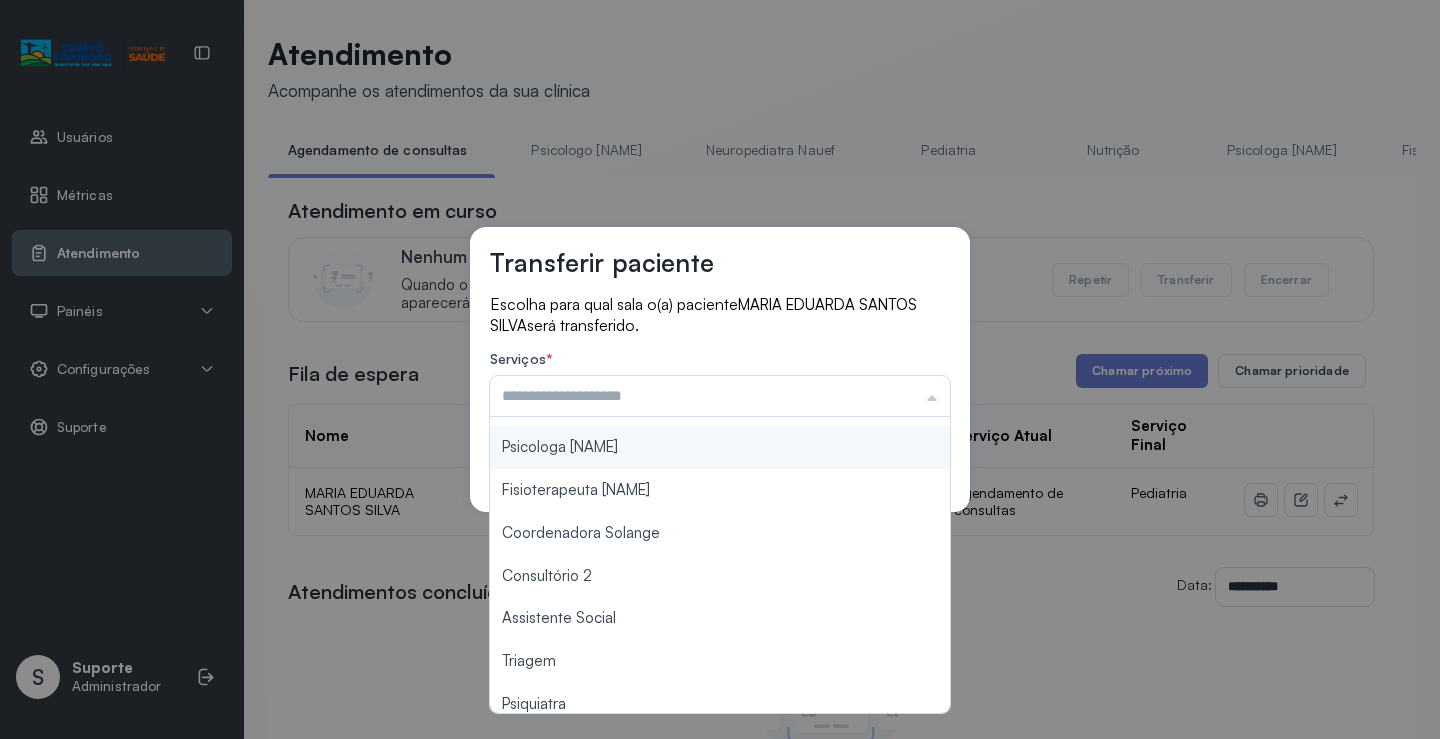 scroll, scrollTop: 200, scrollLeft: 0, axis: vertical 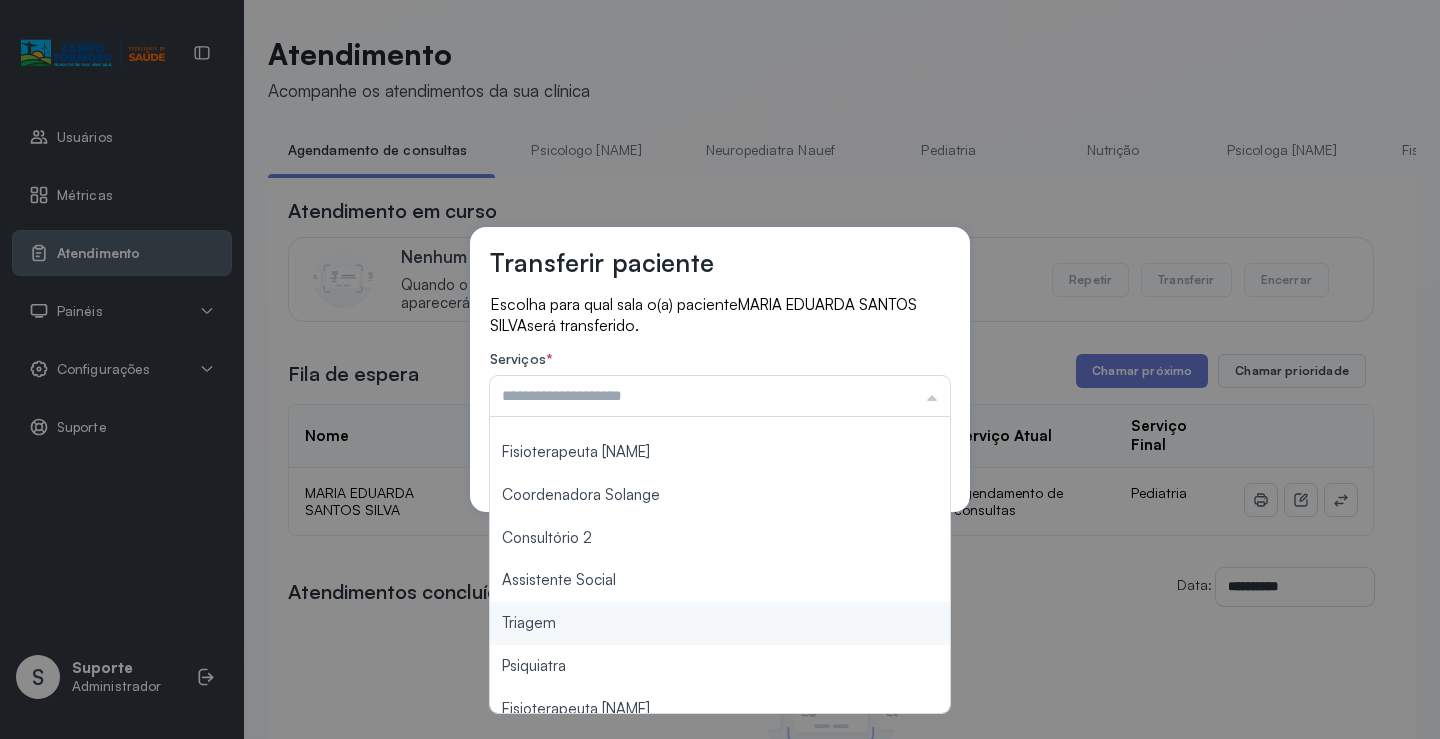 type on "*******" 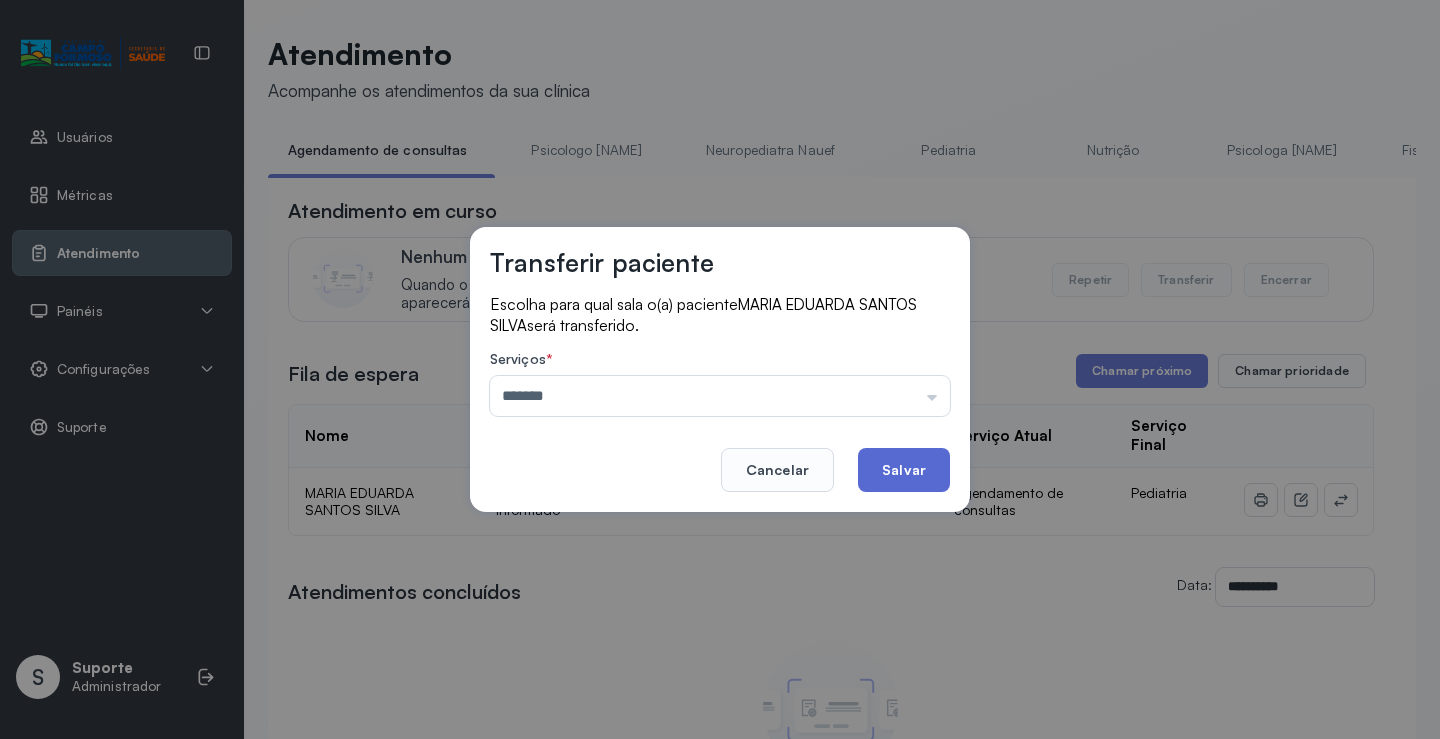 drag, startPoint x: 605, startPoint y: 631, endPoint x: 939, endPoint y: 483, distance: 365.32178 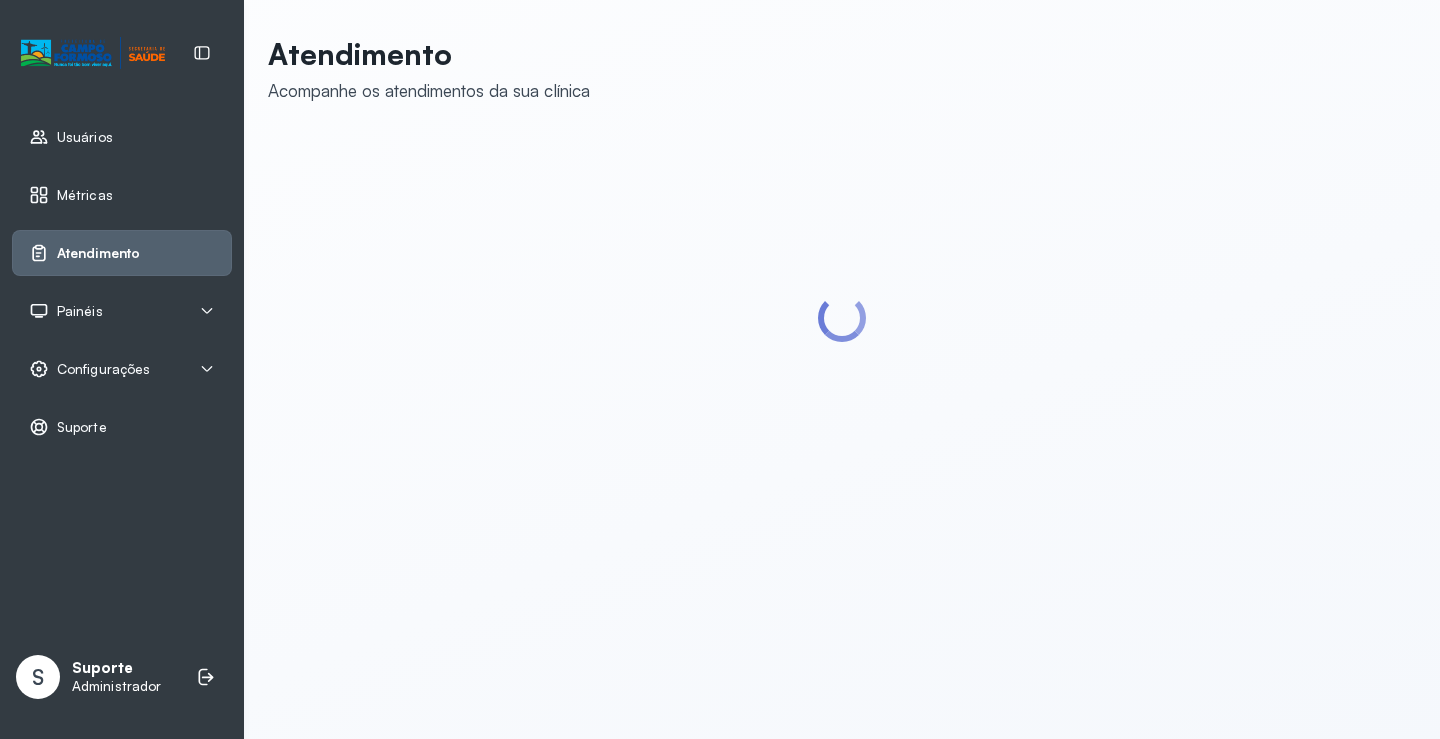 scroll, scrollTop: 0, scrollLeft: 0, axis: both 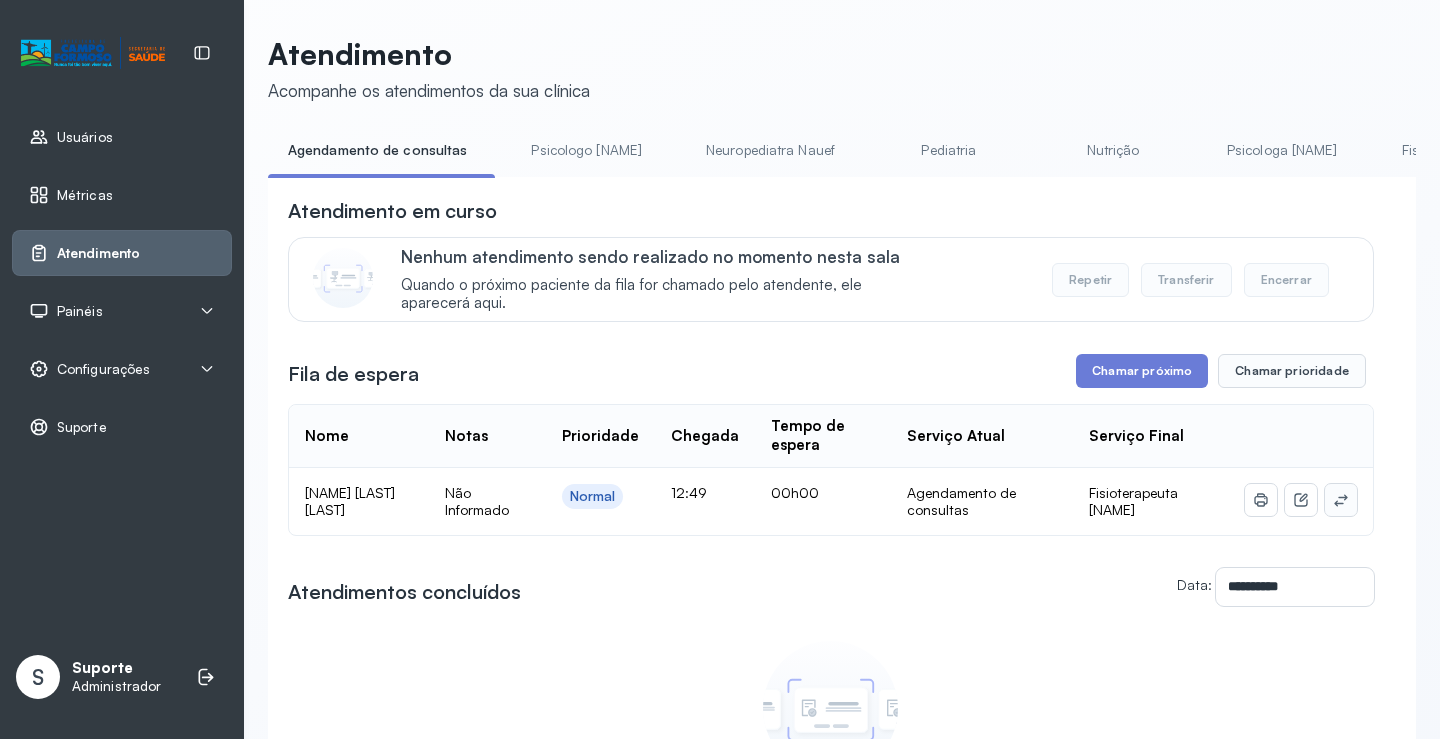 click 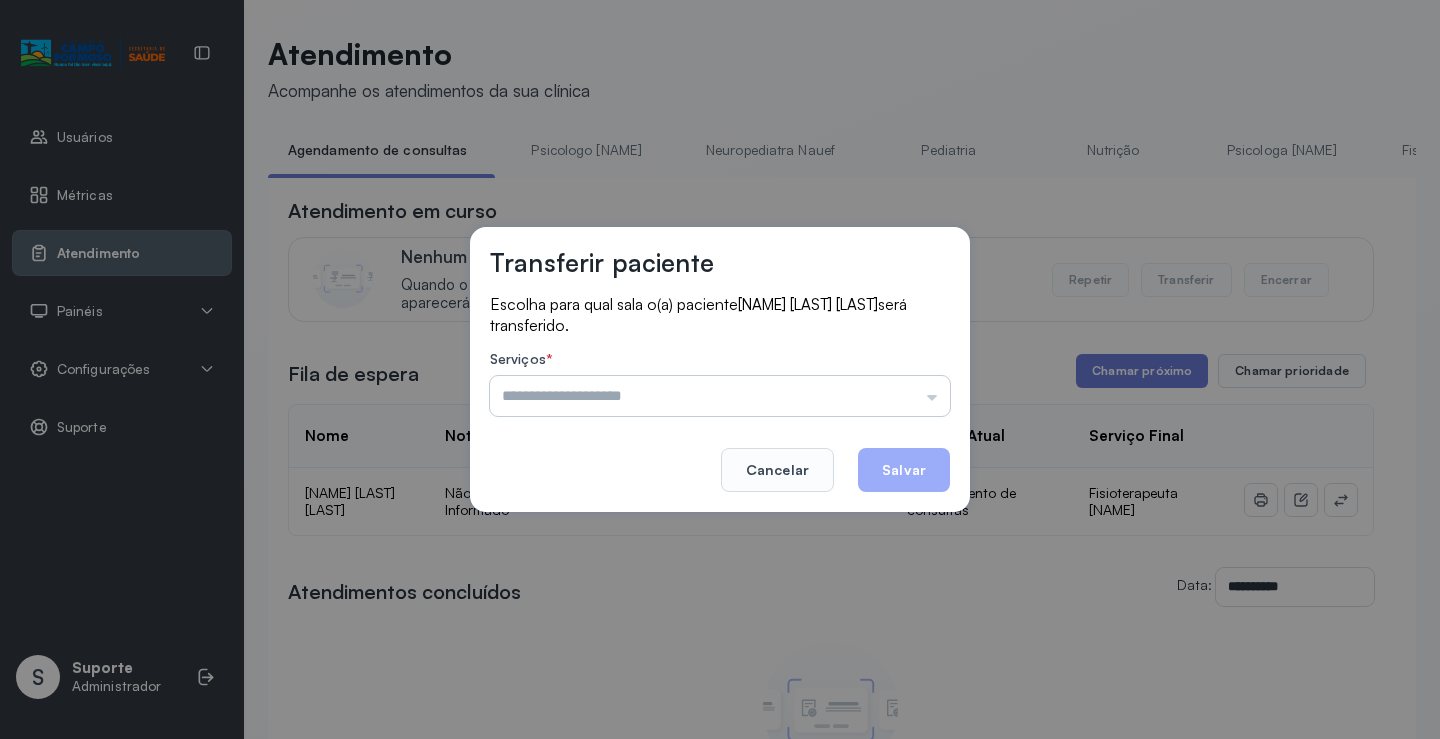 drag, startPoint x: 915, startPoint y: 375, endPoint x: 927, endPoint y: 395, distance: 23.323807 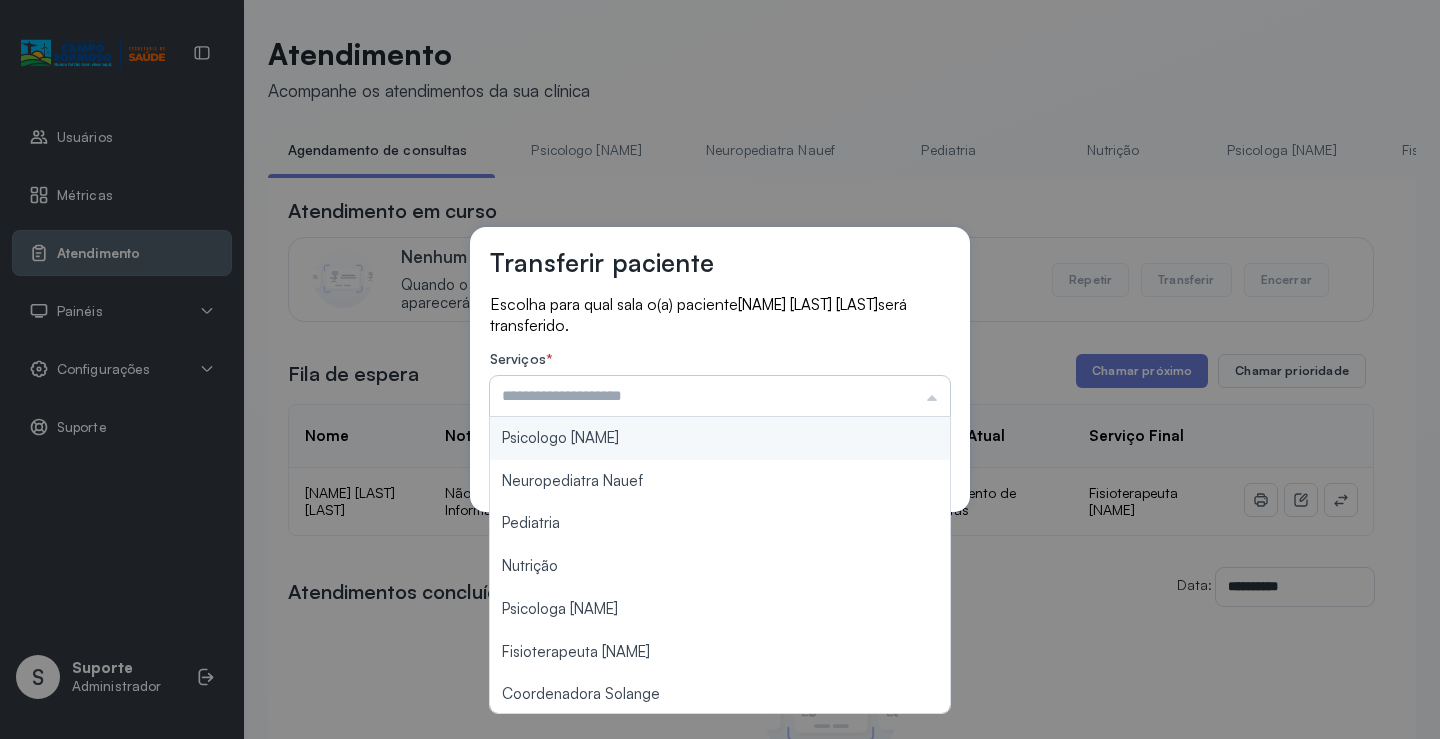click at bounding box center (720, 396) 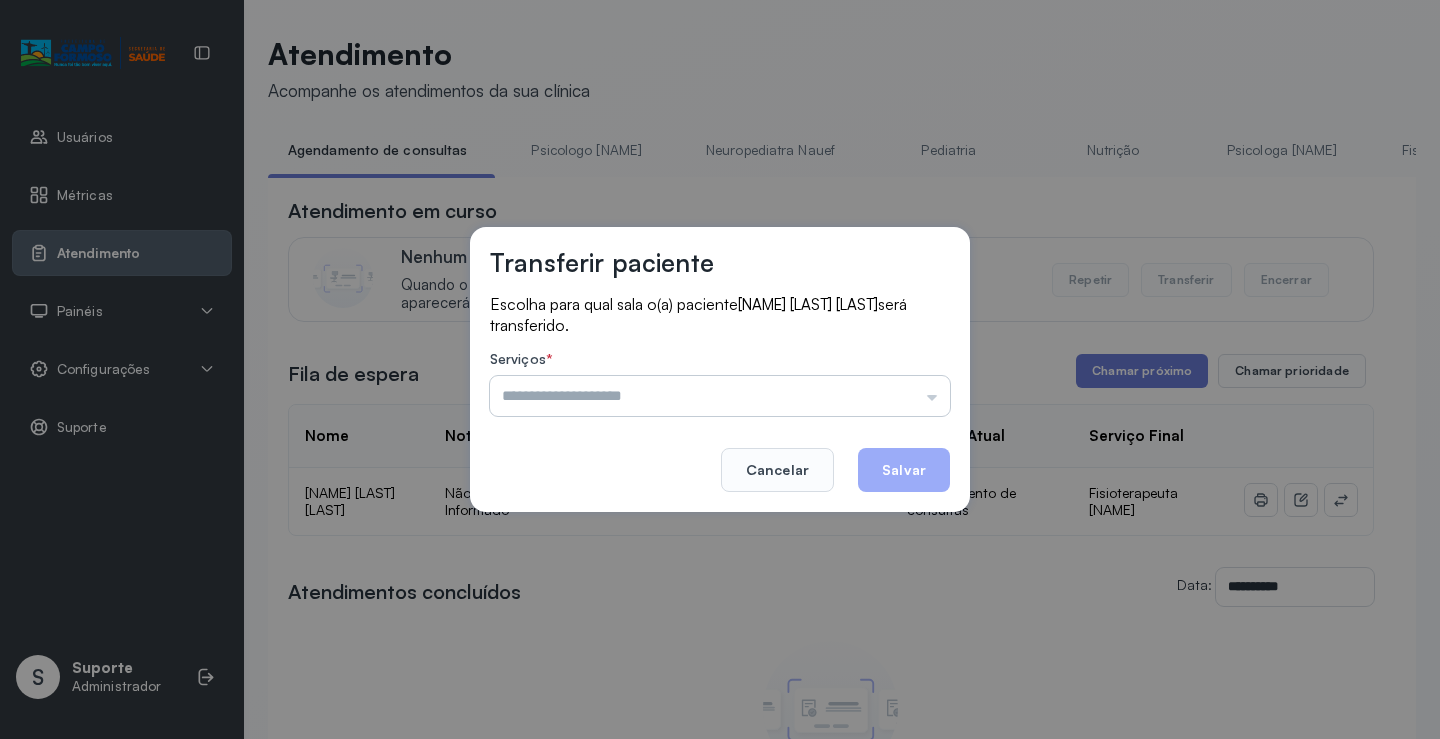 click at bounding box center (720, 396) 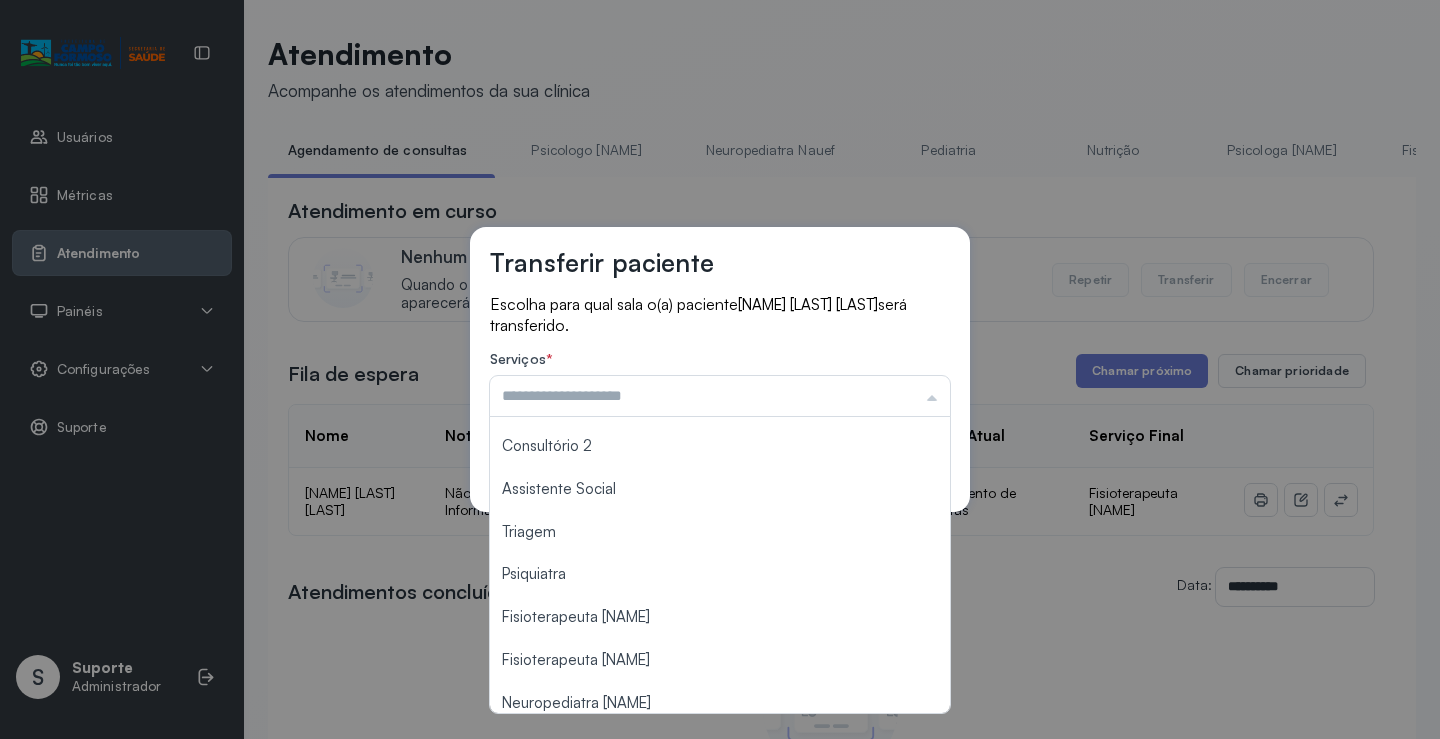 scroll, scrollTop: 300, scrollLeft: 0, axis: vertical 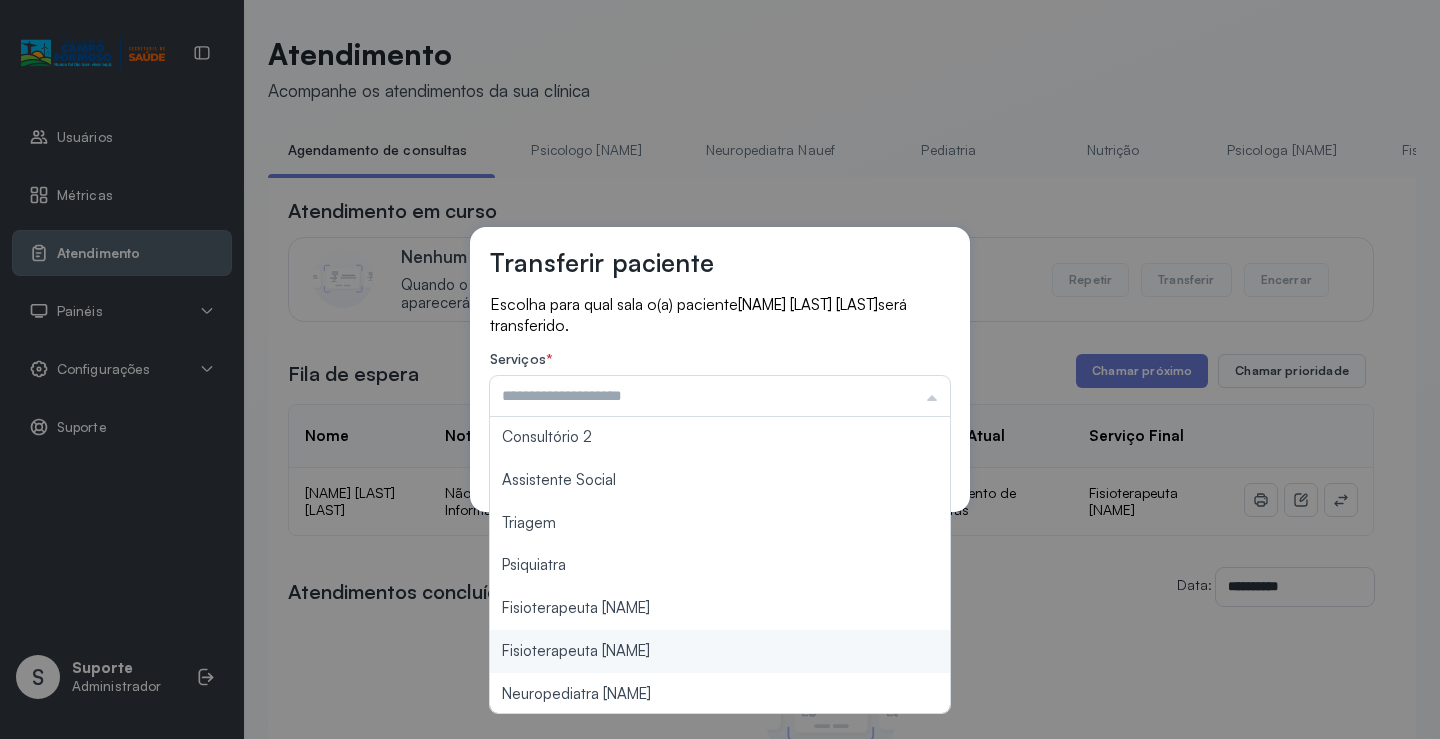 type on "**********" 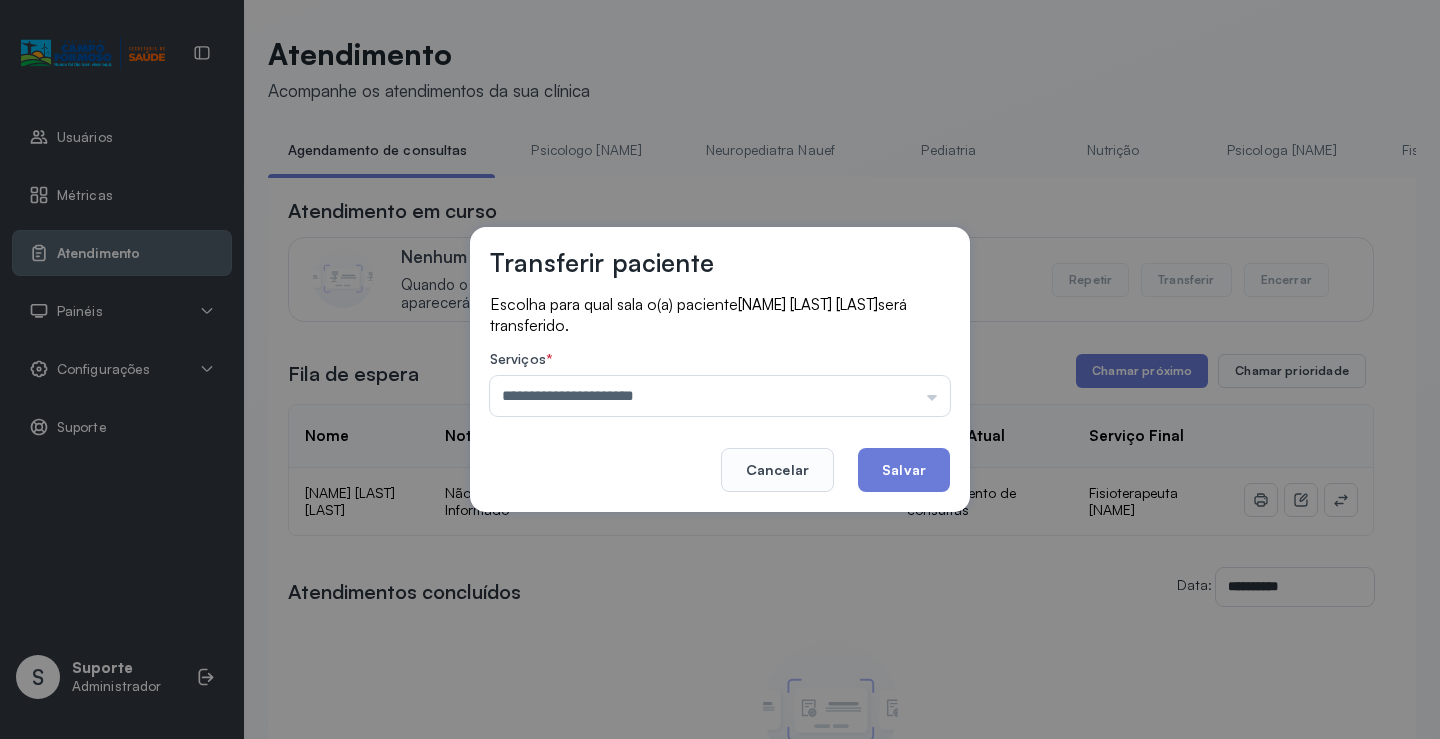 click on "**********" at bounding box center (720, 369) 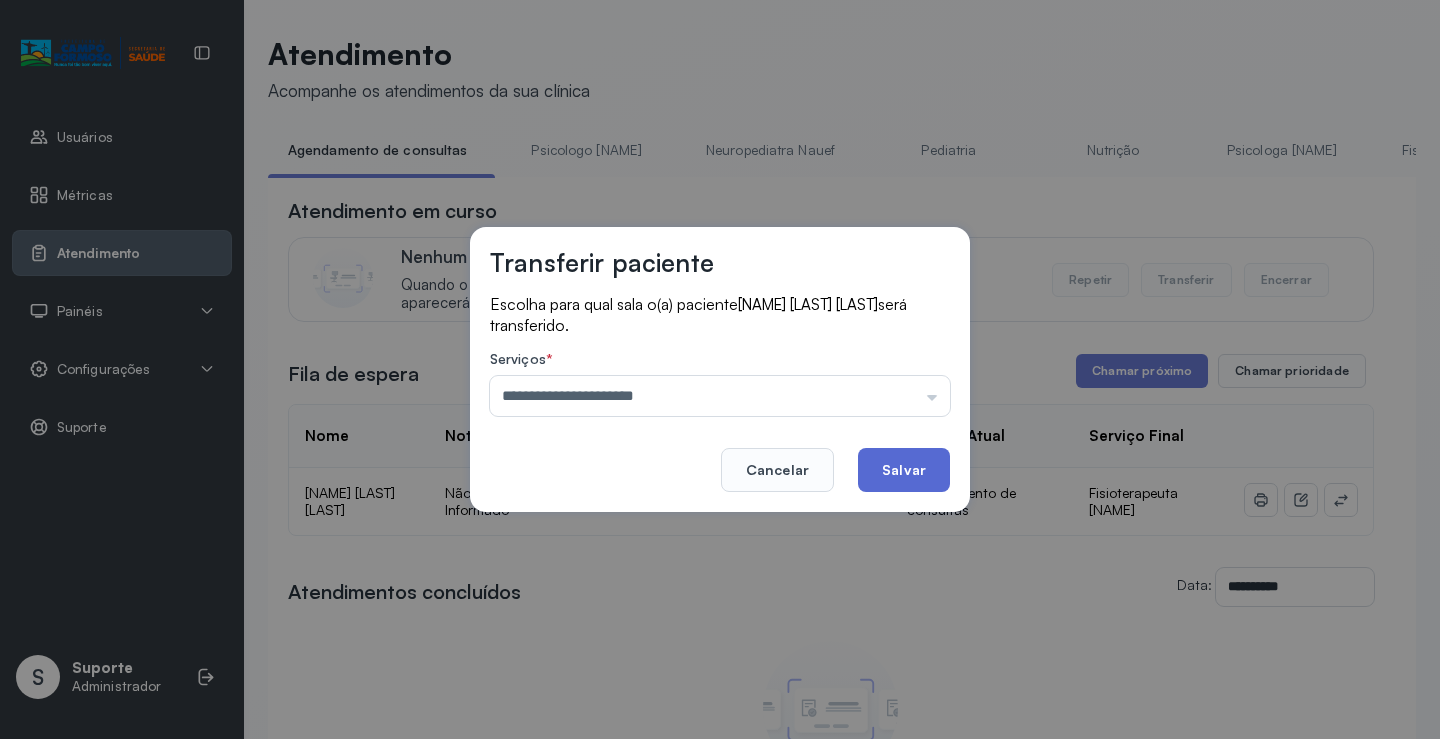 click on "Salvar" 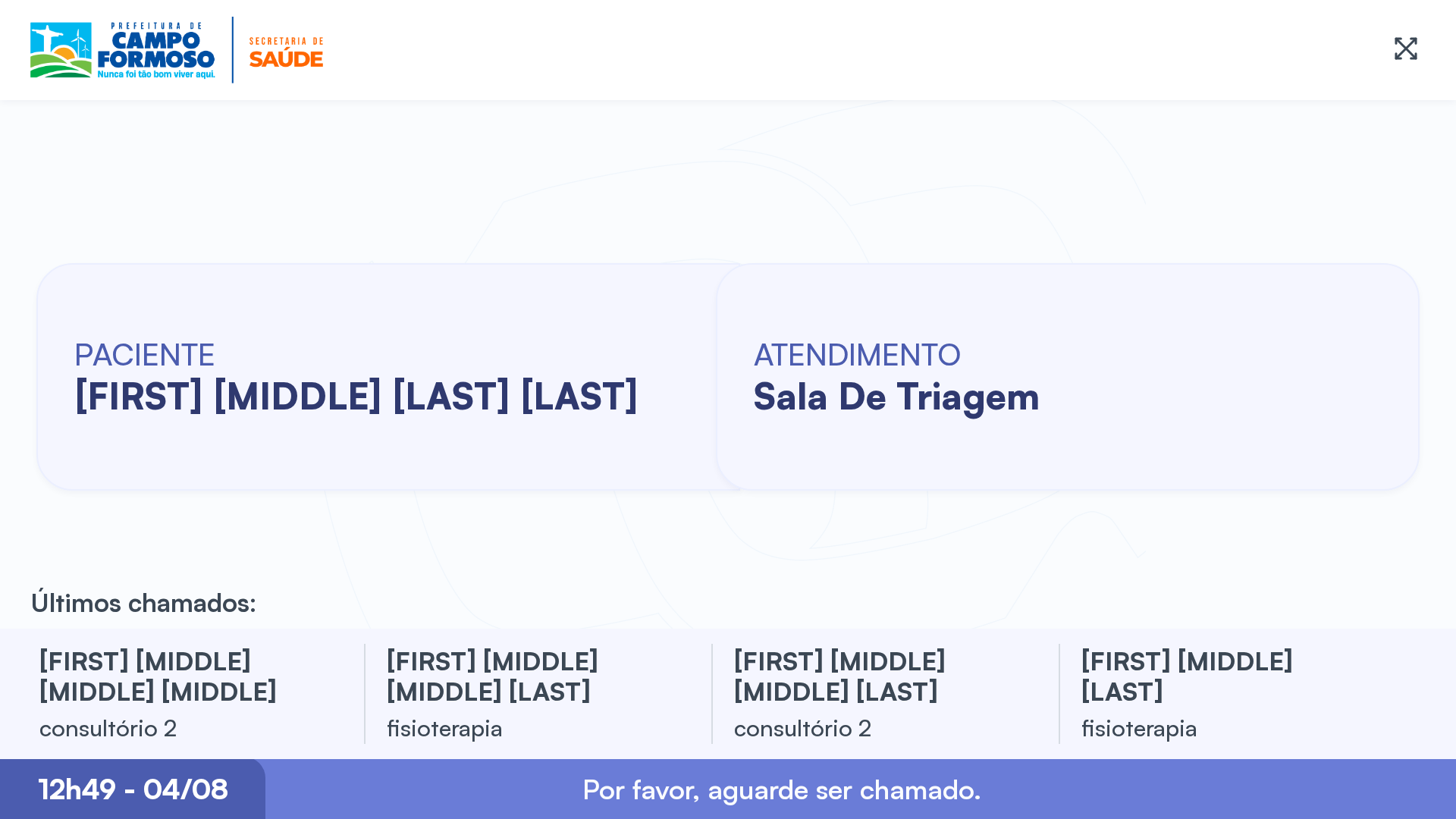 scroll, scrollTop: 0, scrollLeft: 0, axis: both 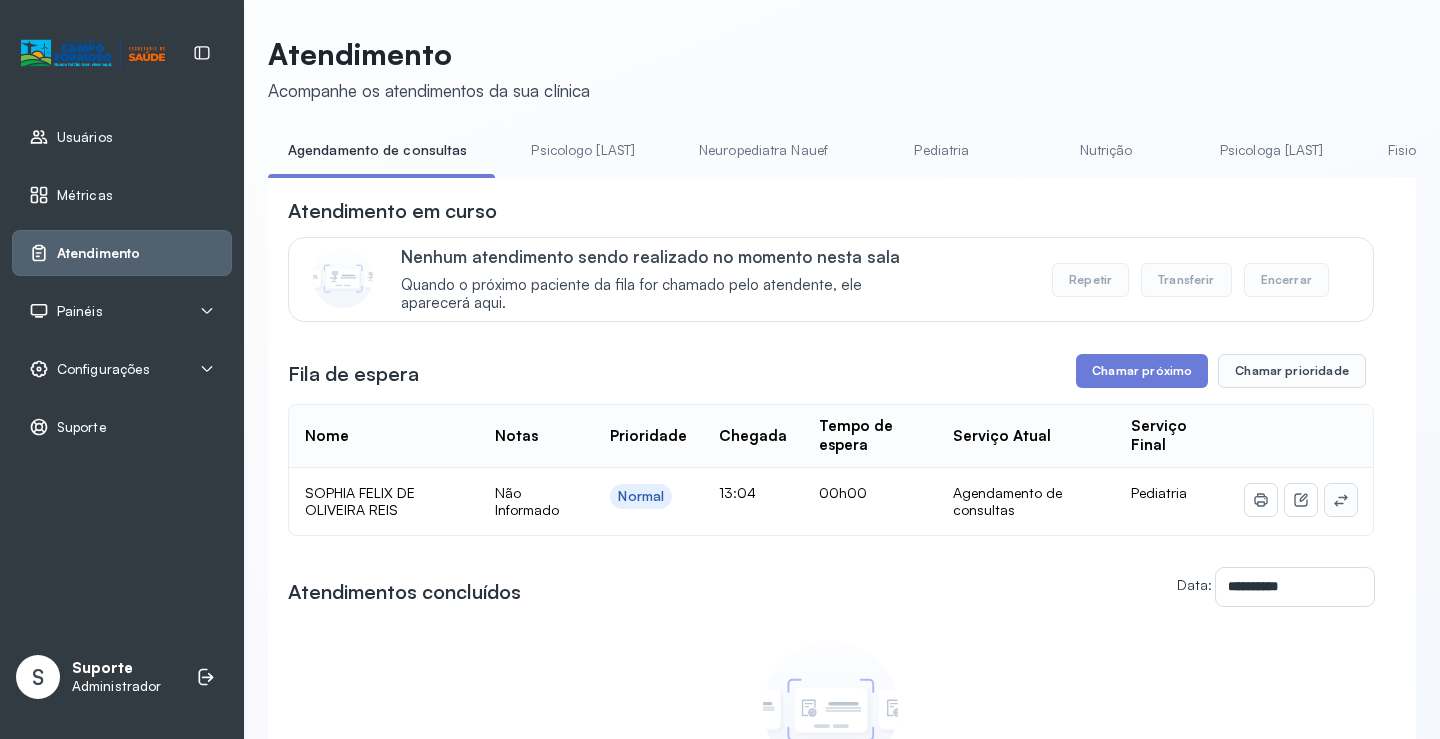 click 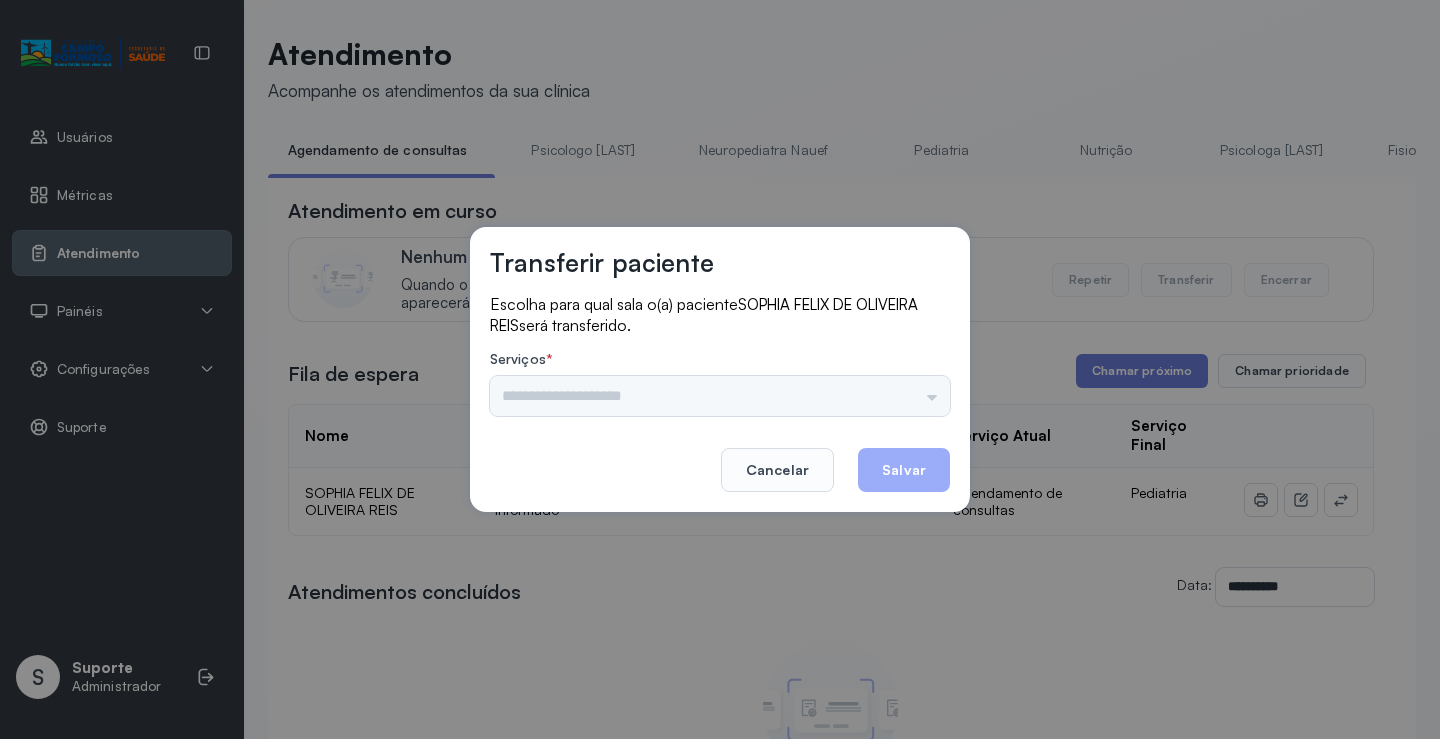 click on "Nenhuma opção encontrada" at bounding box center [720, 396] 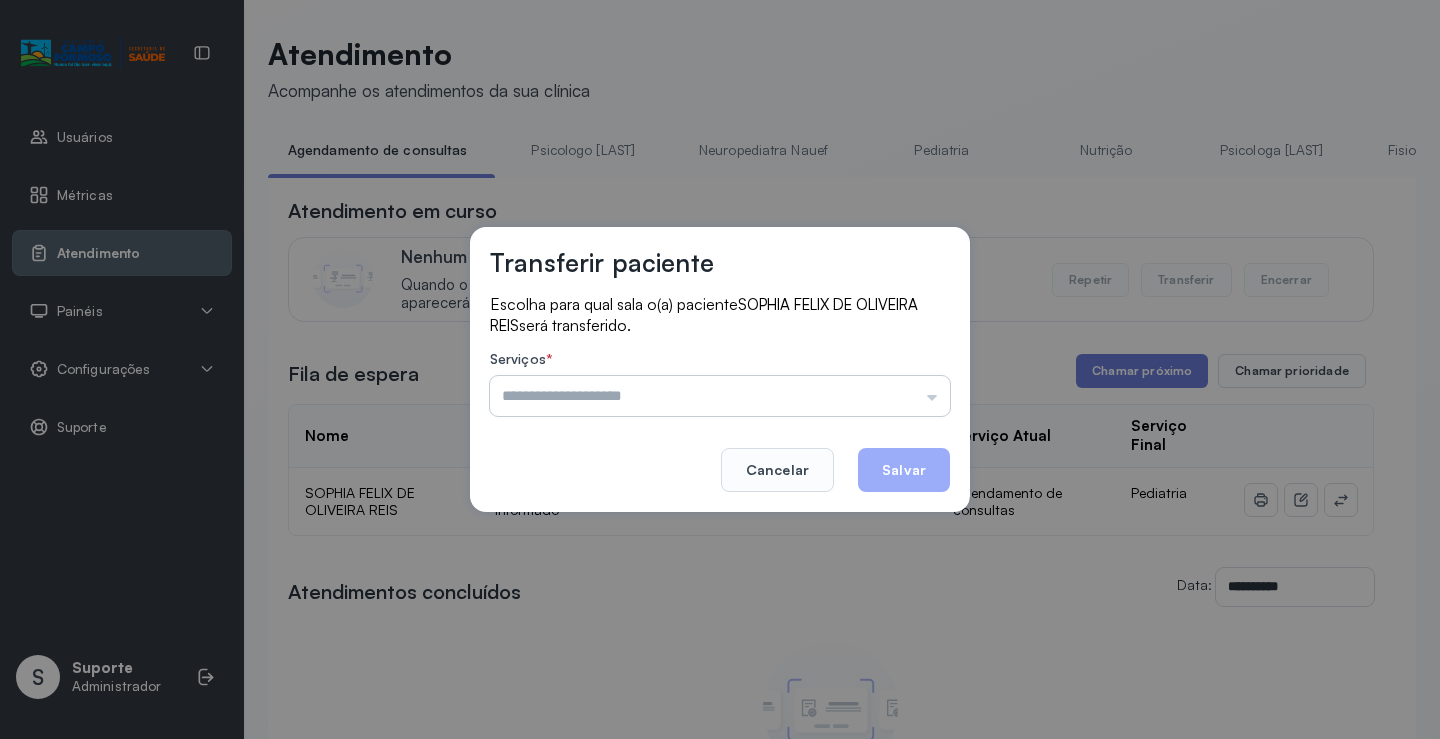 click at bounding box center [720, 396] 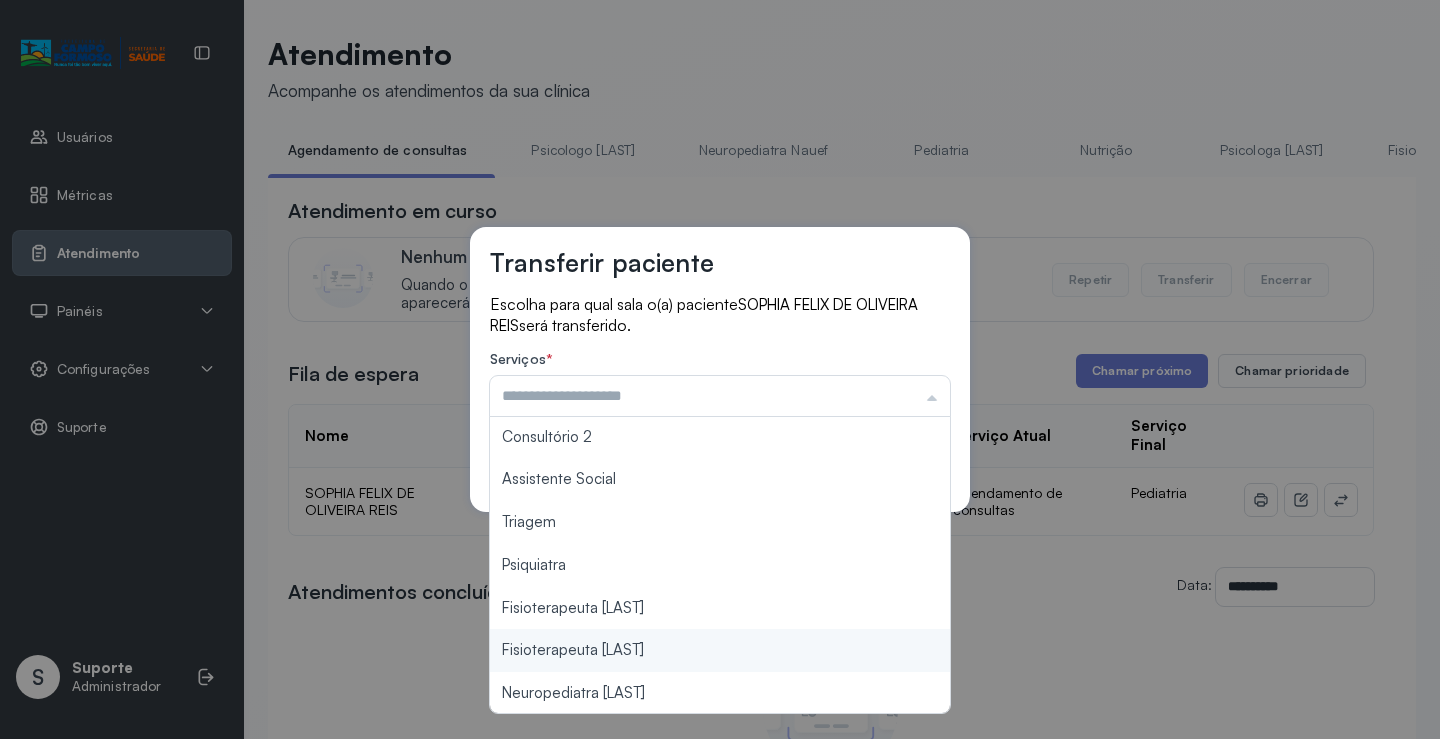 scroll, scrollTop: 303, scrollLeft: 0, axis: vertical 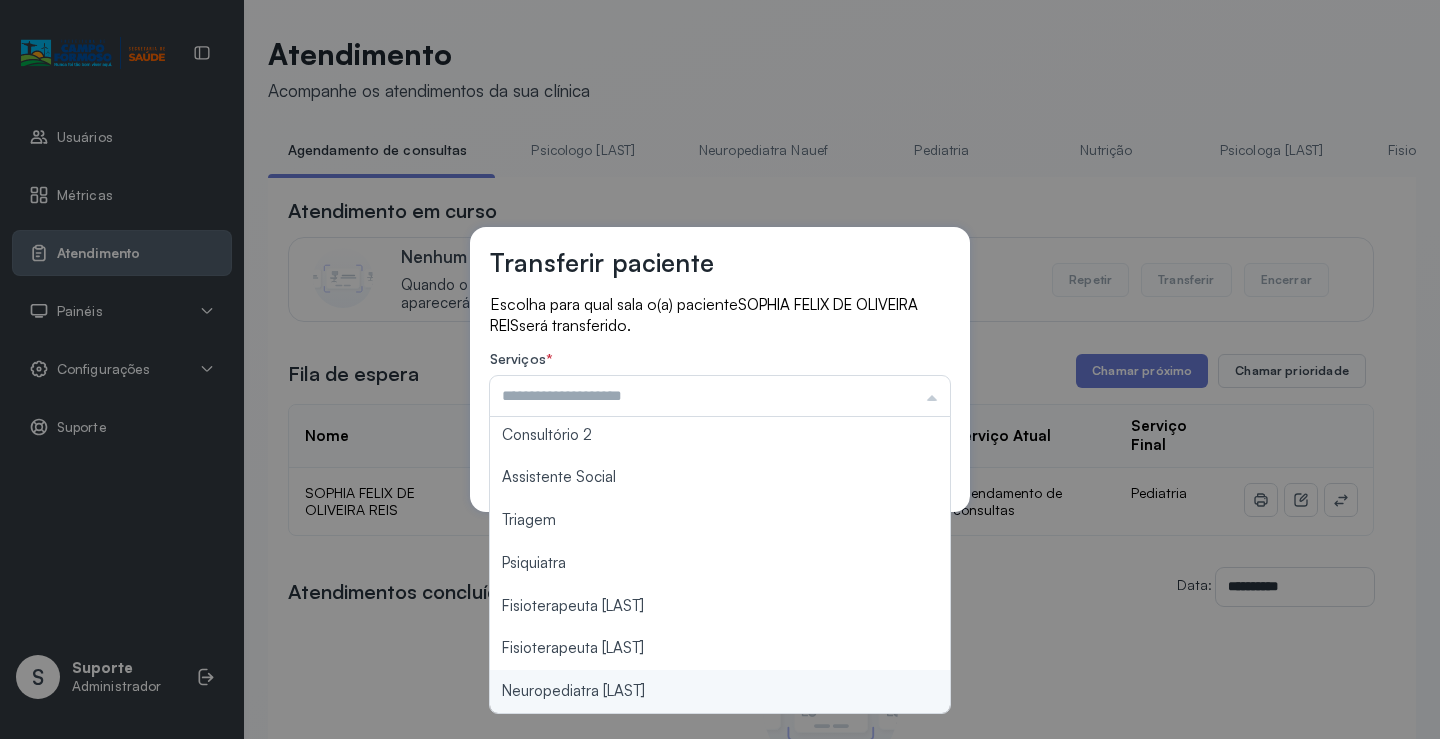 type on "**********" 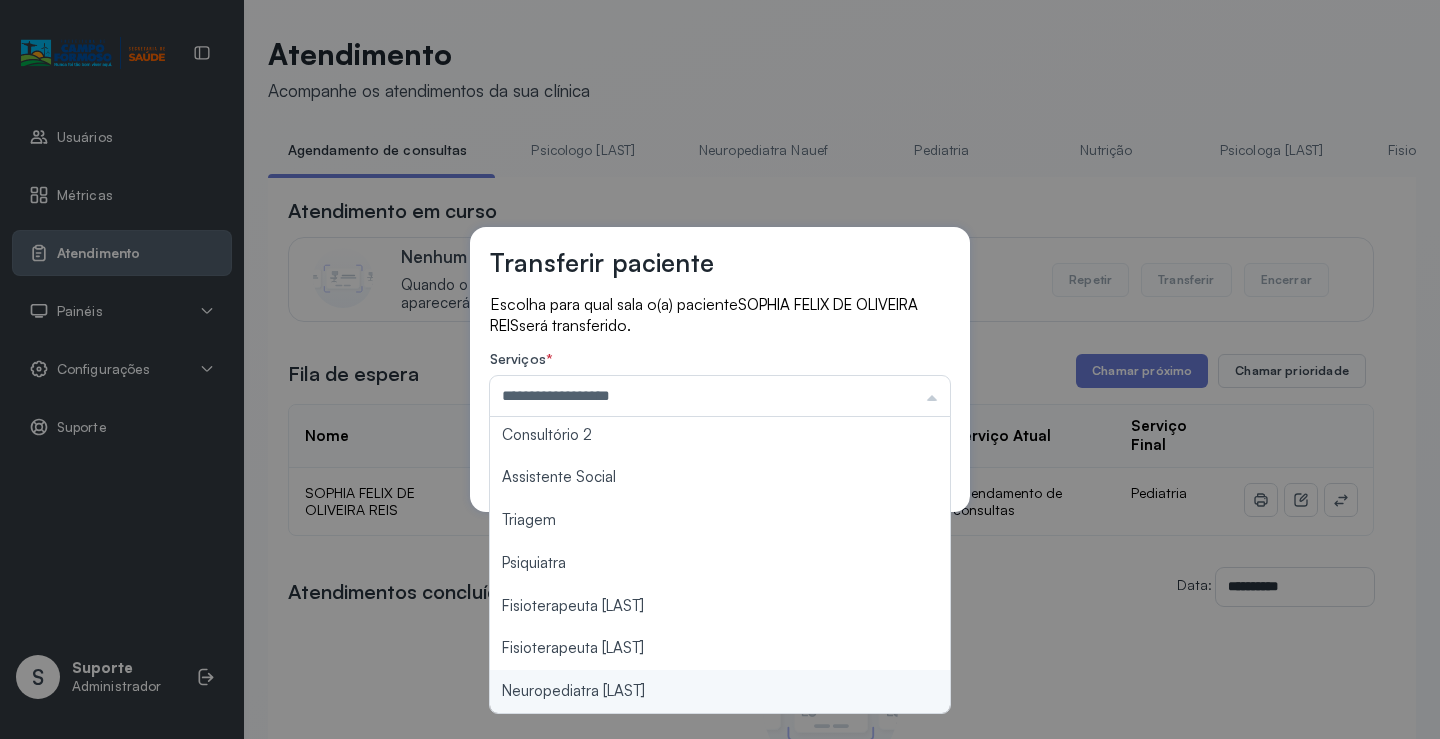 click on "**********" at bounding box center (720, 369) 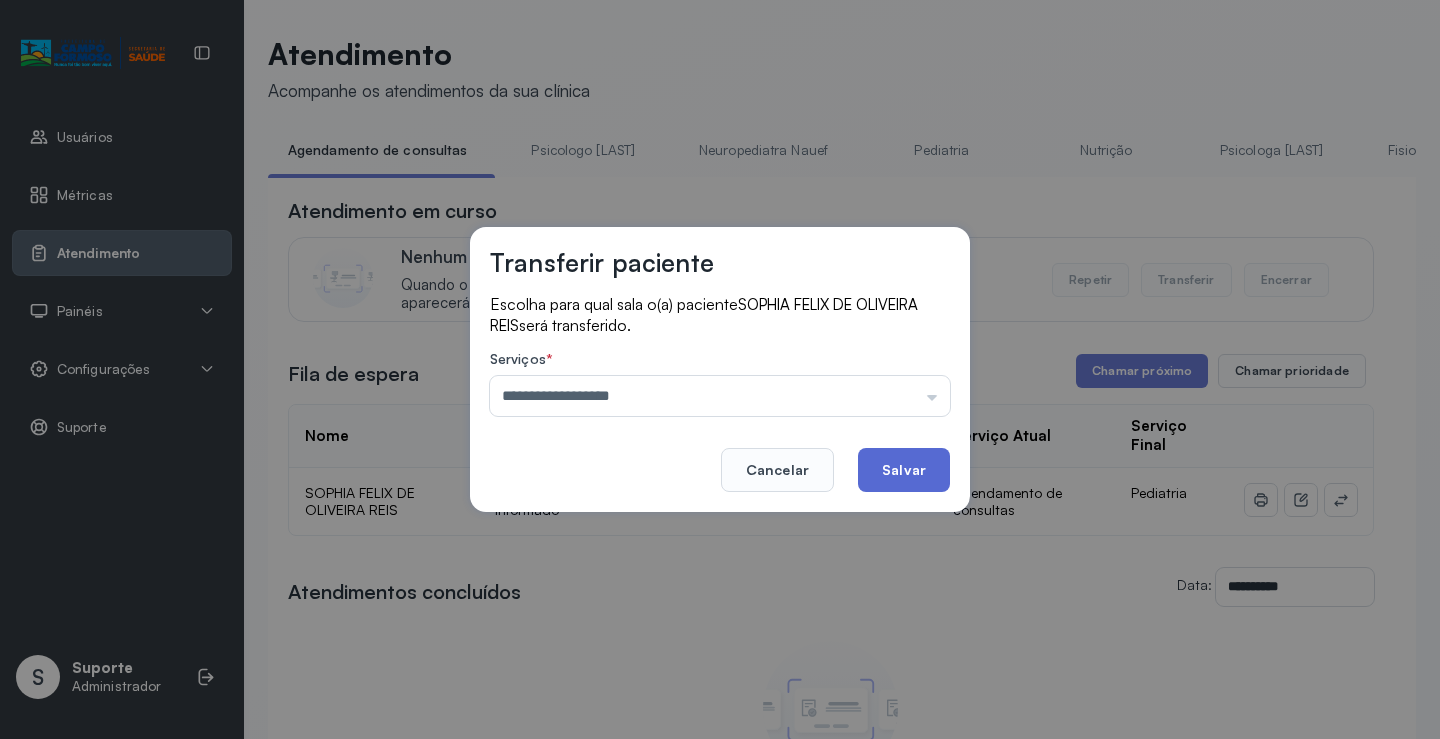 click on "Salvar" 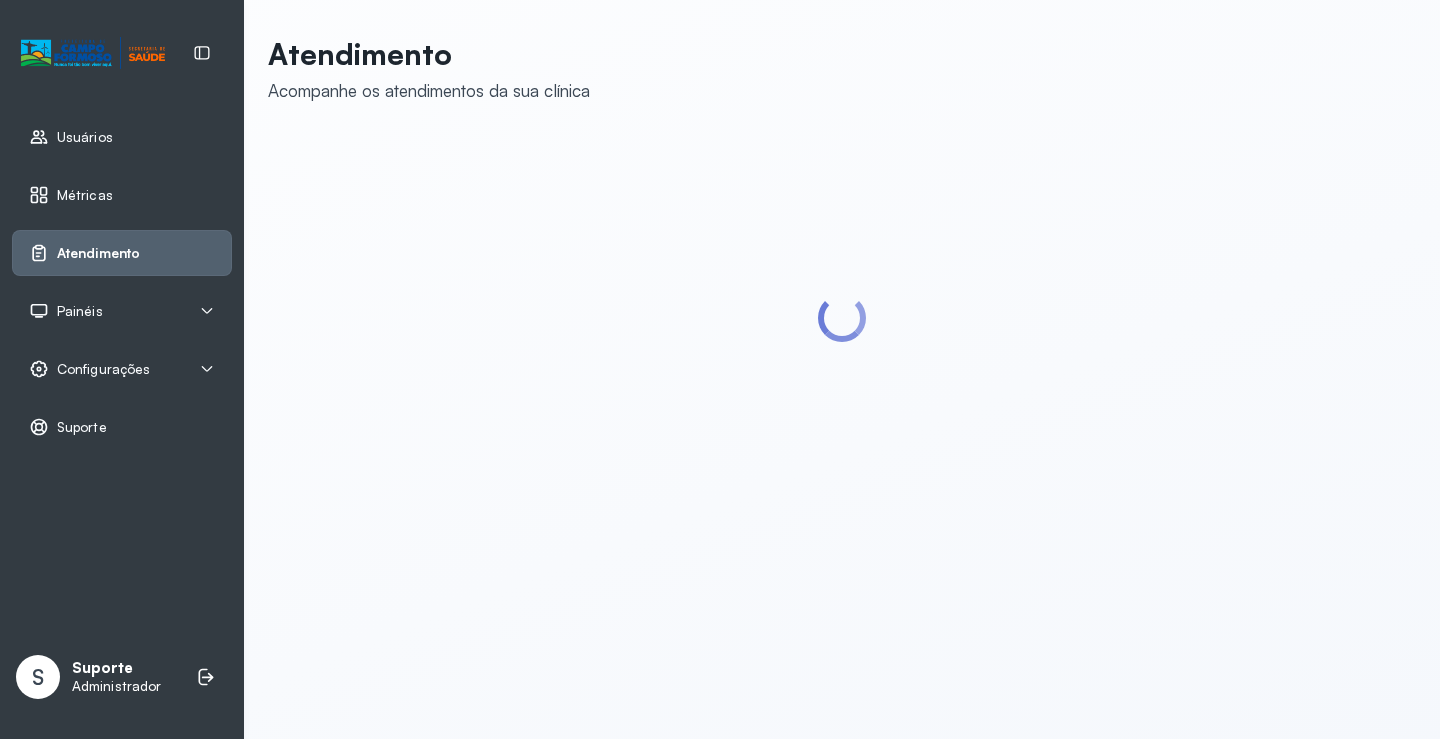 scroll, scrollTop: 0, scrollLeft: 0, axis: both 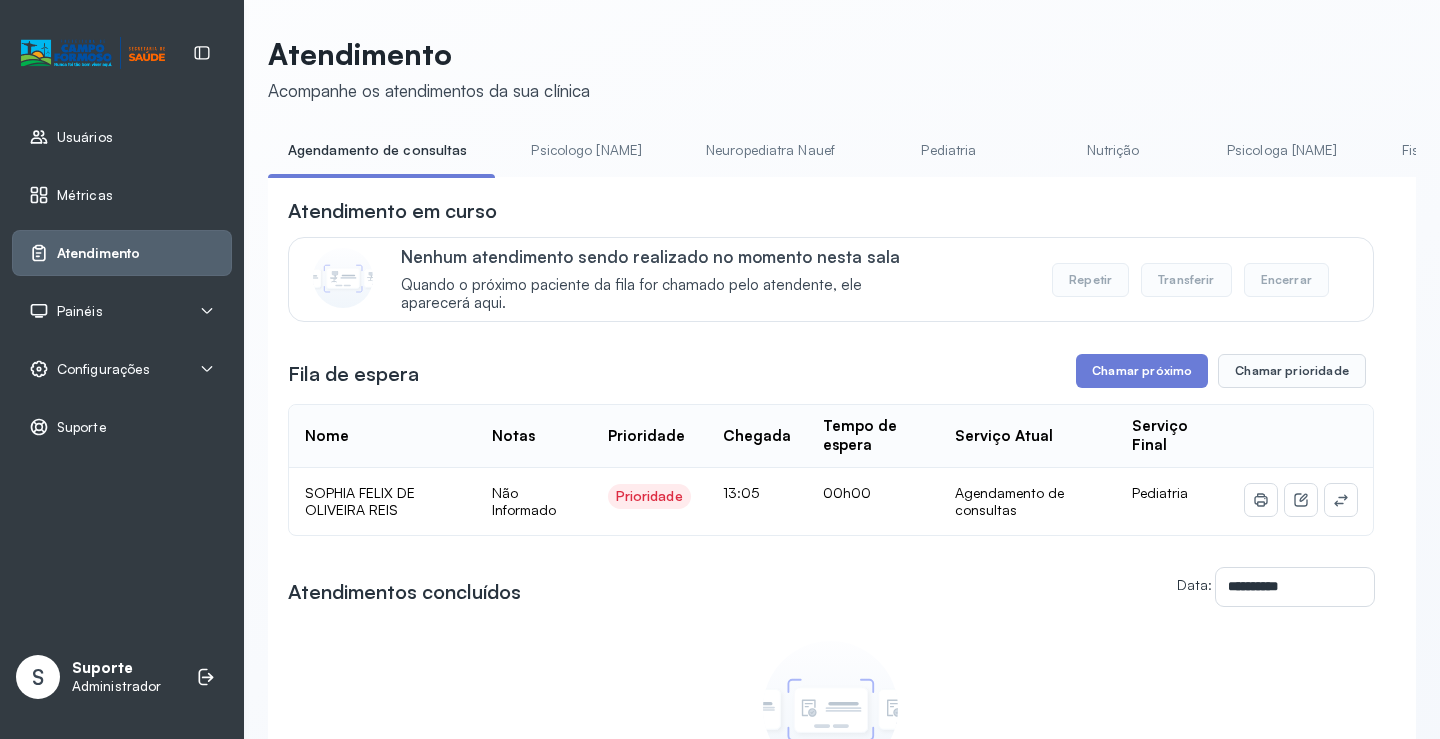 click on "Fila de espera Chamar próximo Chamar prioridade" at bounding box center [831, 371] 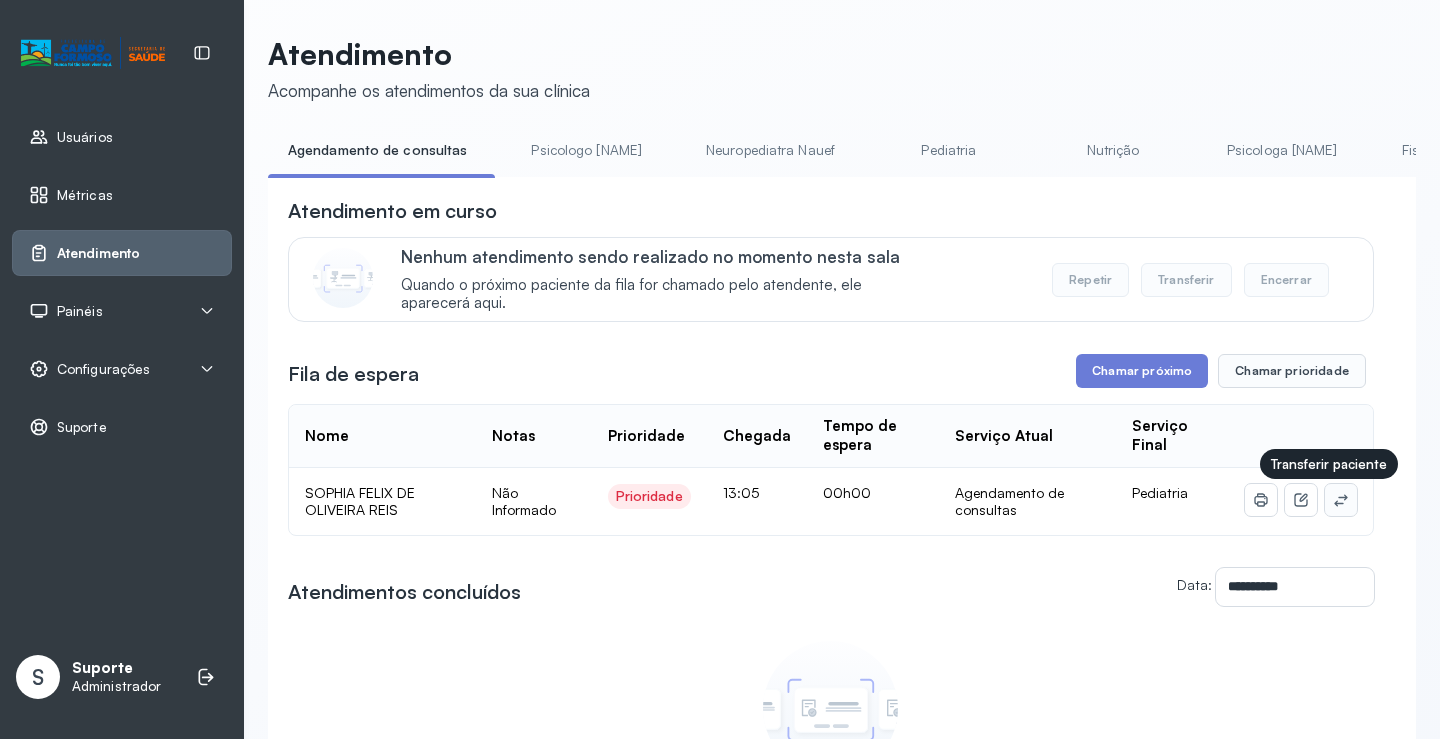 click 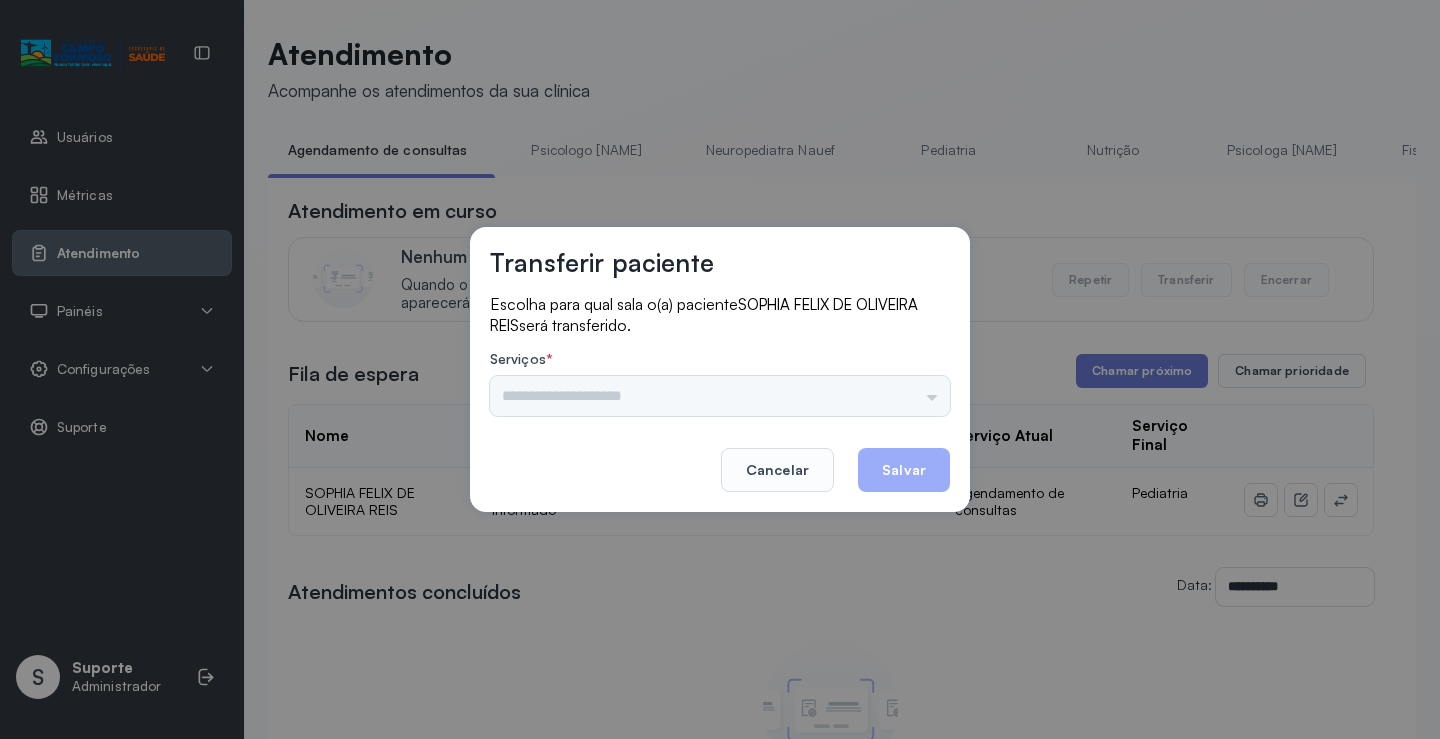 click on "Nenhuma opção encontrada" at bounding box center (720, 396) 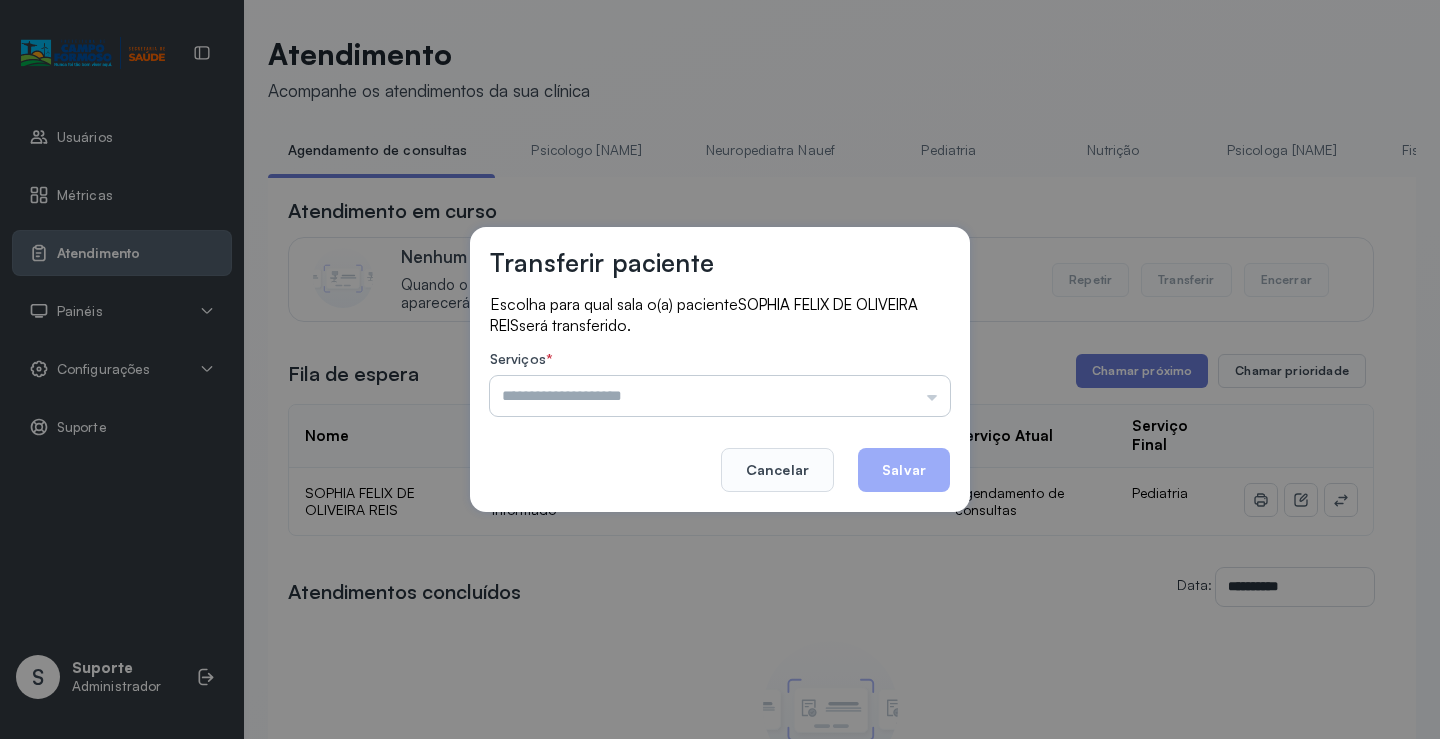 click at bounding box center (720, 396) 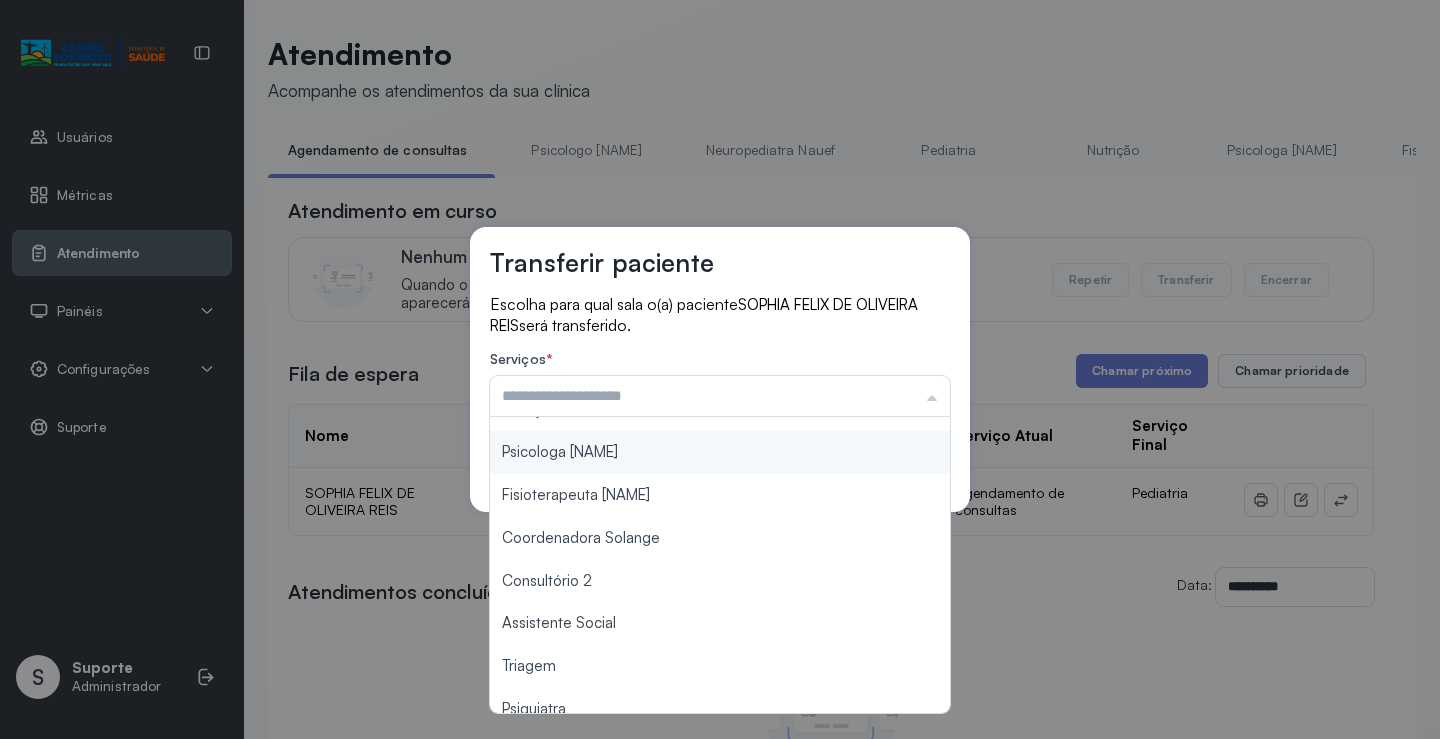 scroll, scrollTop: 303, scrollLeft: 0, axis: vertical 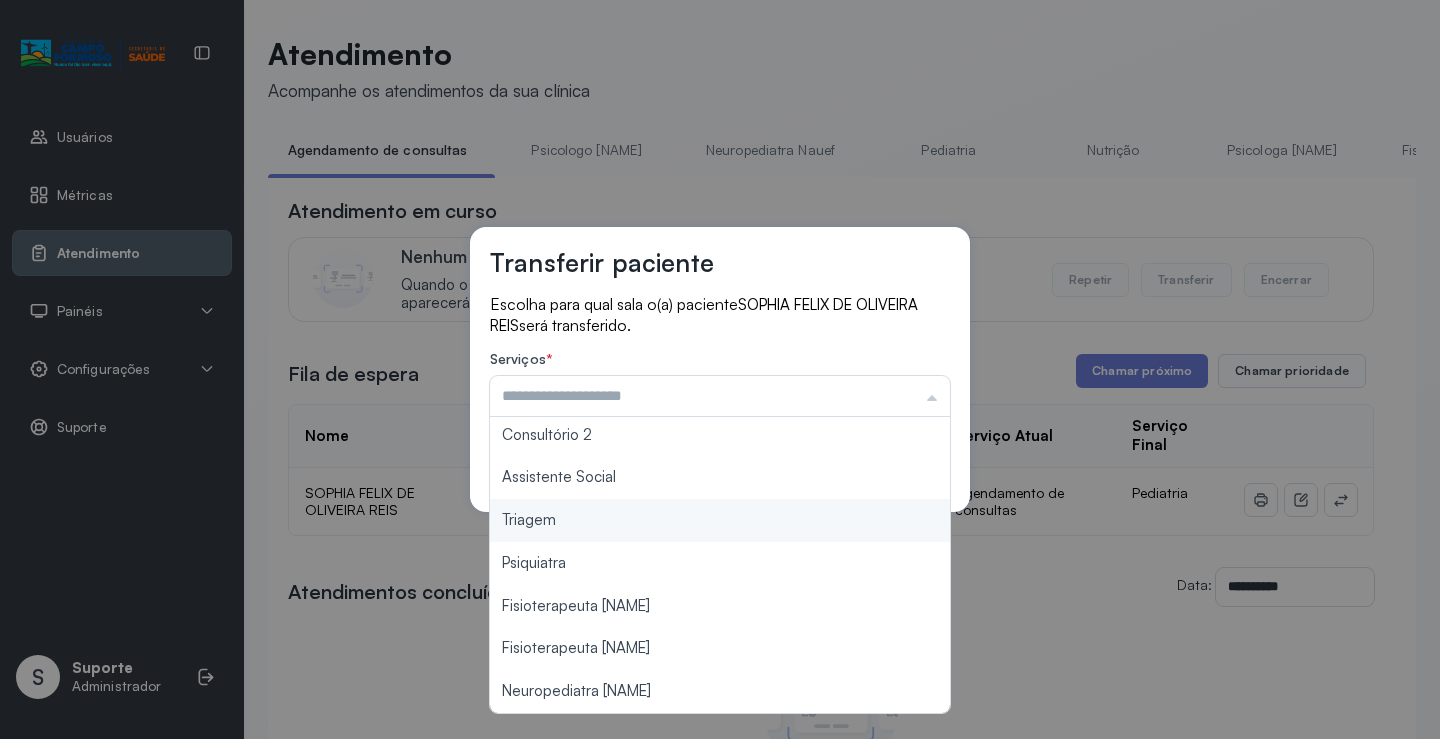 type on "*******" 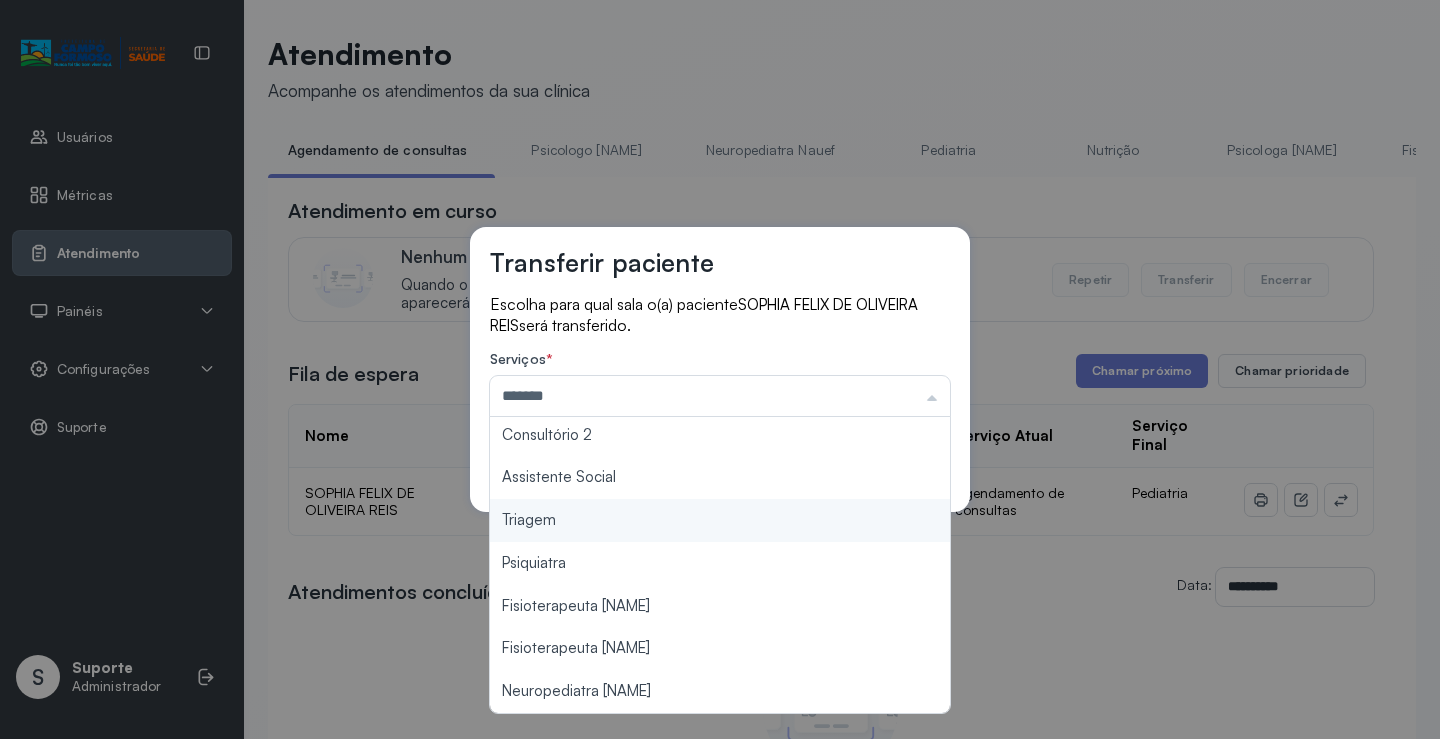 click on "Transferir paciente Escolha para qual sala o(a) paciente  SOPHIA FELIX DE OLIVEIRA REIS  será transferido.  Serviços  *  ******* Psicologo Pedro Neuropediatra Nauef Pediatria Nutrição Psicologa Alana Fisioterapeuta Janusia Coordenadora Solange Consultório 2 Assistente Social Triagem Psiquiatra Fisioterapeuta Francyne Fisioterapeuta Morgana Neuropediatra João Cancelar Salvar" at bounding box center [720, 369] 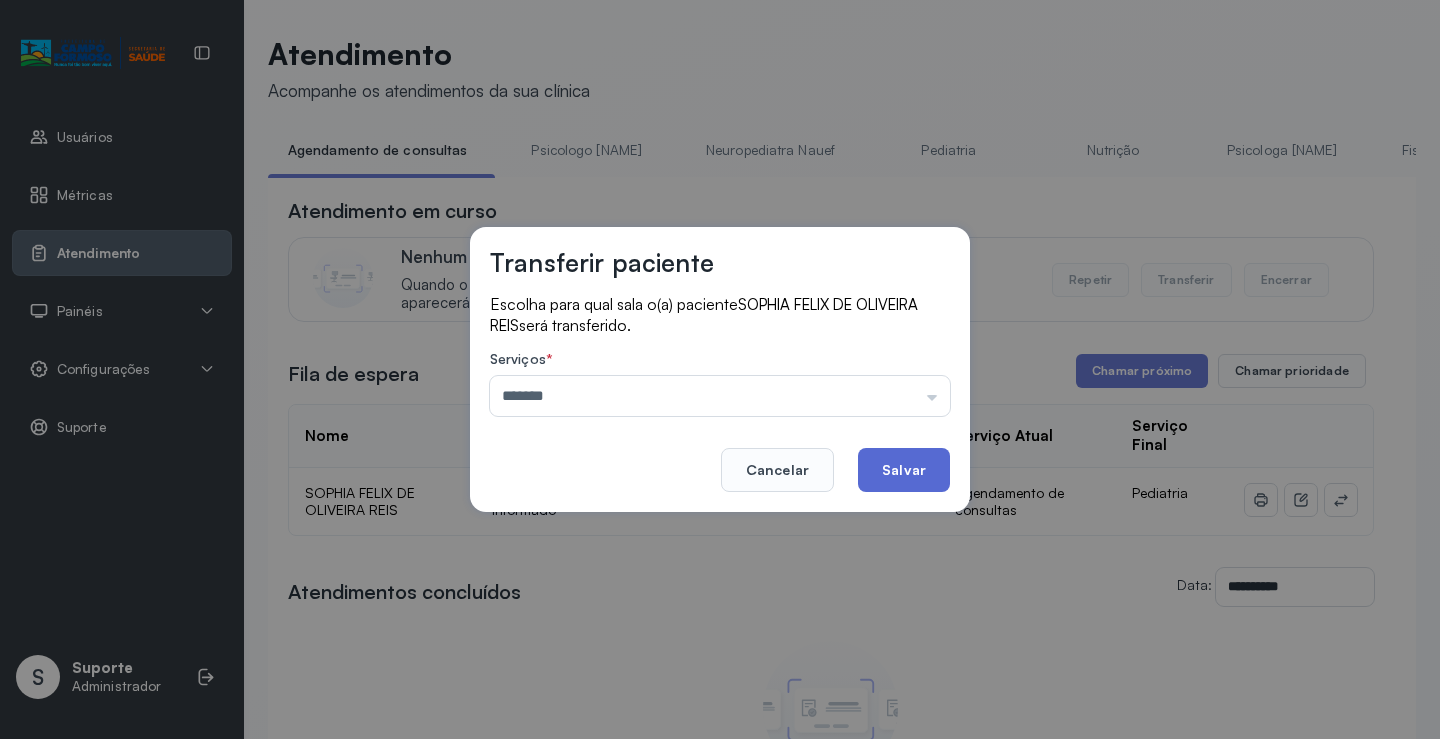 click on "Salvar" 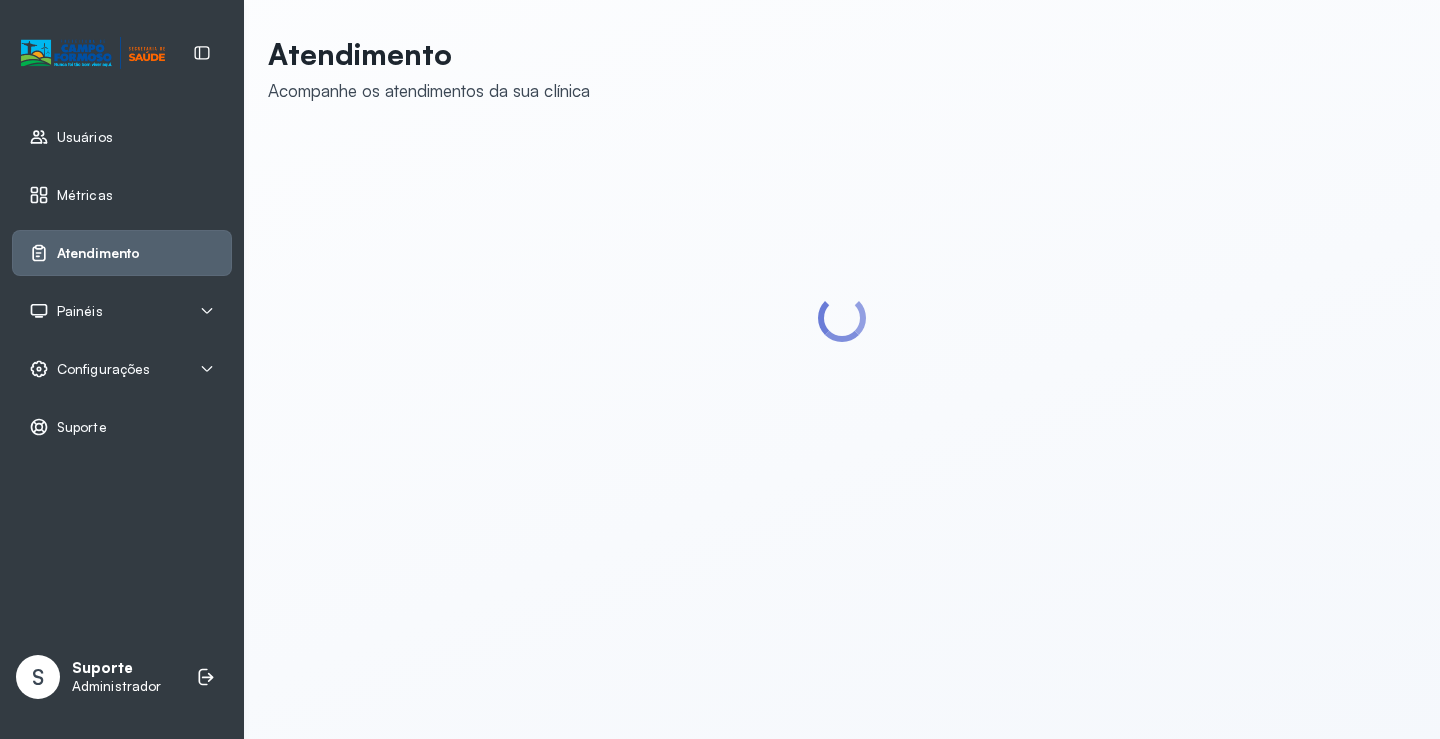 scroll, scrollTop: 0, scrollLeft: 0, axis: both 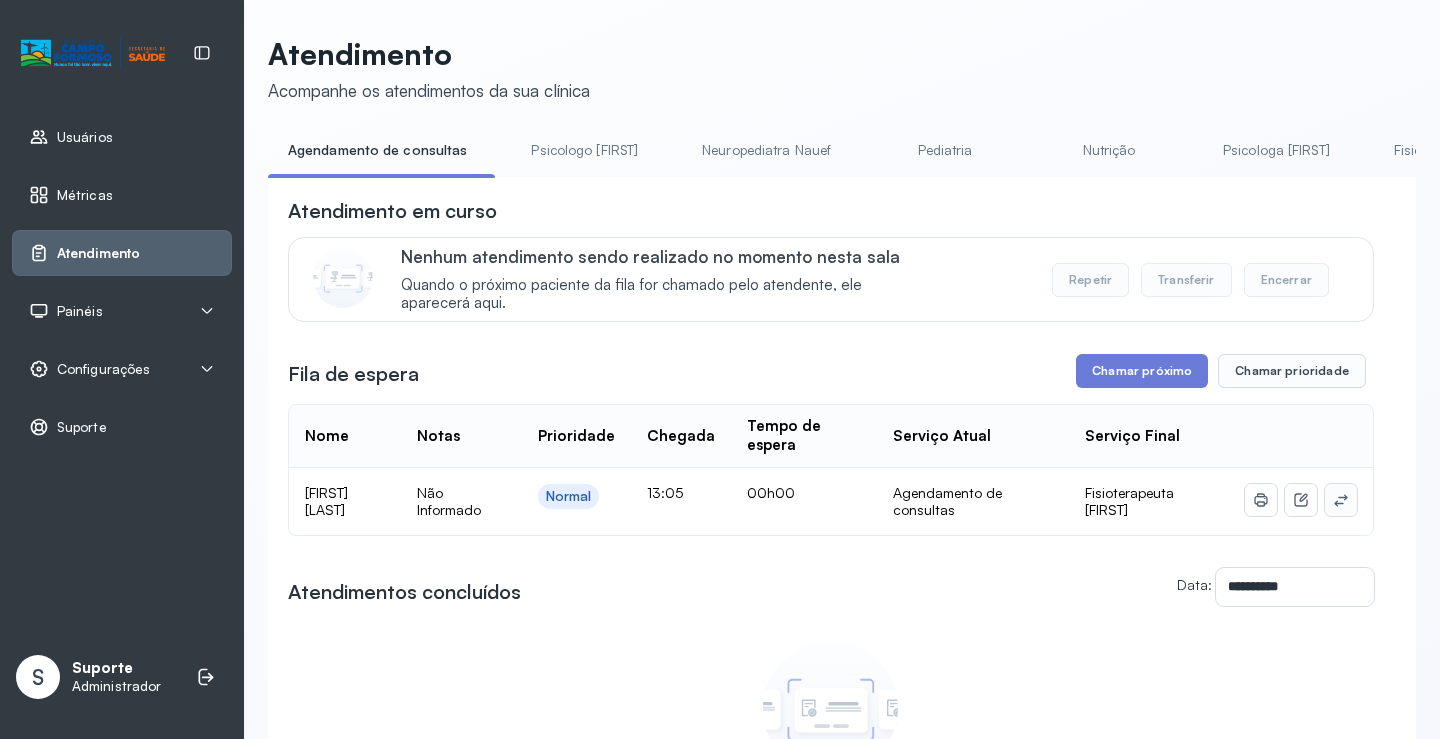 click 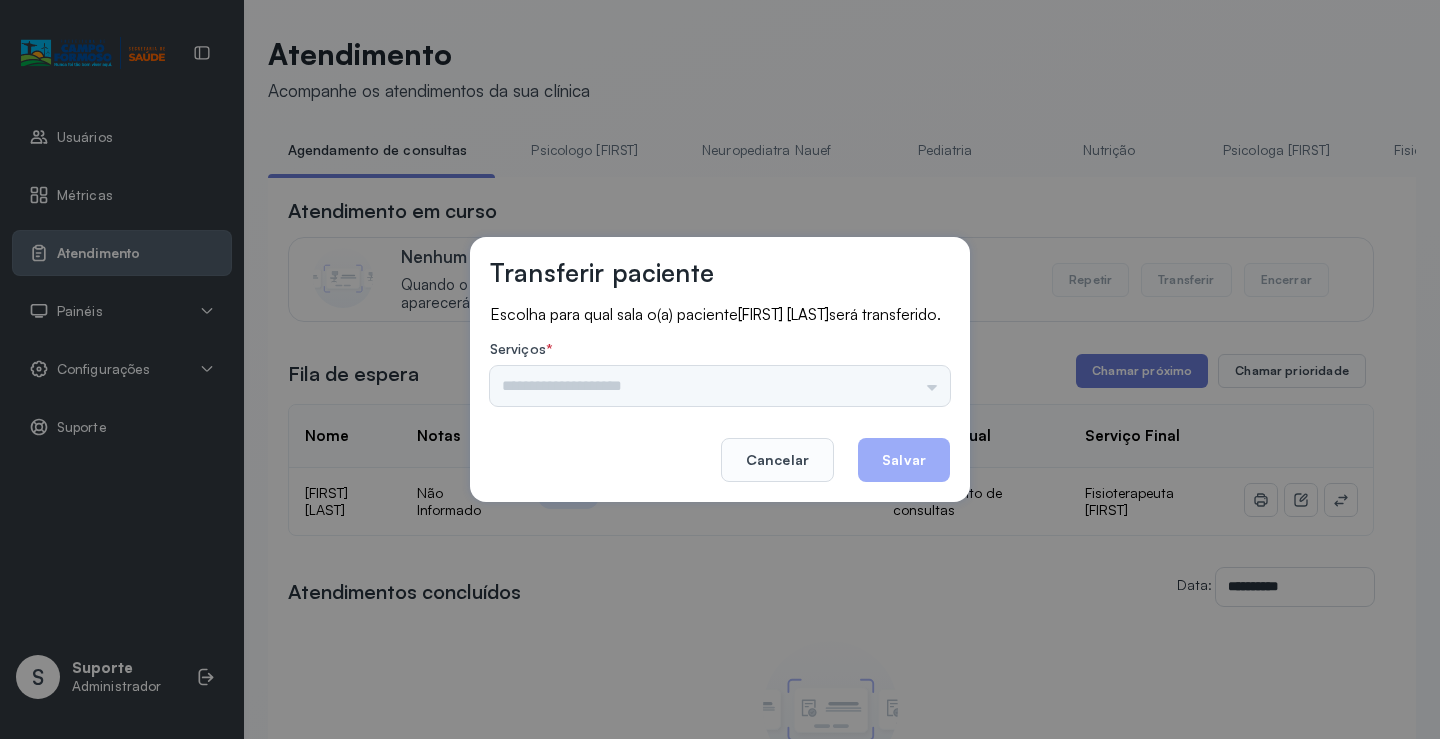 click on "Nenhuma opção encontrada" at bounding box center (720, 386) 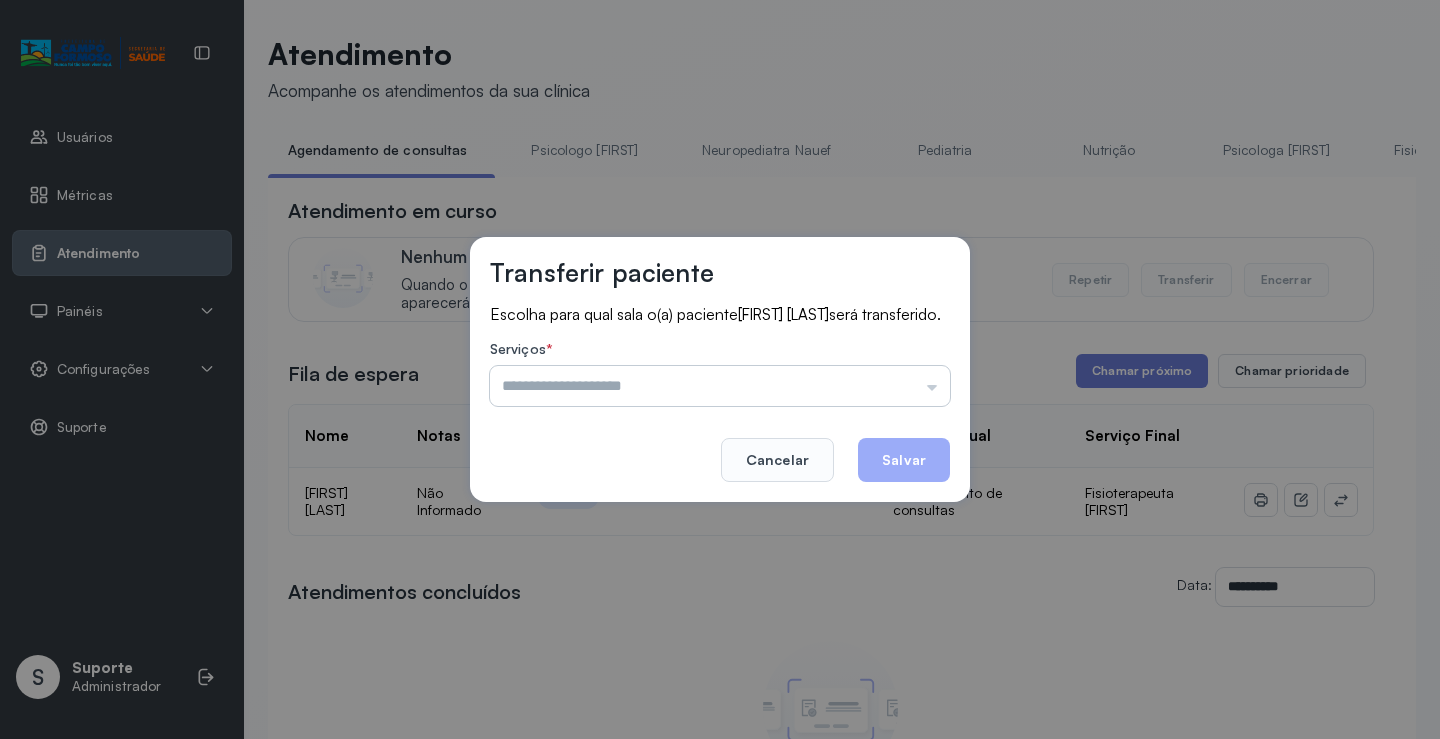 click at bounding box center (720, 386) 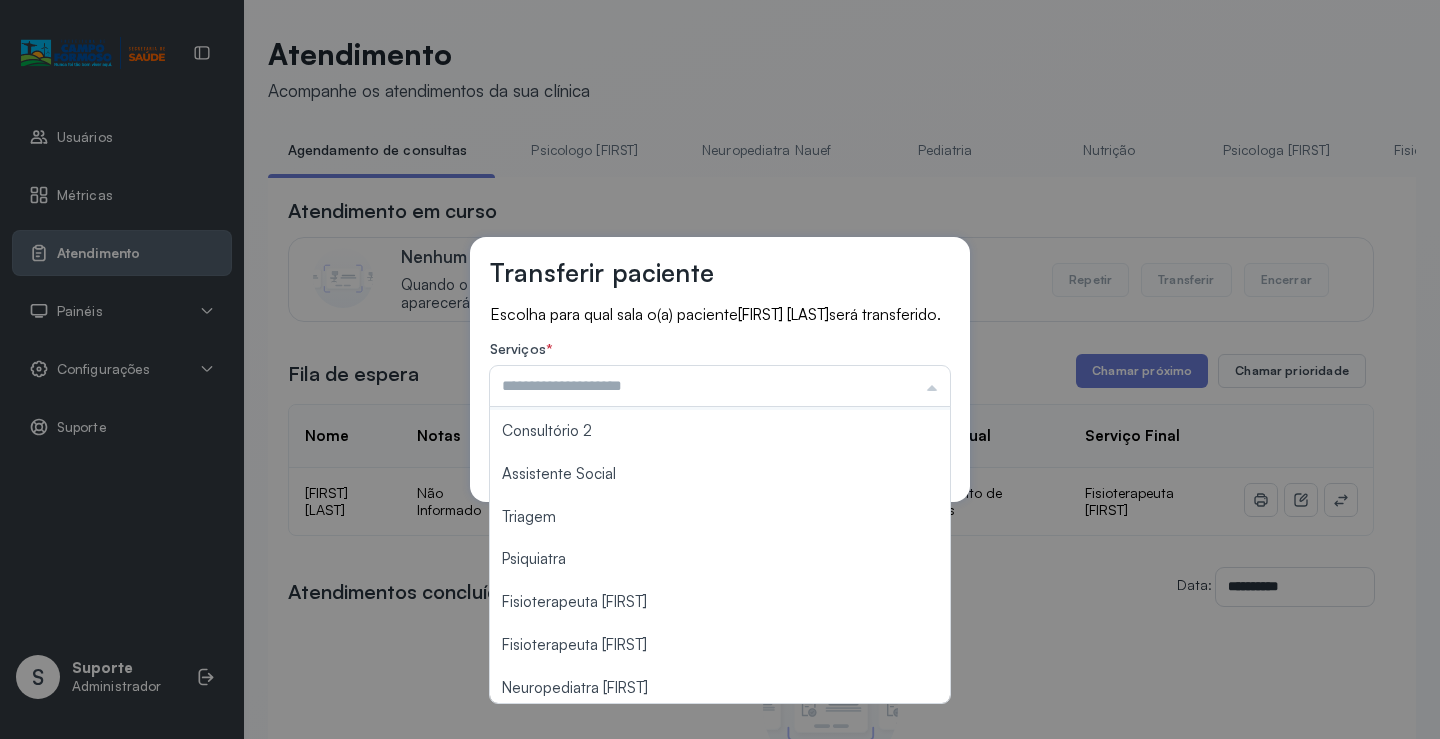 scroll, scrollTop: 303, scrollLeft: 0, axis: vertical 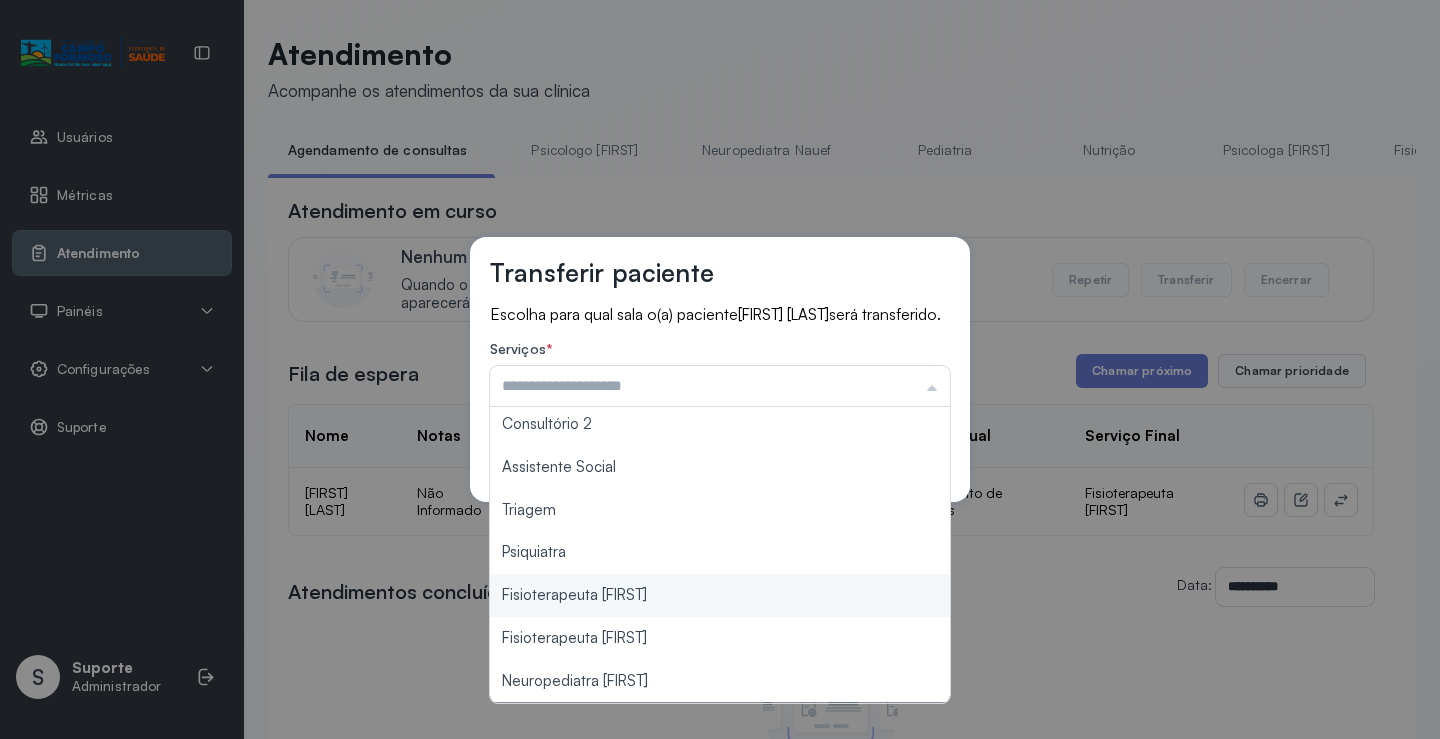 type on "**********" 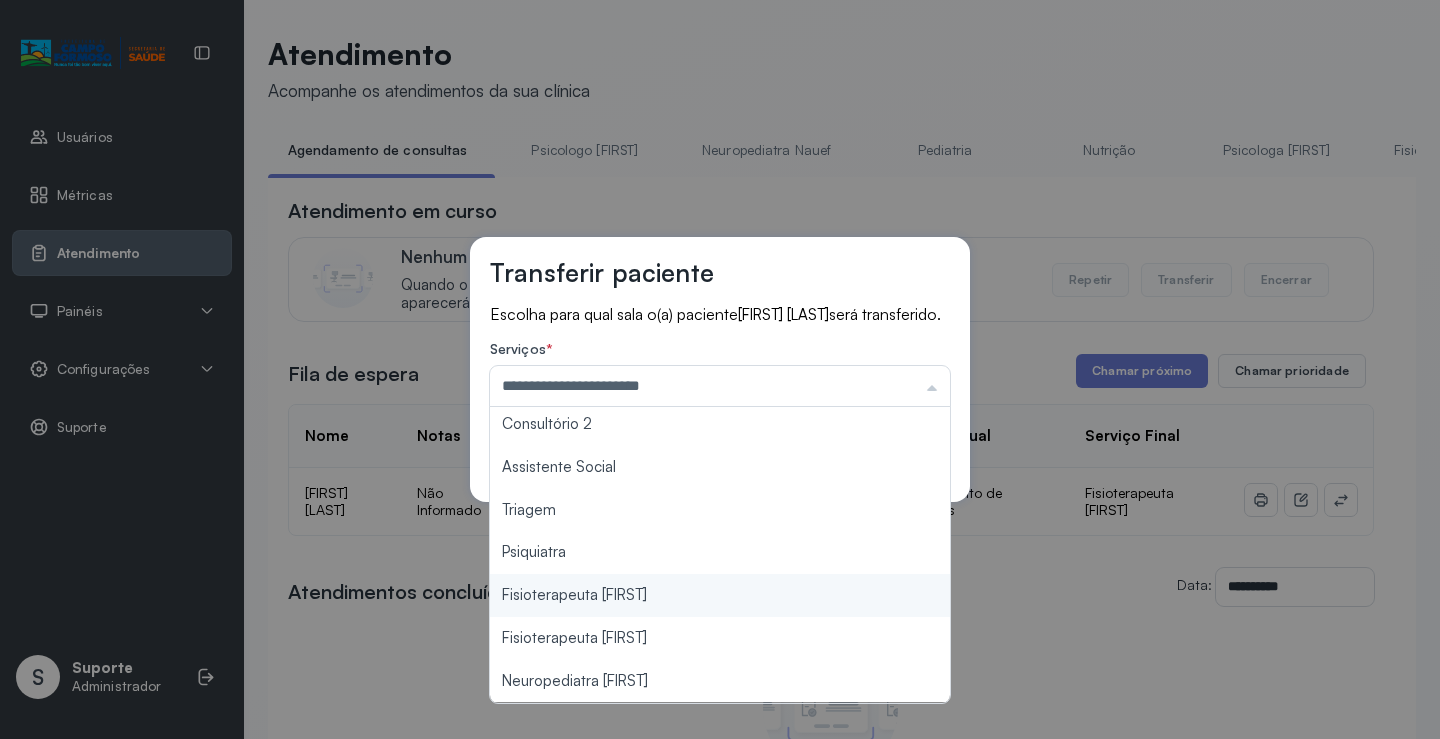 drag, startPoint x: 680, startPoint y: 609, endPoint x: 696, endPoint y: 596, distance: 20.615528 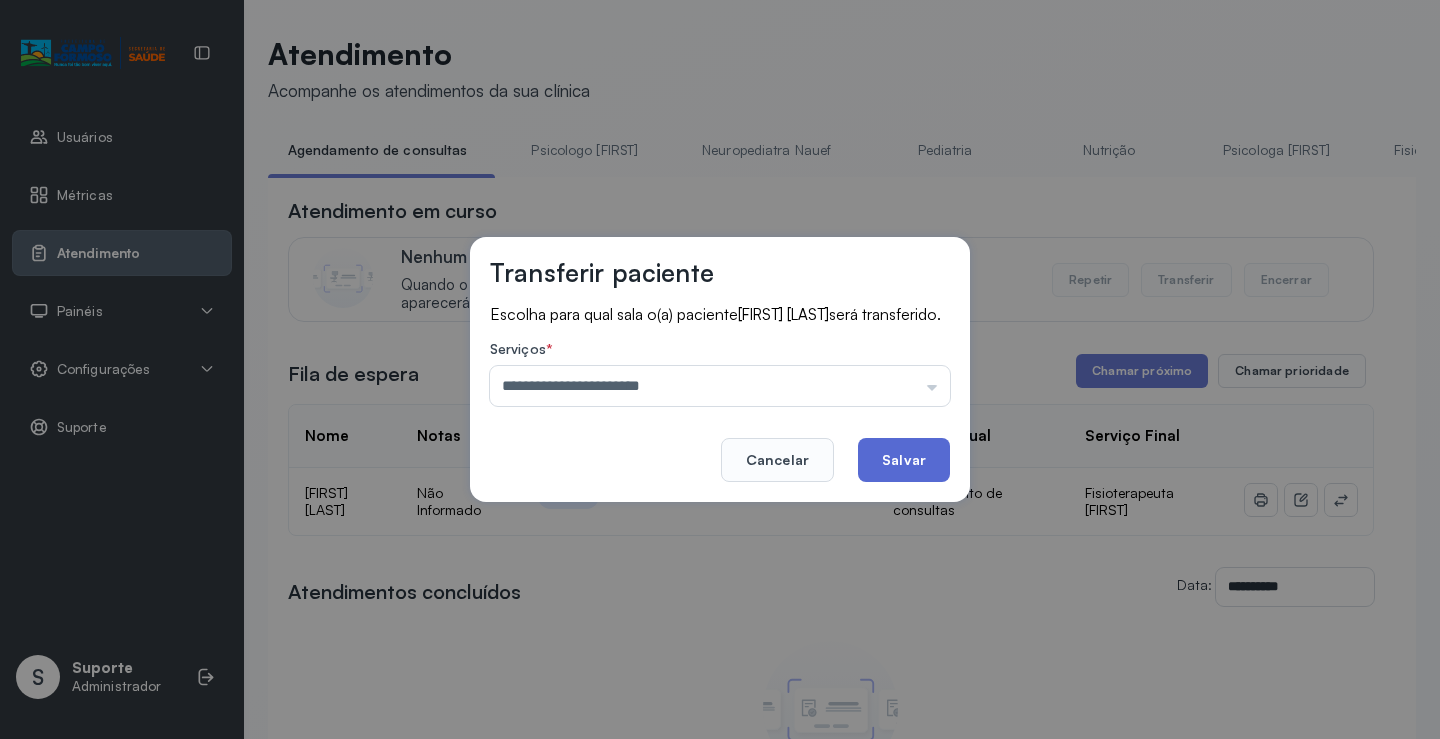 click on "Salvar" 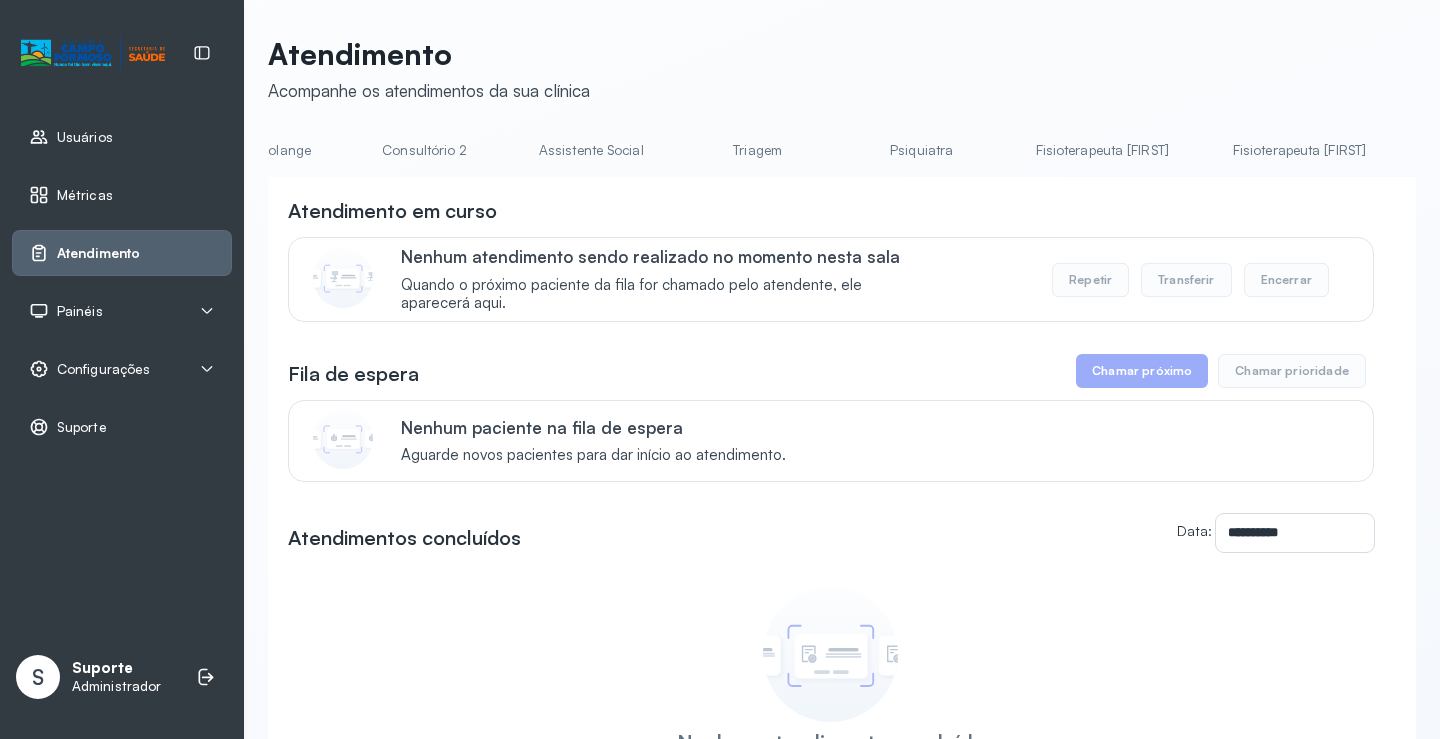 scroll, scrollTop: 0, scrollLeft: 1514, axis: horizontal 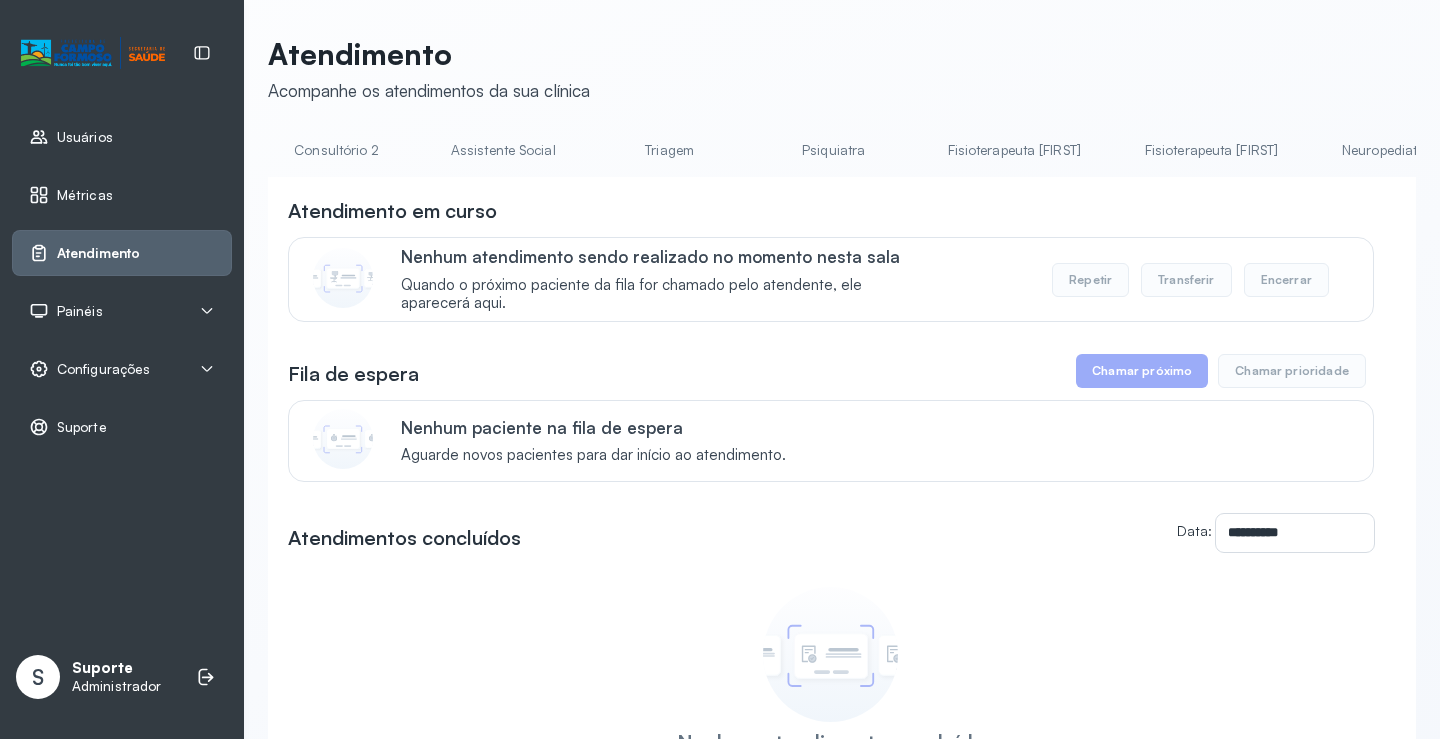 click on "Fisioterapeuta [NAME]" at bounding box center [1014, 150] 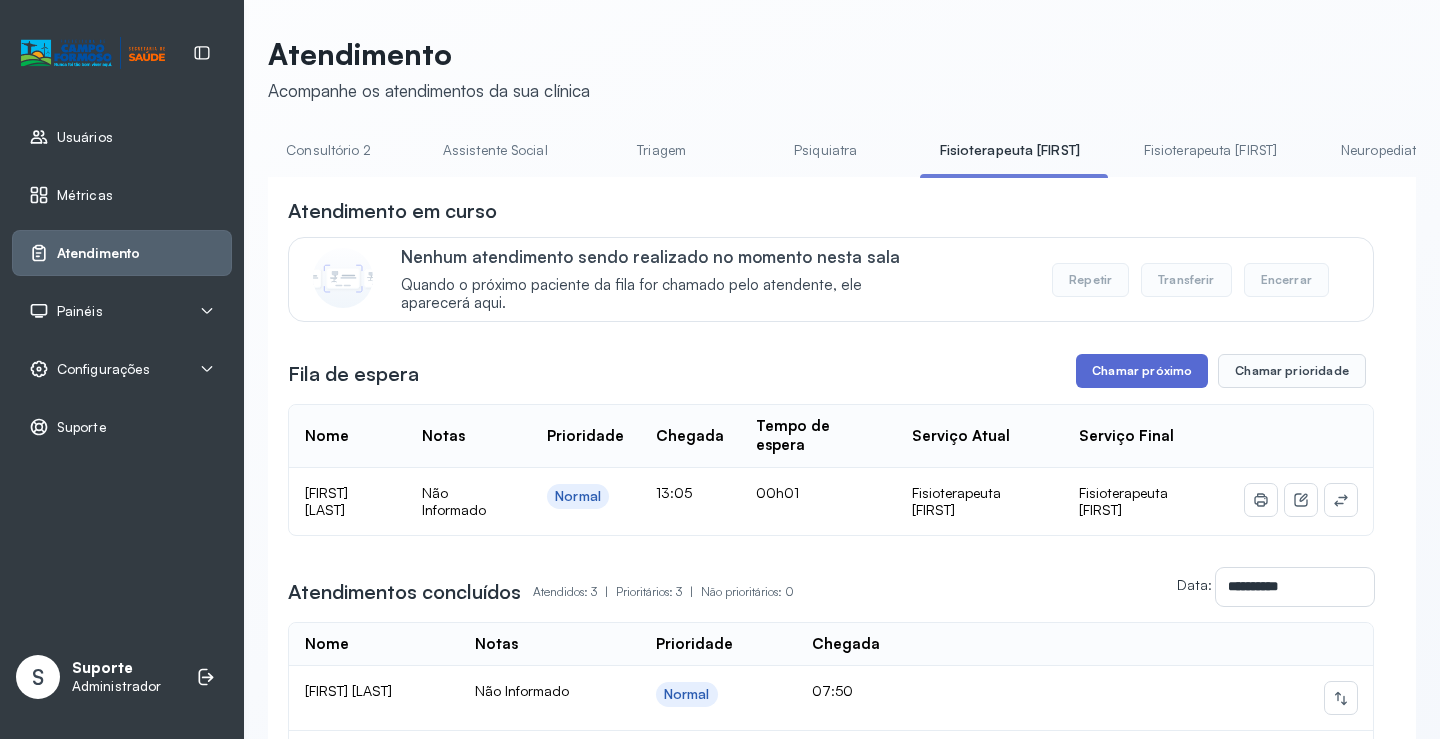 click on "Chamar próximo" at bounding box center (1142, 371) 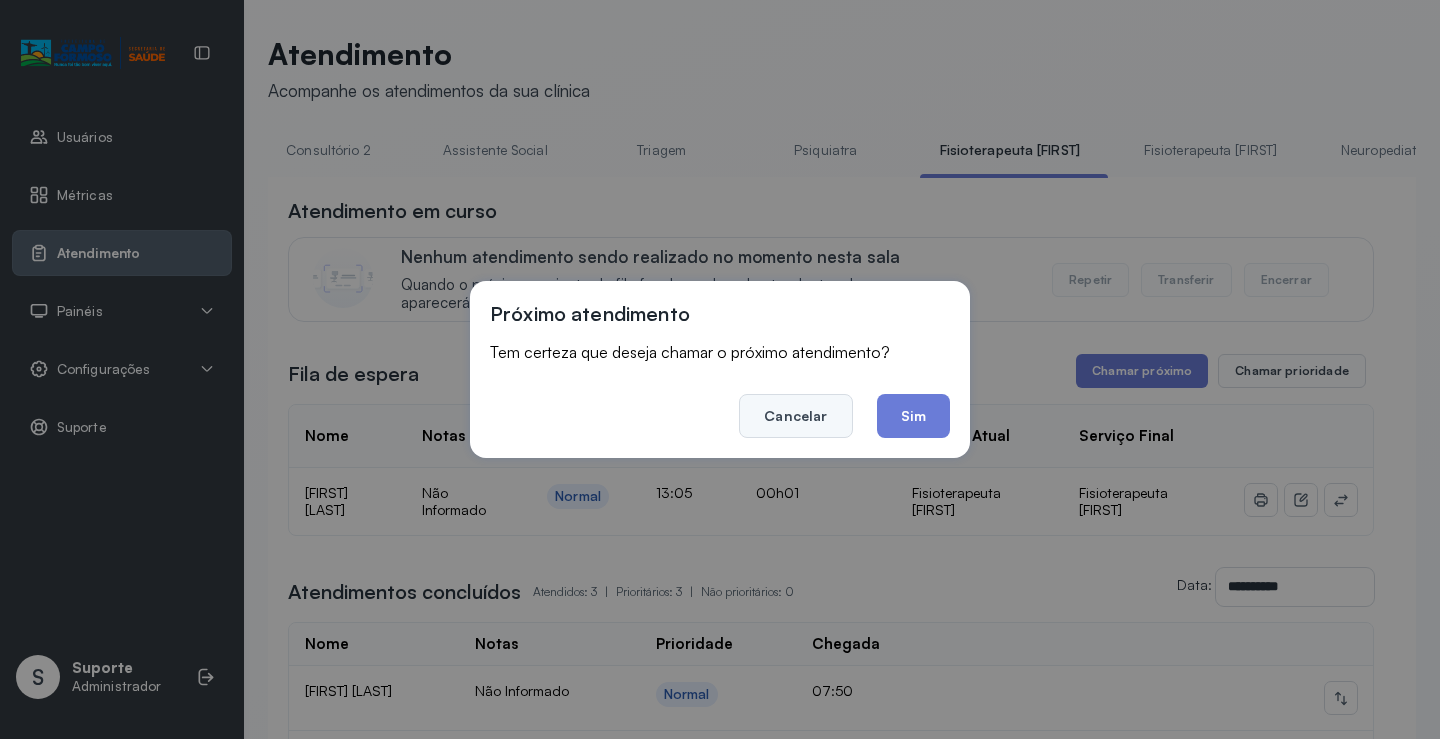 click on "Cancelar" 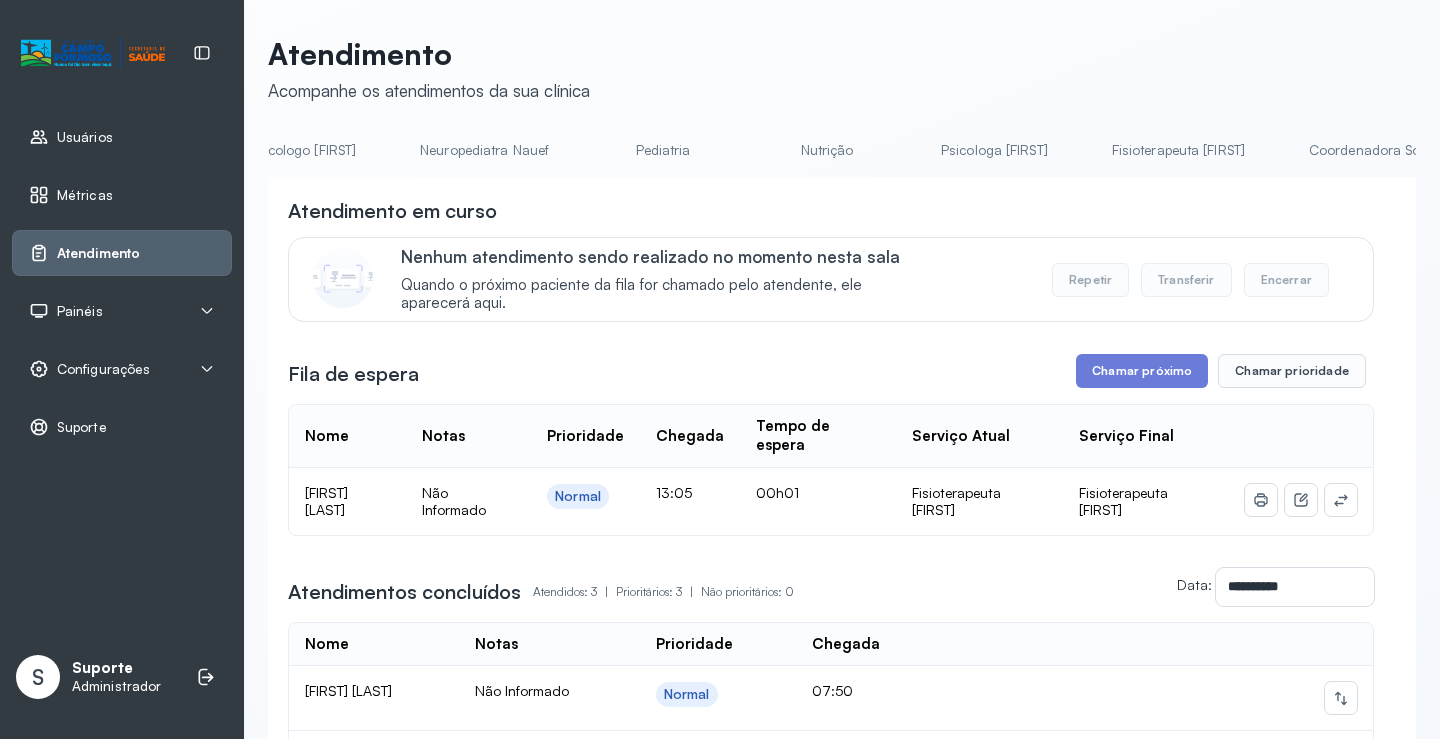 scroll, scrollTop: 0, scrollLeft: 0, axis: both 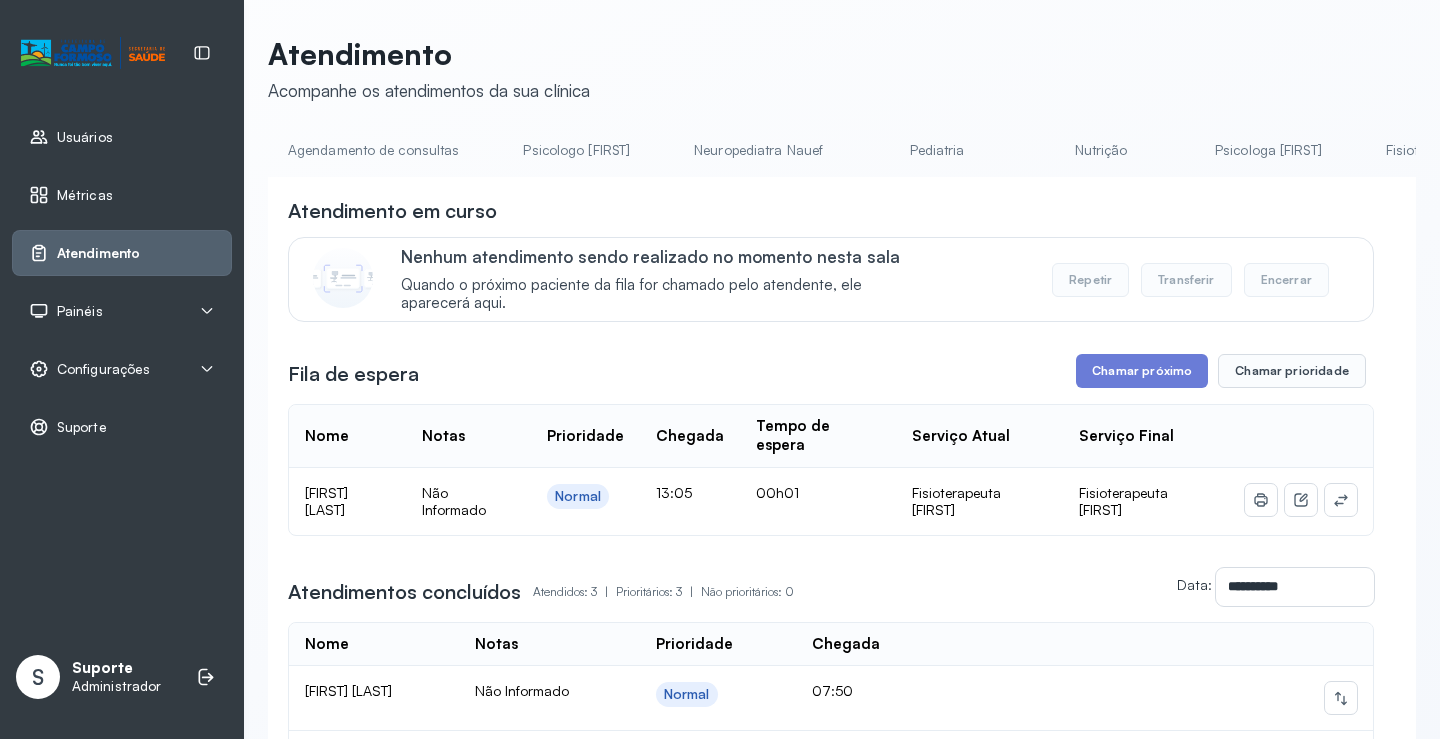 click on "Agendamento de consultas" at bounding box center [373, 150] 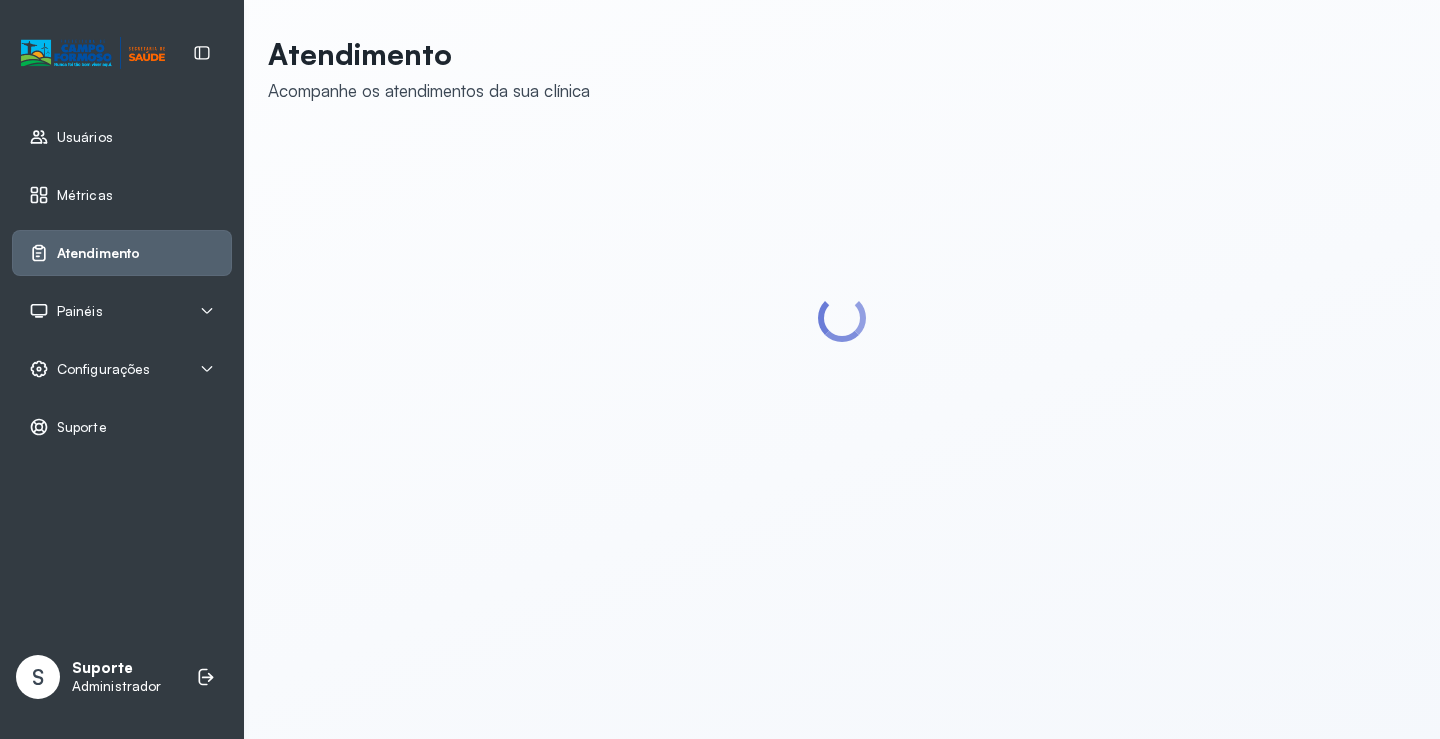 scroll, scrollTop: 0, scrollLeft: 0, axis: both 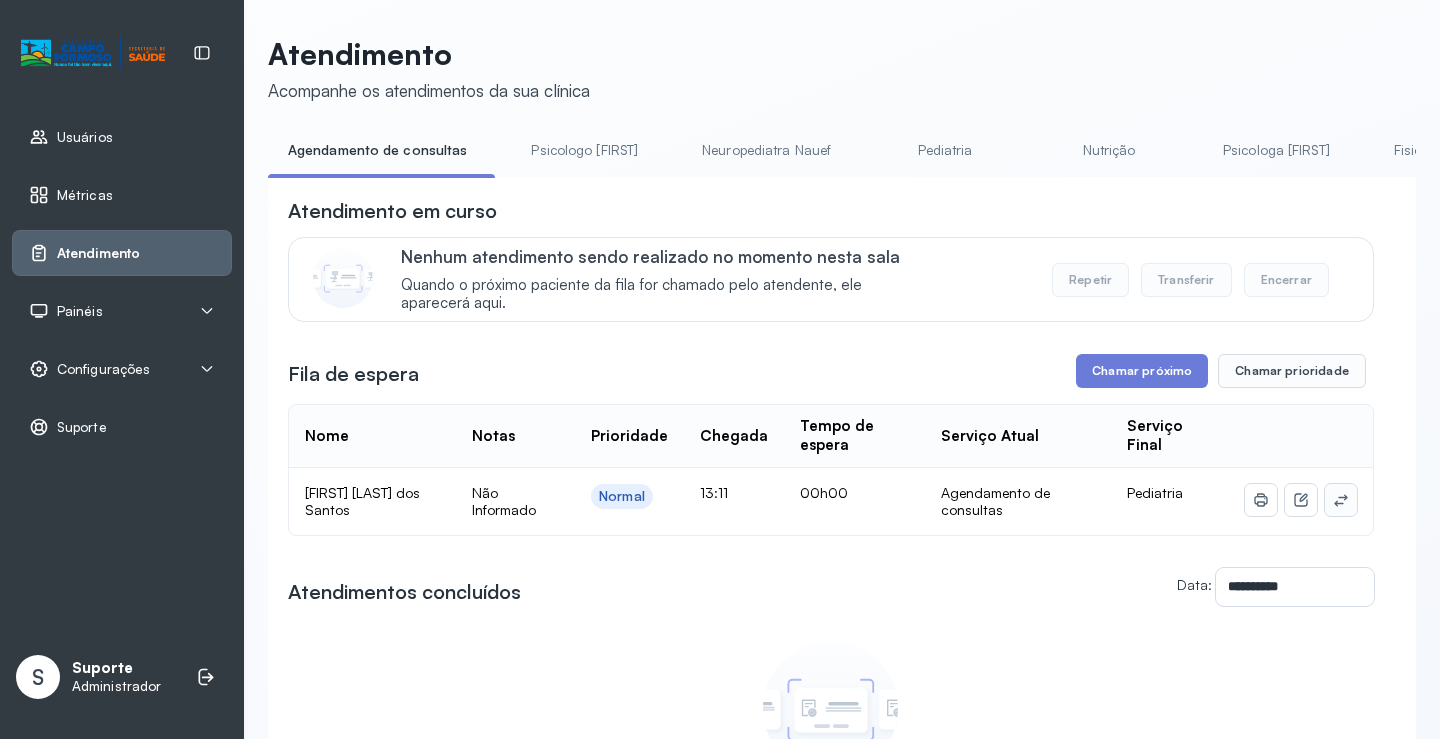 click 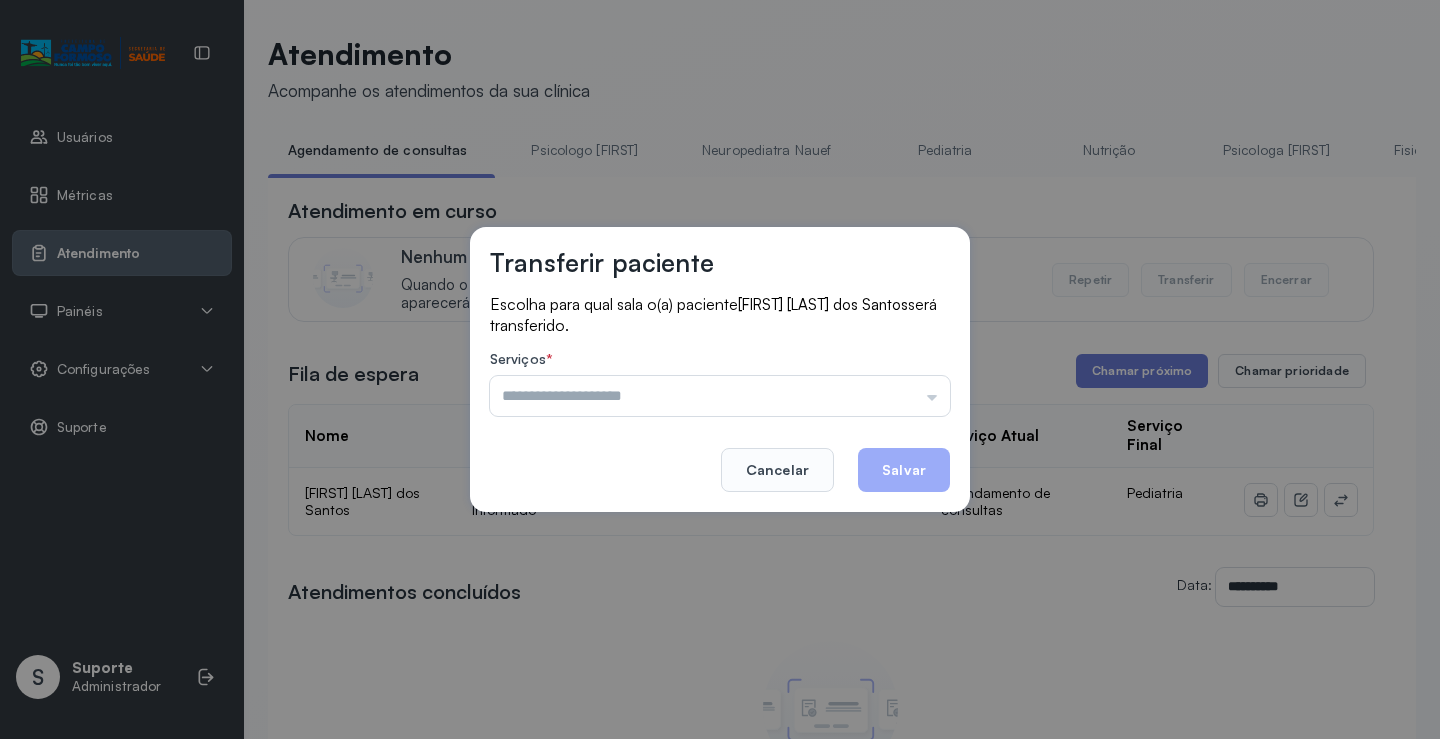 click on "Psicologo Pedro Neuropediatra Nauef Pediatria Nutrição Psicologa Alana Fisioterapeuta Janusia Coordenadora Solange Consultório 2 Assistente Social Triagem Psiquiatra Fisioterapeuta Francyne Fisioterapeuta Morgana Neuropediatra João" at bounding box center (720, 396) 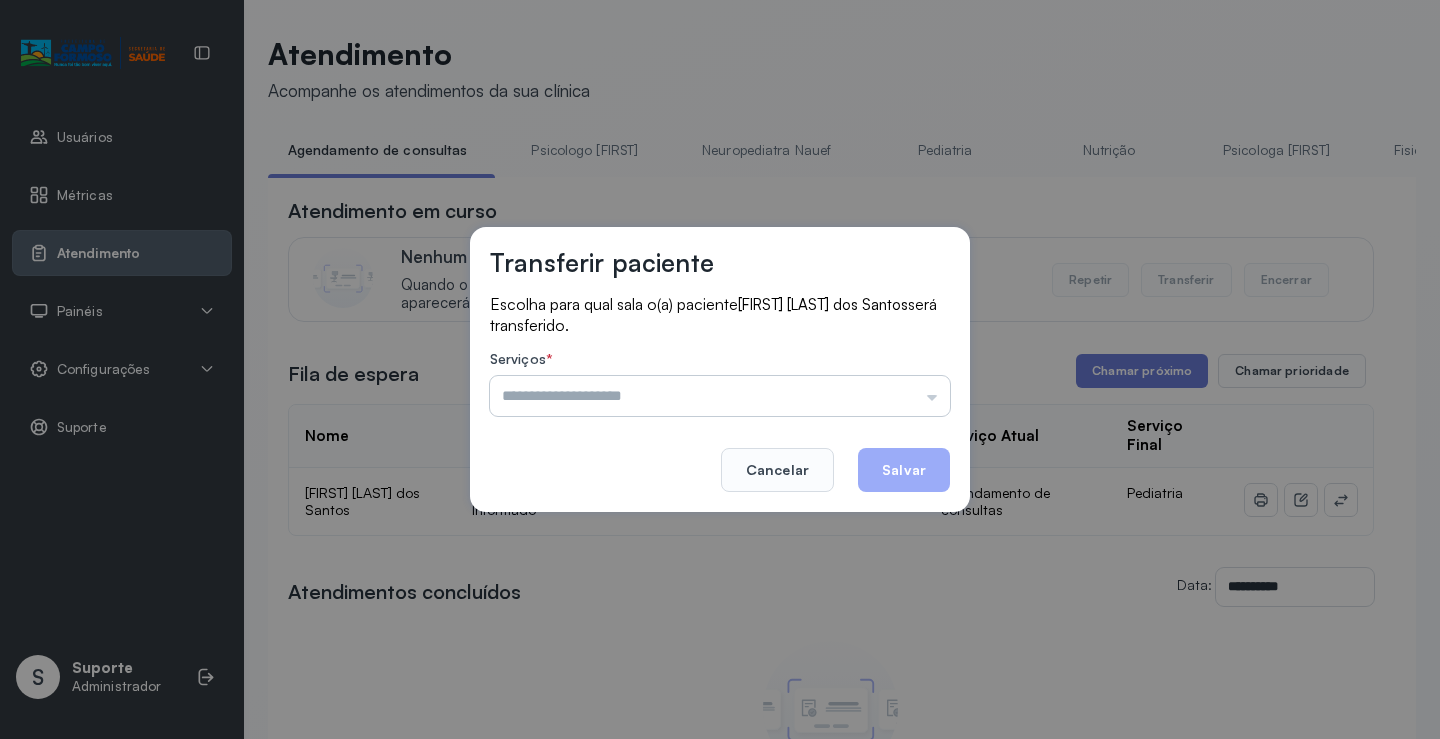 click at bounding box center [720, 396] 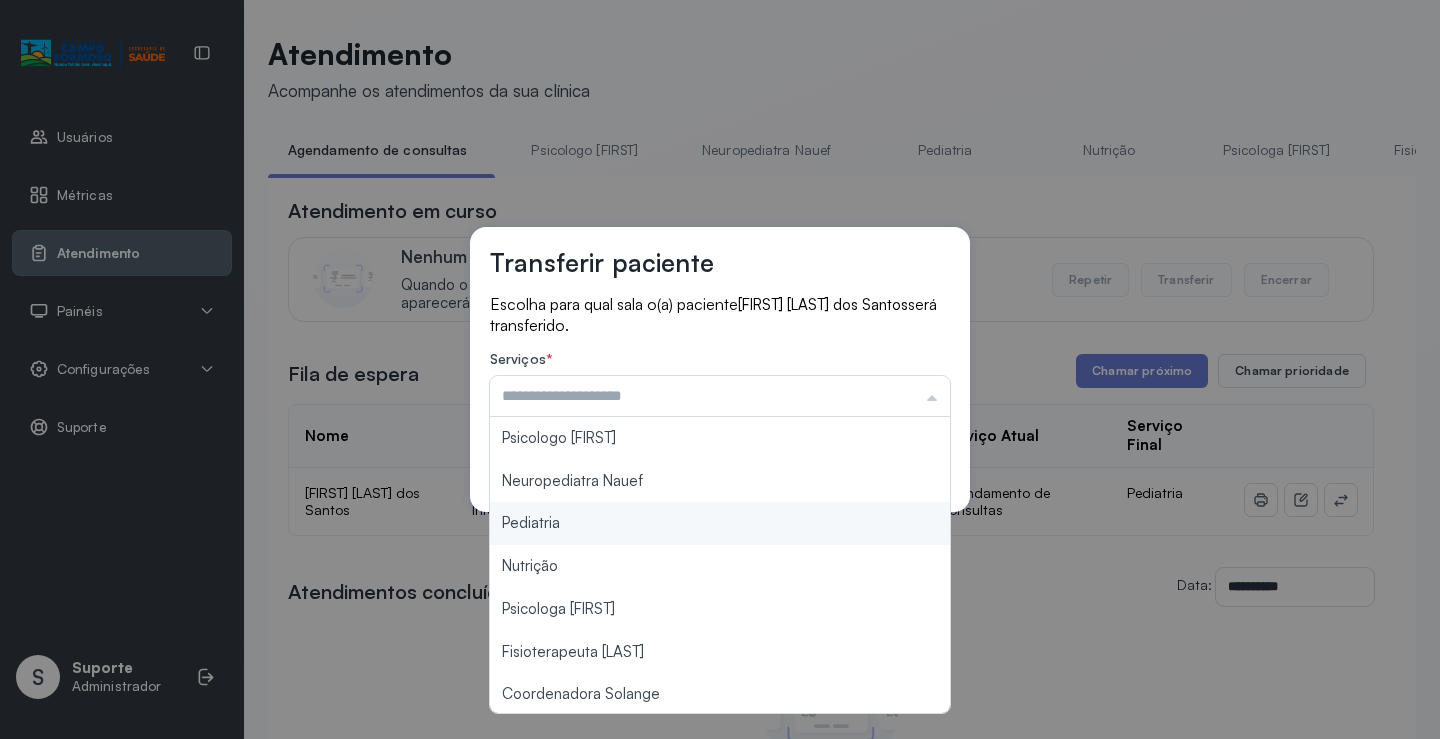 scroll, scrollTop: 303, scrollLeft: 0, axis: vertical 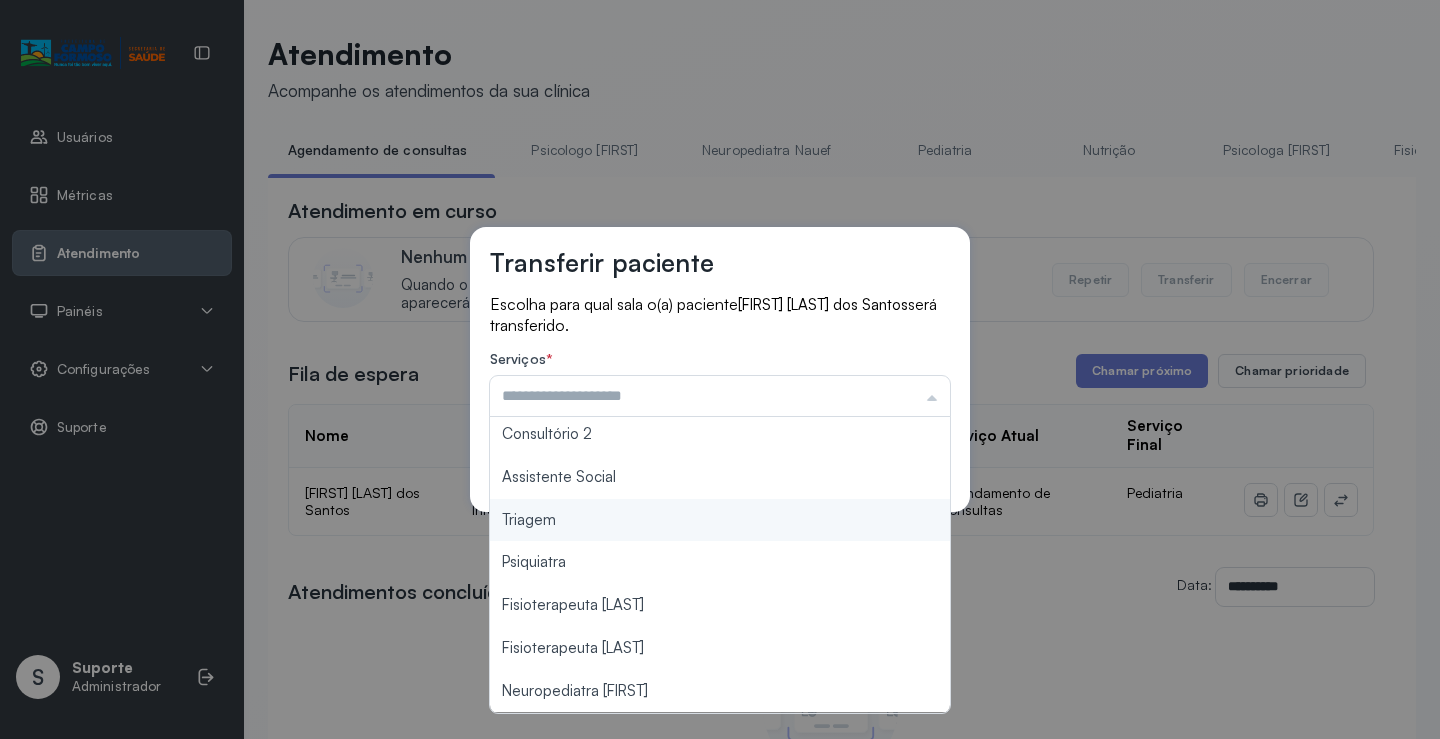 type on "*******" 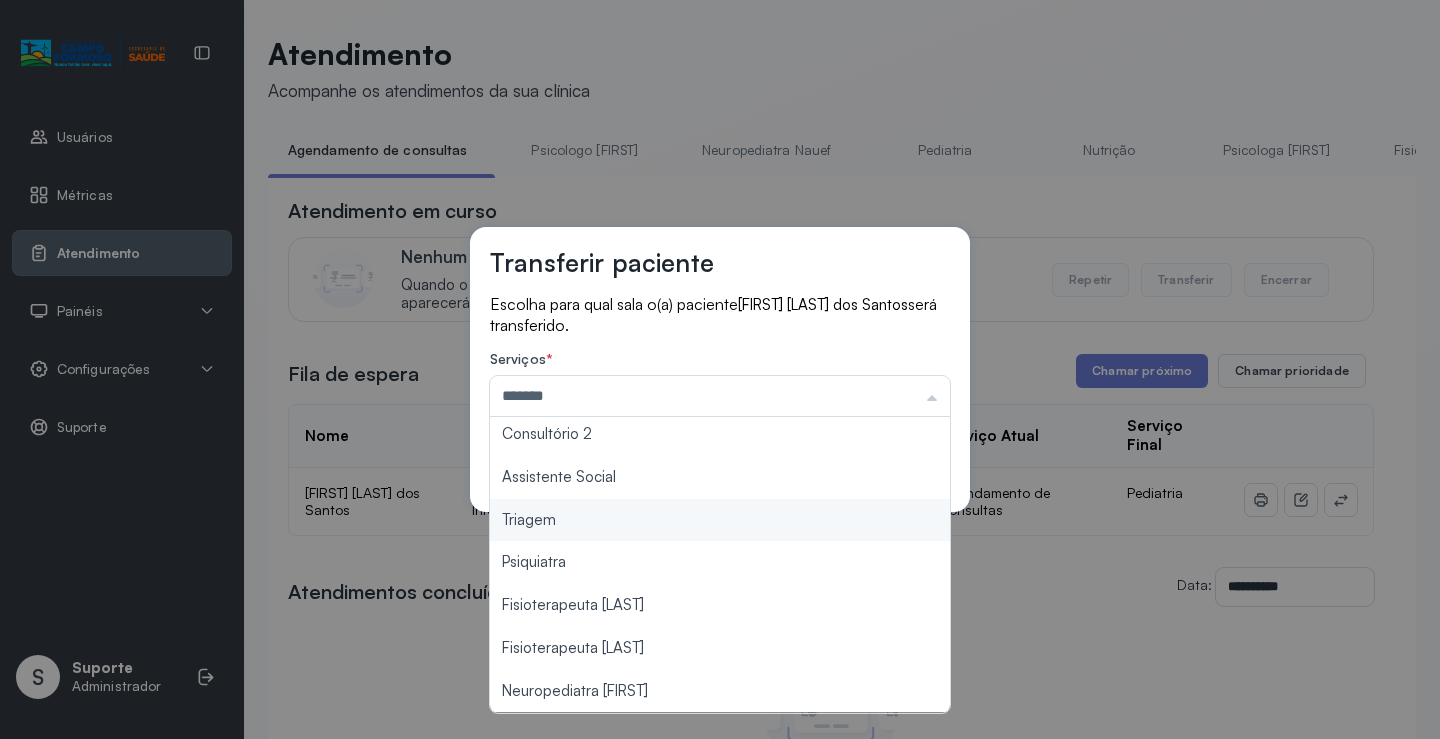 click on "Transferir paciente Escolha para qual sala o(a) paciente  Joao Guilherme Souza dos Santos  será transferido.  Serviços  *  ******* Psicologo Pedro Neuropediatra Nauef Pediatria Nutrição Psicologa Alana Fisioterapeuta Janusia Coordenadora Solange Consultório 2 Assistente Social Triagem Psiquiatra Fisioterapeuta Francyne Fisioterapeuta Morgana Neuropediatra João Cancelar Salvar" at bounding box center [720, 369] 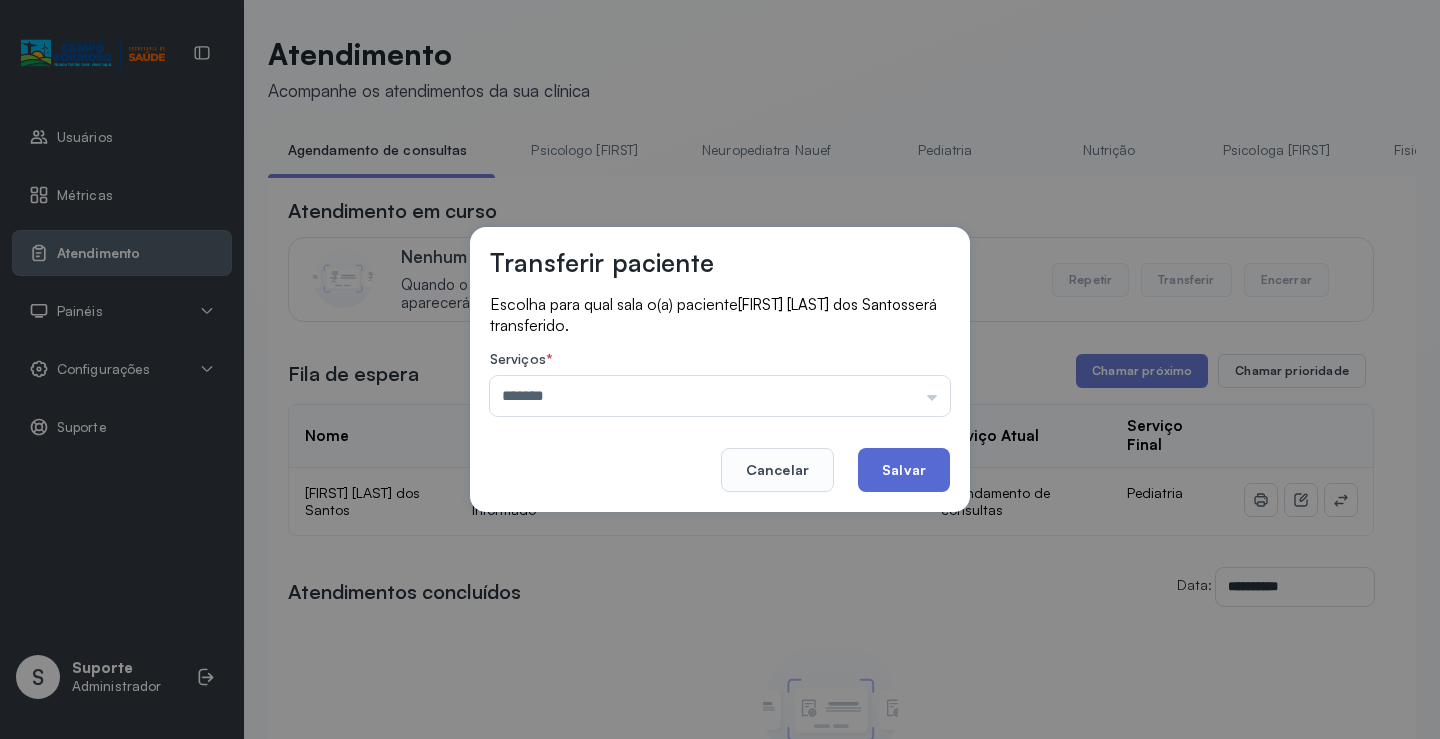click on "Salvar" 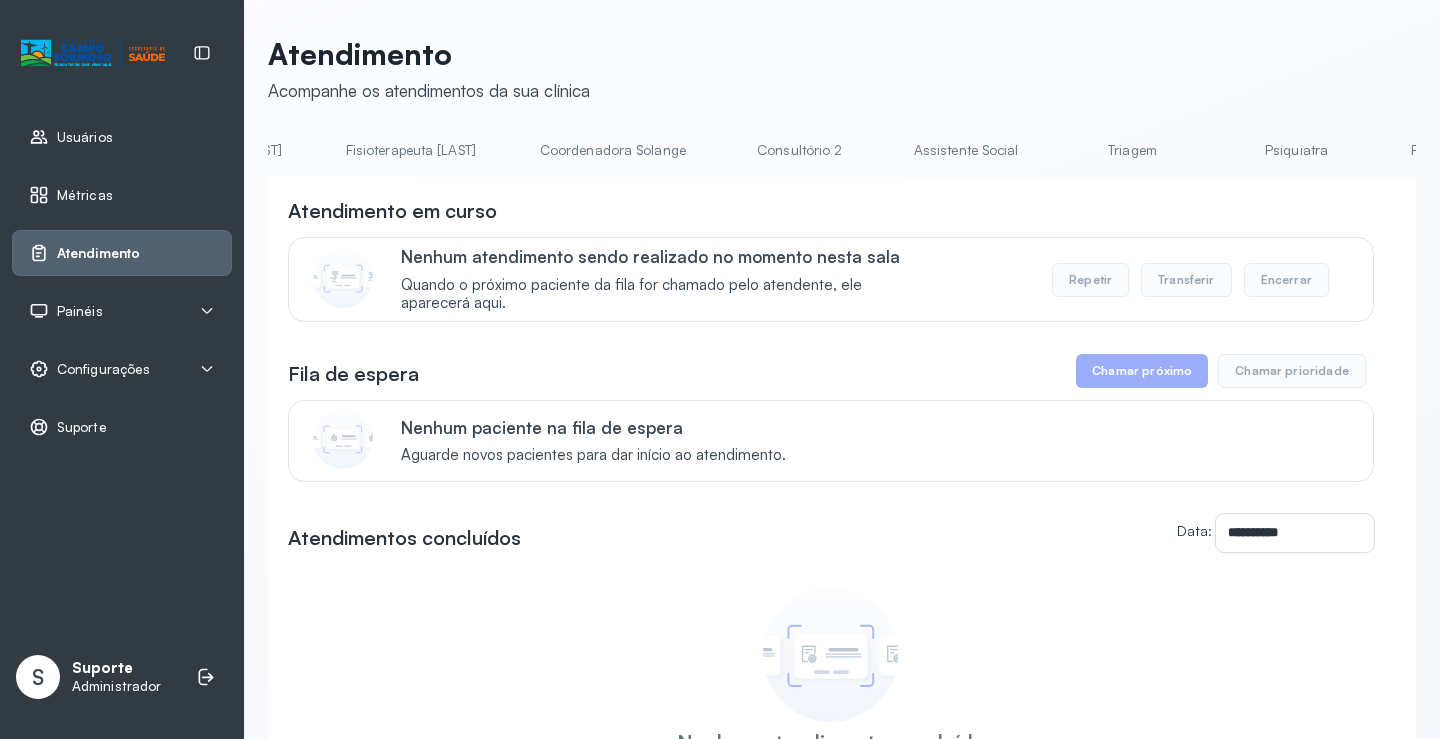 scroll, scrollTop: 0, scrollLeft: 1060, axis: horizontal 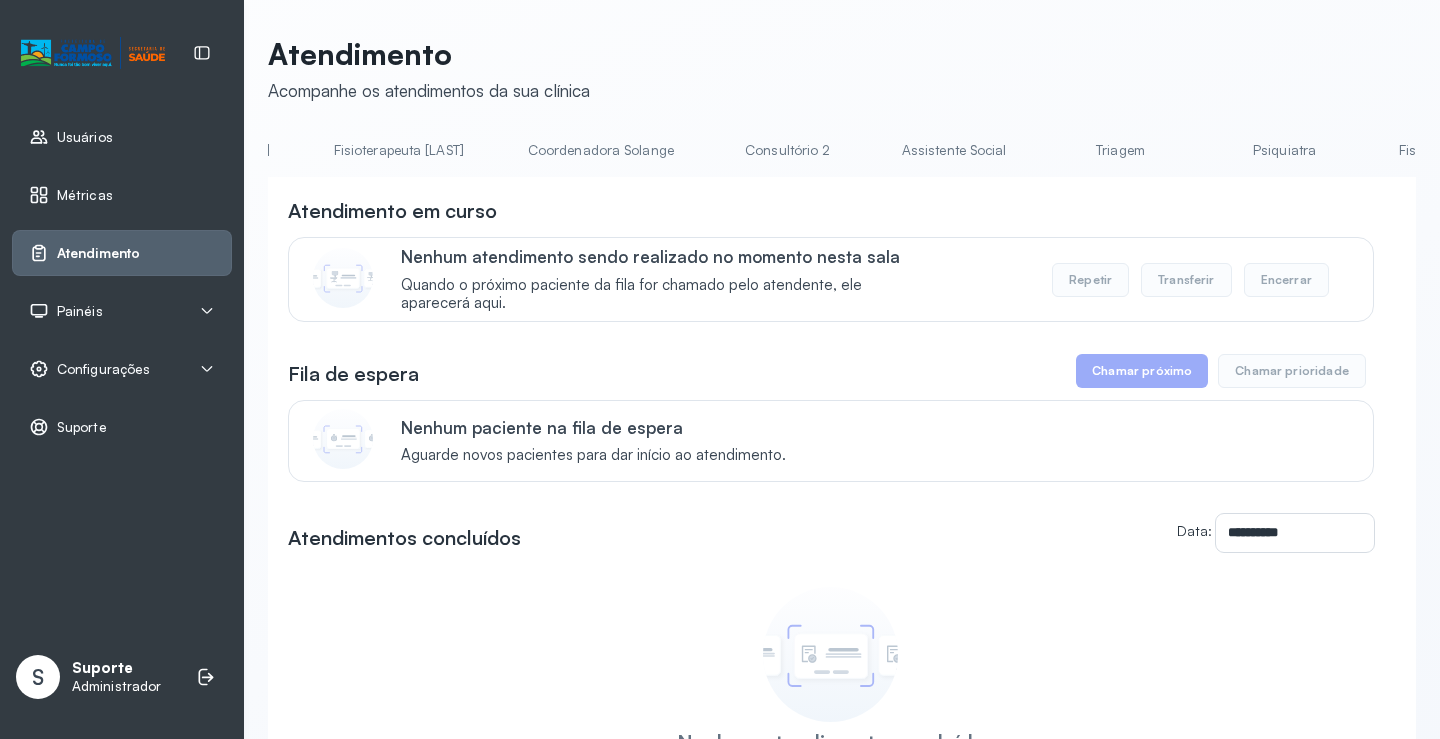 click on "Triagem" at bounding box center (1121, 150) 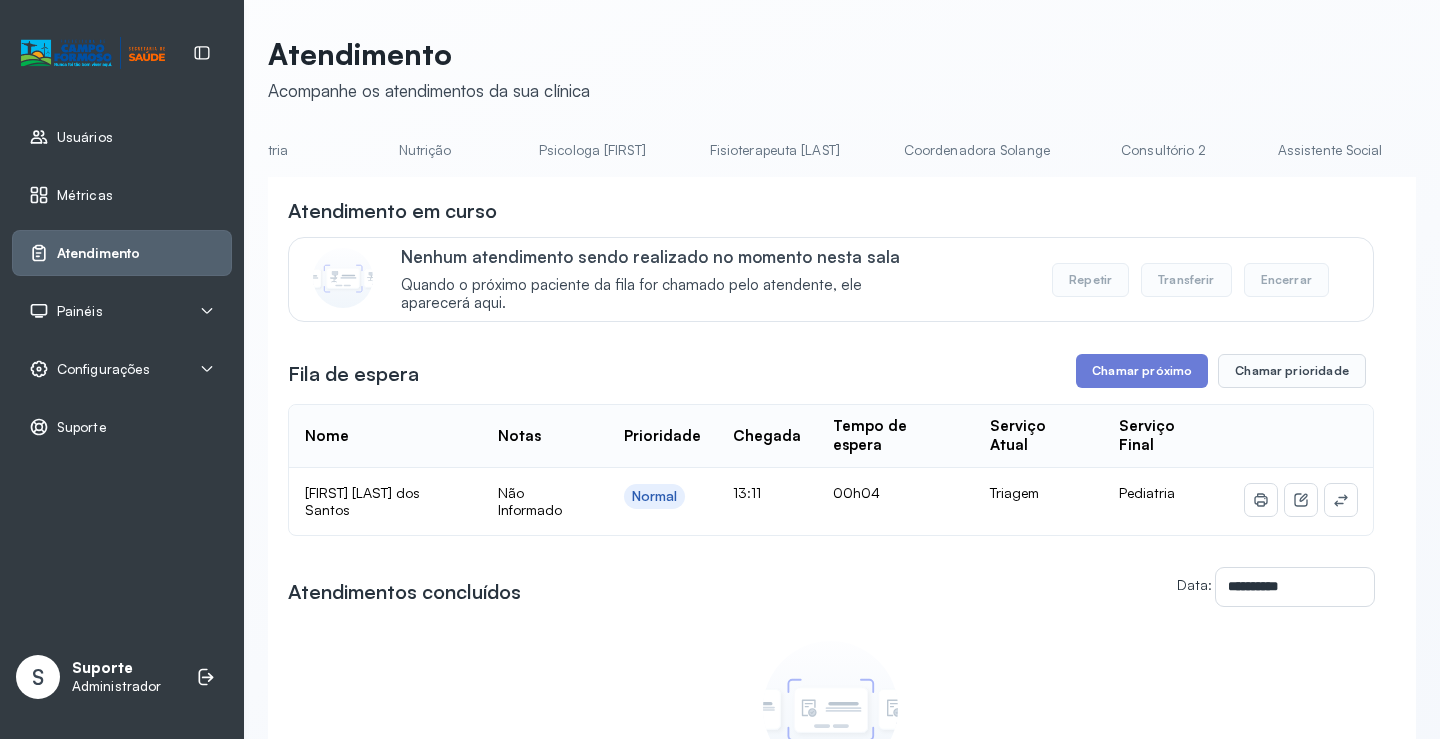 scroll, scrollTop: 0, scrollLeft: 0, axis: both 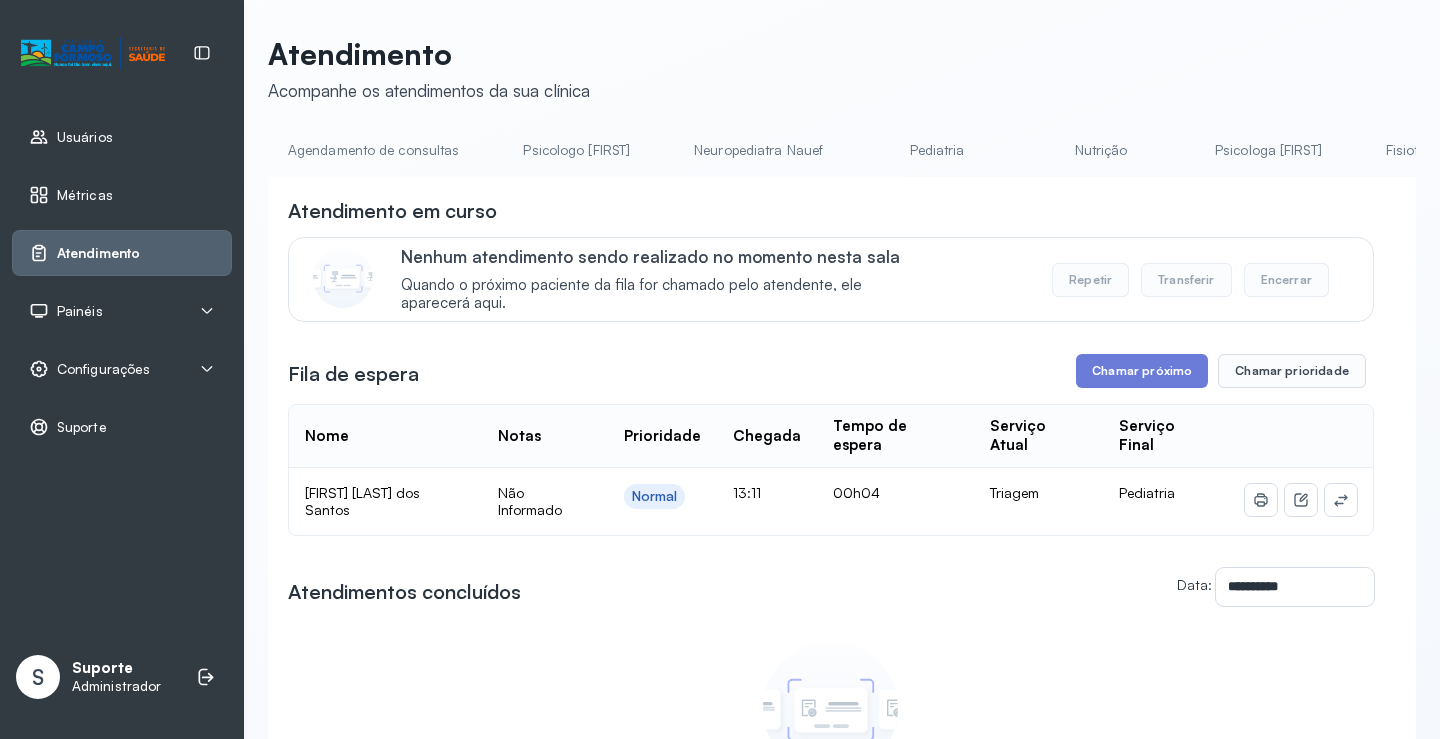 click on "Agendamento de consultas" at bounding box center (373, 150) 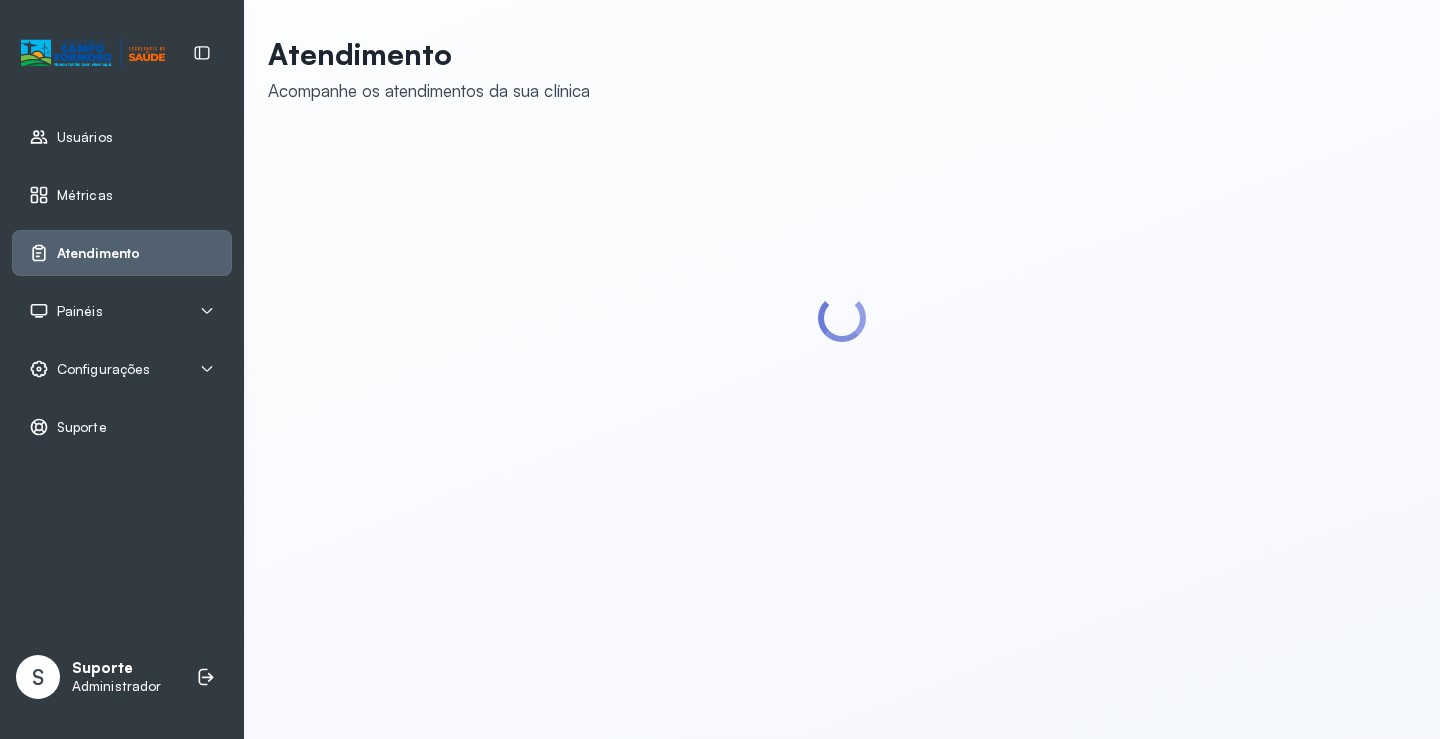 scroll, scrollTop: 0, scrollLeft: 0, axis: both 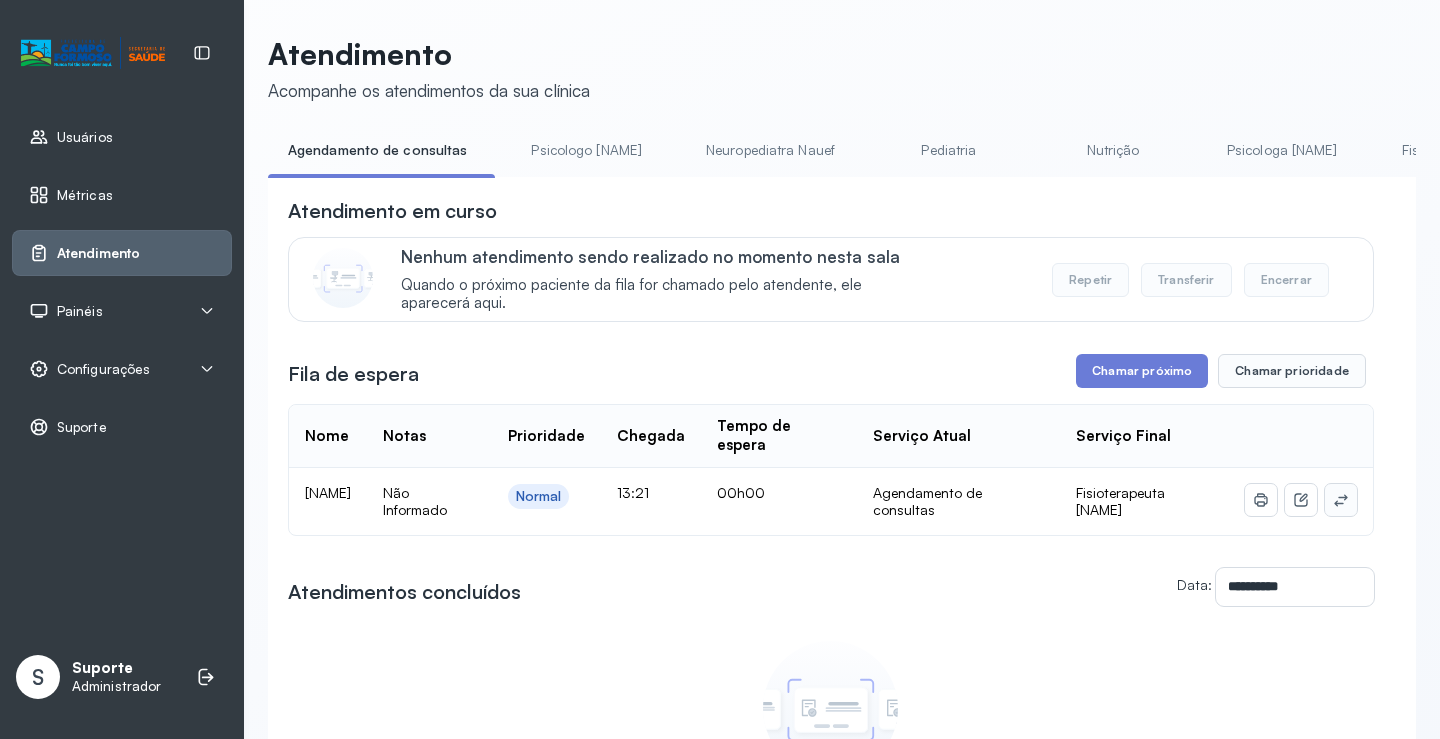 click 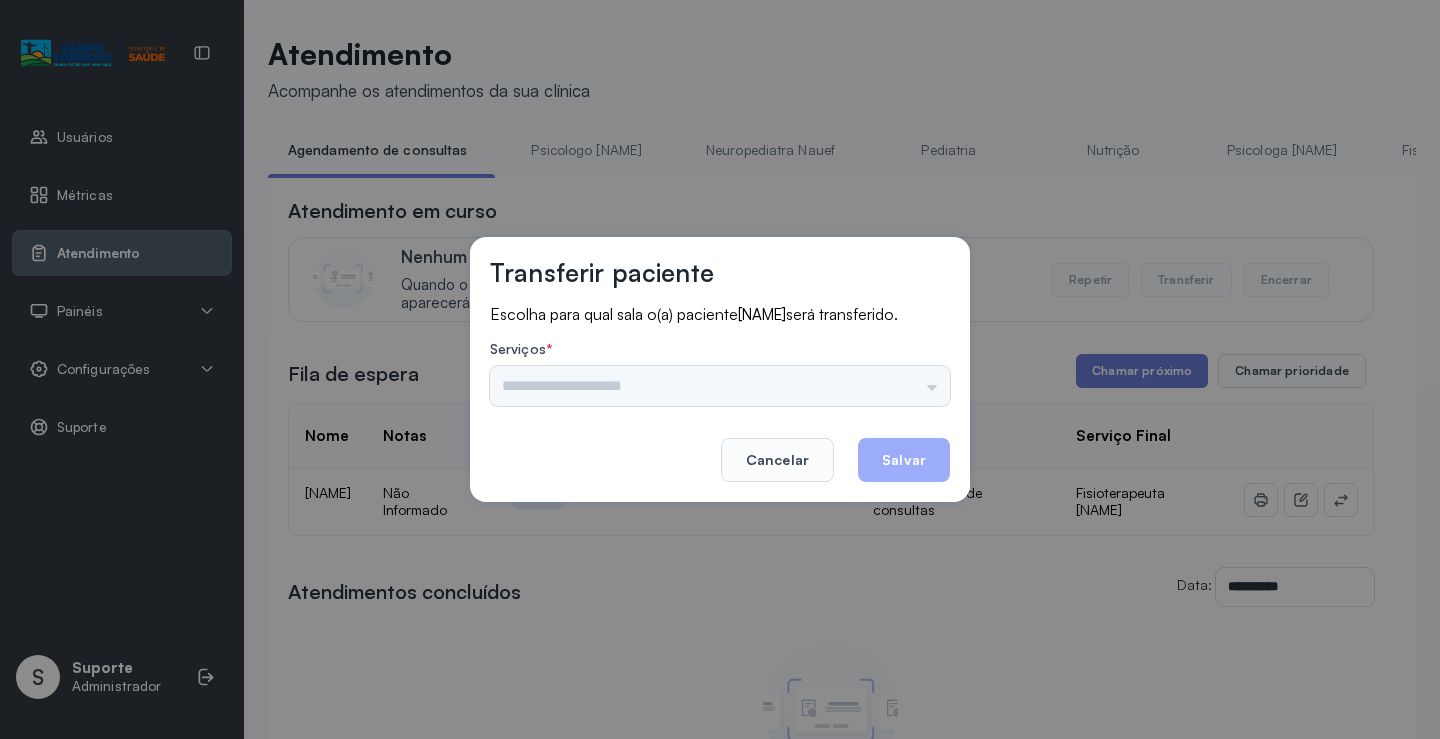 click on "Nenhuma opção encontrada" at bounding box center (720, 386) 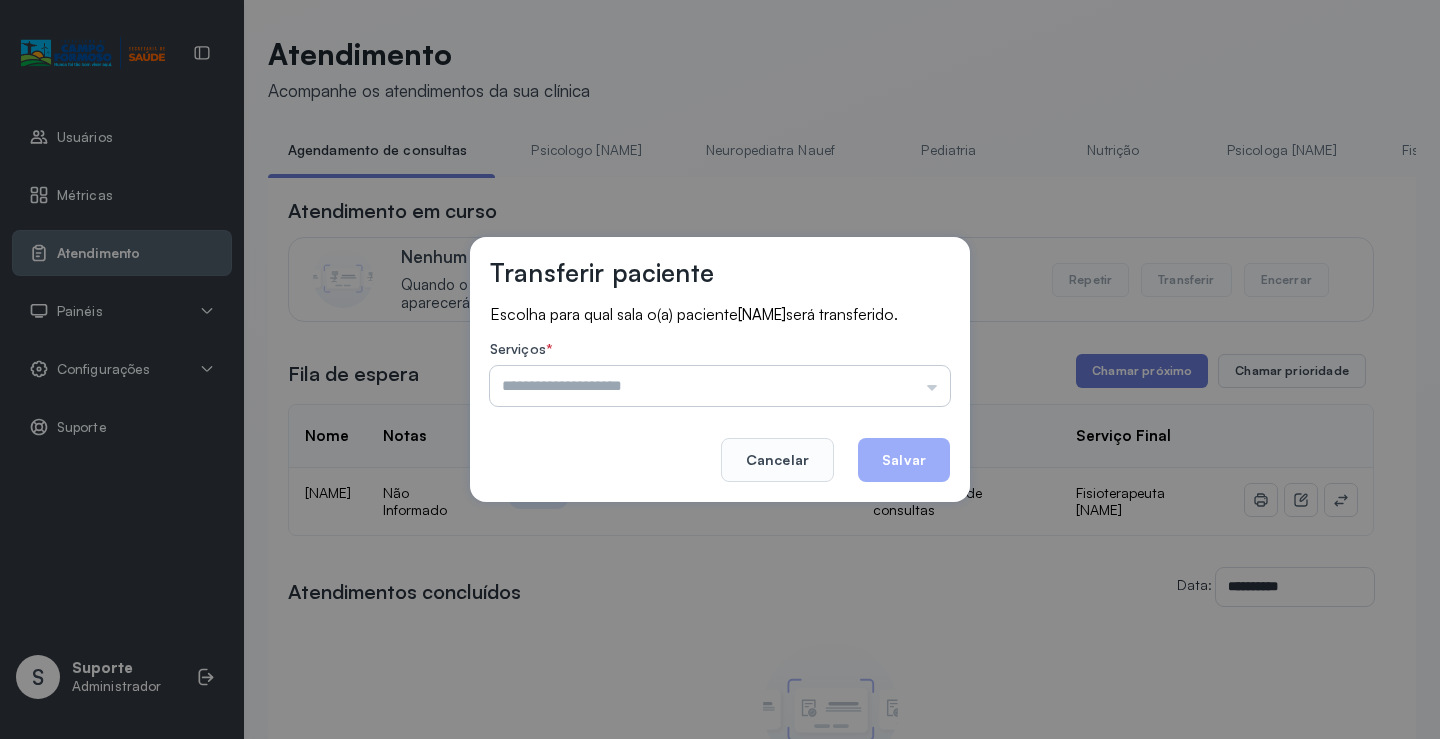 click at bounding box center [720, 386] 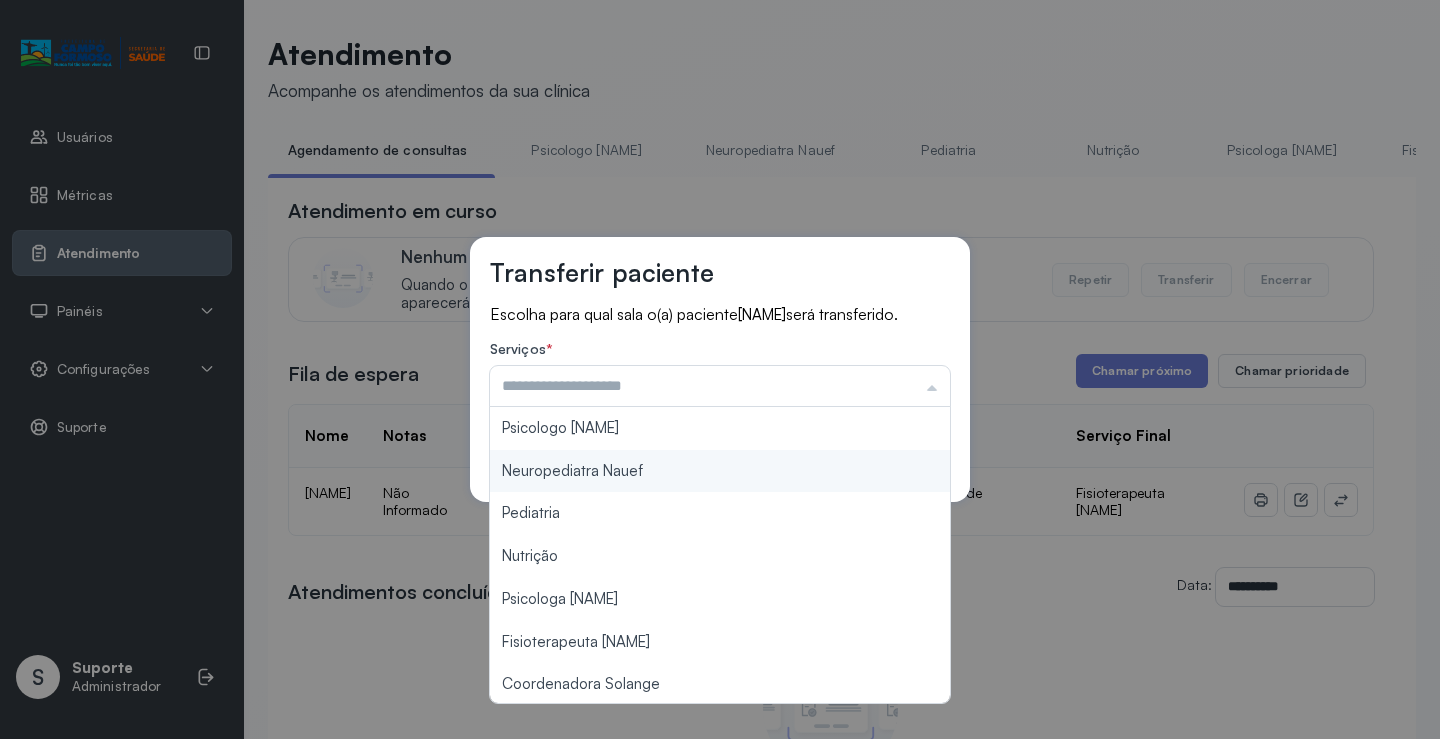 scroll, scrollTop: 300, scrollLeft: 0, axis: vertical 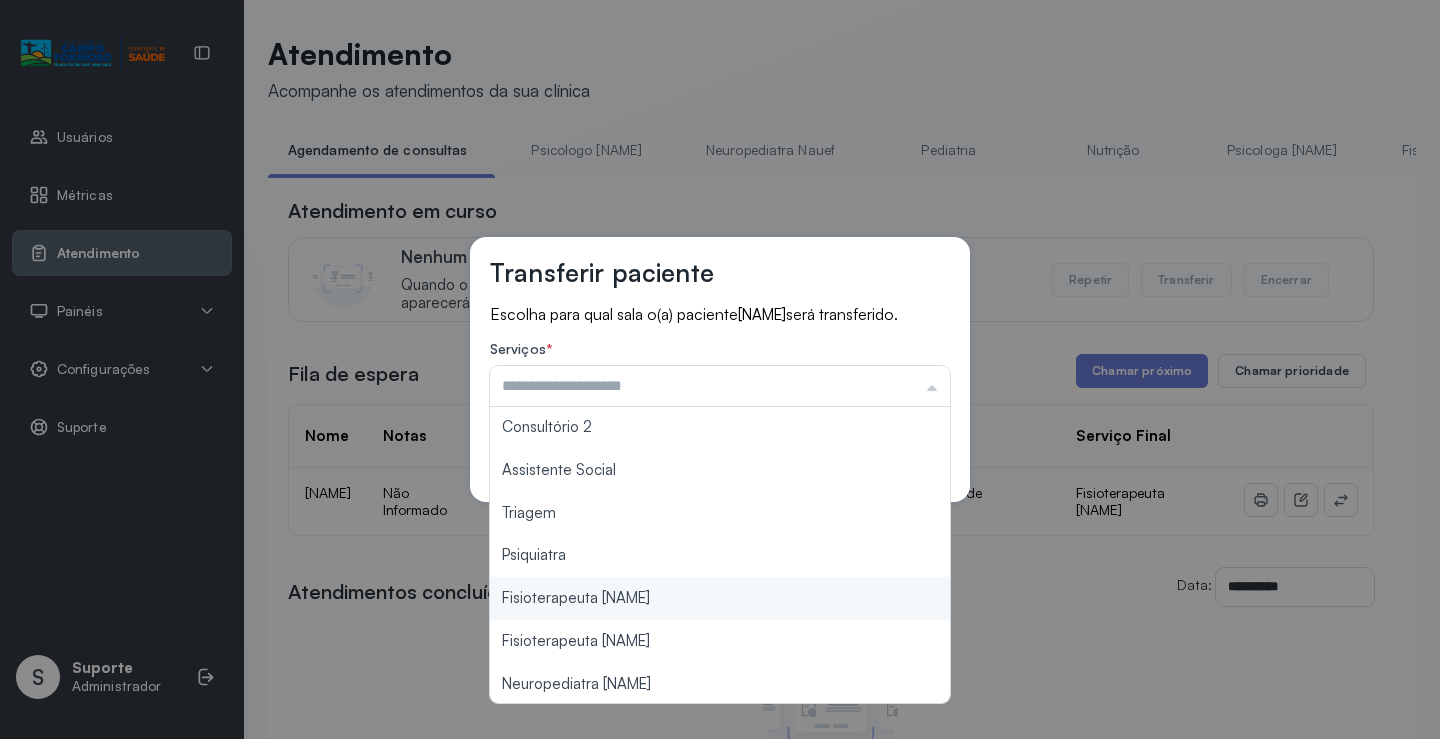 type on "**********" 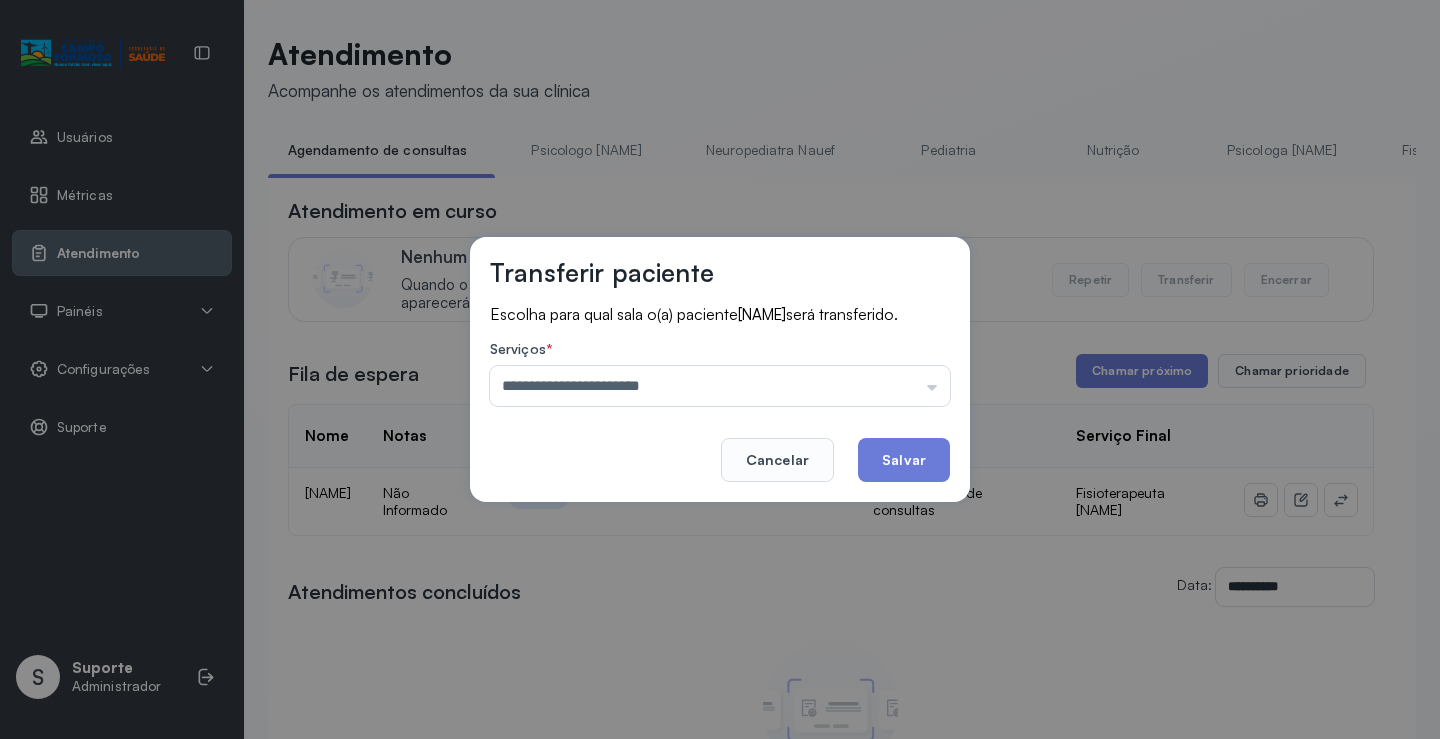click on "**********" at bounding box center (720, 369) 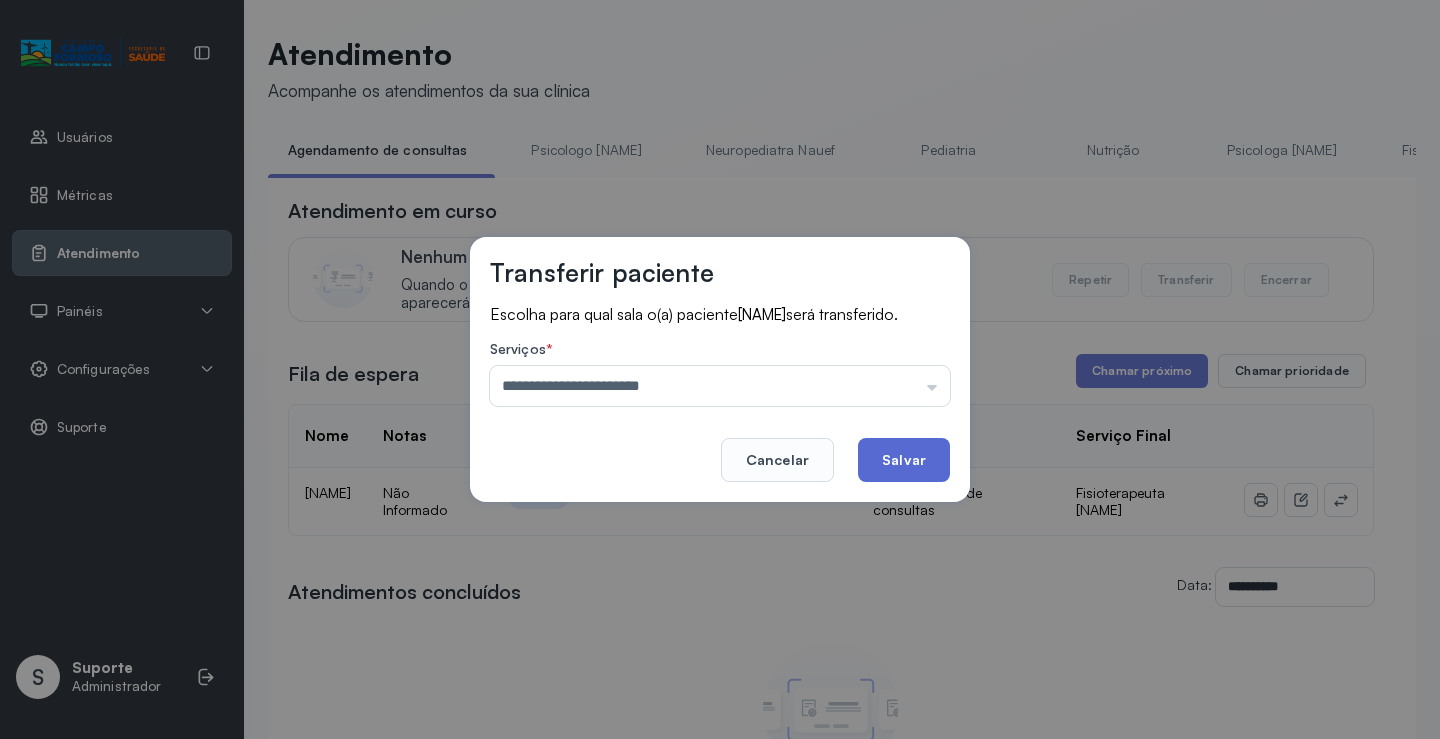 click on "Salvar" 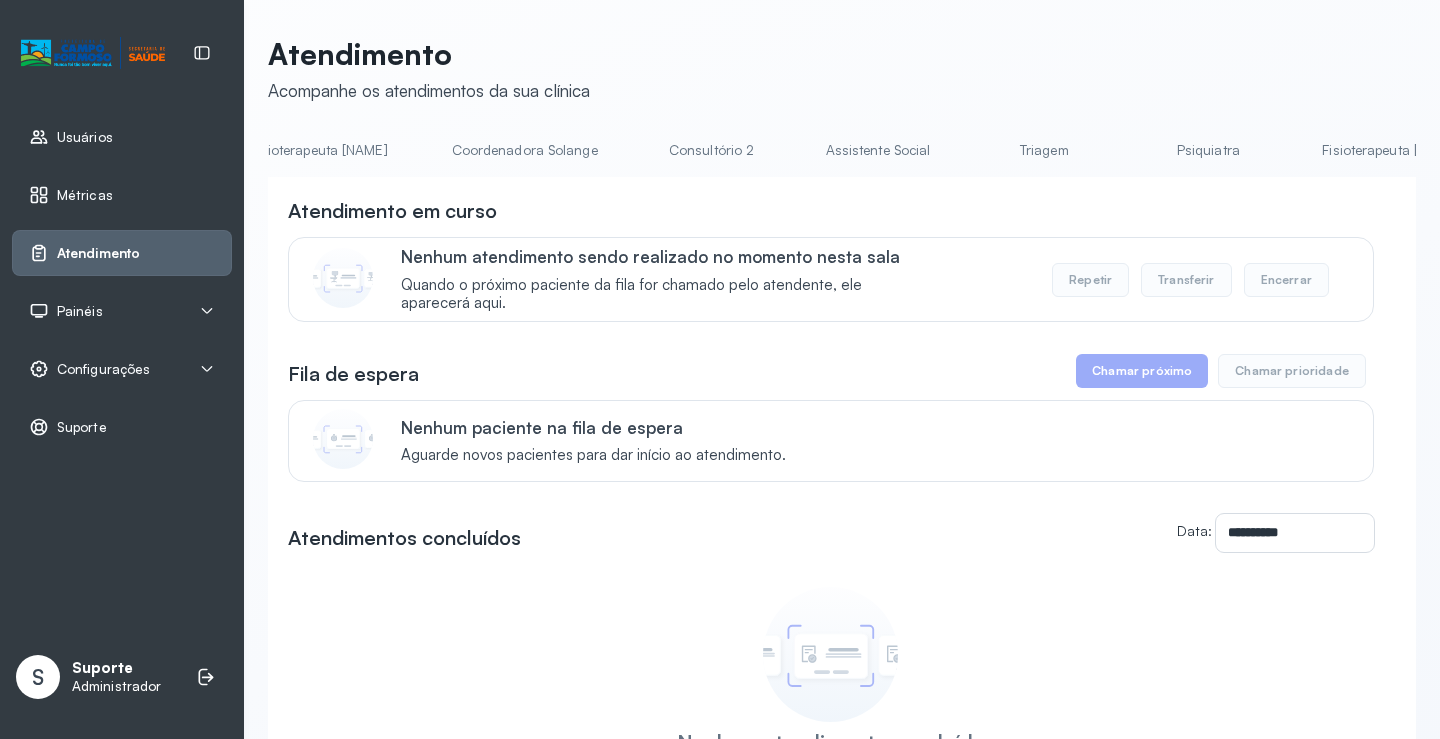 scroll, scrollTop: 0, scrollLeft: 1196, axis: horizontal 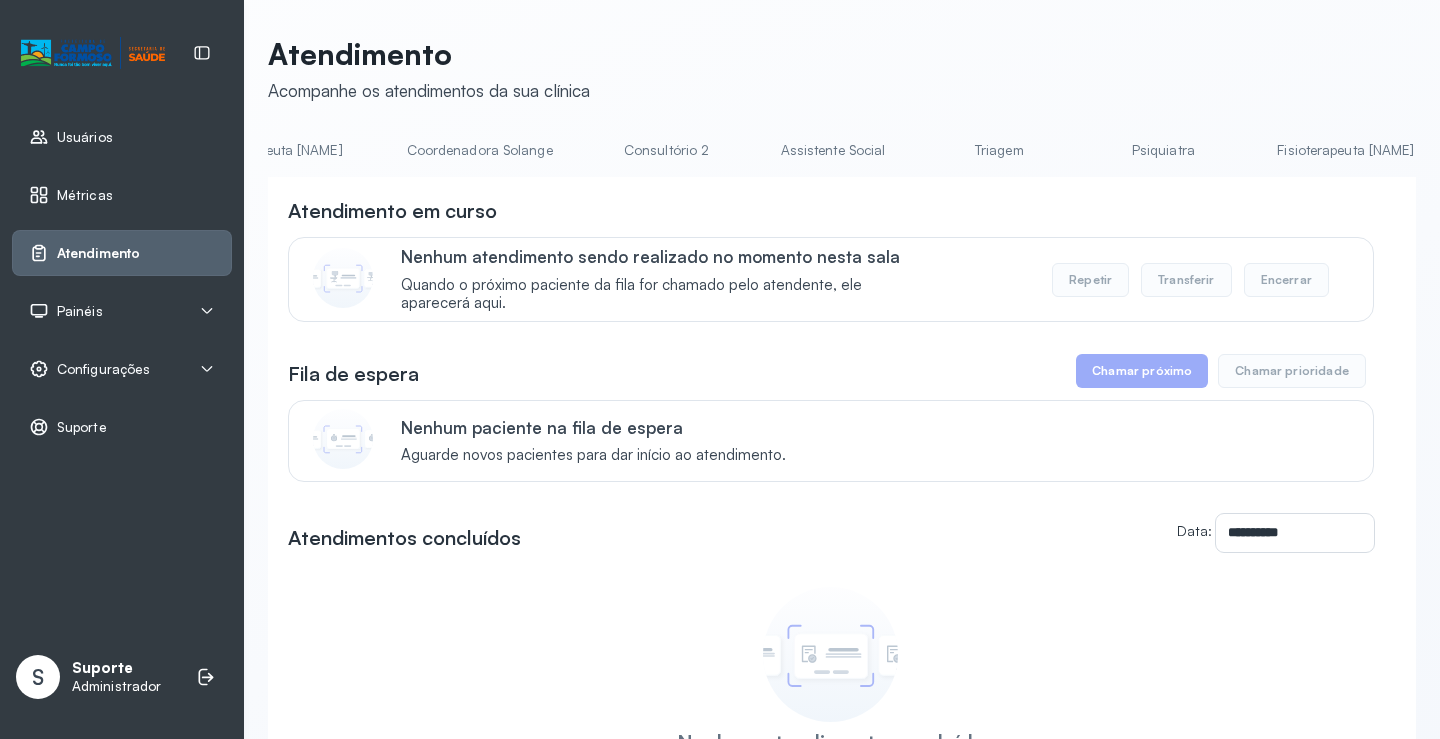 click on "**********" 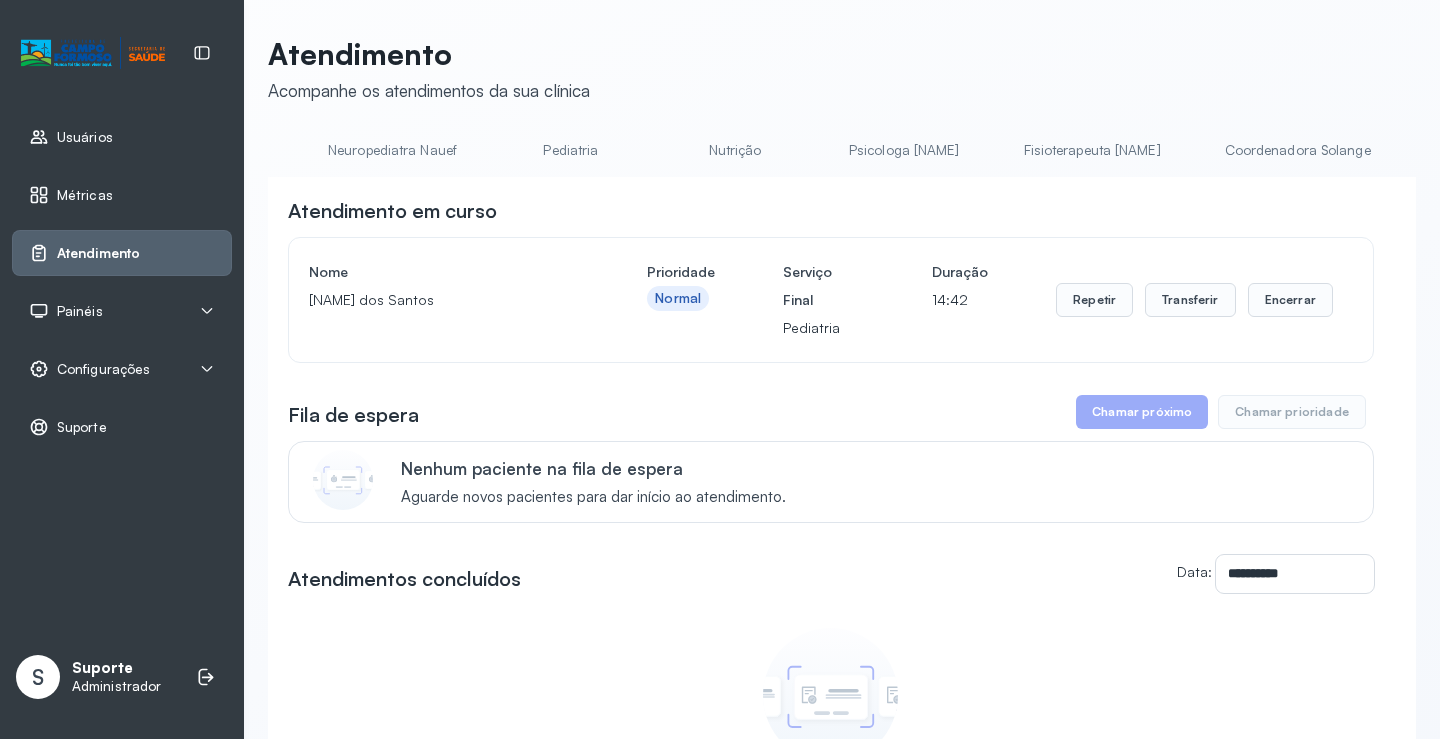 scroll, scrollTop: 0, scrollLeft: 0, axis: both 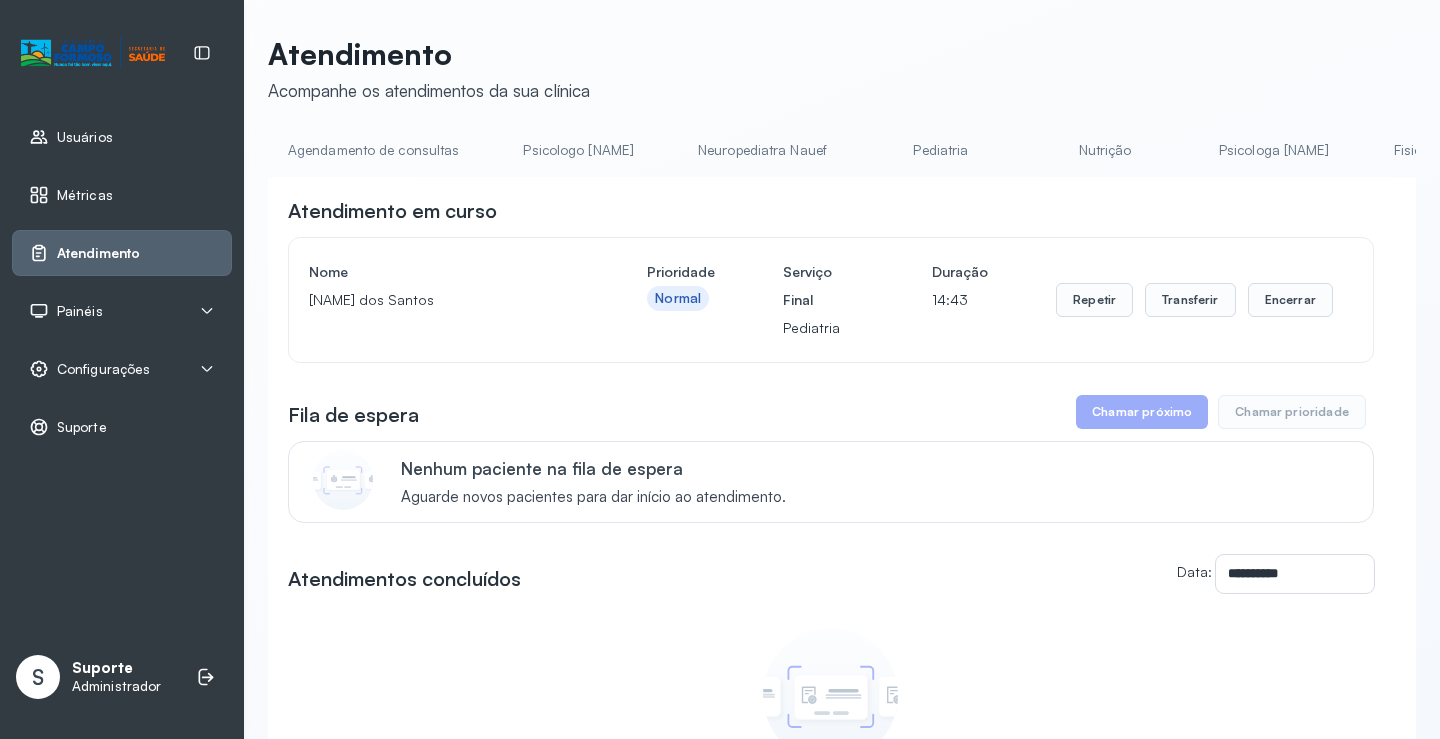 click on "Agendamento de consultas" at bounding box center [373, 150] 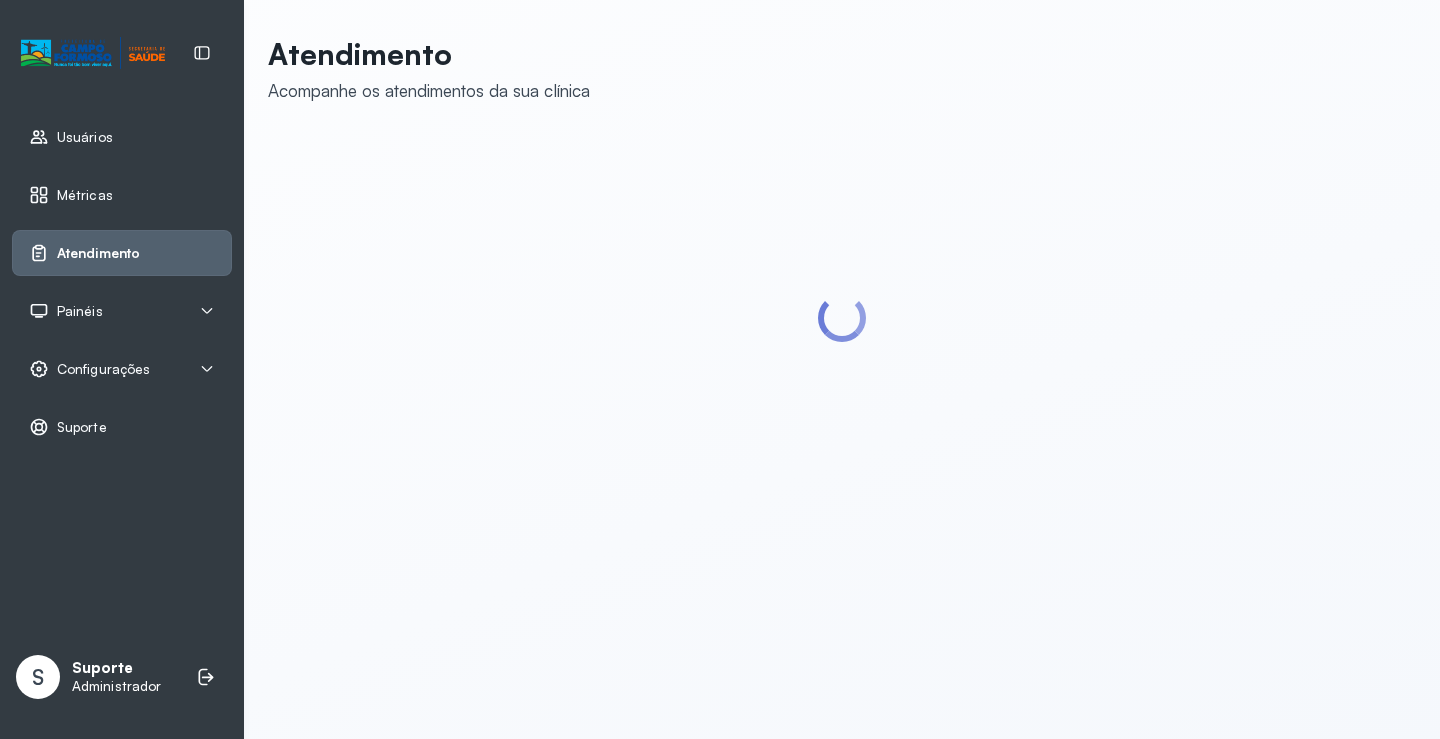 scroll, scrollTop: 0, scrollLeft: 0, axis: both 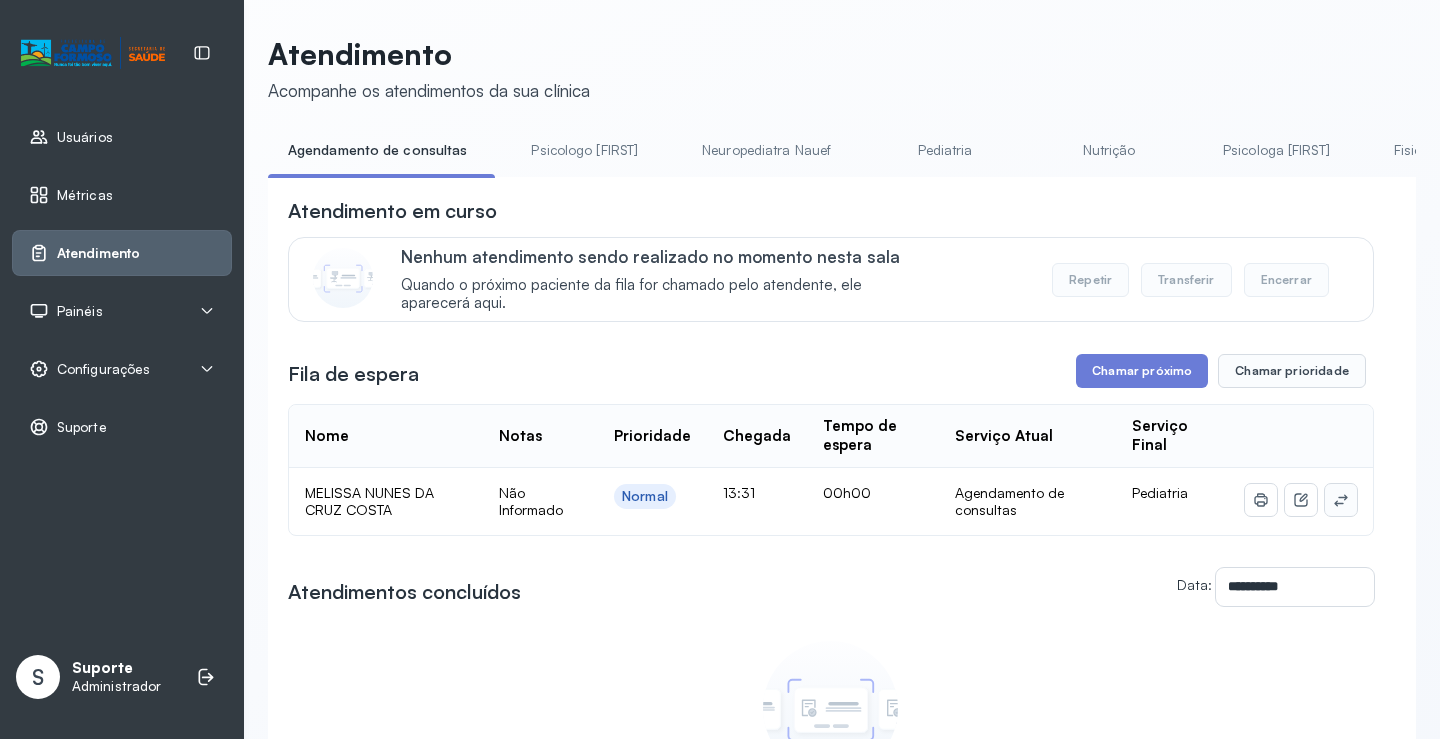 click 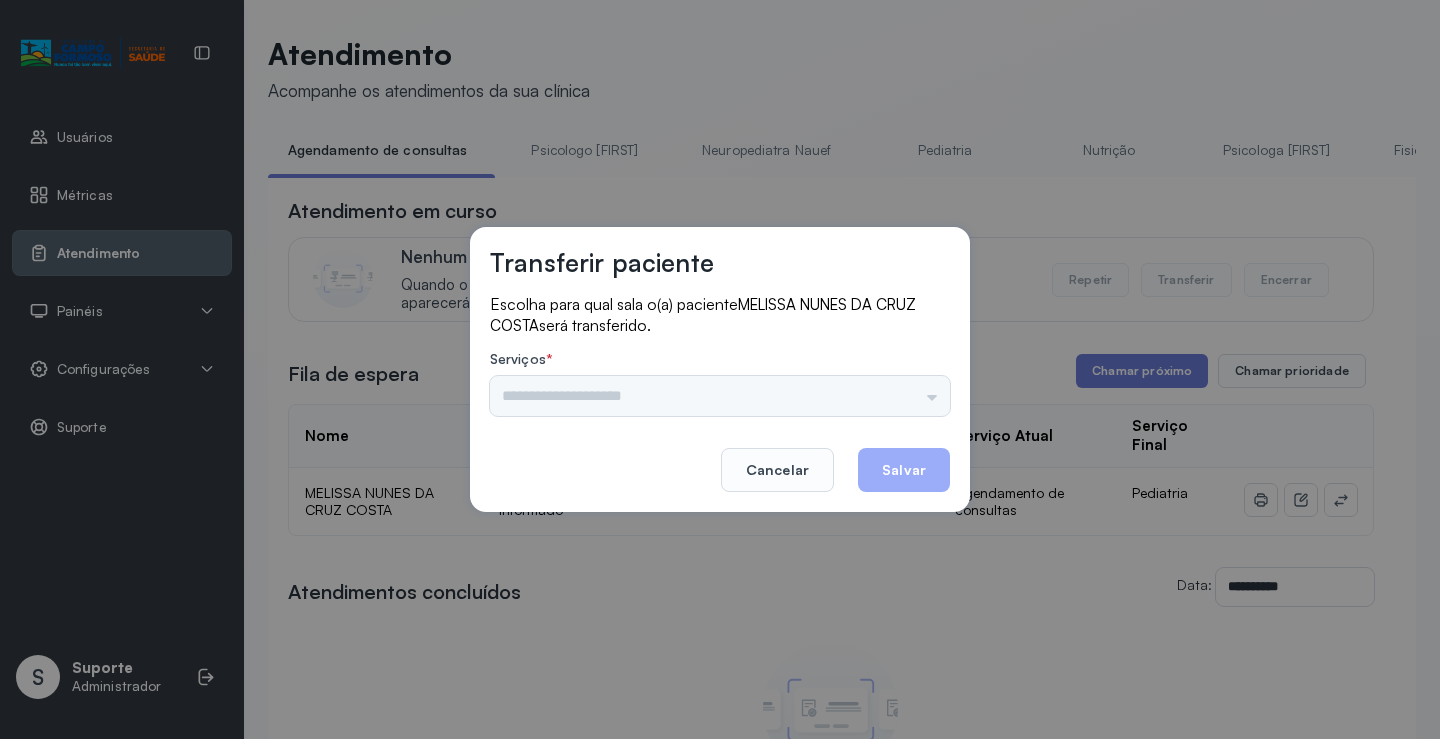 click at bounding box center (720, 396) 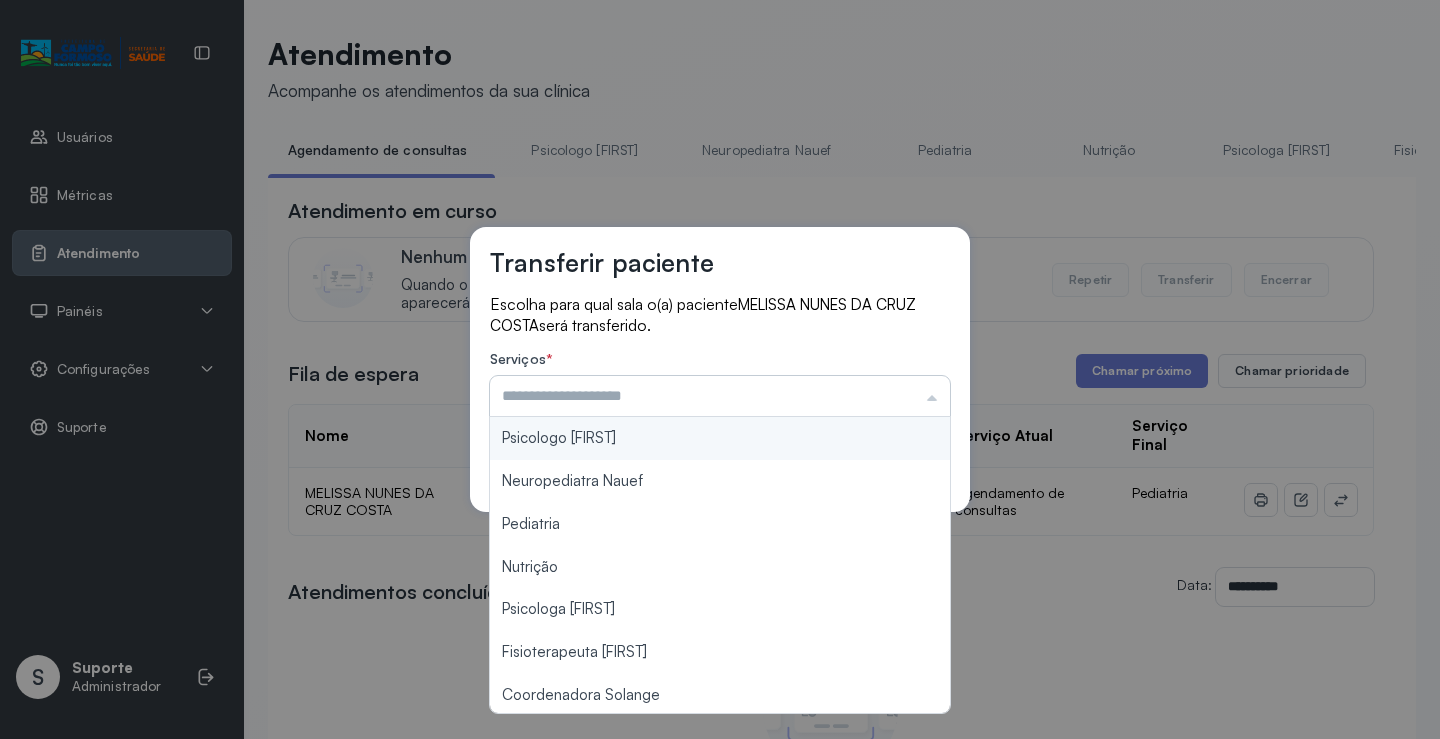click at bounding box center (720, 396) 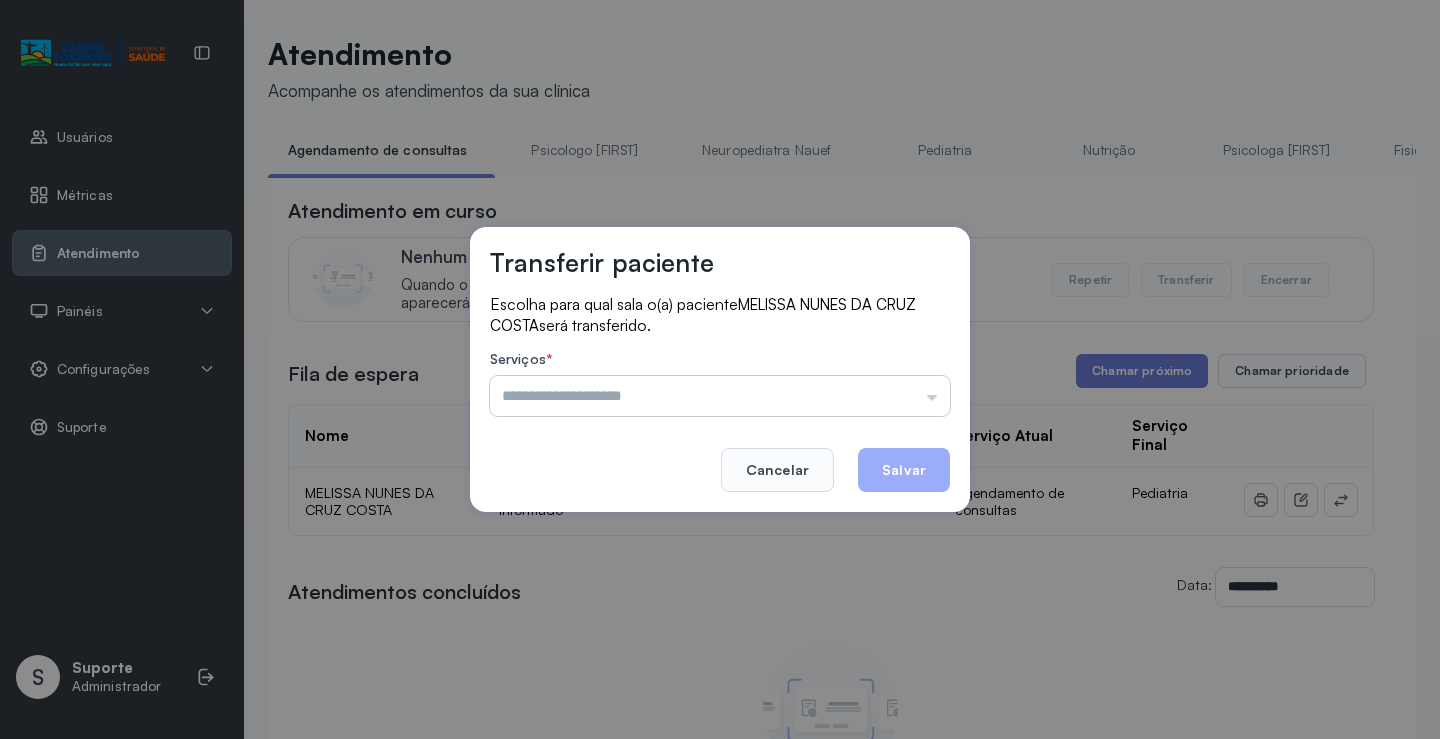 click at bounding box center (720, 396) 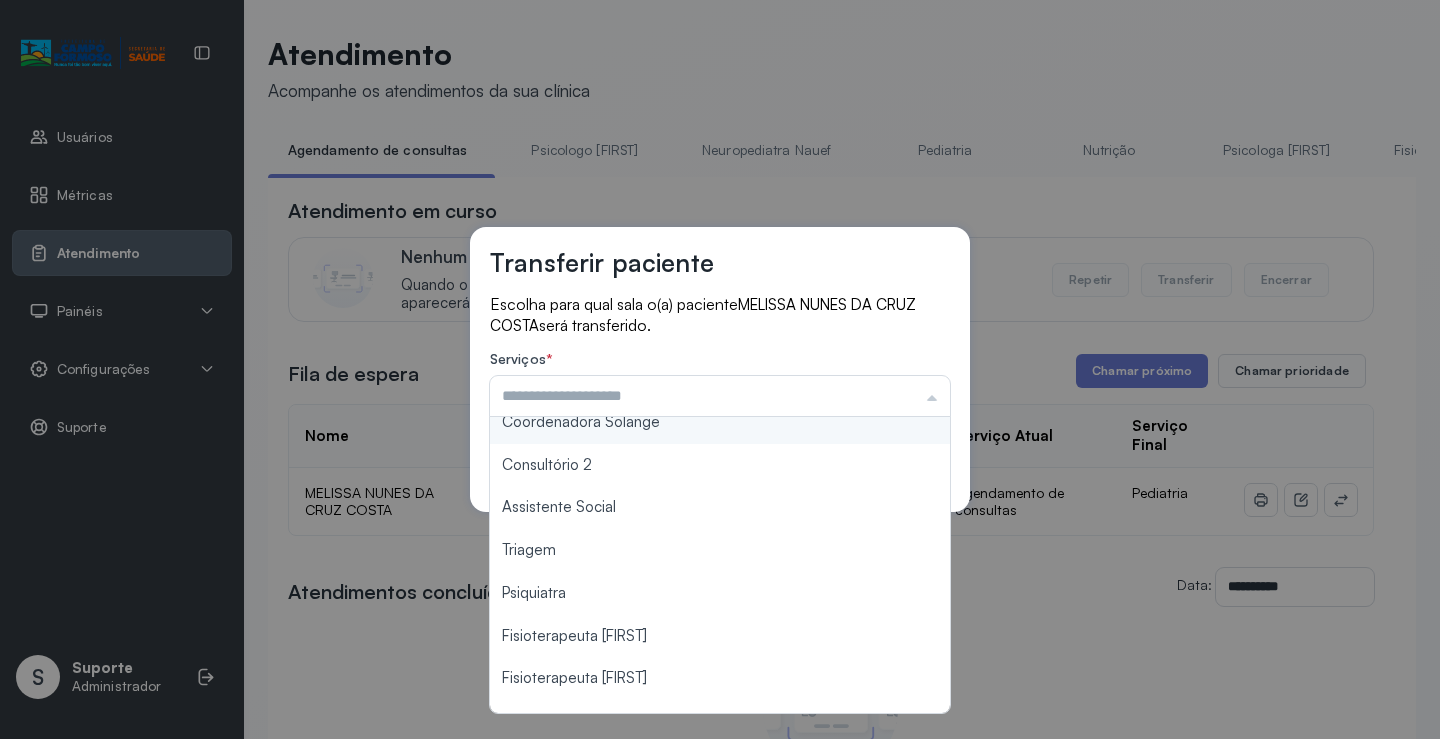 scroll, scrollTop: 303, scrollLeft: 0, axis: vertical 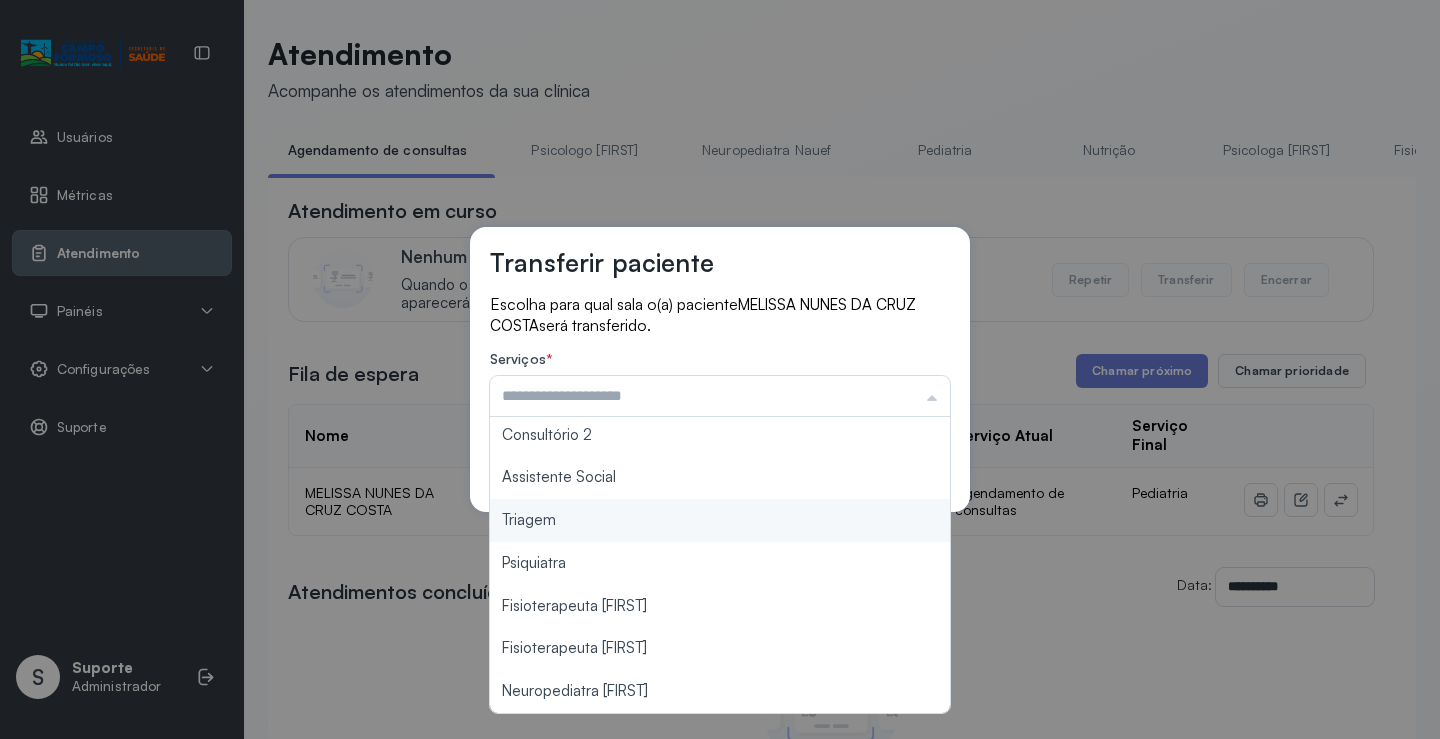 type on "*******" 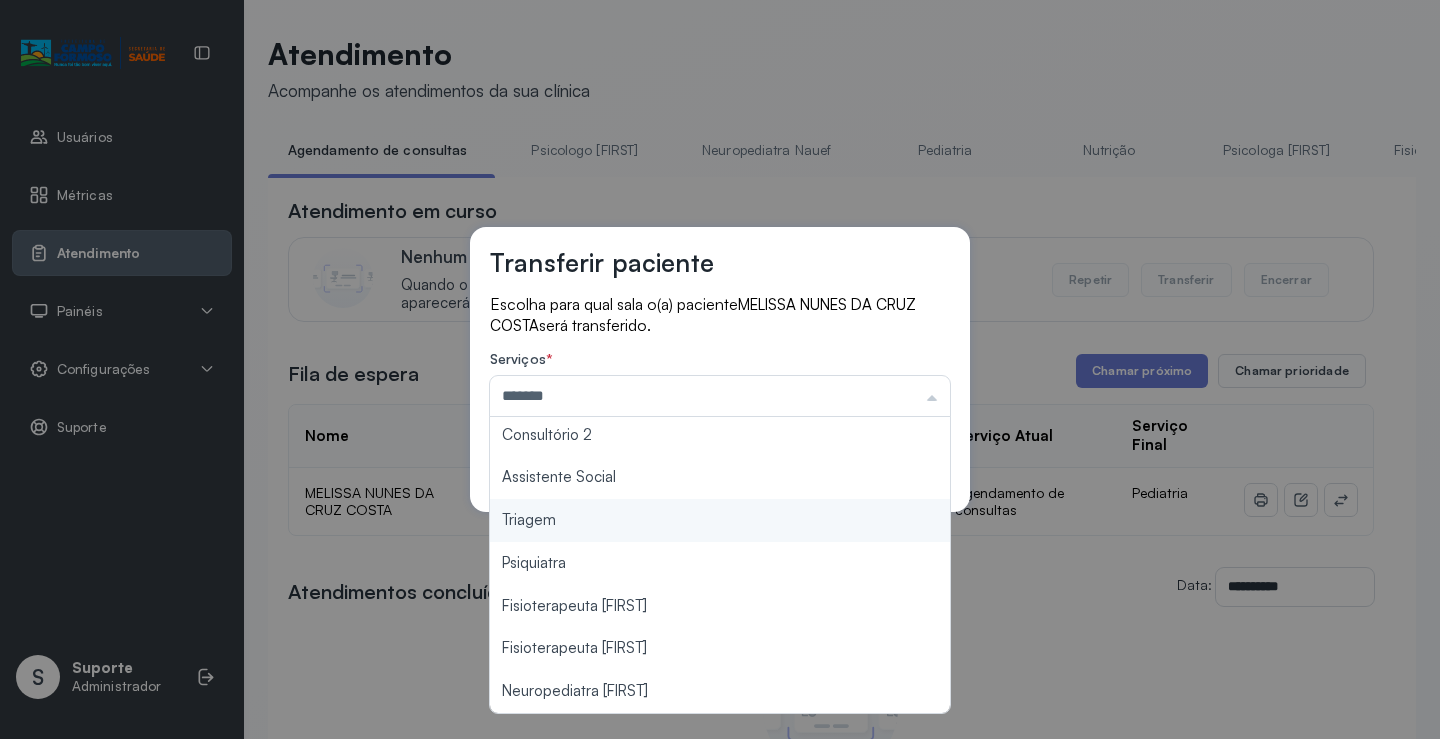 drag, startPoint x: 618, startPoint y: 533, endPoint x: 643, endPoint y: 522, distance: 27.313 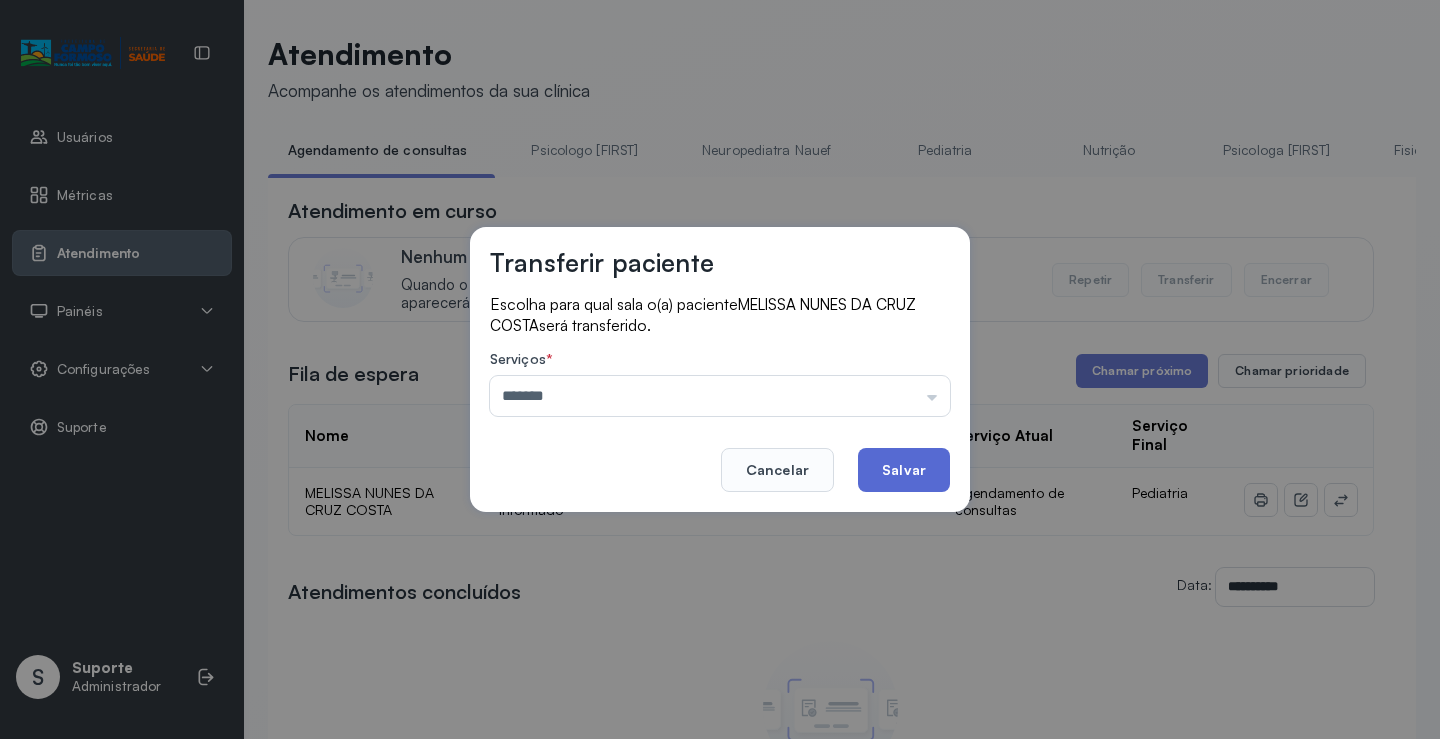 click on "Salvar" 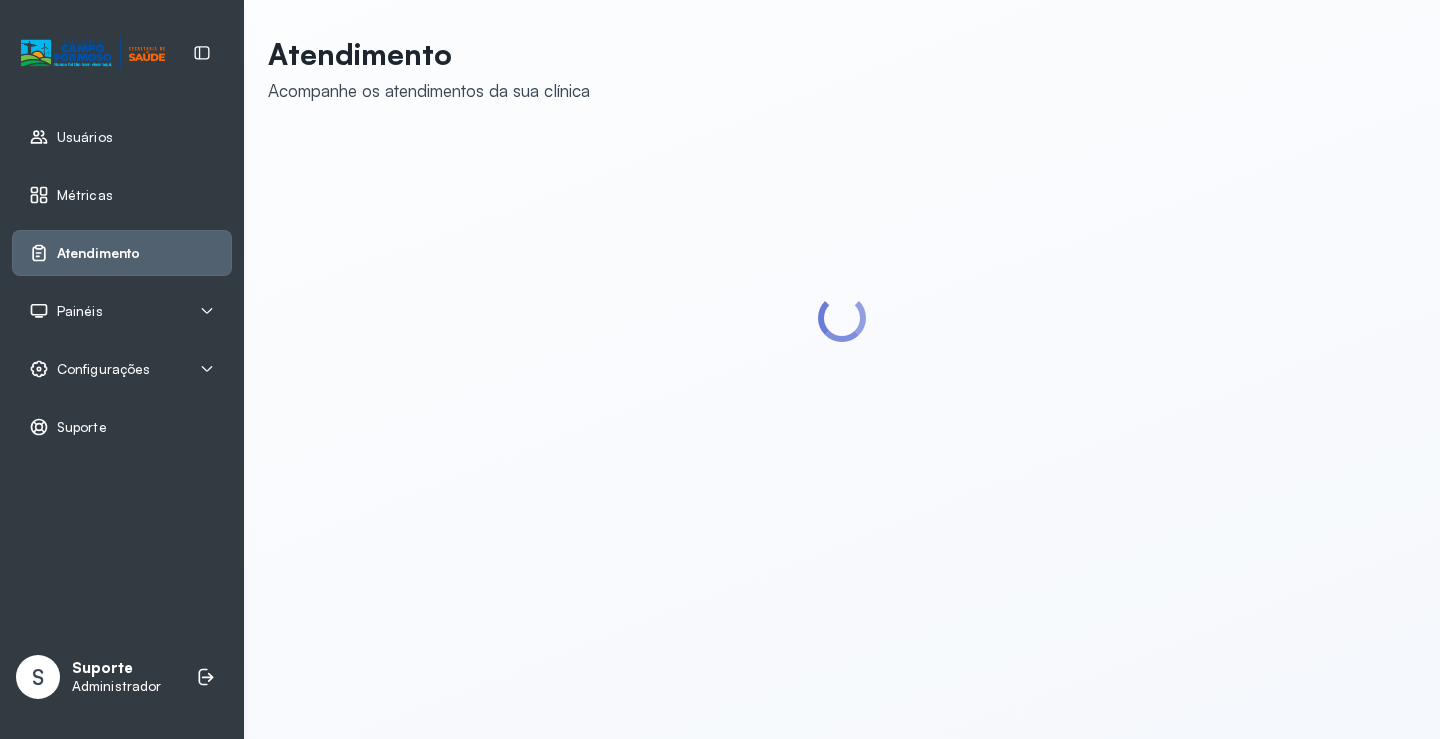 scroll, scrollTop: 0, scrollLeft: 0, axis: both 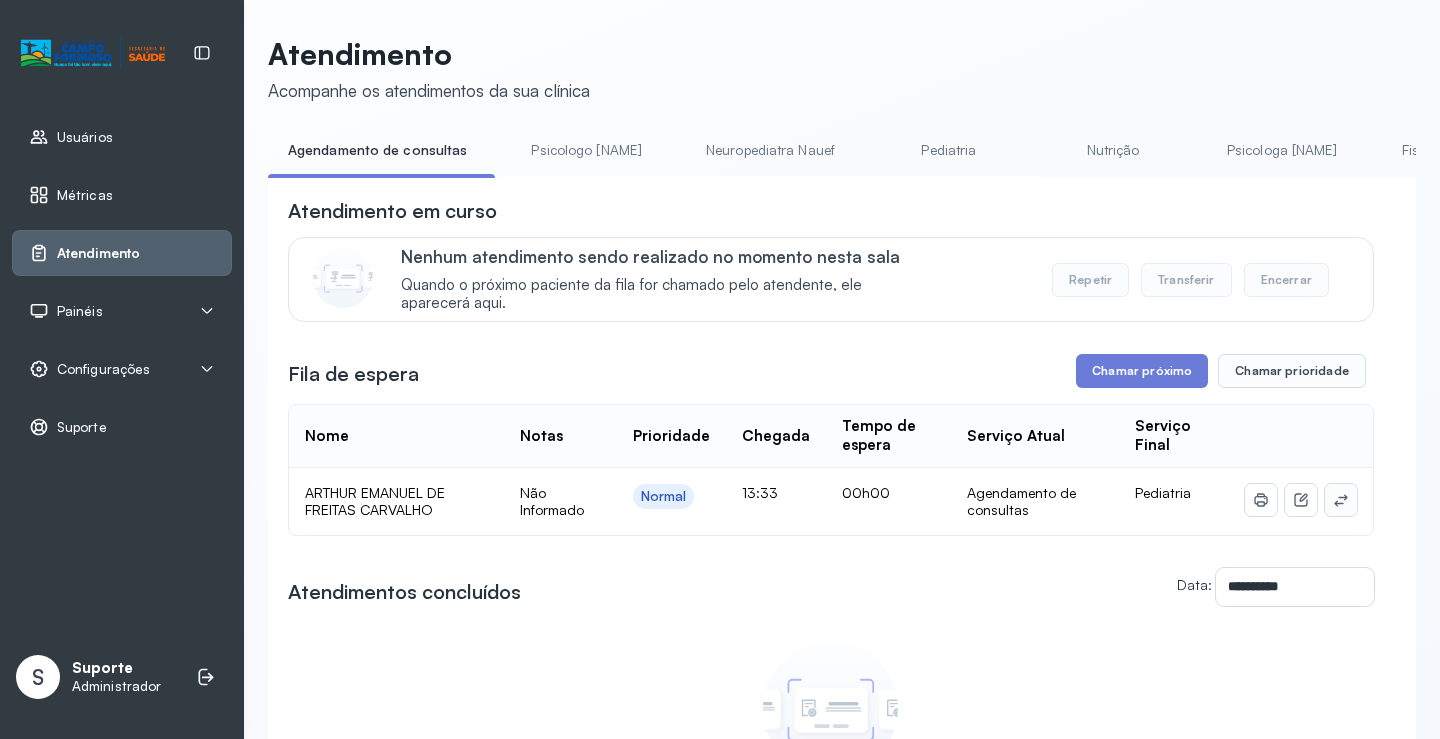 click 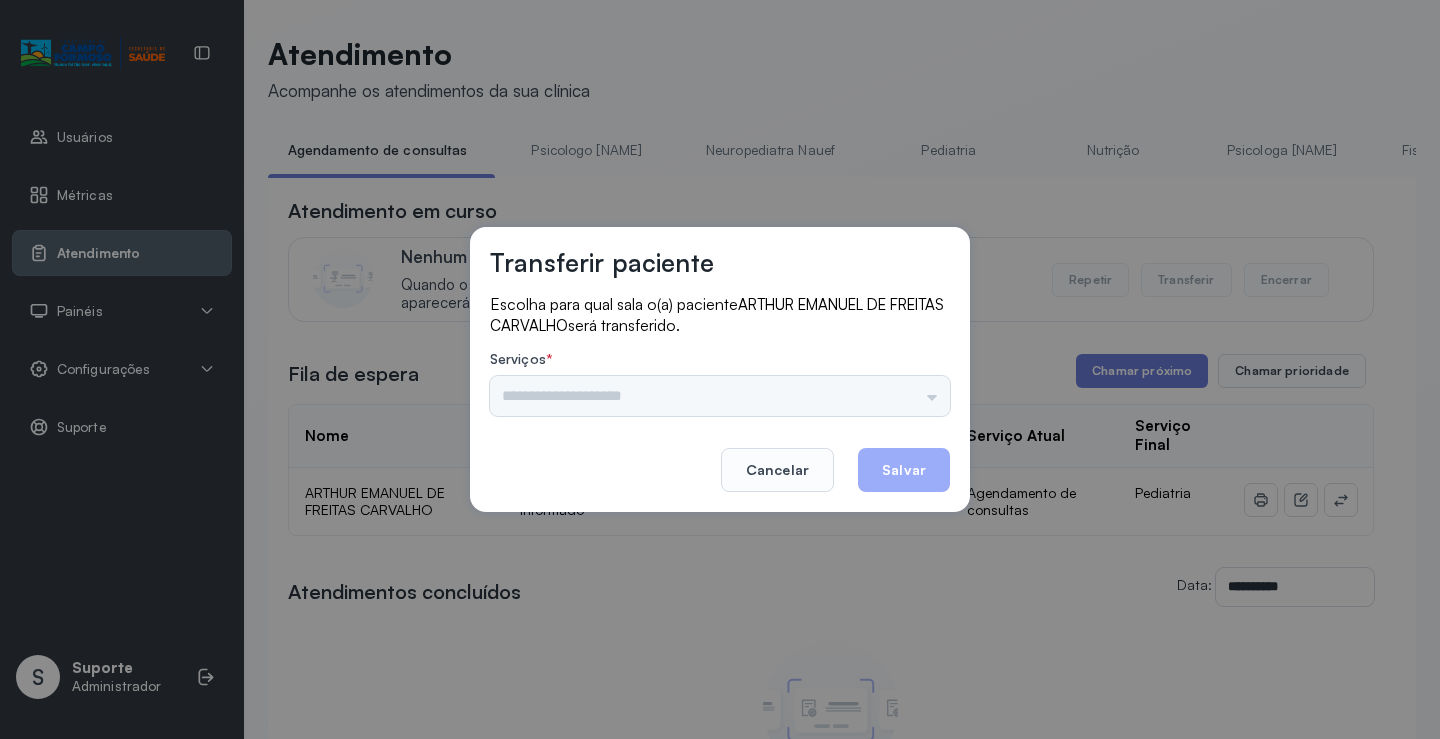 click on "Nenhuma opção encontrada" at bounding box center [720, 396] 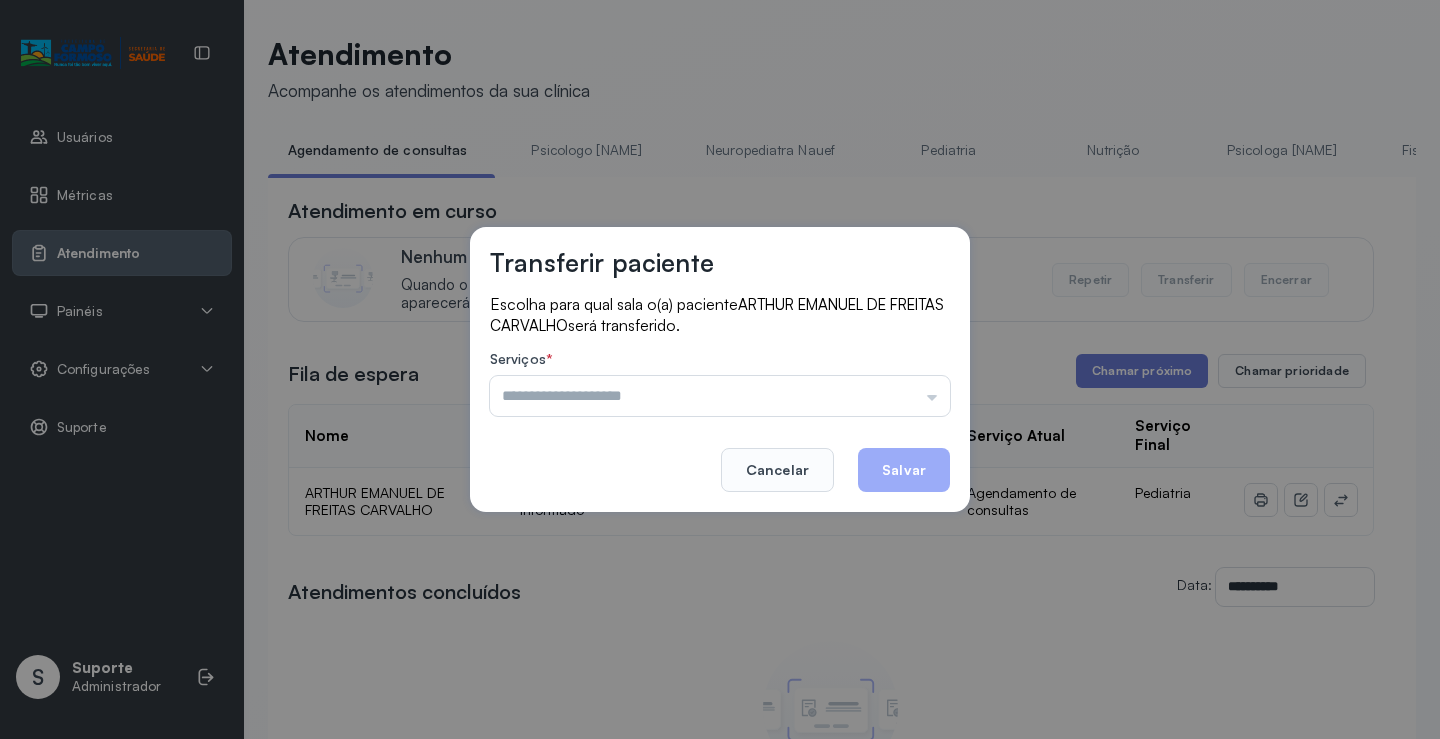 click at bounding box center (720, 396) 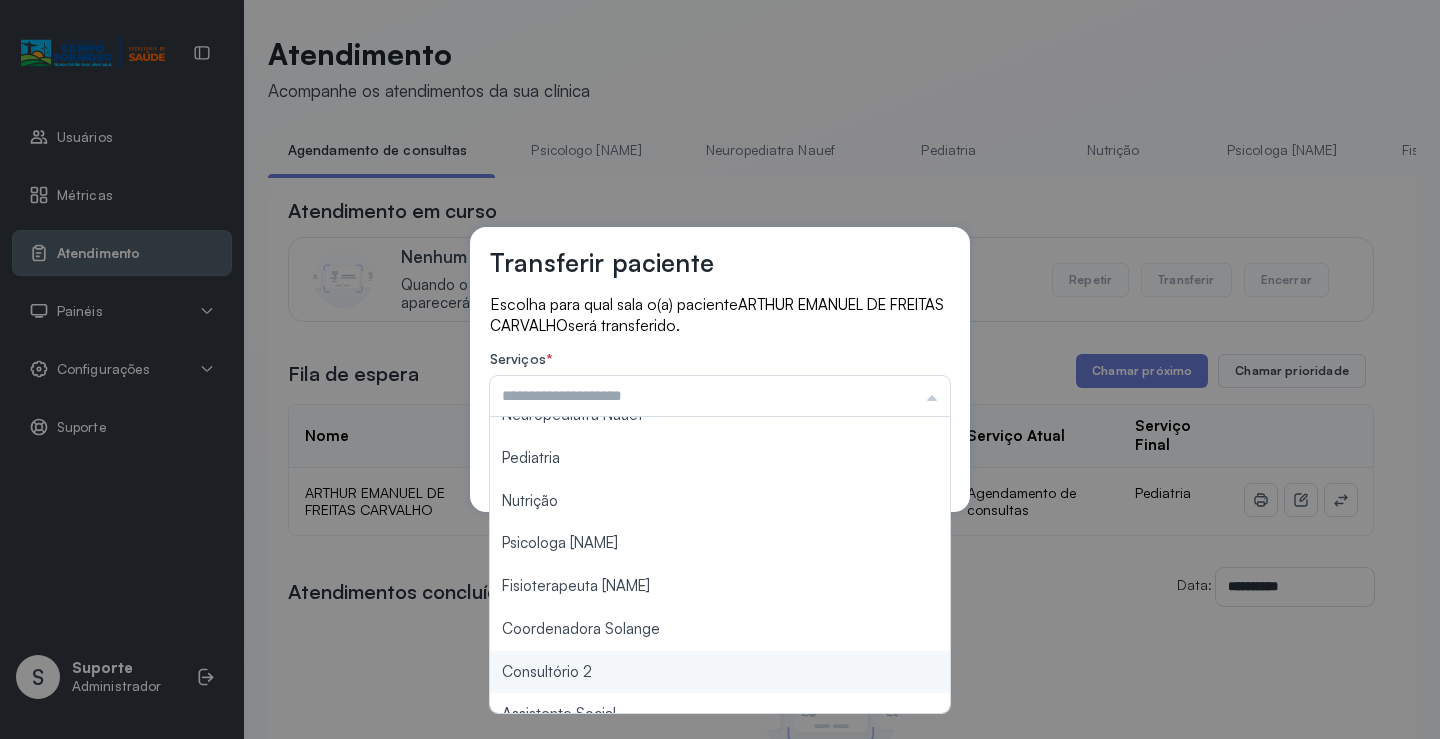 scroll, scrollTop: 200, scrollLeft: 0, axis: vertical 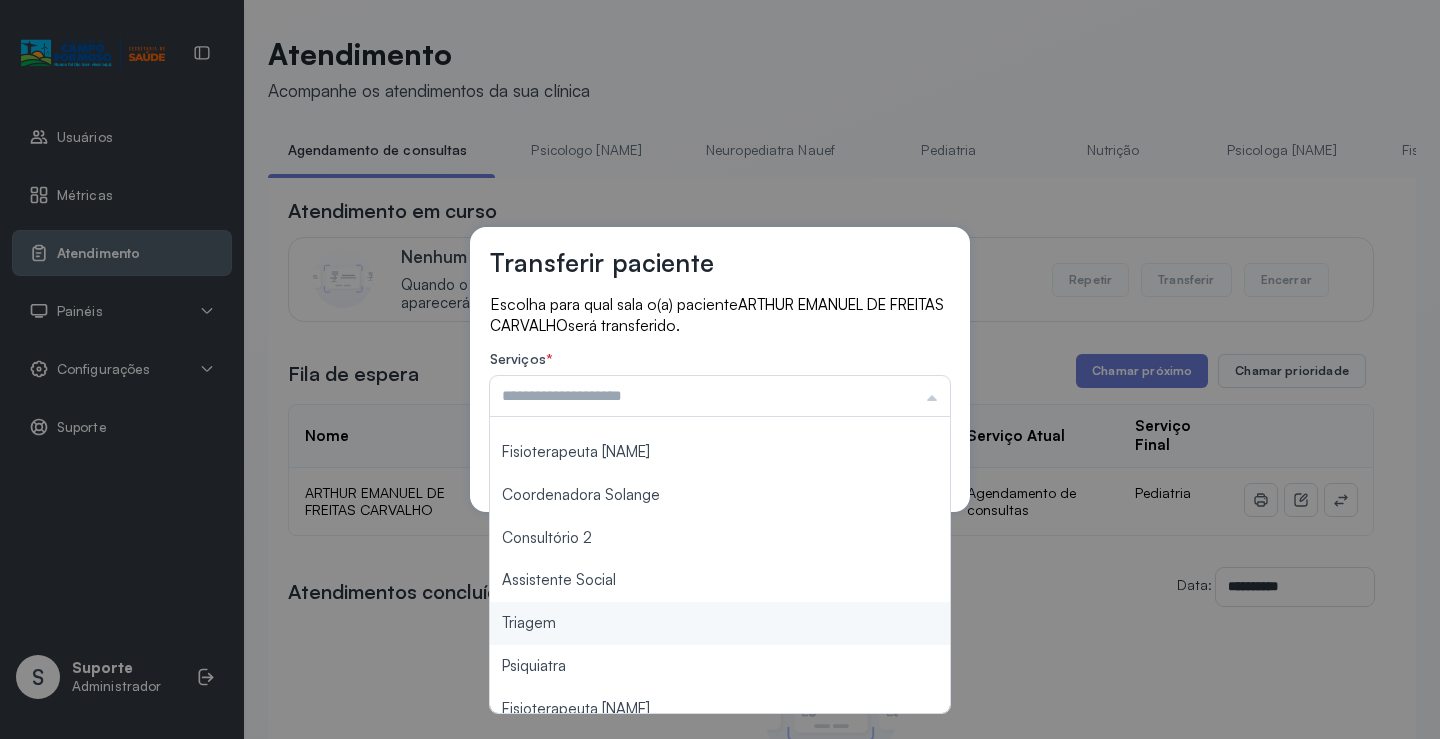 type on "*******" 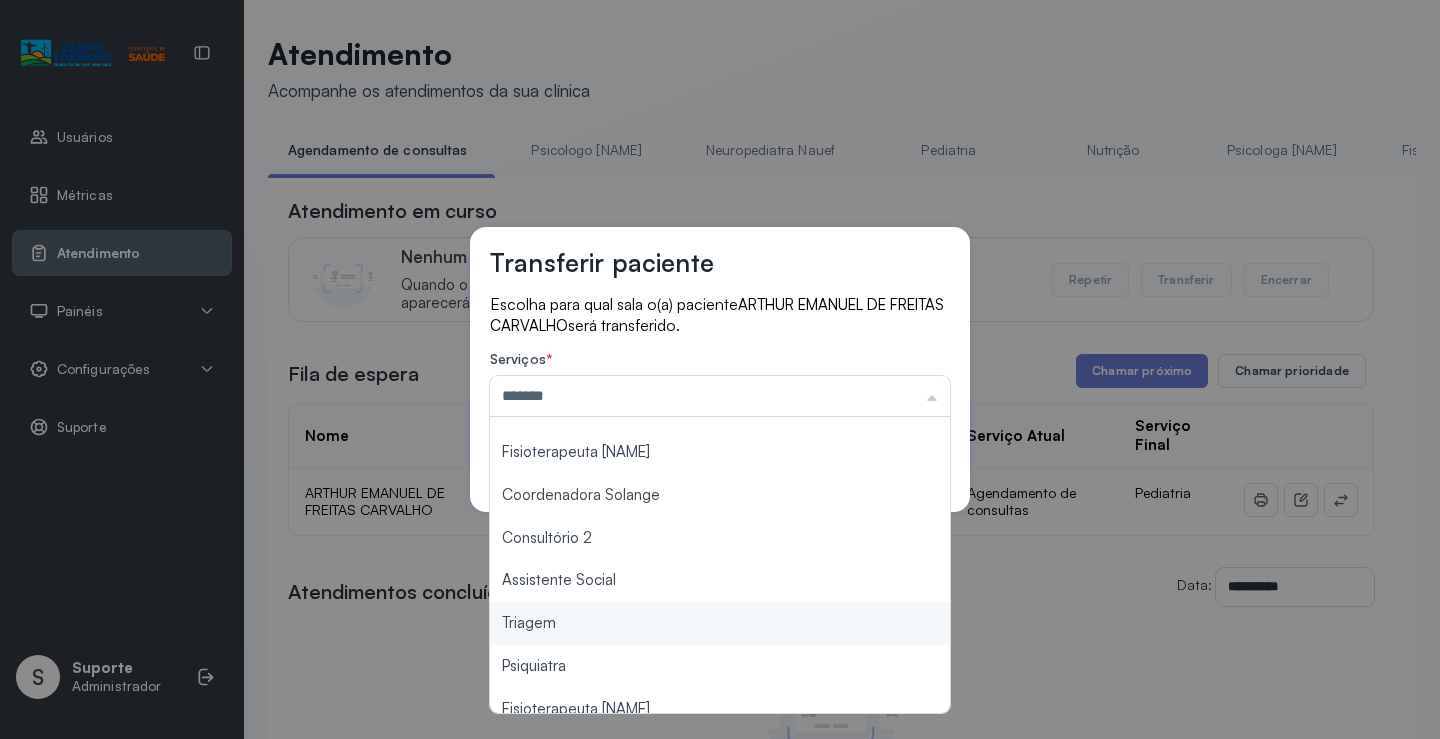 click on "Transferir paciente Escolha para qual sala o(a) paciente  [NAME] [NAME] [NAME] [NAME]  será transferido.  Serviços  *  ******* Psicologo [NAME] Neuropediatra [NAME] Pediatria Nutrição Psicologa [NAME] Fisioterapeuta [NAME] Coordenadora [NAME] Consultório 2 Assistente Social Triagem Psiquiatra Fisioterapeuta [NAME] Fisioterapeuta [NAME] Neuropediatra [NAME] Cancelar Salvar" at bounding box center (720, 369) 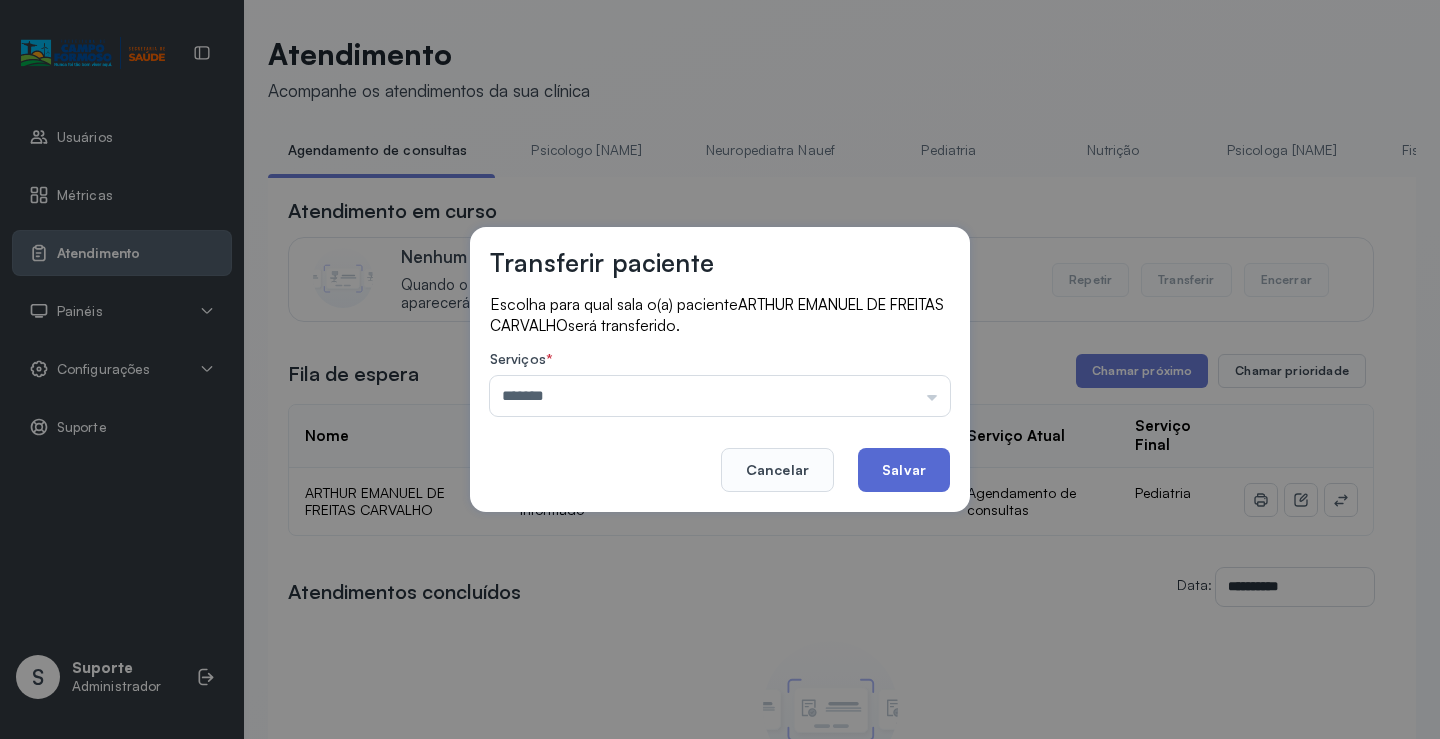 click on "Salvar" 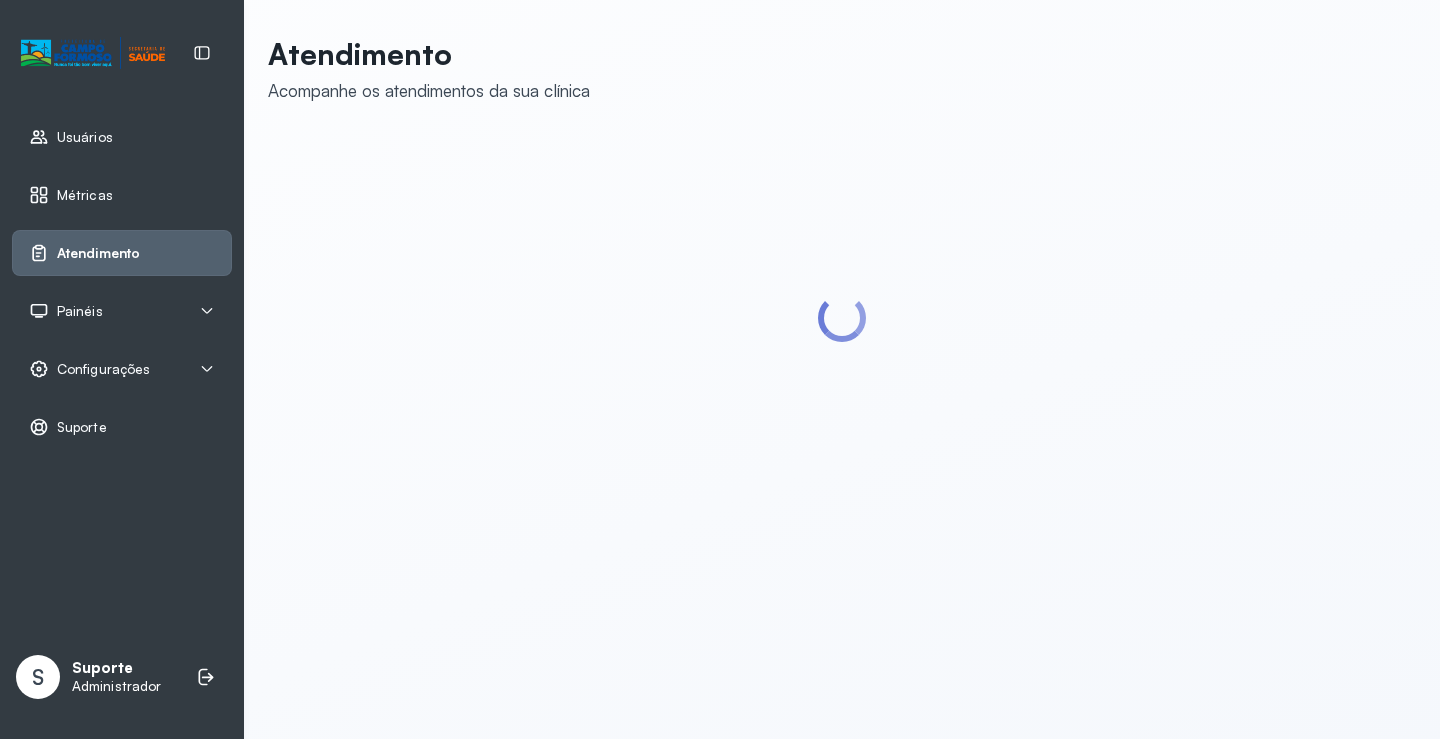 scroll, scrollTop: 0, scrollLeft: 0, axis: both 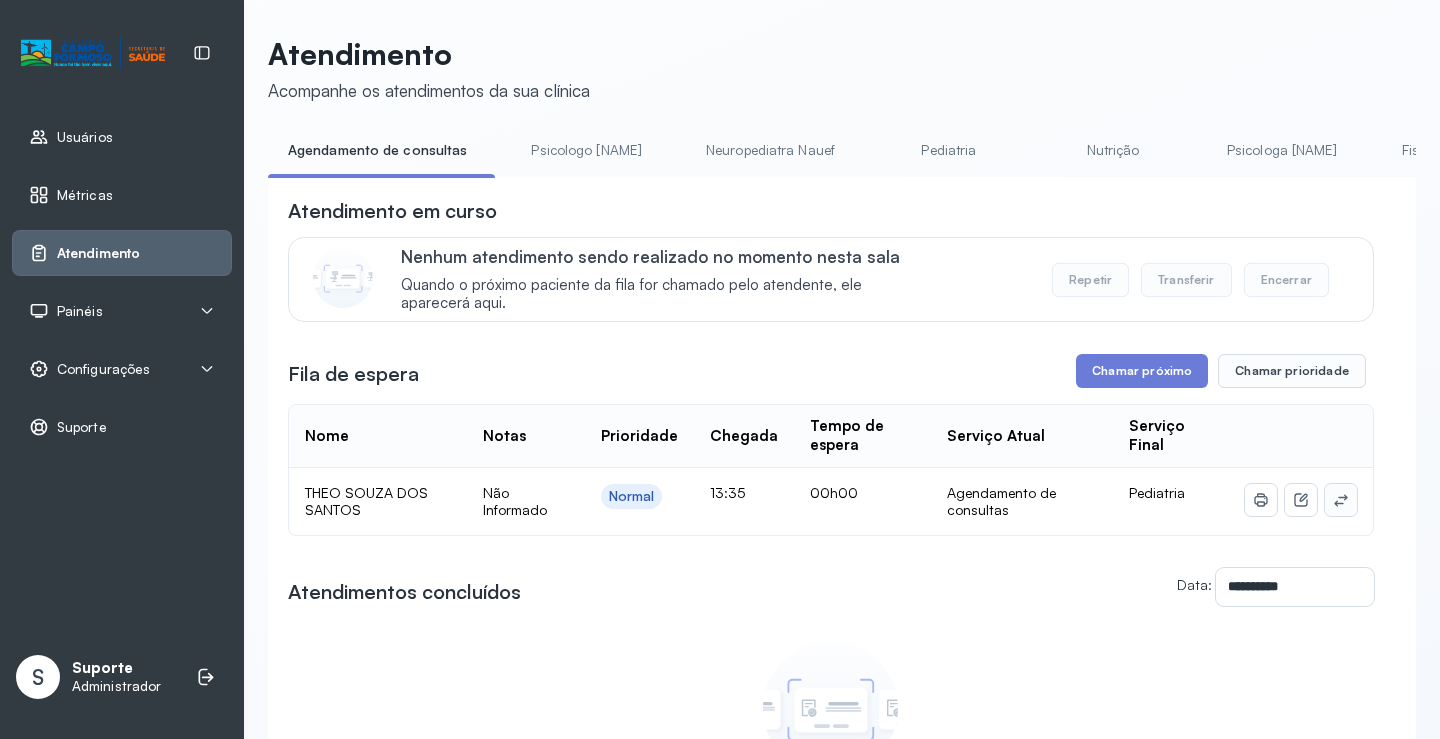click 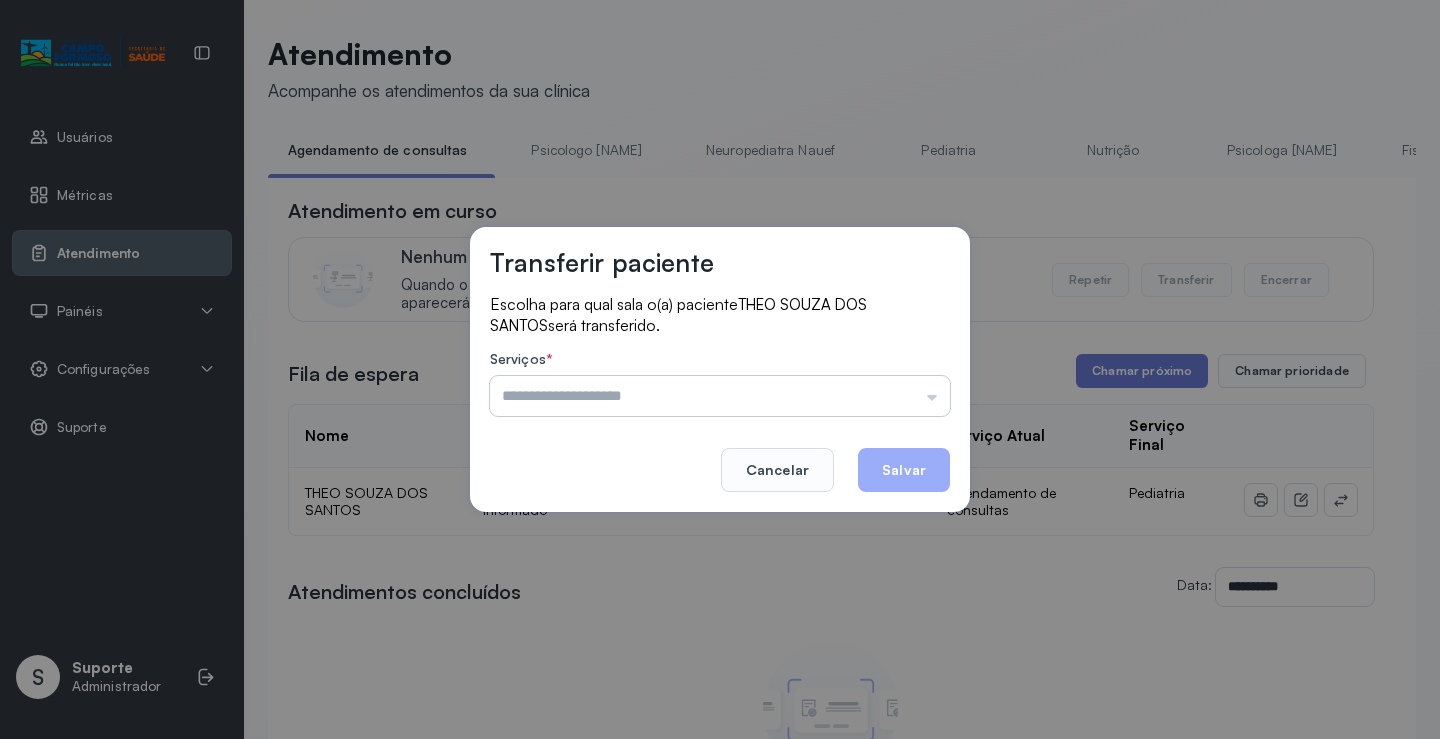 click at bounding box center [720, 396] 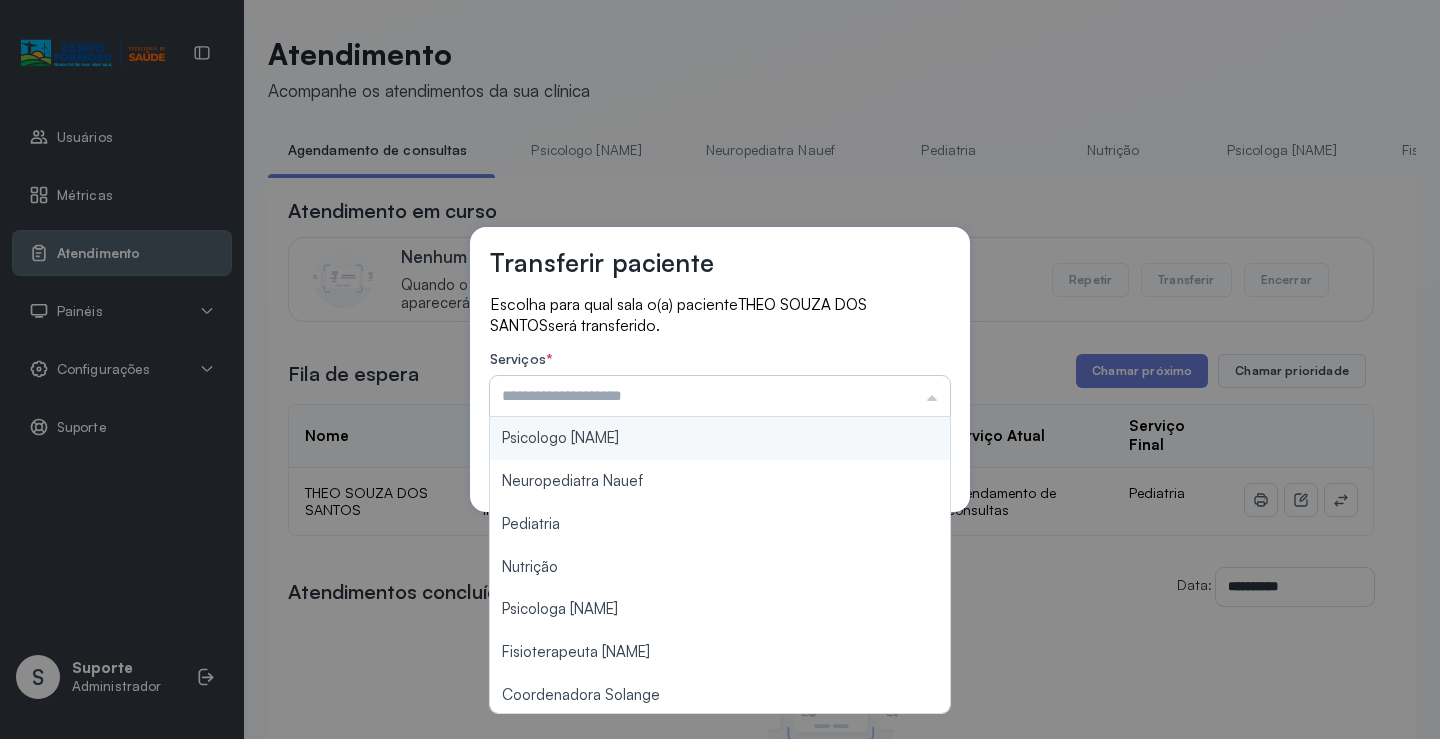 drag, startPoint x: 922, startPoint y: 397, endPoint x: 885, endPoint y: 403, distance: 37.48333 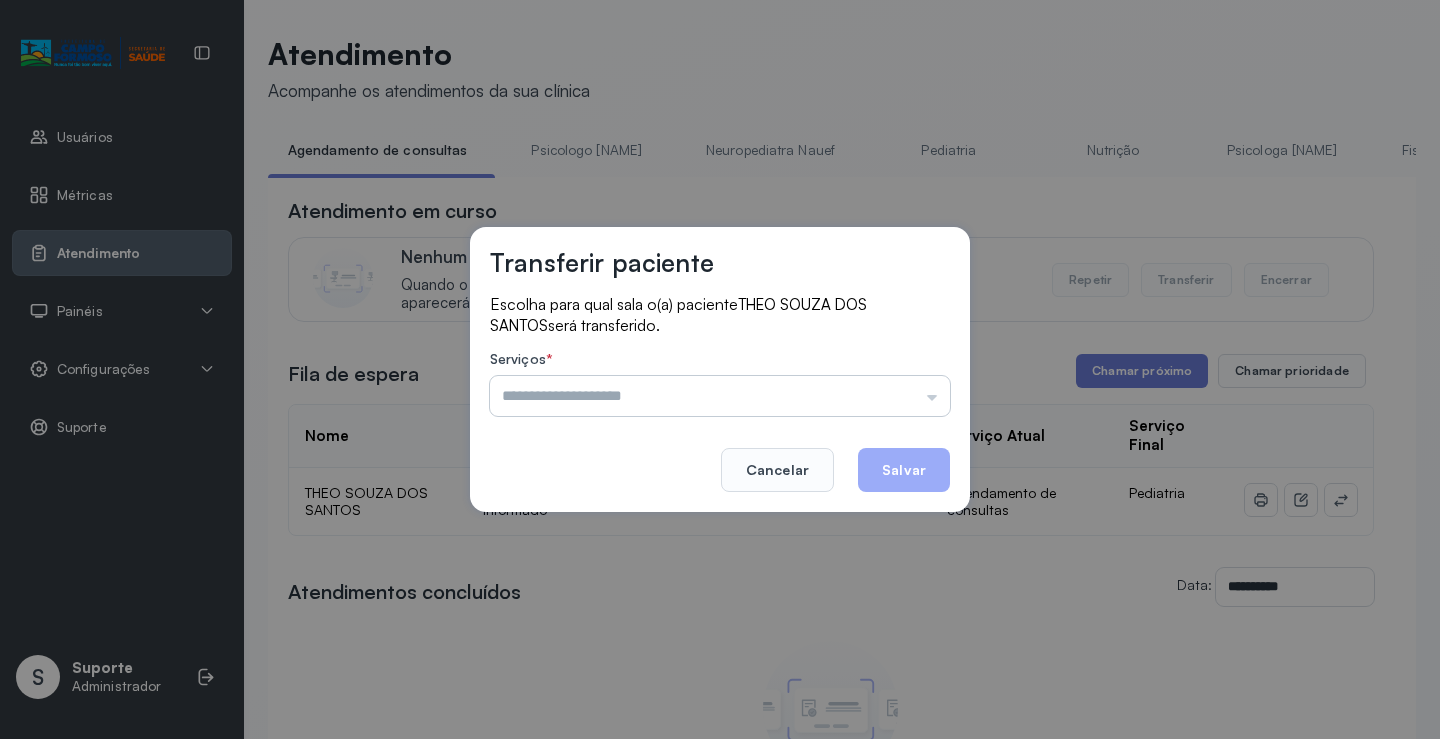 click at bounding box center [720, 396] 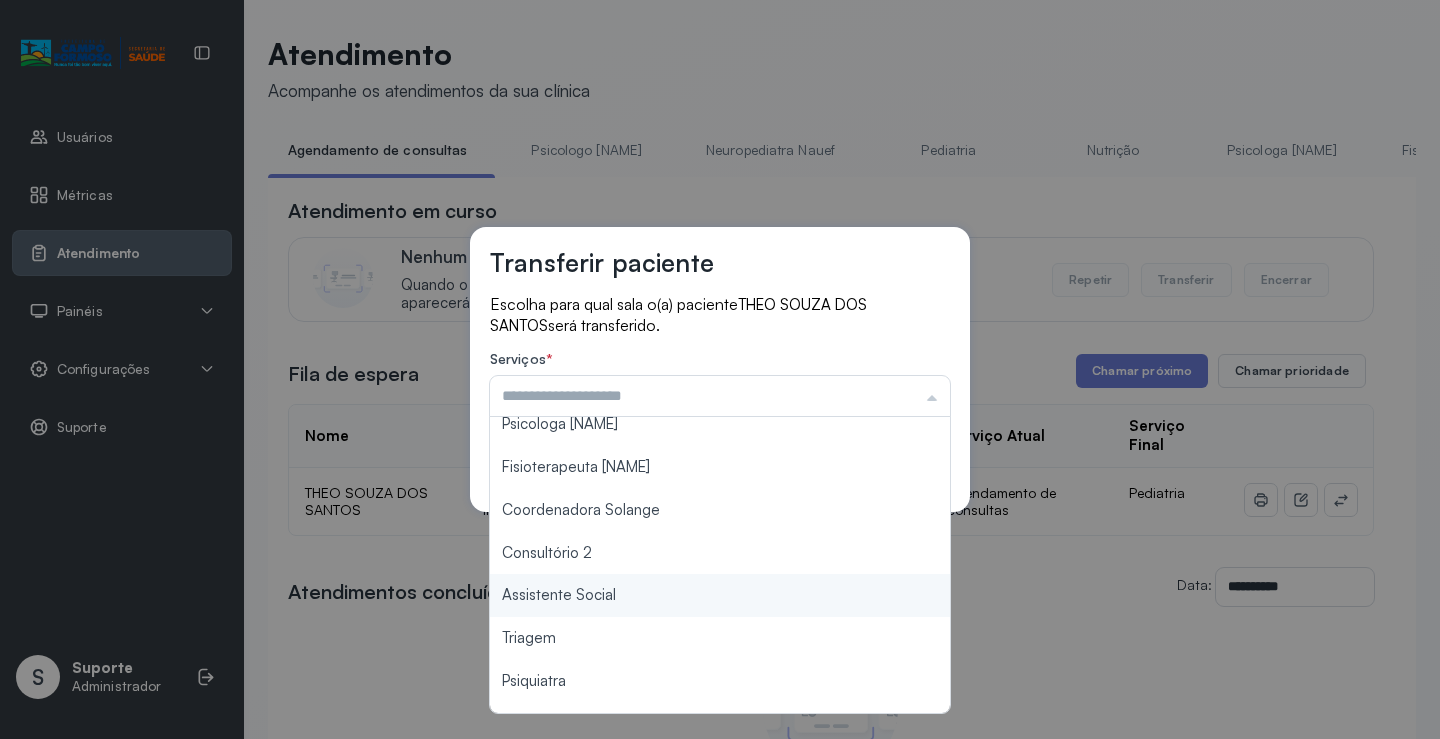 scroll, scrollTop: 302, scrollLeft: 0, axis: vertical 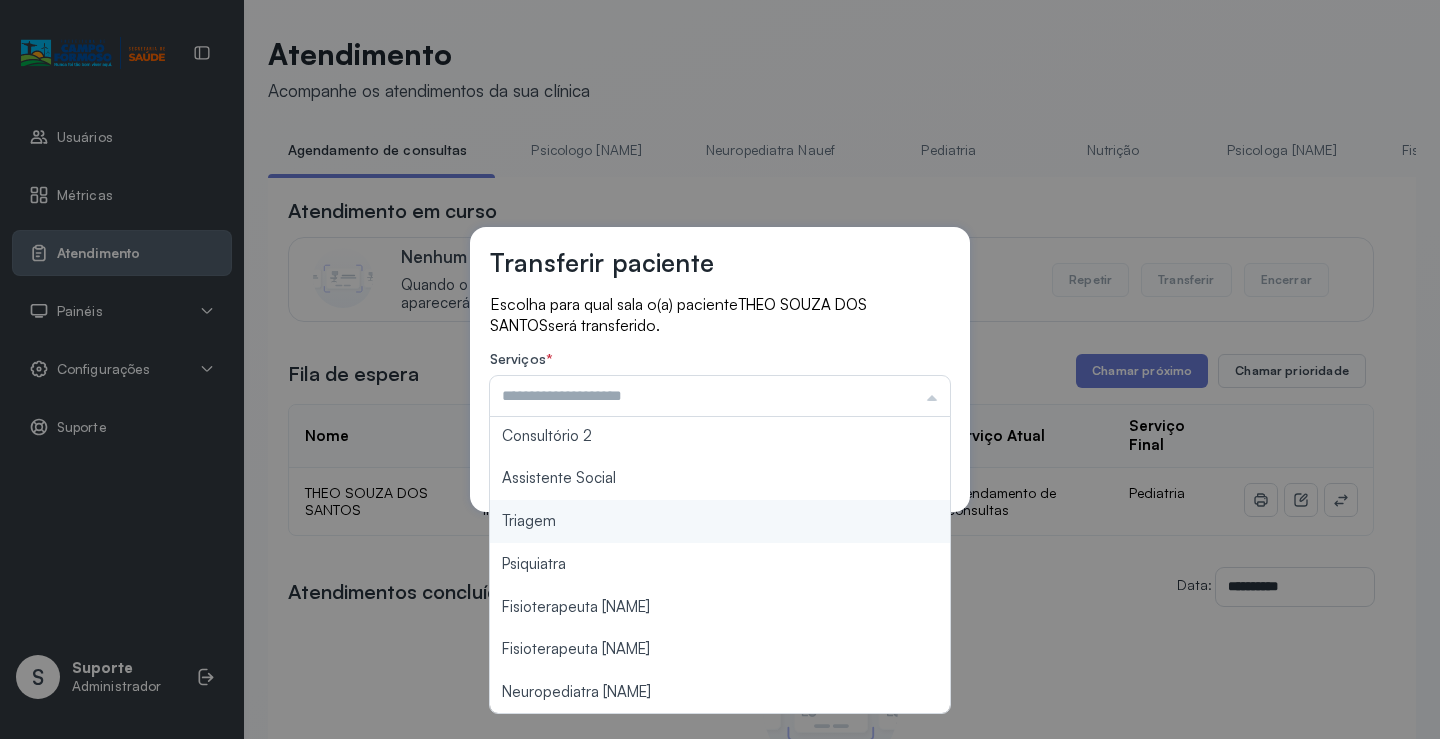 type on "*******" 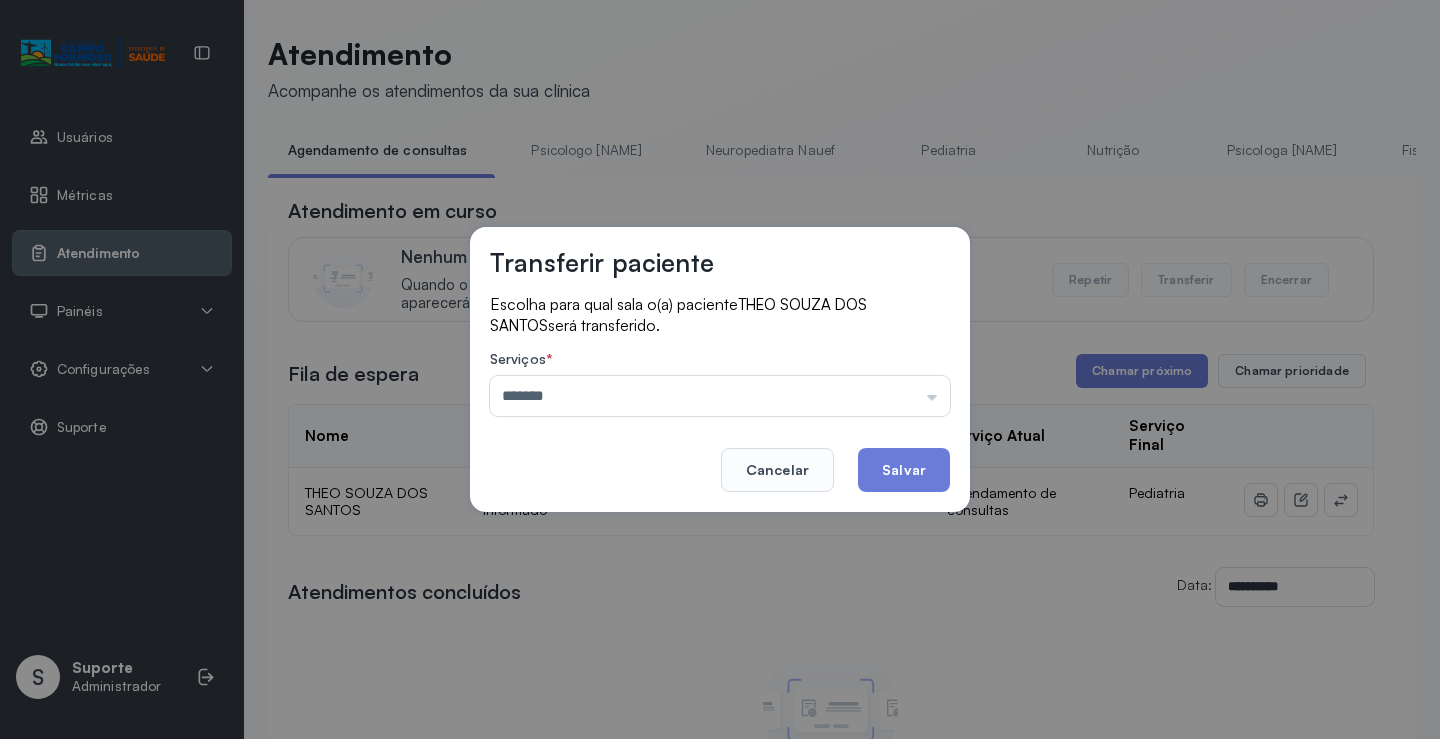 click on "Transferir paciente Escolha para qual sala o(a) paciente  THEO SOUZA DOS SANTOS  será transferido.  Serviços  *  ******* Psicologo Pedro Neuropediatra Nauef Pediatria Nutrição Psicologa Alana Fisioterapeuta Janusia Coordenadora Solange Consultório 2 Assistente Social Triagem Psiquiatra Fisioterapeuta Francyne Fisioterapeuta Morgana Neuropediatra João Cancelar Salvar" at bounding box center [720, 369] 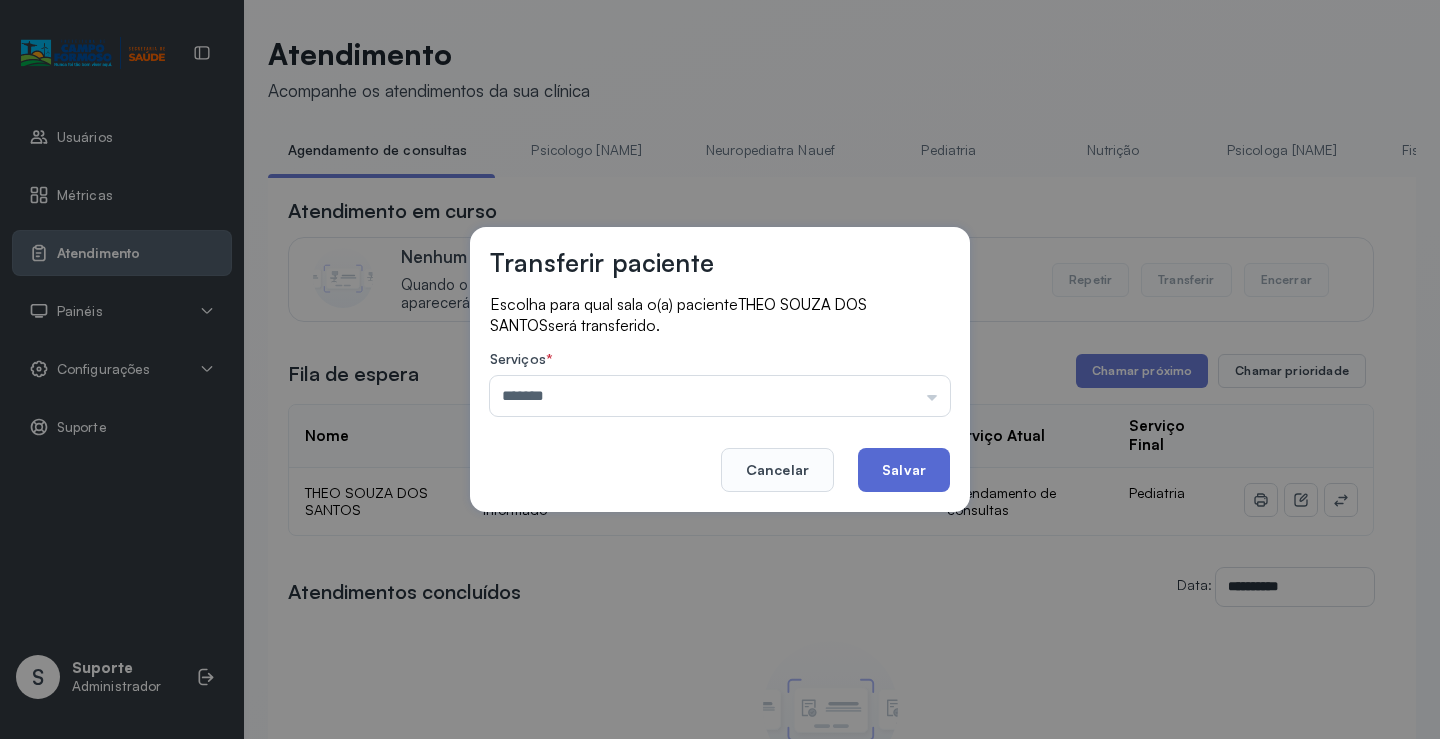 click on "Salvar" 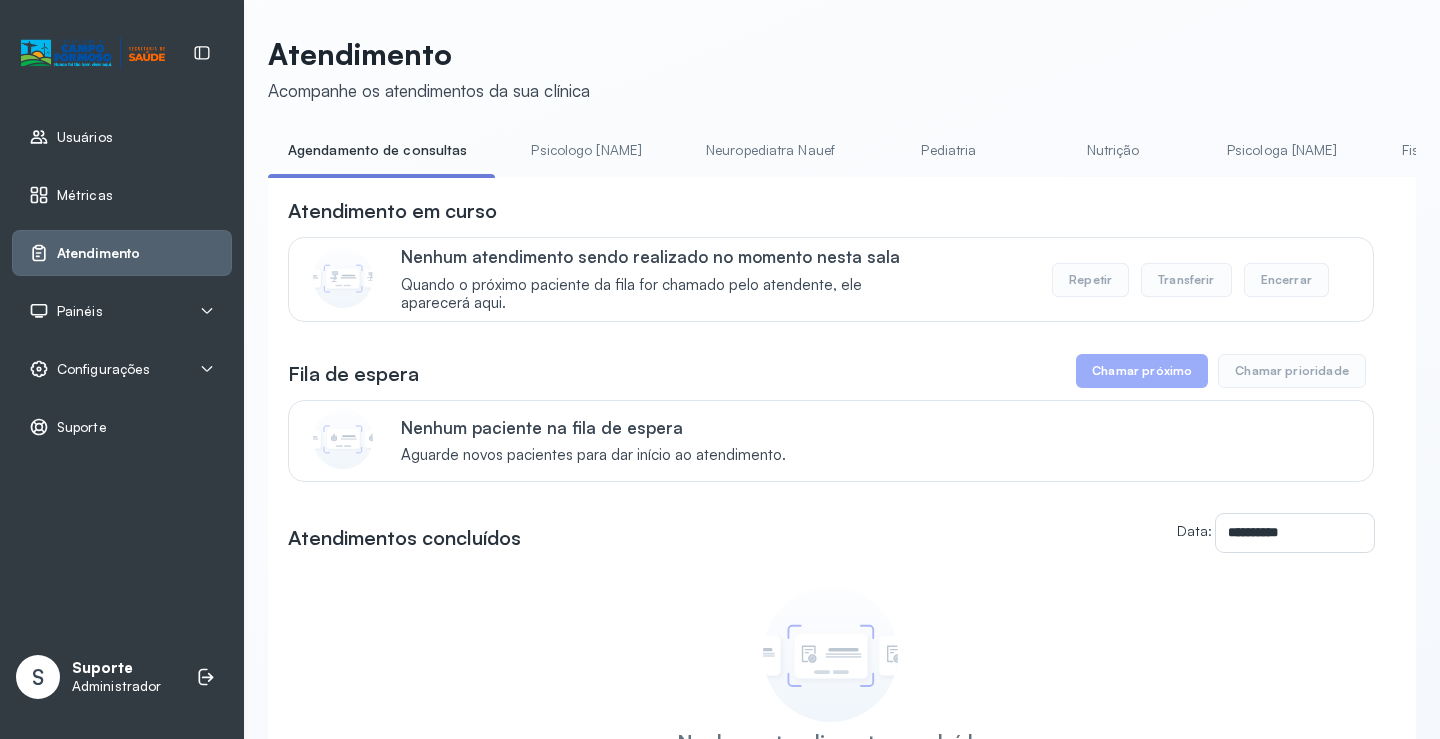 click on "Pediatria" at bounding box center (949, 150) 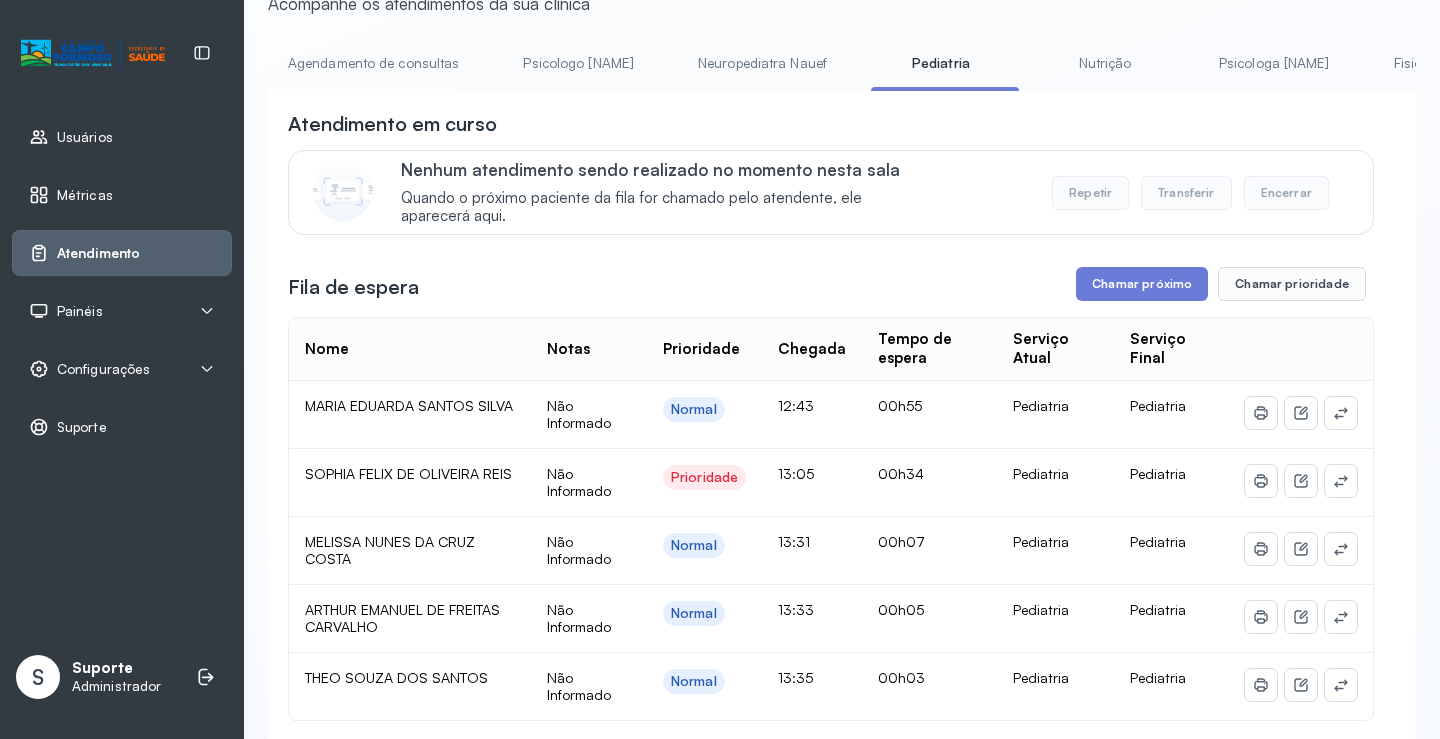 scroll, scrollTop: 200, scrollLeft: 0, axis: vertical 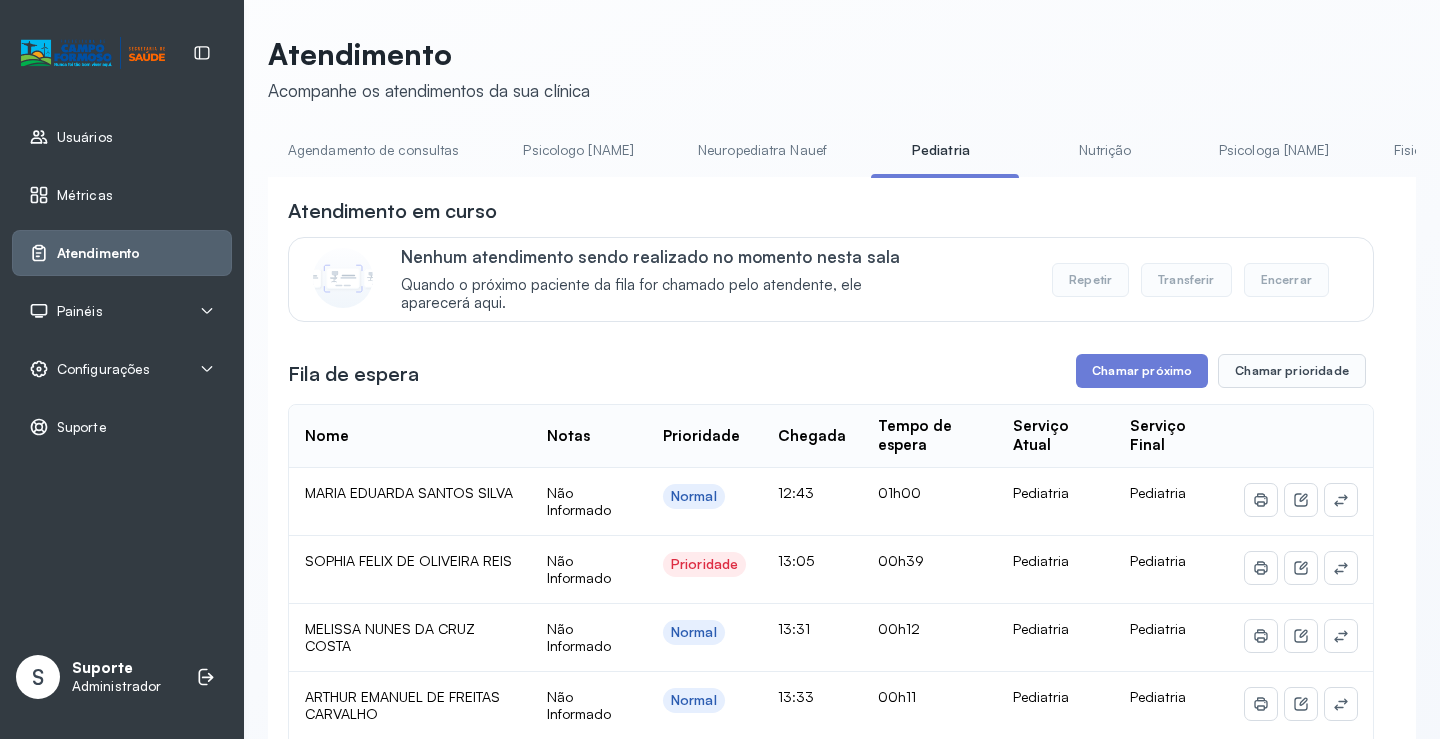 click on "Agendamento de consultas" 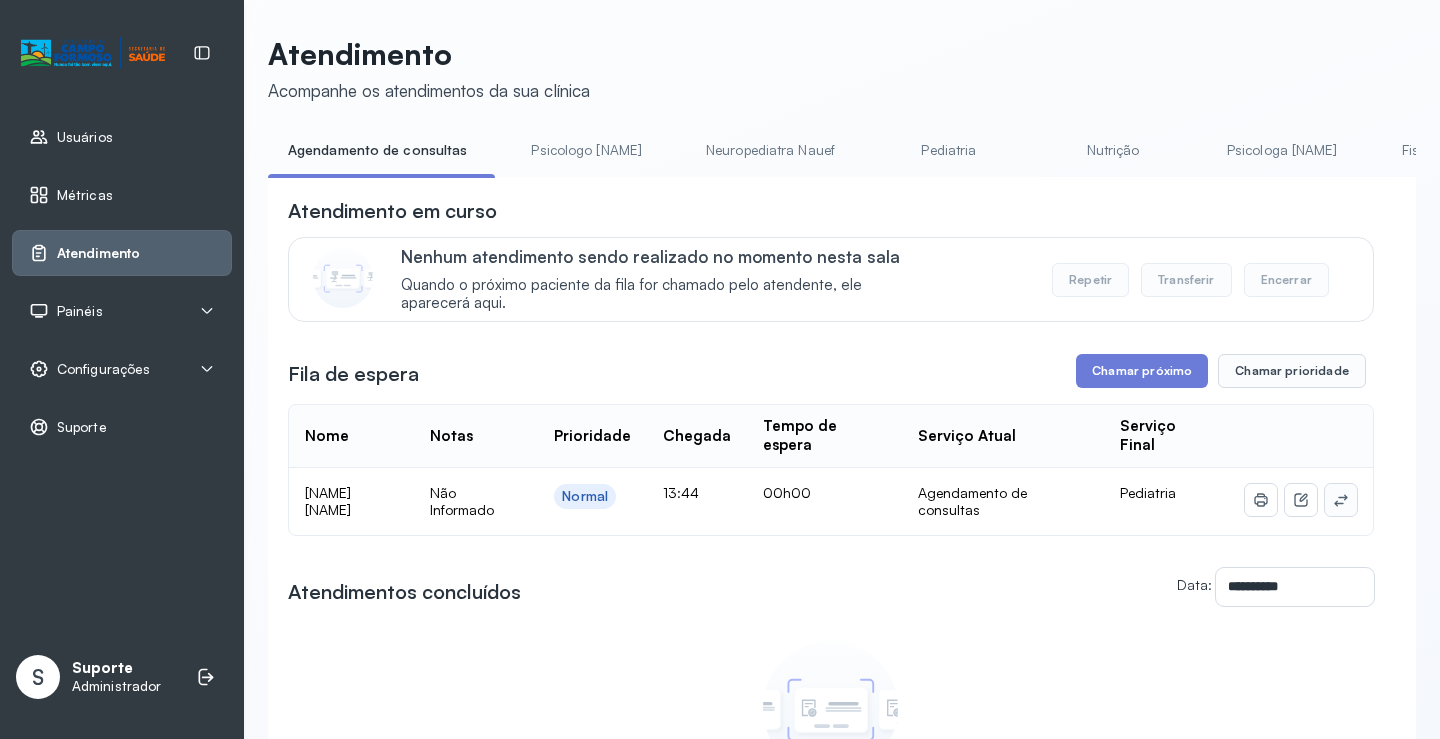 click 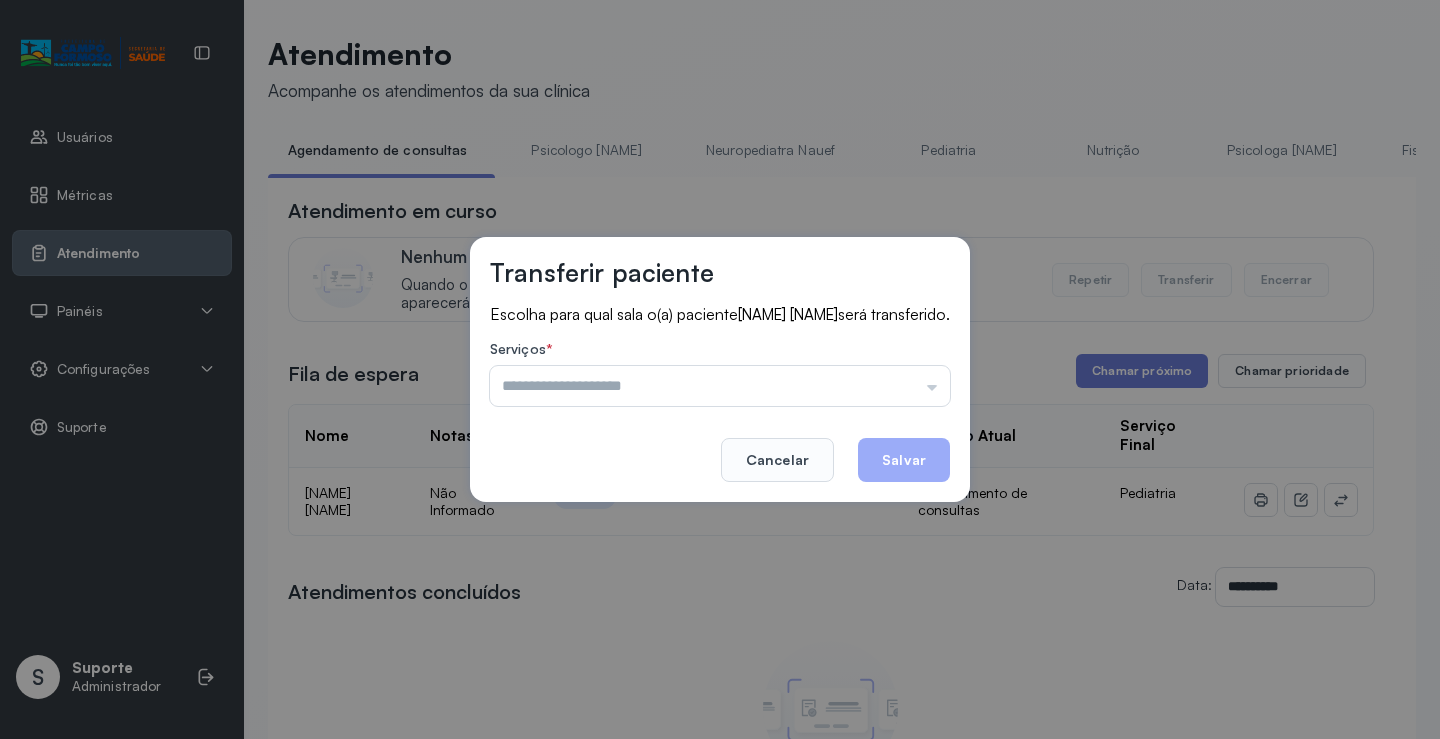 click at bounding box center (720, 386) 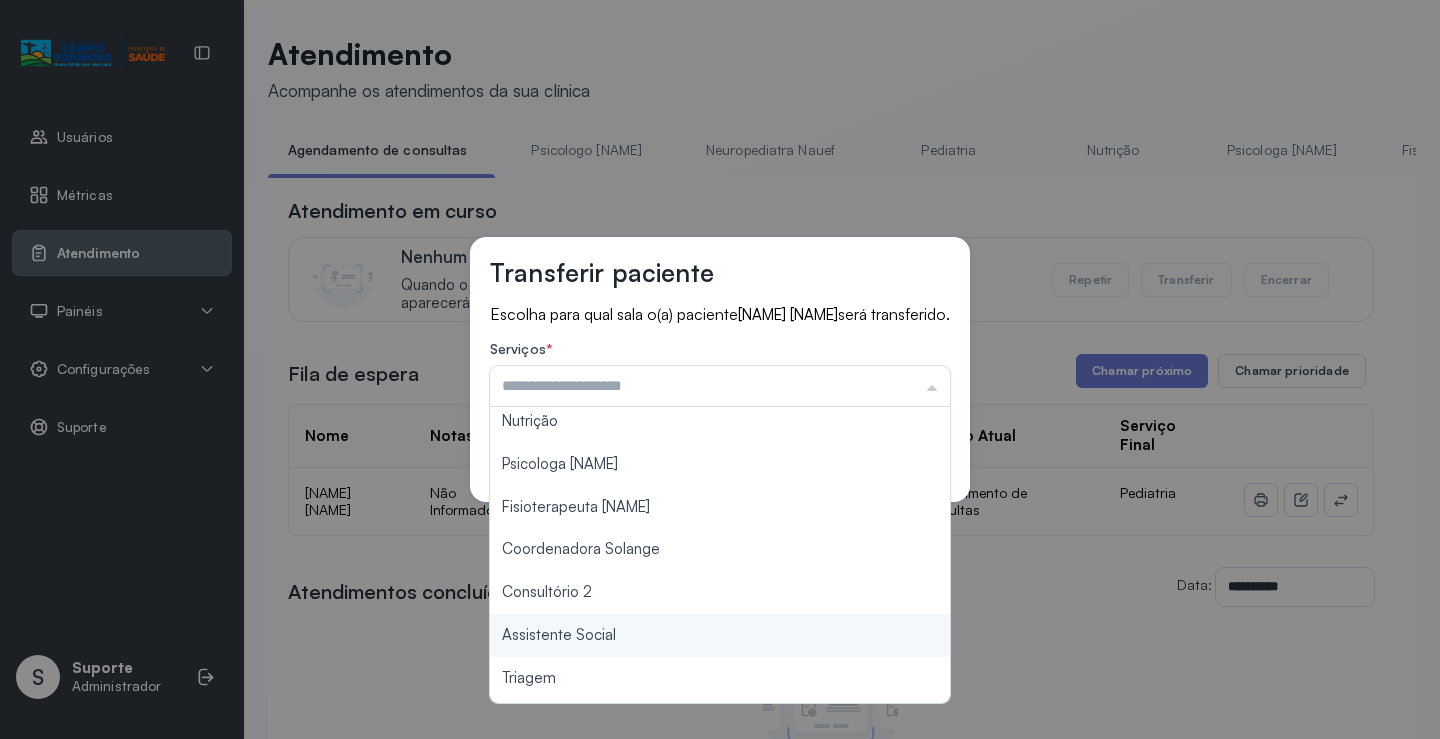 scroll, scrollTop: 302, scrollLeft: 0, axis: vertical 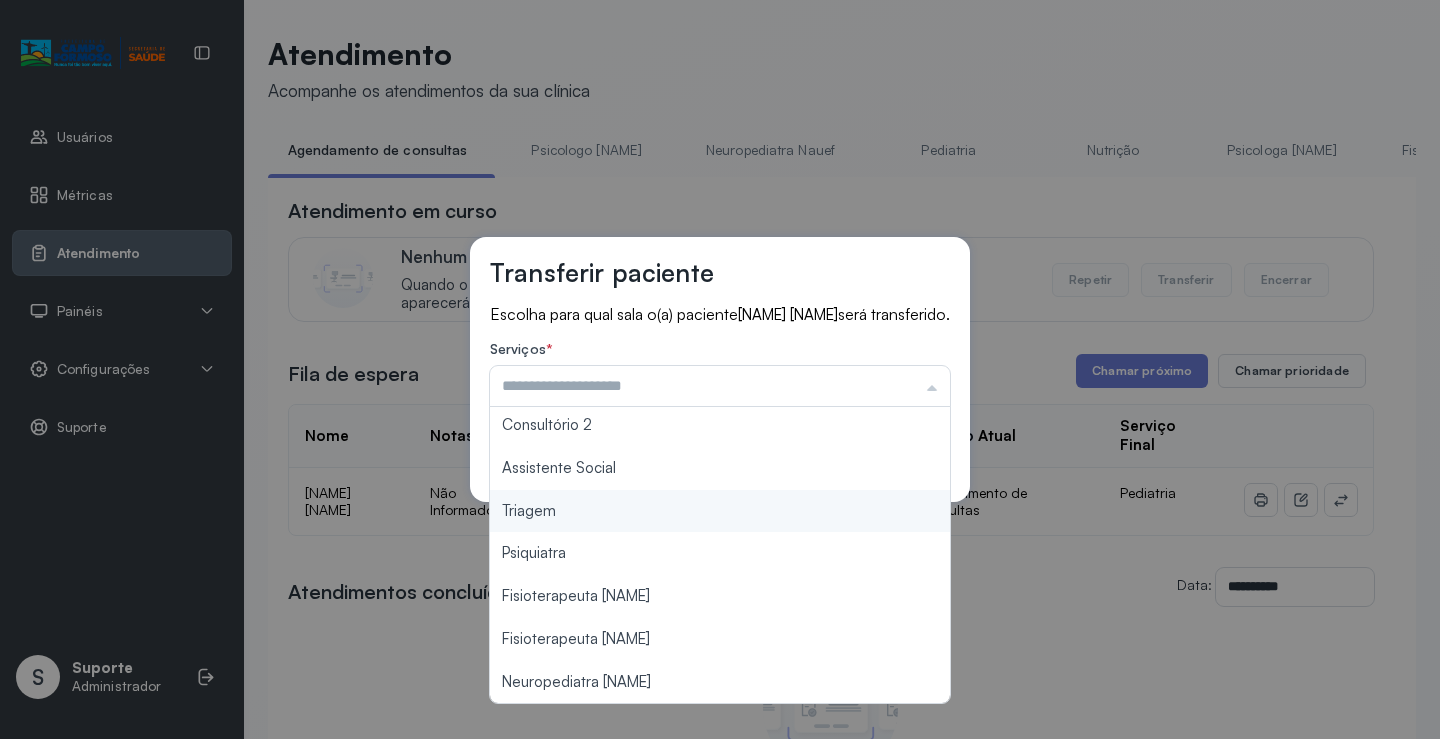 type on "*******" 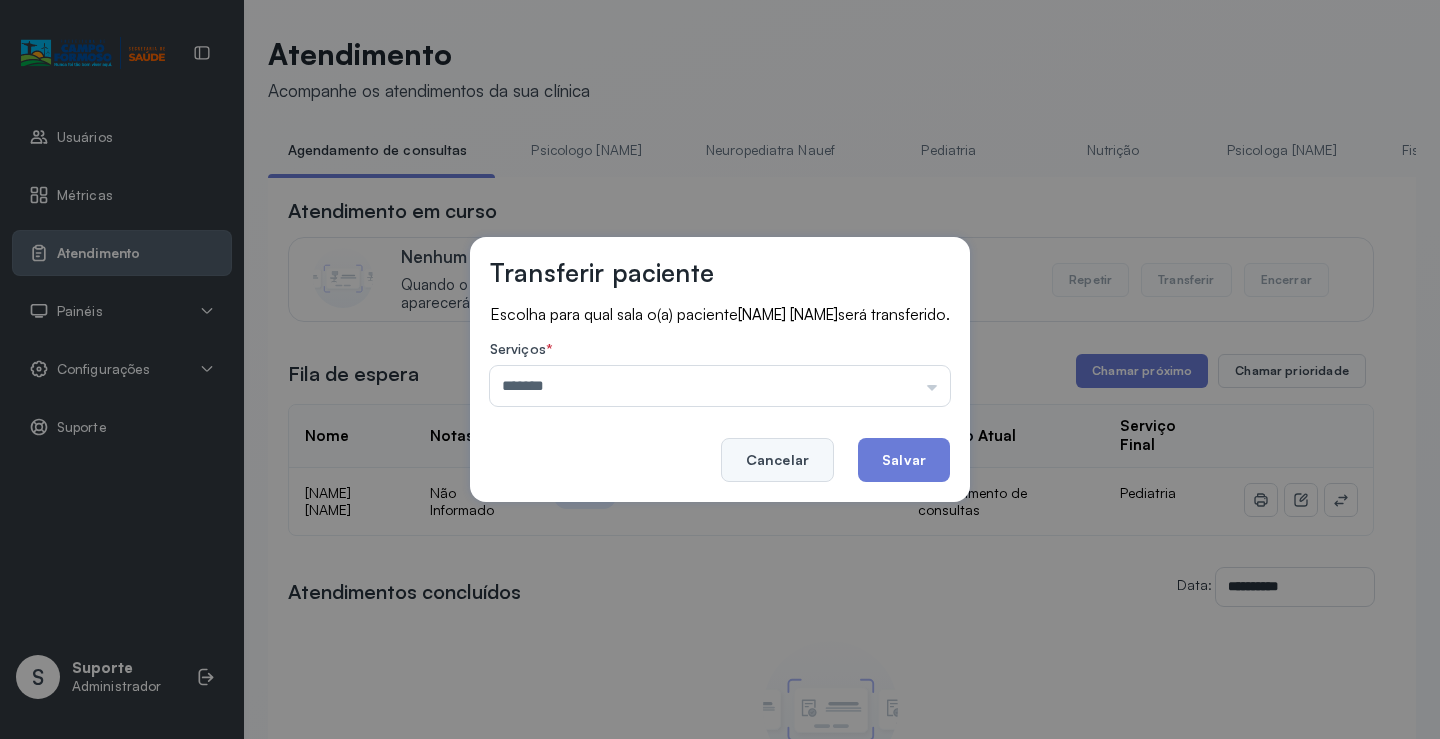 drag, startPoint x: 579, startPoint y: 526, endPoint x: 757, endPoint y: 484, distance: 182.88794 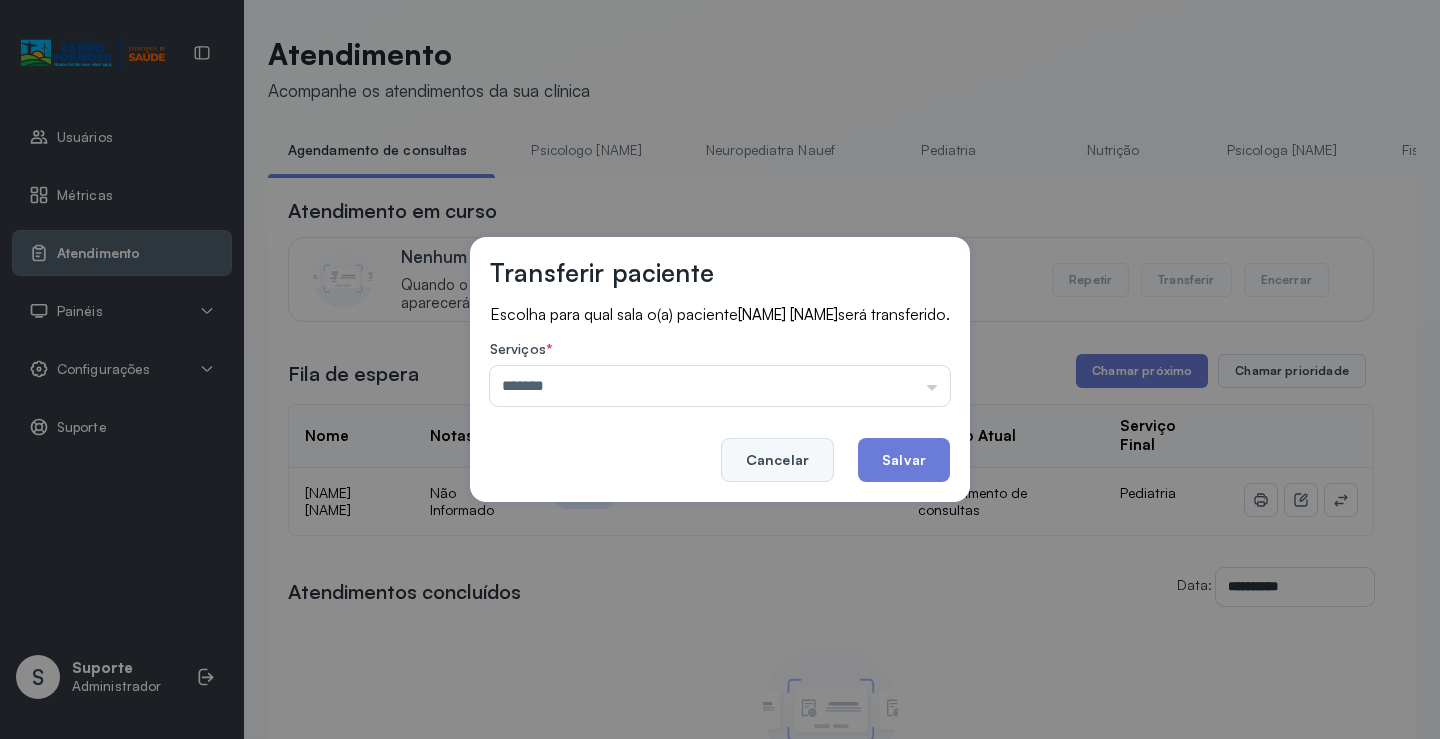 click on "Transferir paciente Escolha para qual sala o(a) paciente  Laura Kassandra Silva  será transferido.  Serviços  *  ******* Psicologo Pedro Neuropediatra Nauef Pediatria Nutrição Psicologa Alana Fisioterapeuta Janusia Coordenadora Solange Consultório 2 Assistente Social Triagem Psiquiatra Fisioterapeuta Francyne Fisioterapeuta Morgana Neuropediatra João Cancelar Salvar" at bounding box center (720, 369) 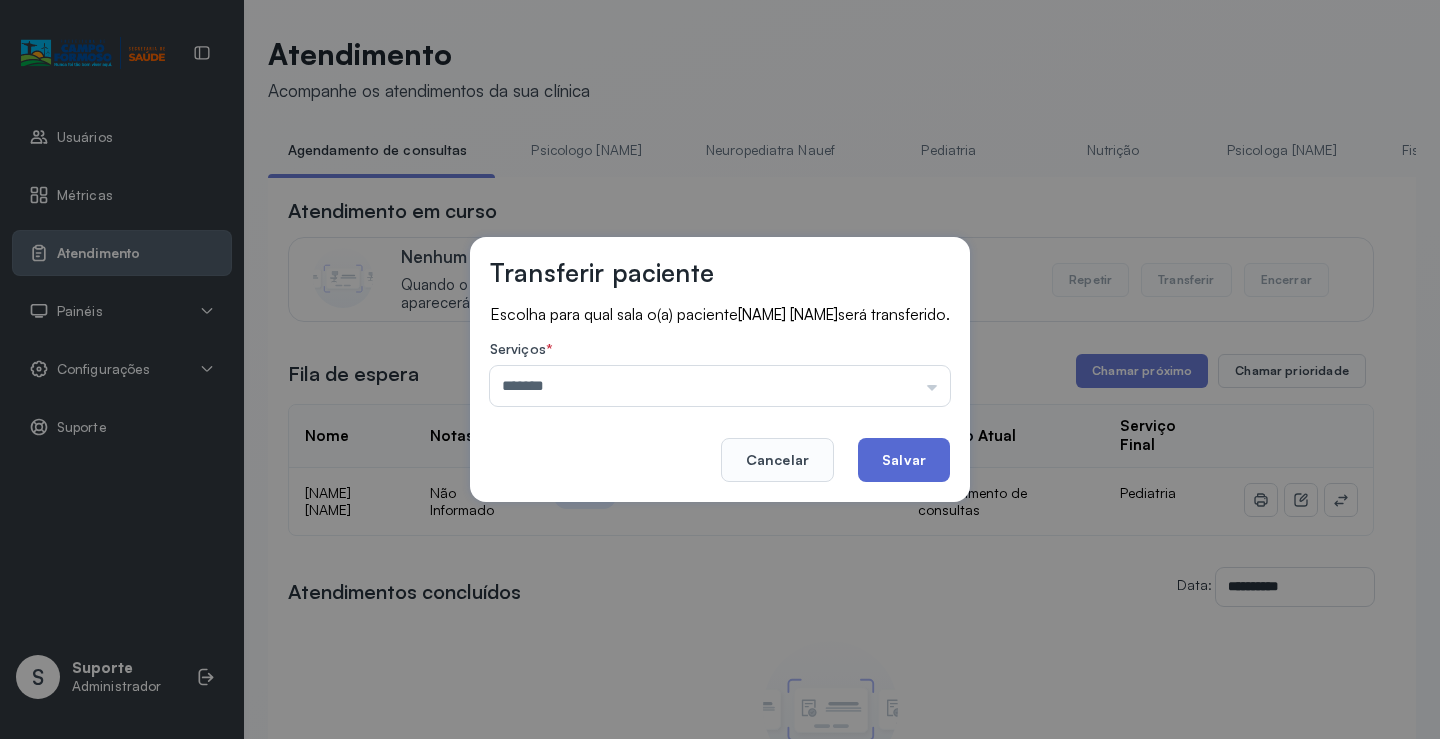 drag, startPoint x: 931, startPoint y: 495, endPoint x: 916, endPoint y: 480, distance: 21.213203 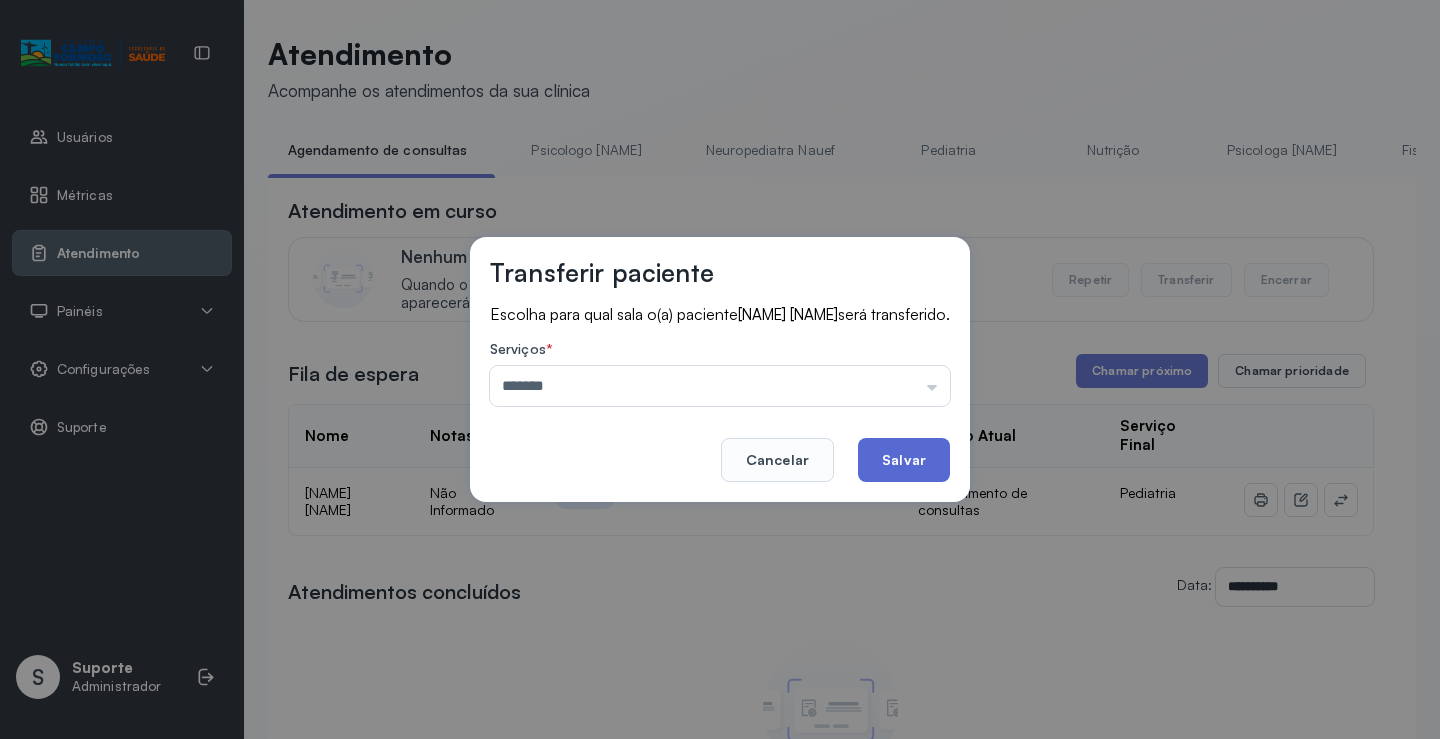 click on "Transferir paciente Escolha para qual sala o(a) paciente  Laura Kassandra Silva  será transferido.  Serviços  *  ******* Psicologo Pedro Neuropediatra Nauef Pediatria Nutrição Psicologa Alana Fisioterapeuta Janusia Coordenadora Solange Consultório 2 Assistente Social Triagem Psiquiatra Fisioterapeuta Francyne Fisioterapeuta Morgana Neuropediatra João Cancelar Salvar" at bounding box center (720, 369) 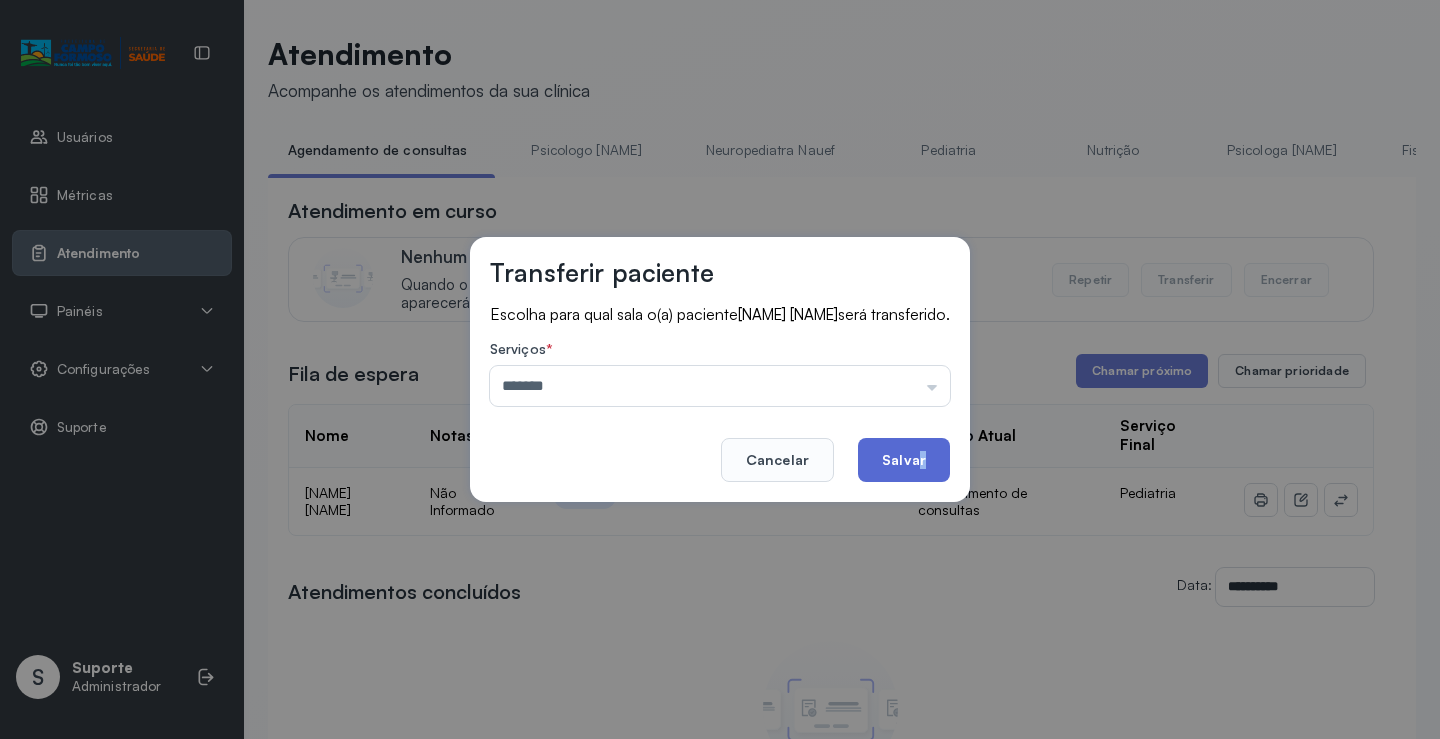 click on "Salvar" 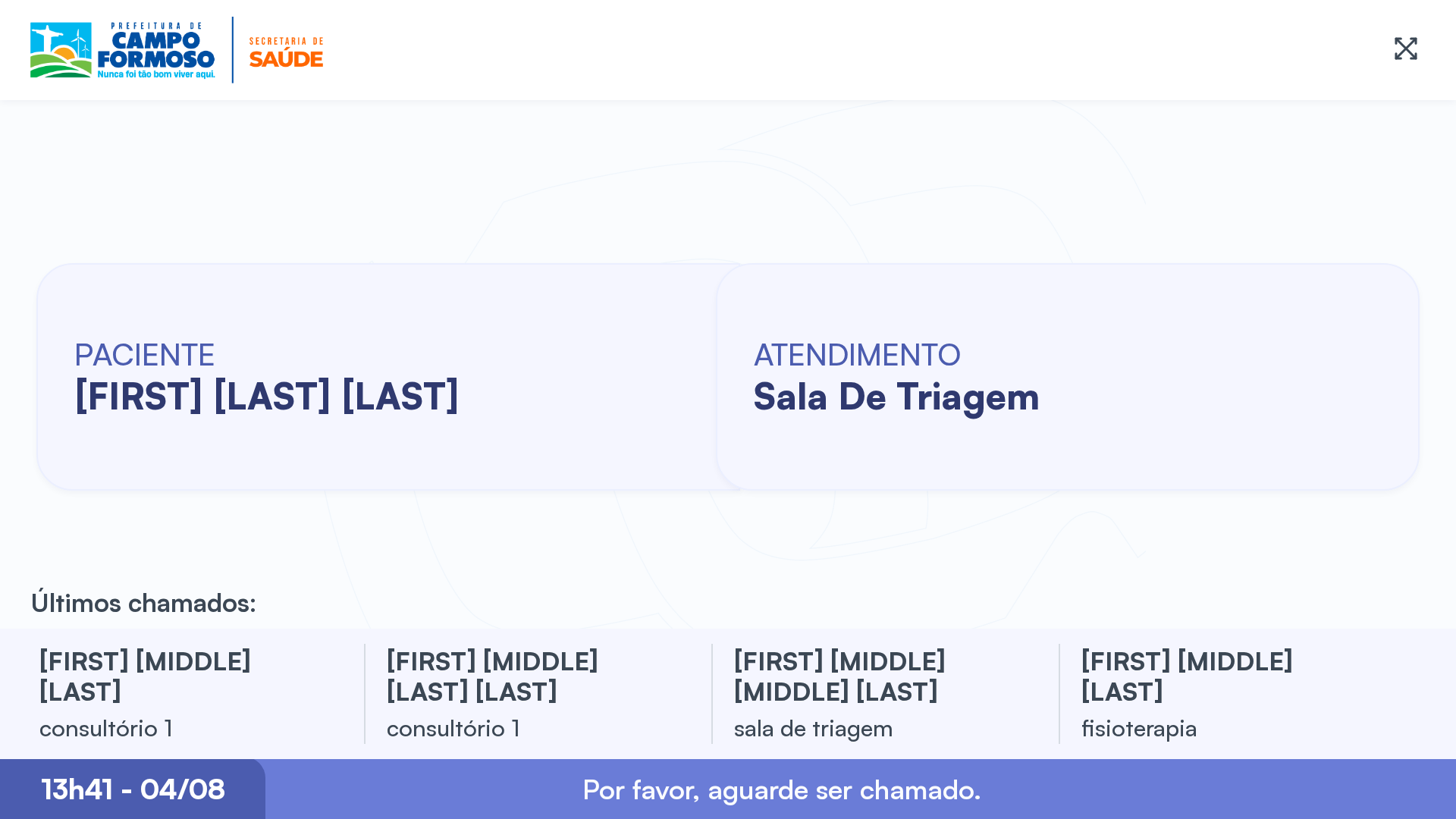 scroll, scrollTop: 0, scrollLeft: 0, axis: both 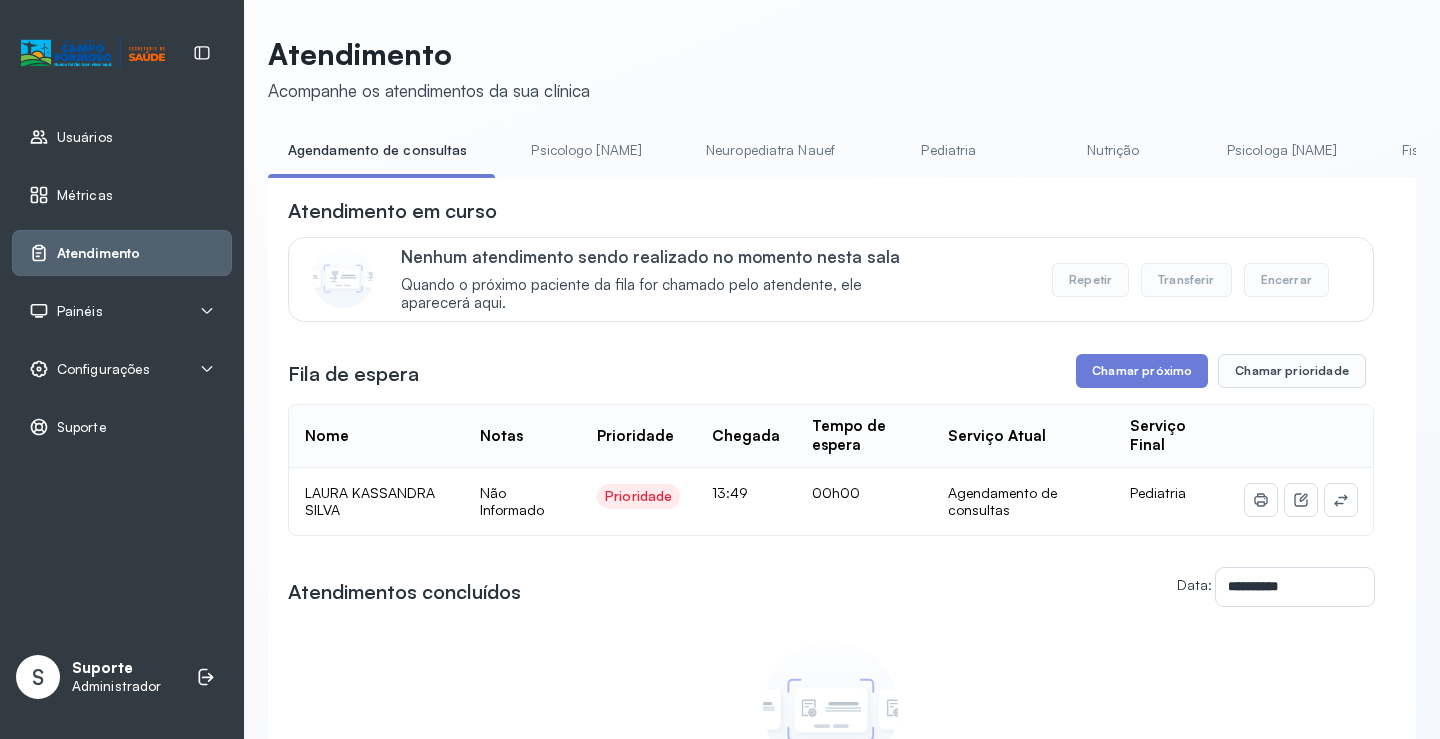 click 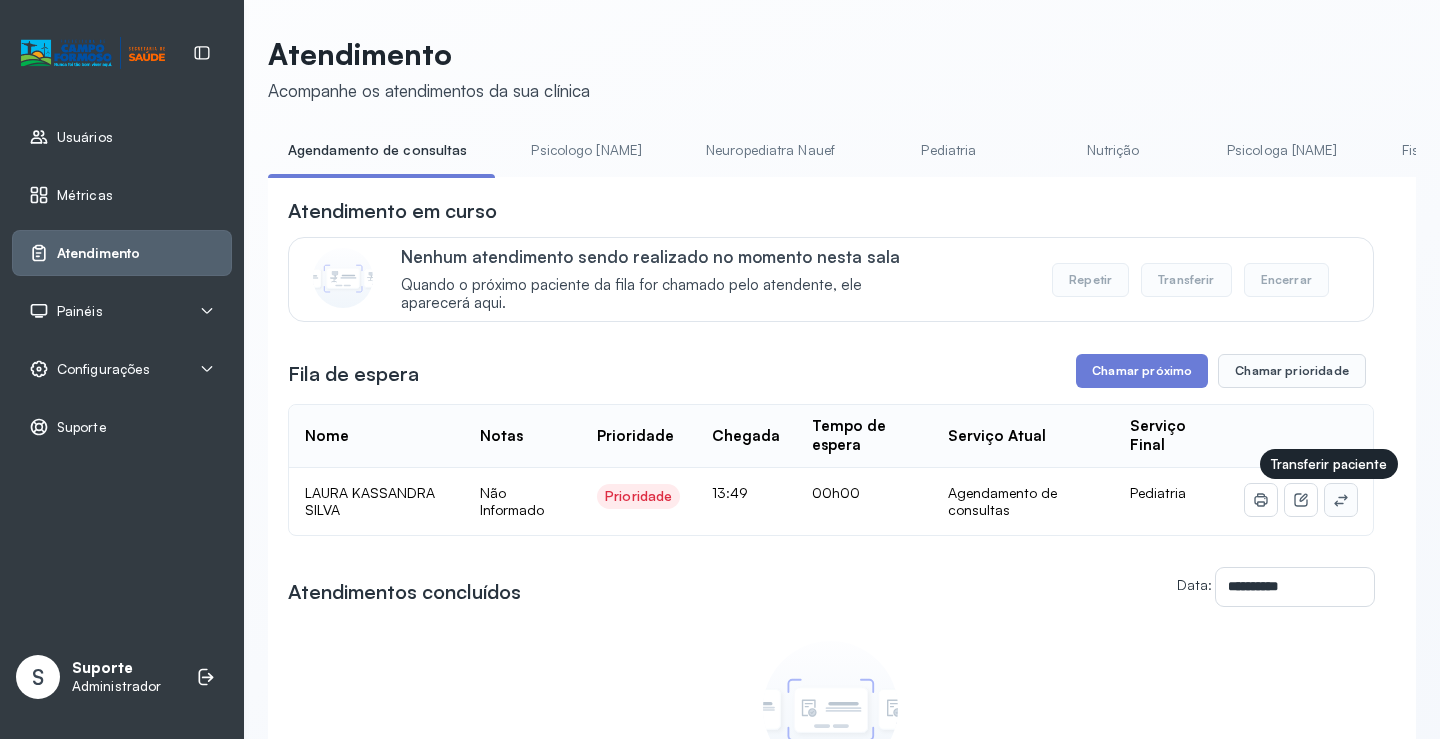click 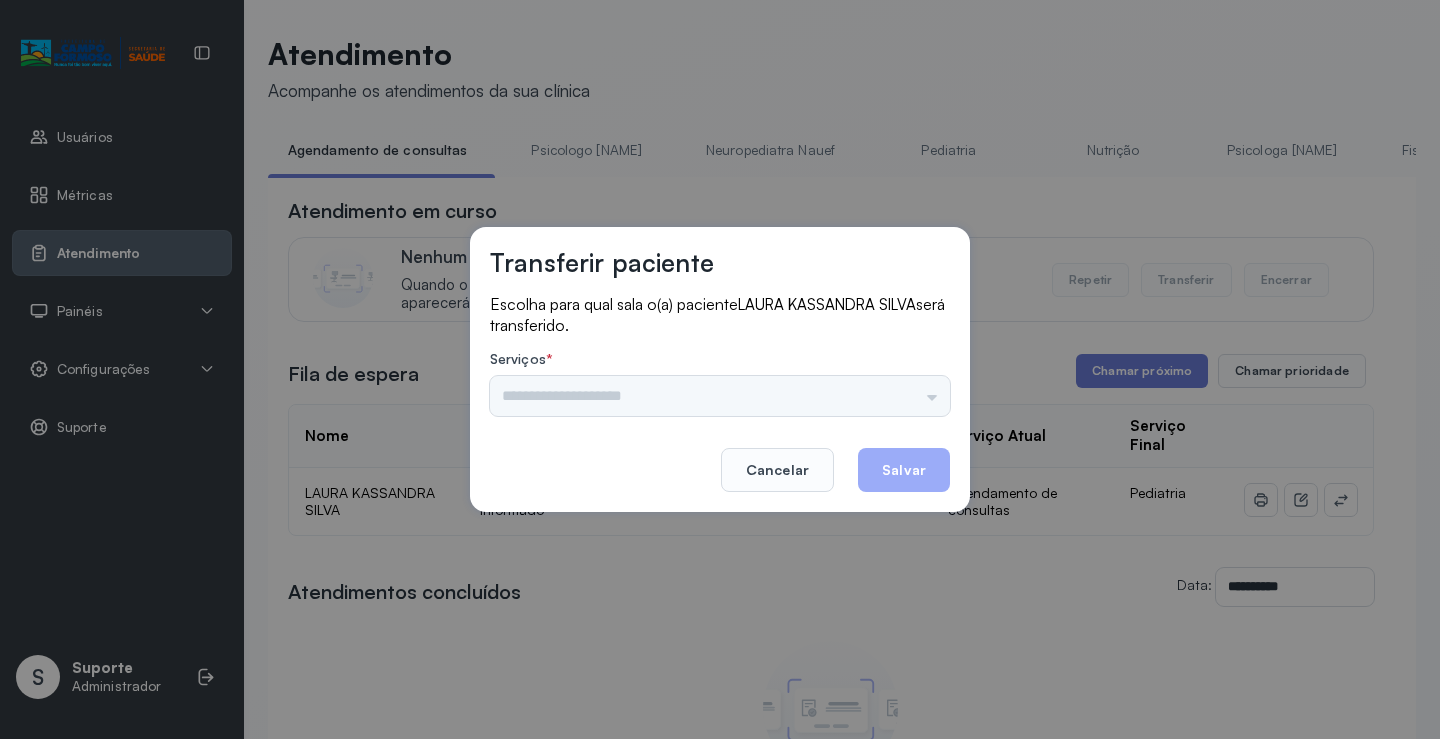 click on "Nenhuma opção encontrada" at bounding box center [720, 396] 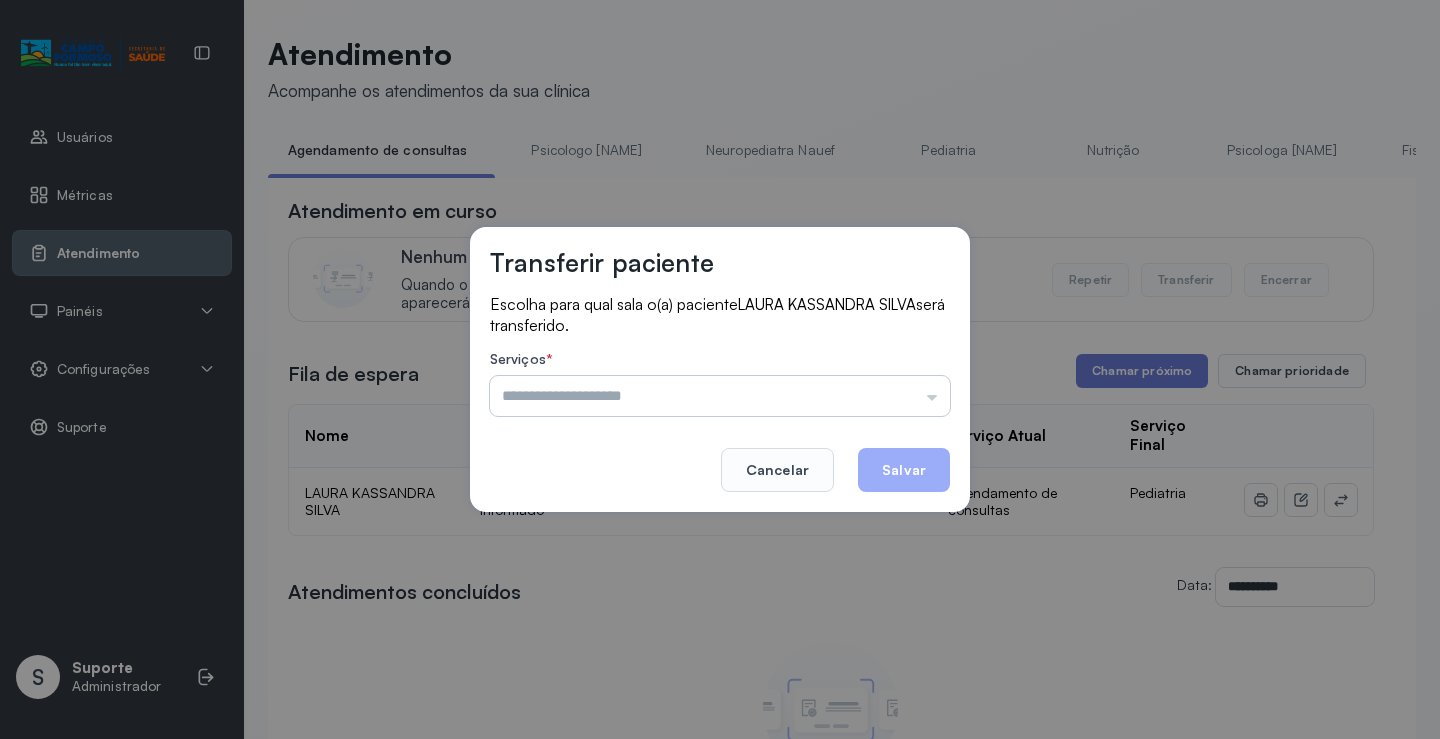 click at bounding box center [720, 396] 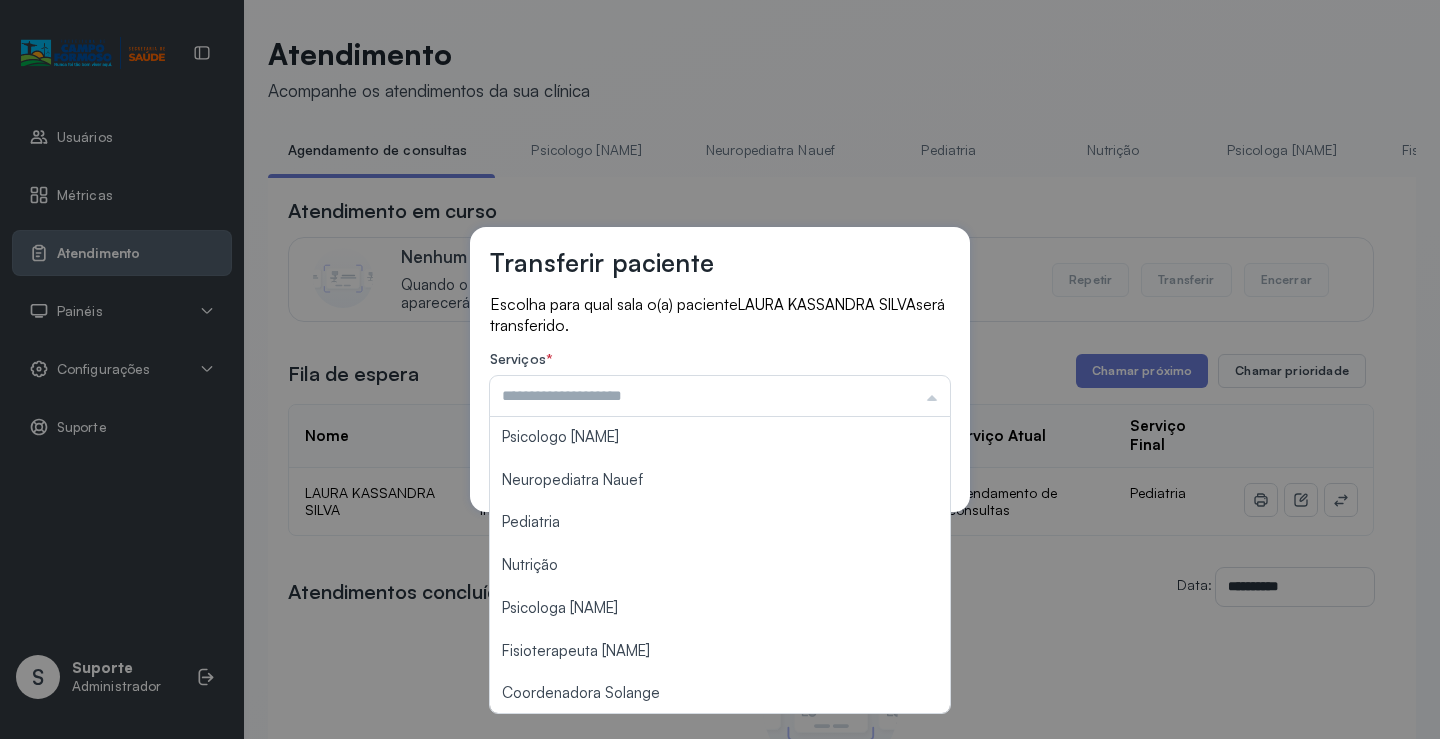 scroll, scrollTop: 0, scrollLeft: 0, axis: both 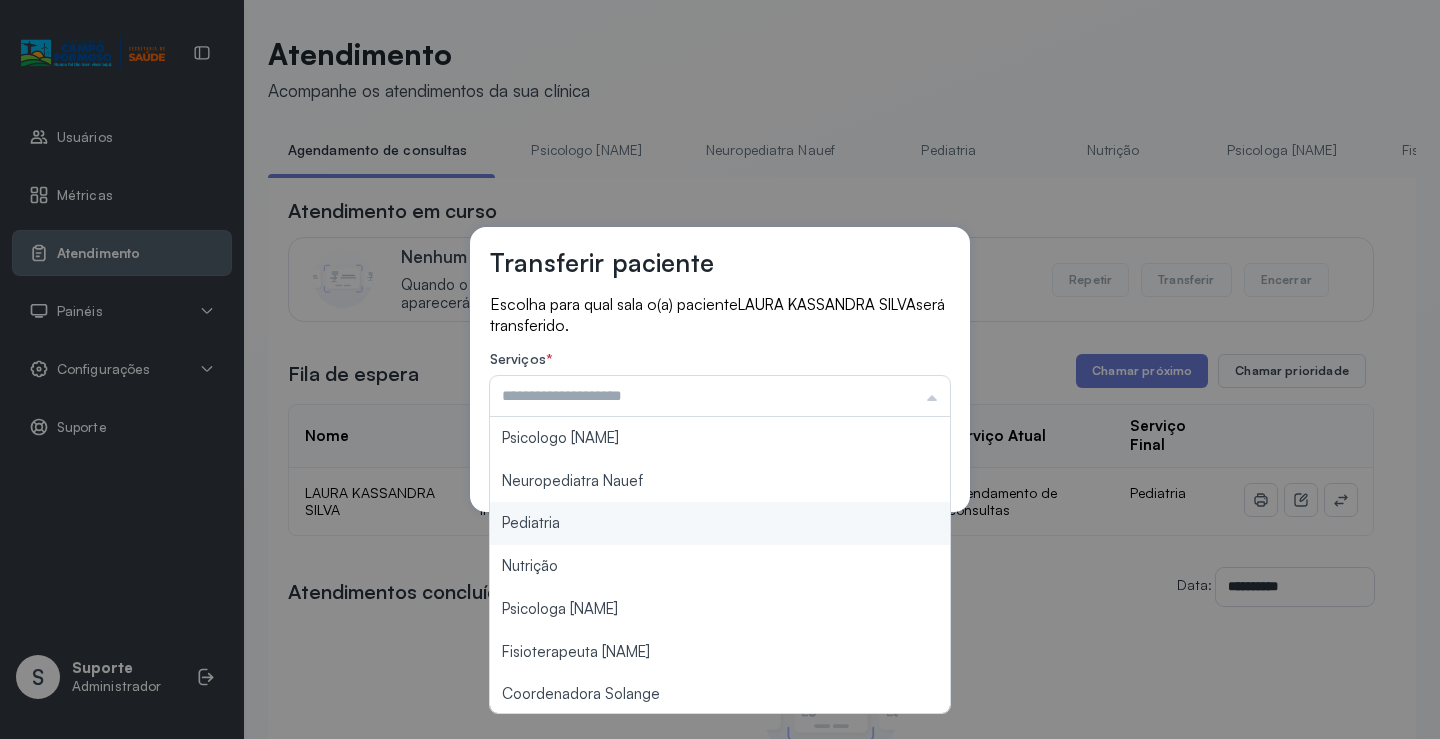 type on "*********" 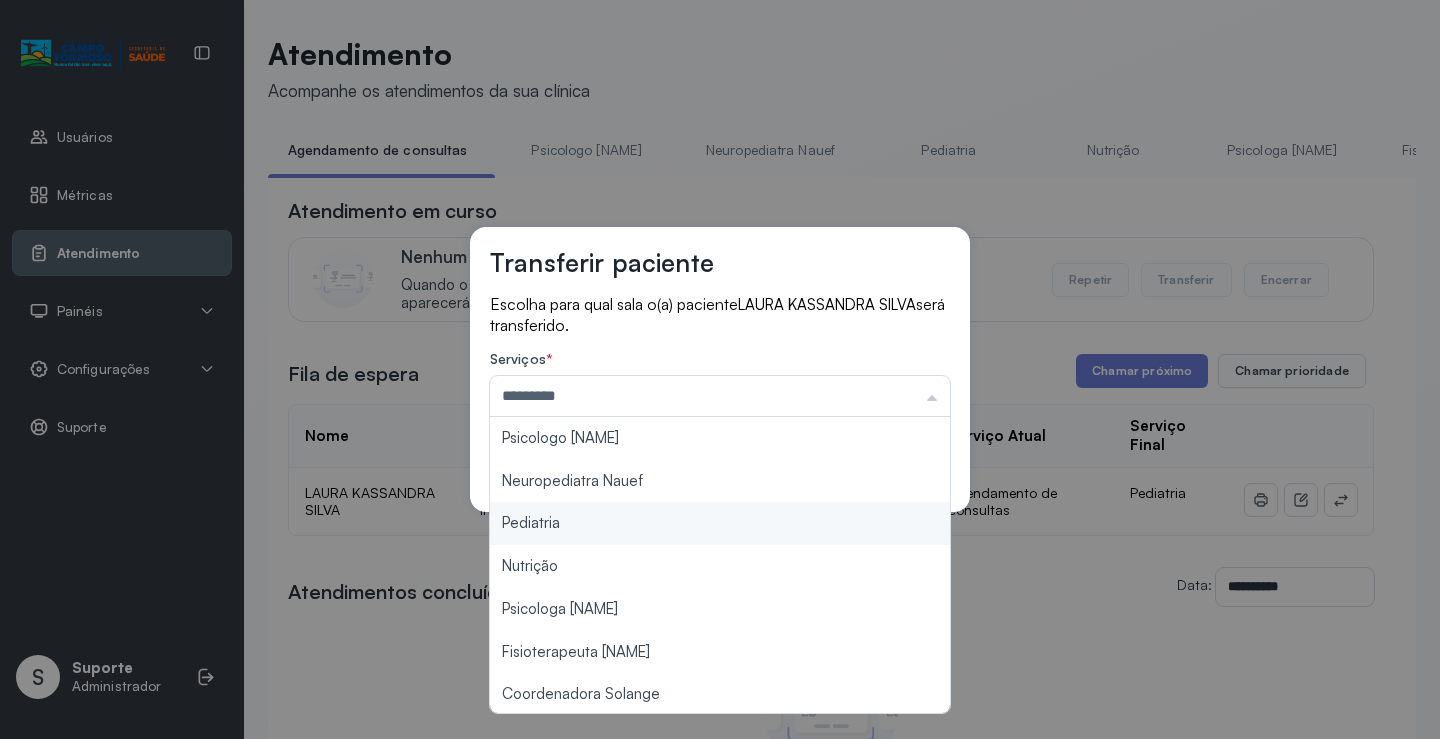 click on "Transferir paciente Escolha para qual sala o(a) paciente  LAURA KASSANDRA SILVA  será transferido.  Serviços  *  ********* Psicologo Pedro Neuropediatra Nauef Pediatria Nutrição Psicologa Alana Fisioterapeuta Janusia Coordenadora Solange Consultório 2 Assistente Social Triagem Psiquiatra Fisioterapeuta Francyne Fisioterapeuta Morgana Neuropediatra João Cancelar Salvar" at bounding box center (720, 369) 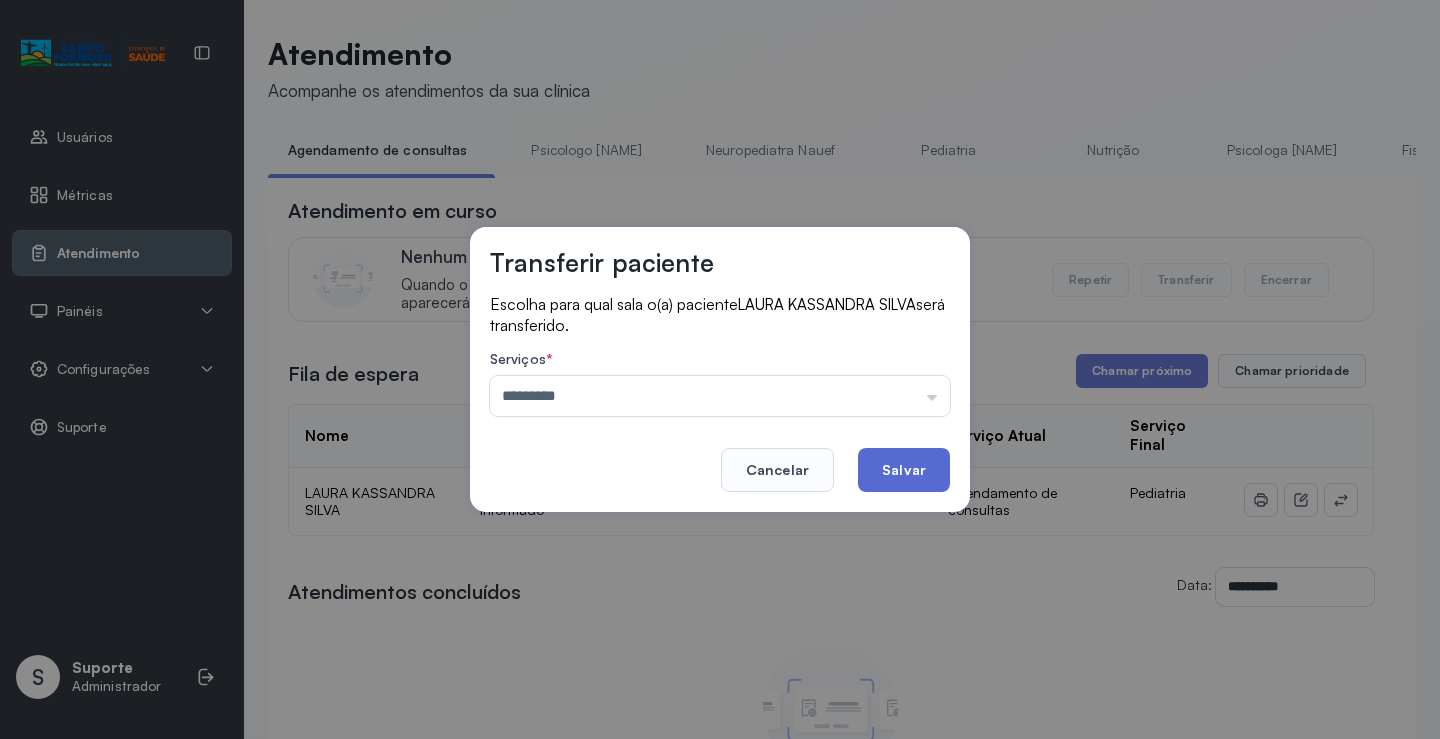 click on "Salvar" 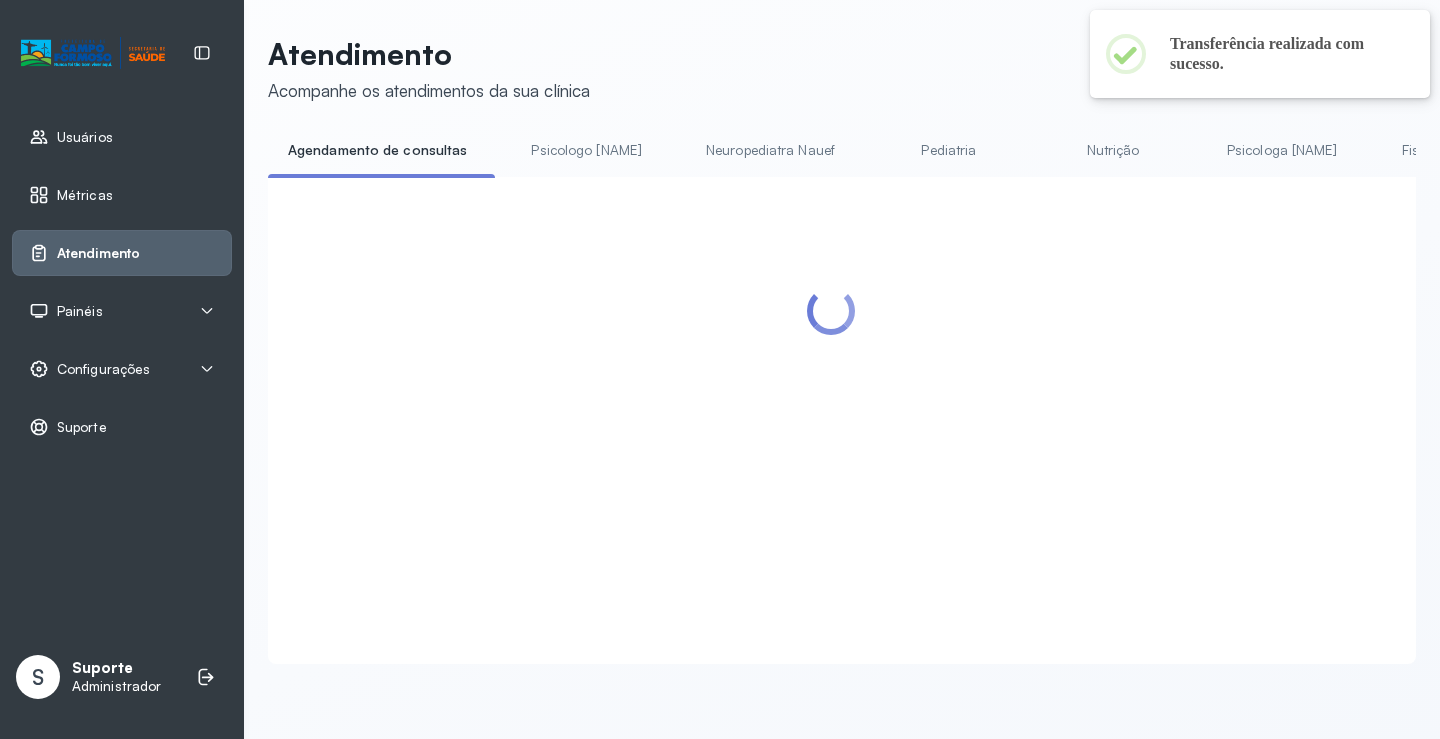 click on "Pediatria" at bounding box center (949, 150) 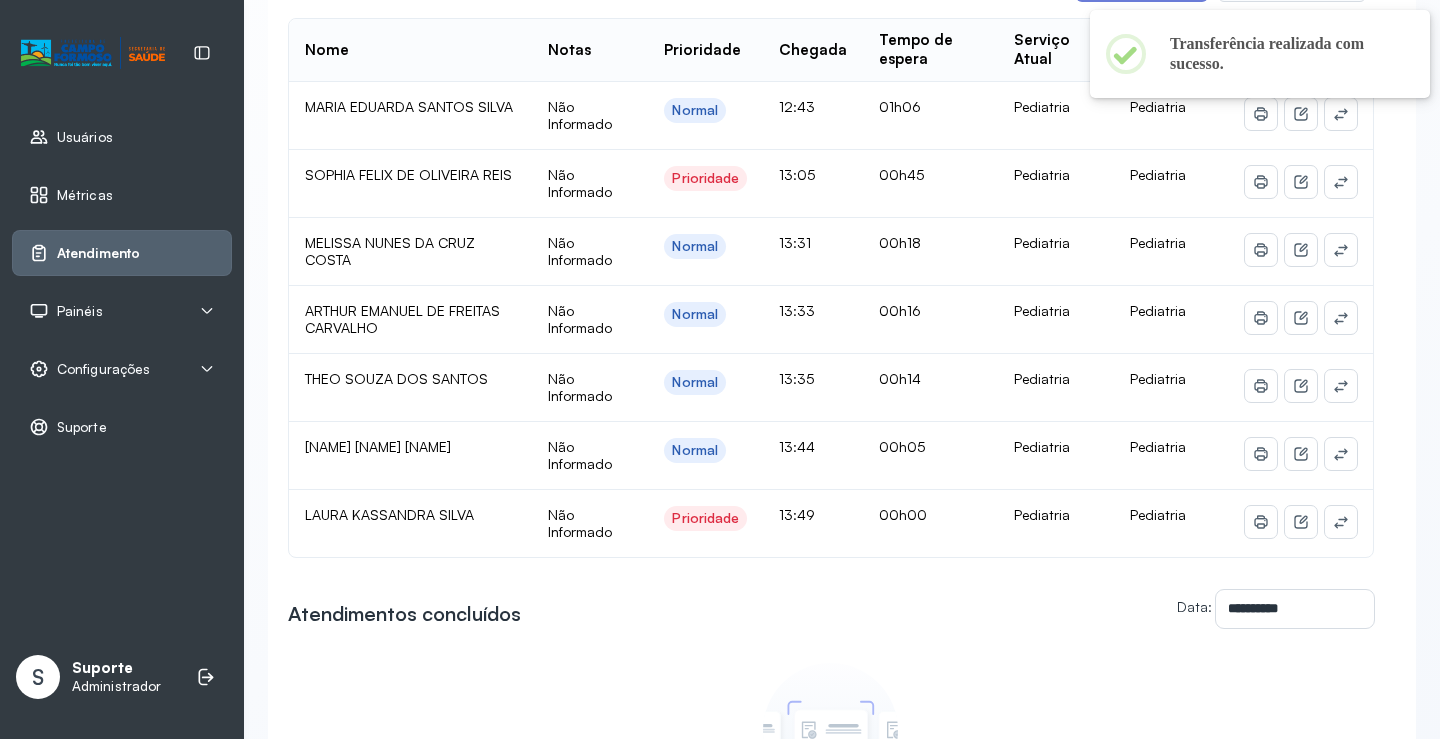 scroll, scrollTop: 400, scrollLeft: 0, axis: vertical 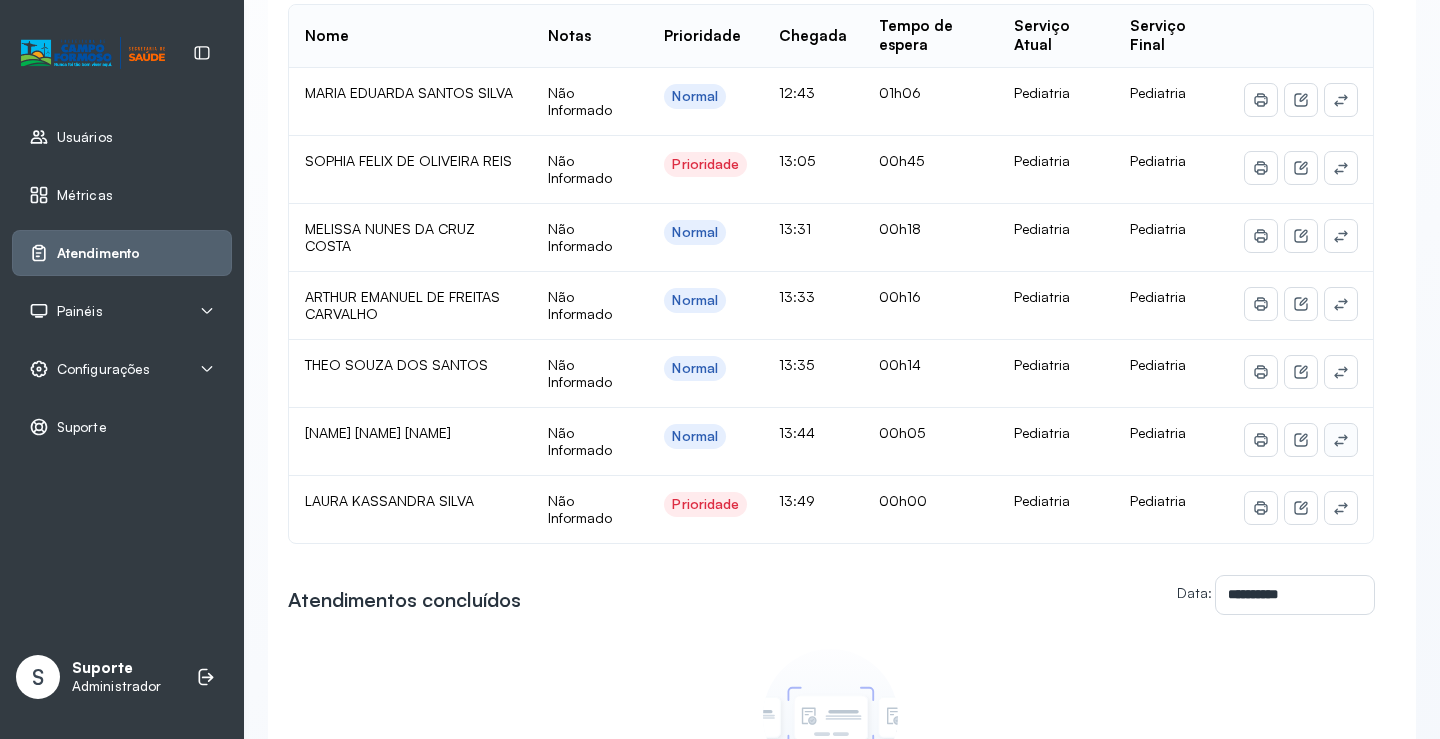click 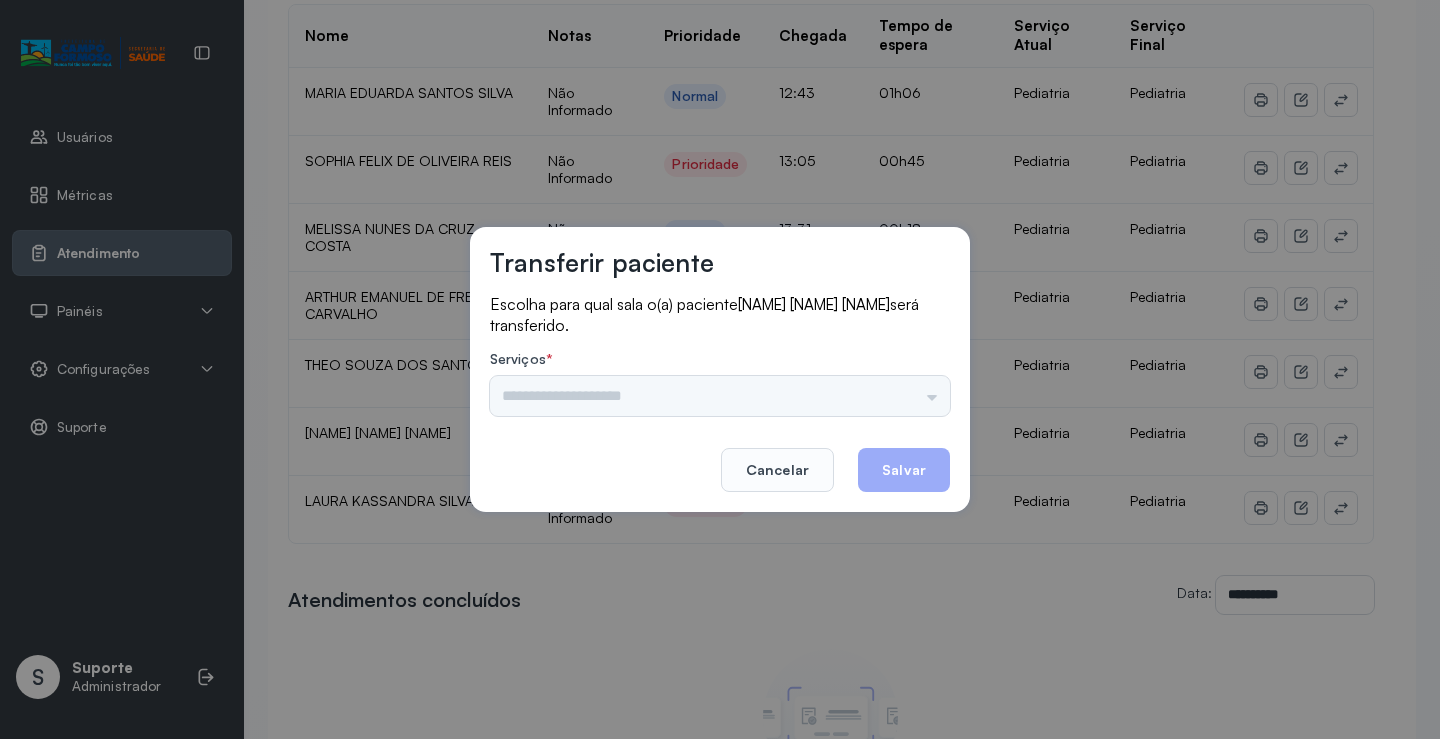 click on "Psicologo Pedro Neuropediatra Nauef Pediatria Nutrição Psicologa Alana Fisioterapeuta Janusia Coordenadora Solange Consultório 2 Assistente Social Triagem Psiquiatra Fisioterapeuta Francyne Fisioterapeuta Morgana Neuropediatra João" at bounding box center (720, 396) 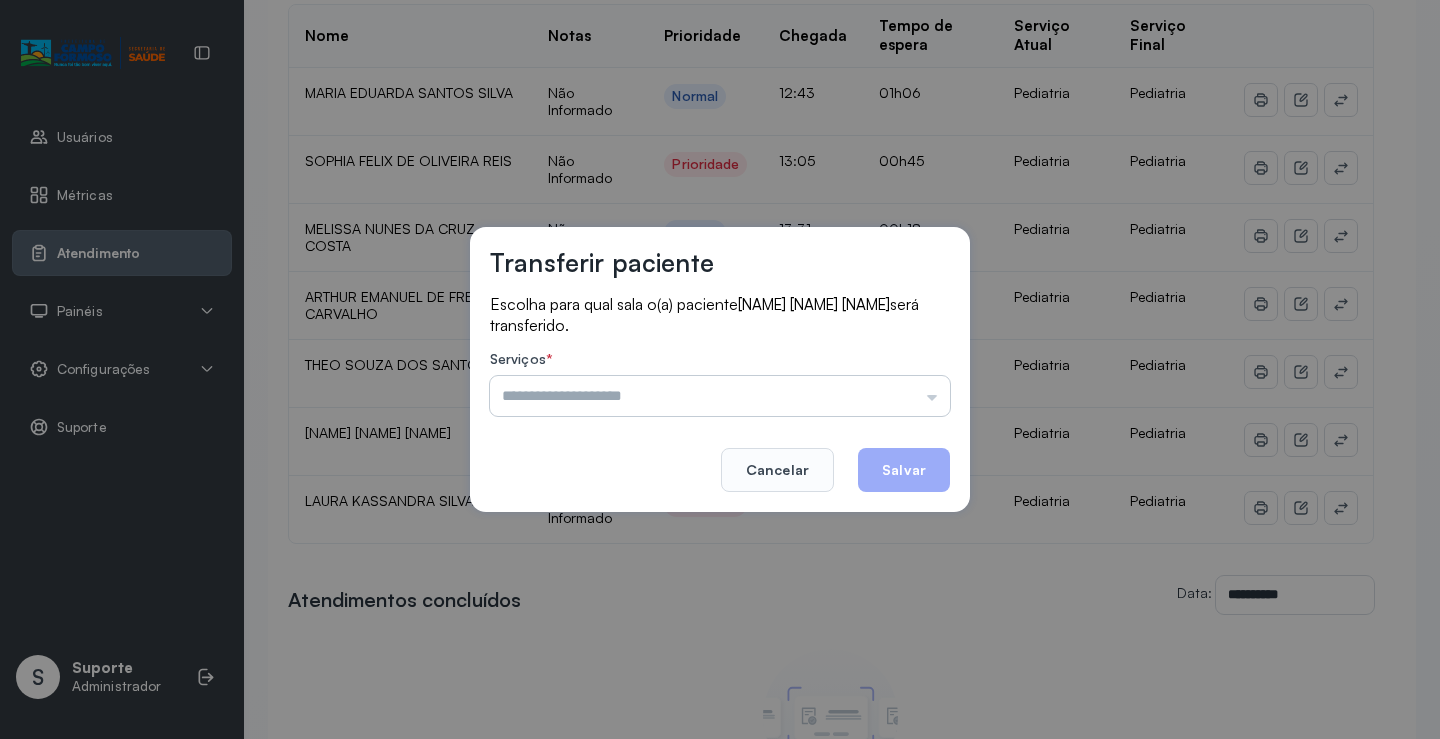 click at bounding box center (720, 396) 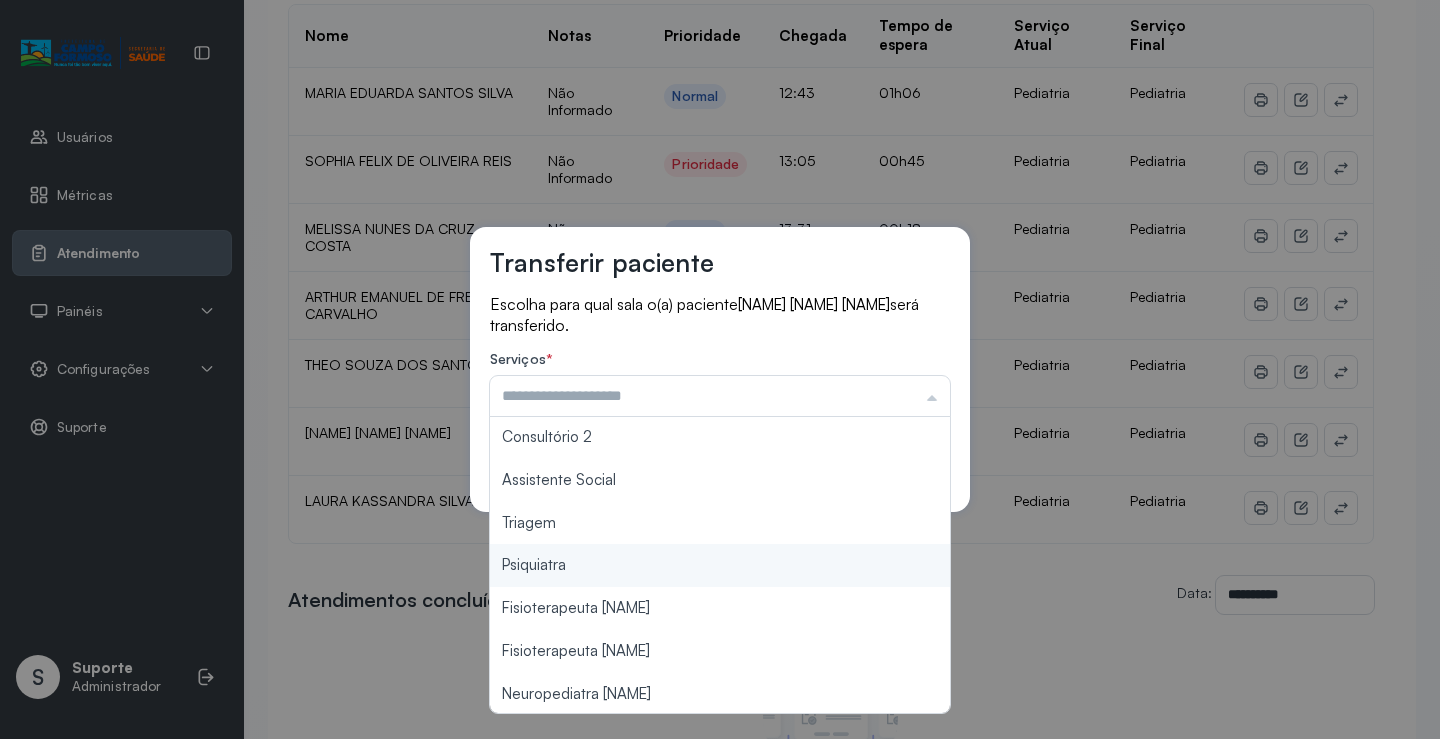 scroll, scrollTop: 302, scrollLeft: 0, axis: vertical 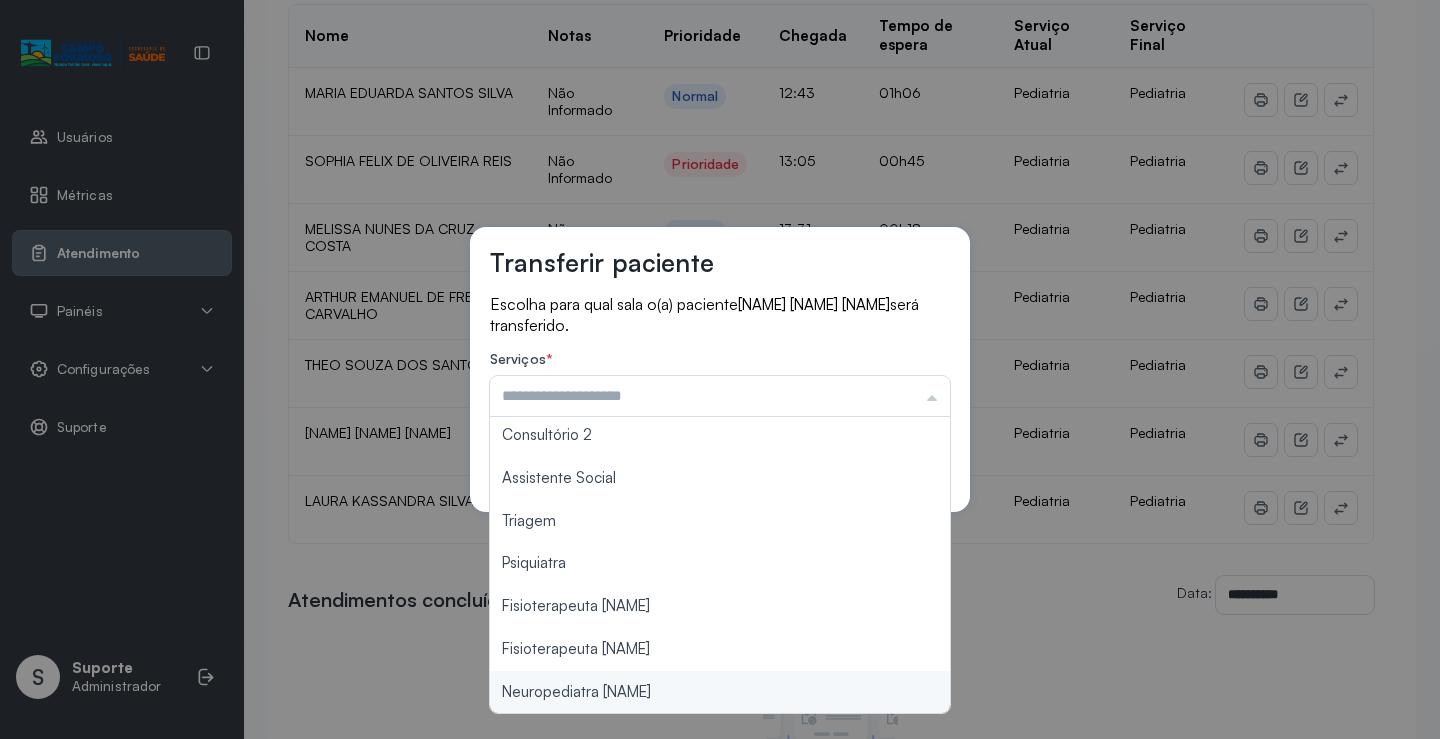 type on "**********" 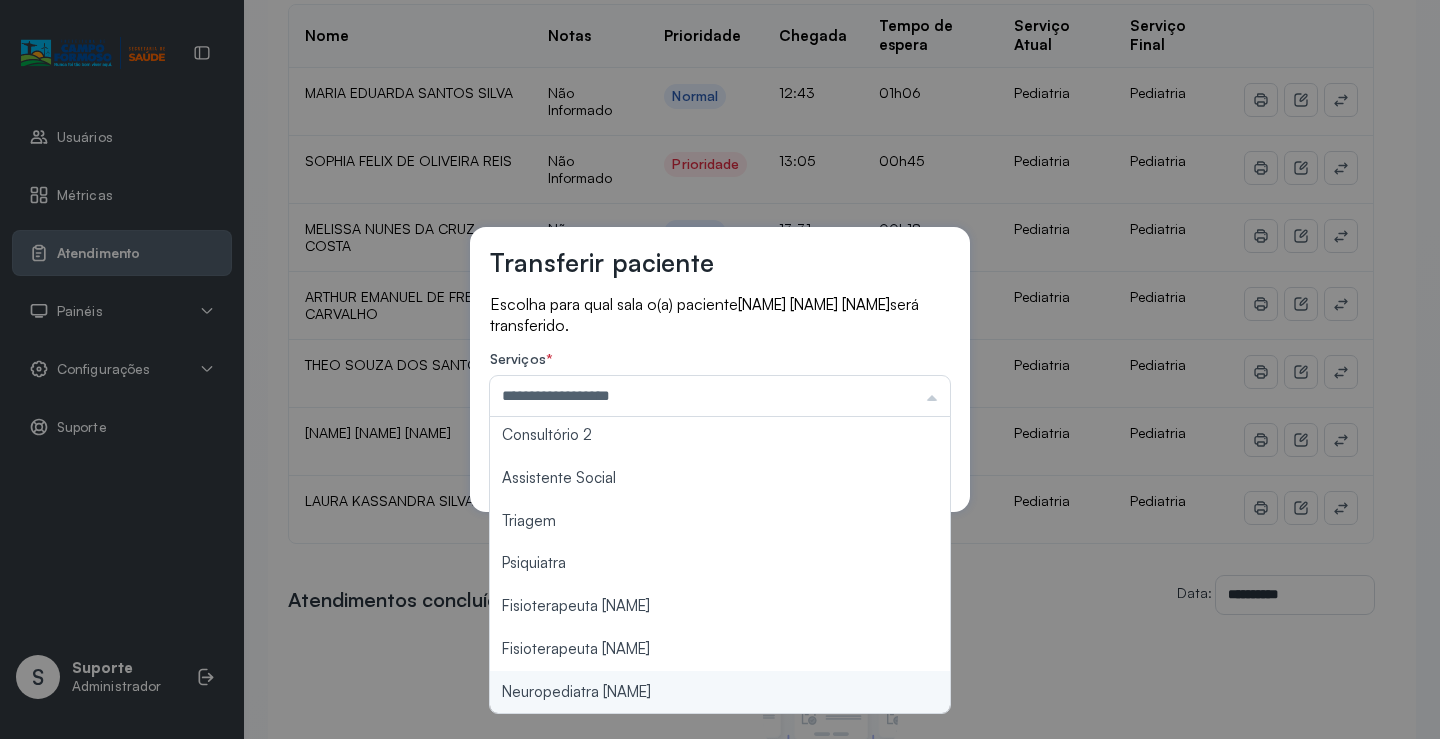 drag, startPoint x: 635, startPoint y: 687, endPoint x: 655, endPoint y: 671, distance: 25.612497 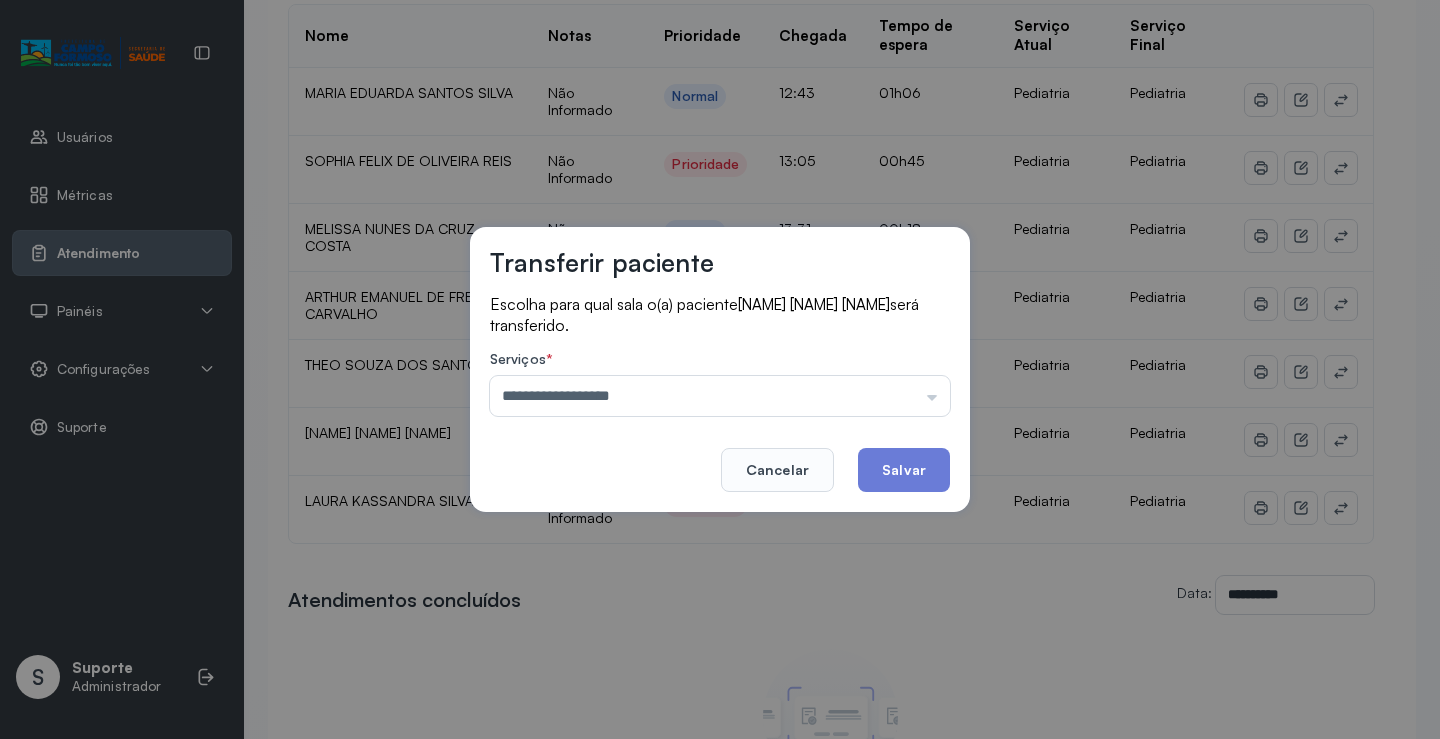 click on "Cancelar Salvar" at bounding box center [720, 456] 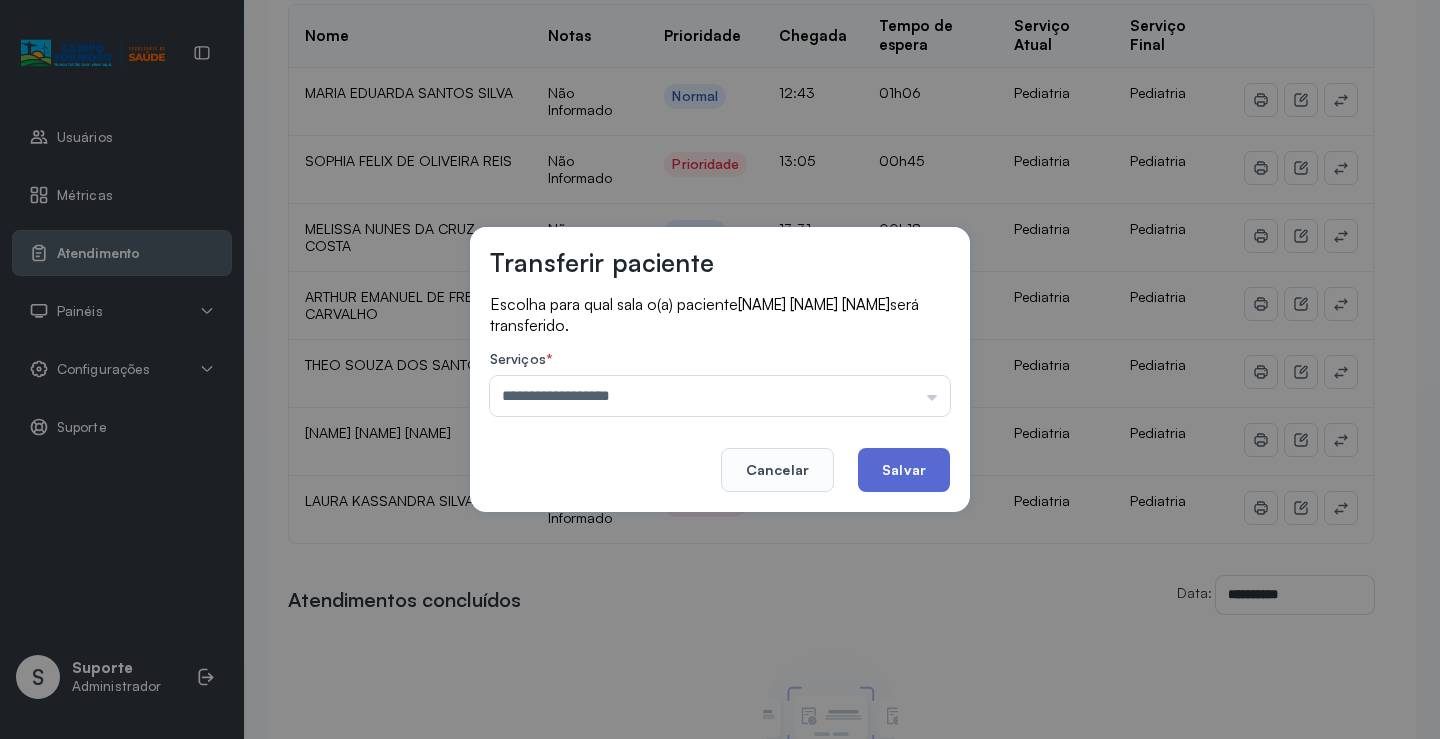 click on "Salvar" 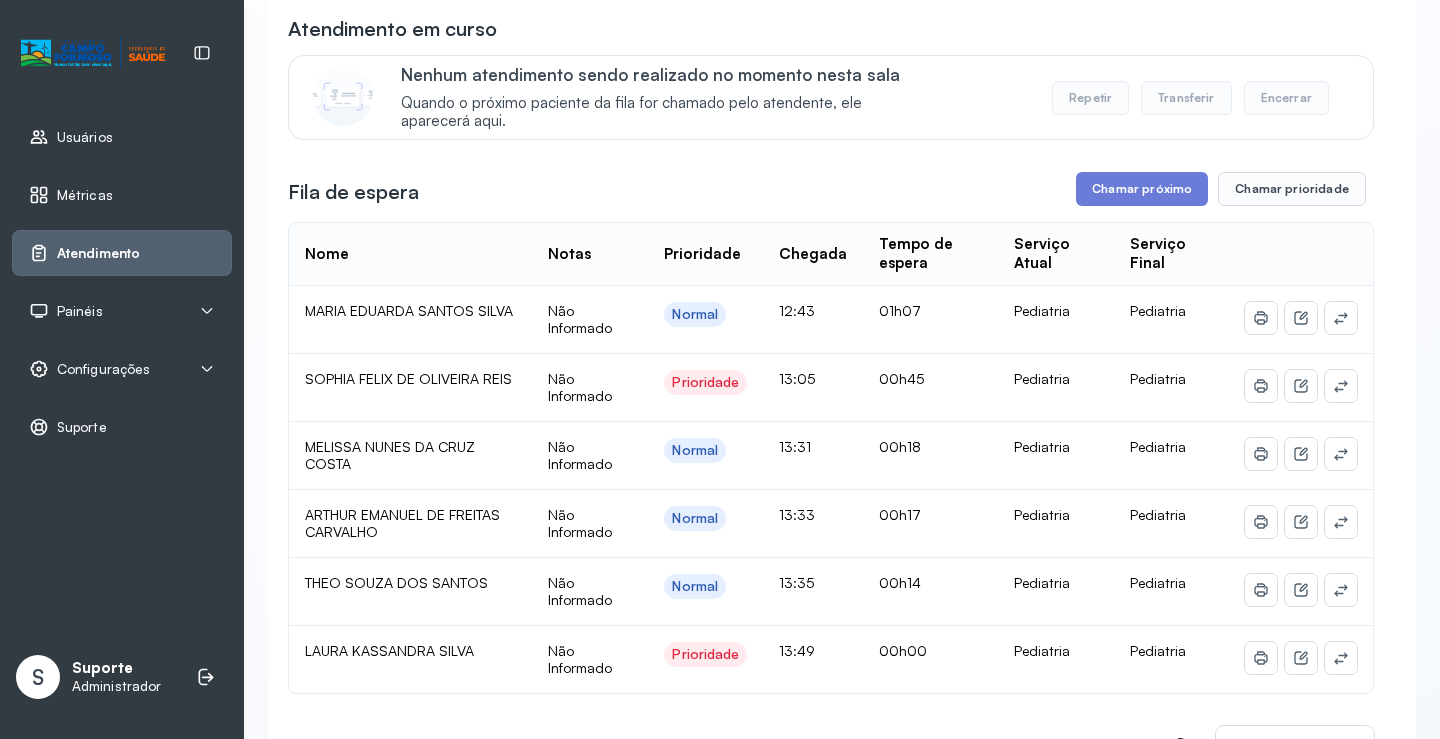 scroll, scrollTop: 0, scrollLeft: 0, axis: both 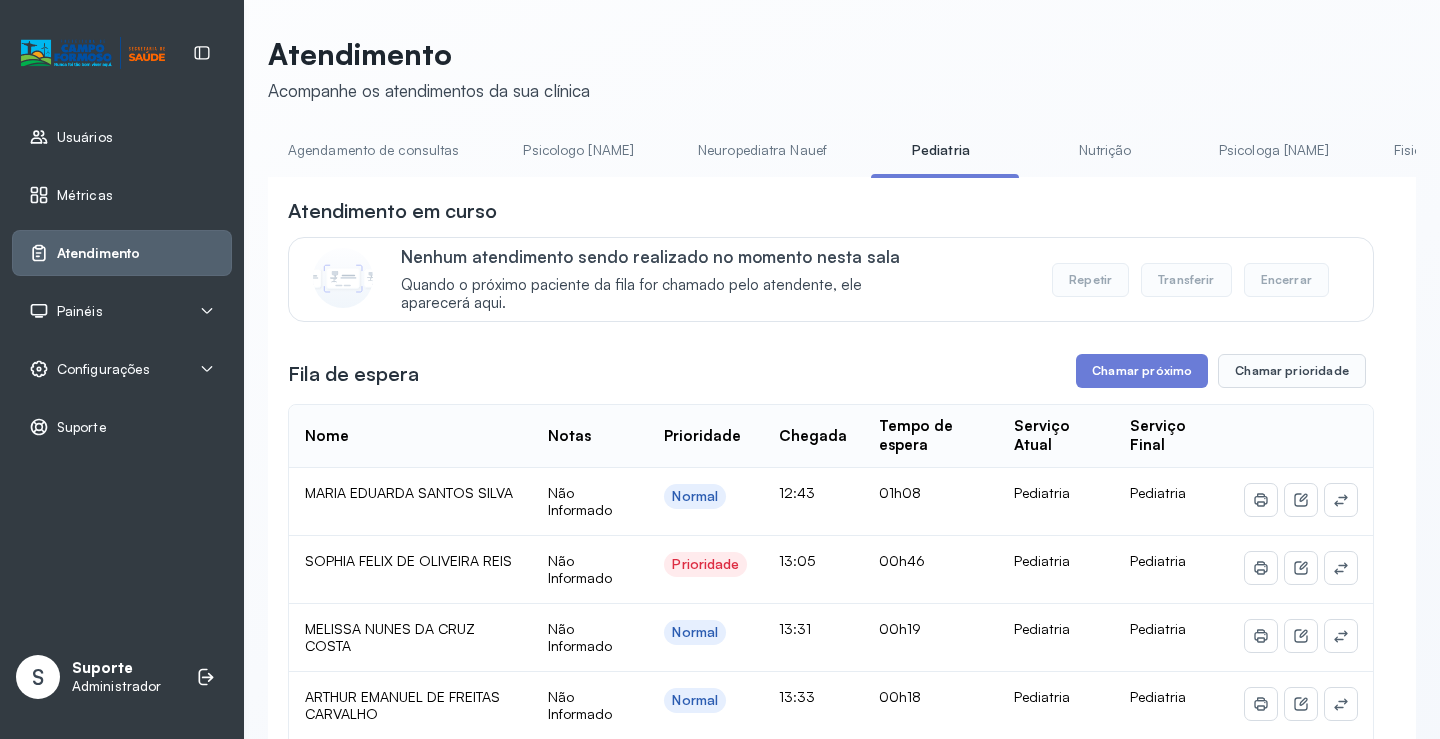 click on "Agendamento de consultas" at bounding box center [373, 150] 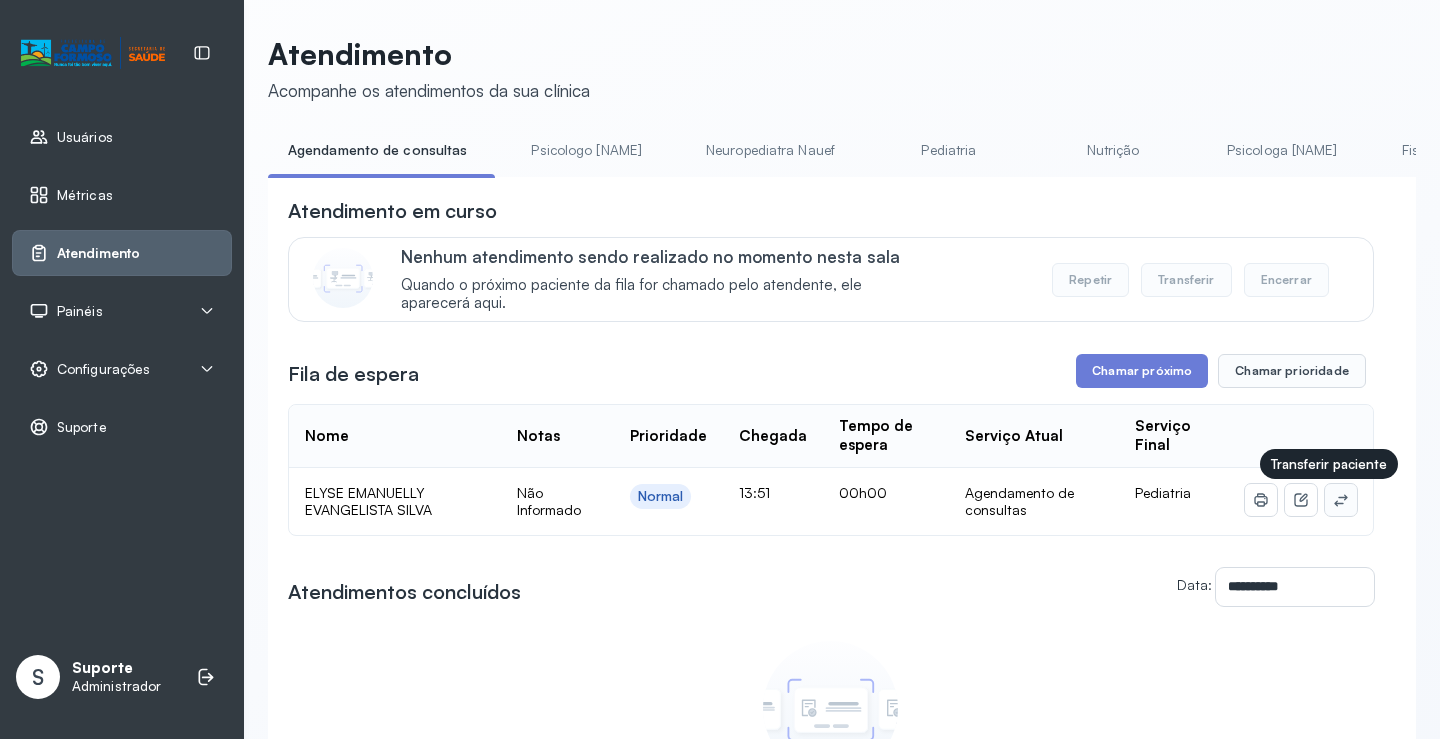 click 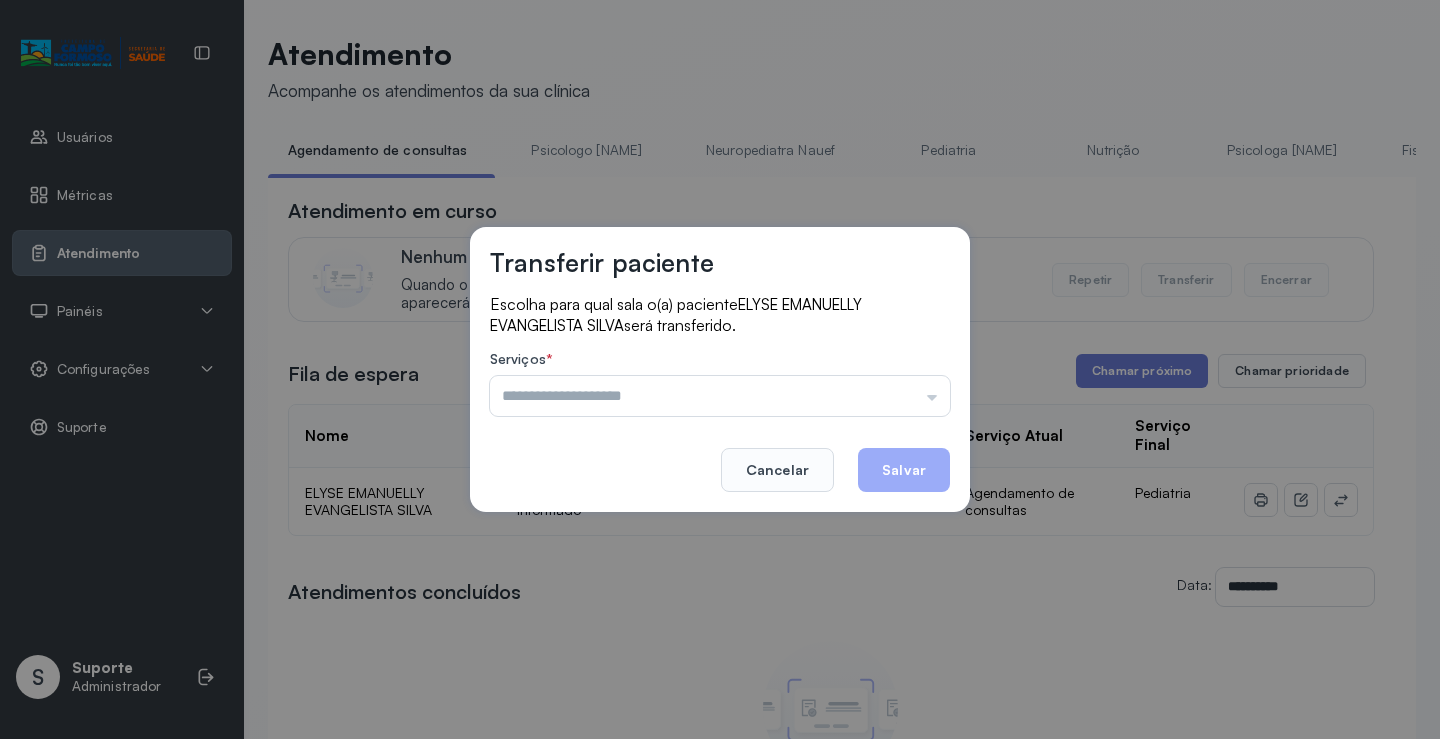 click at bounding box center [720, 396] 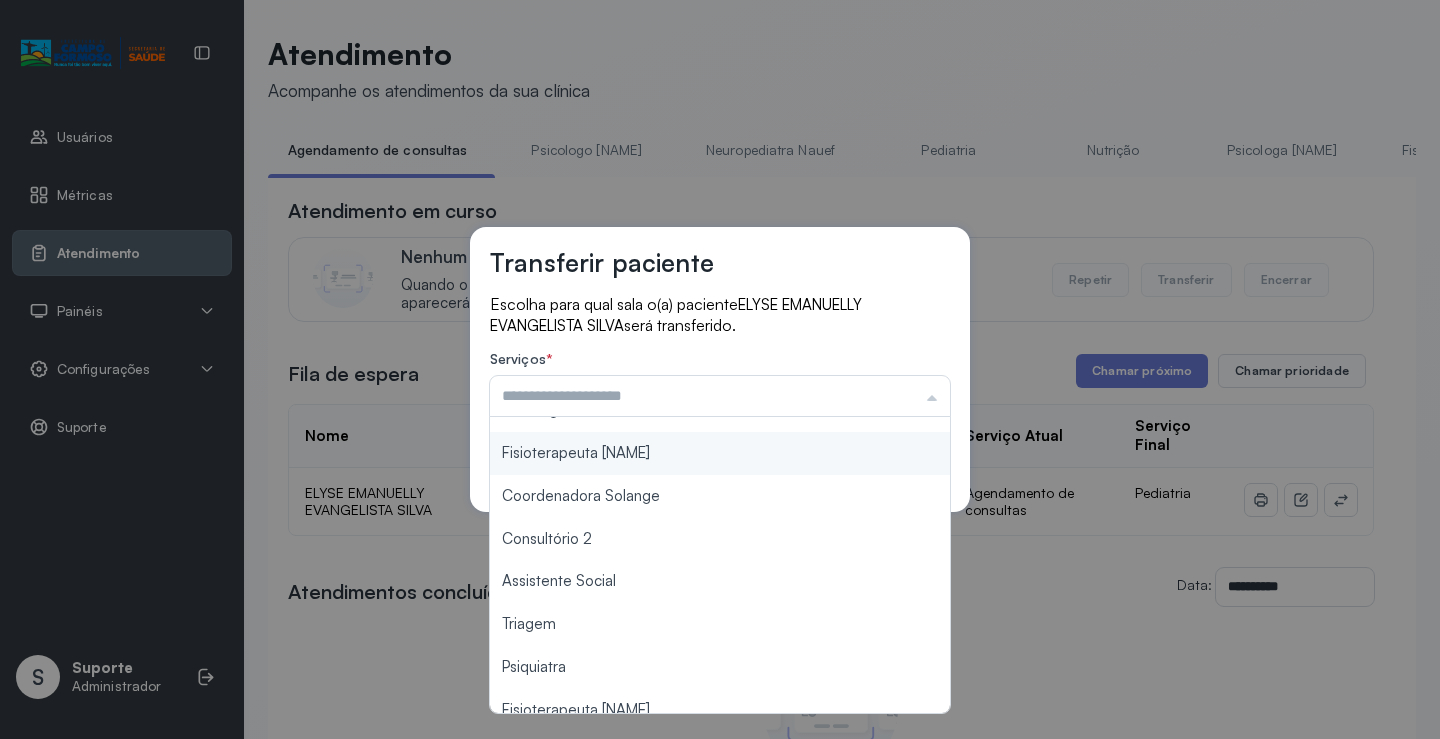 scroll, scrollTop: 200, scrollLeft: 0, axis: vertical 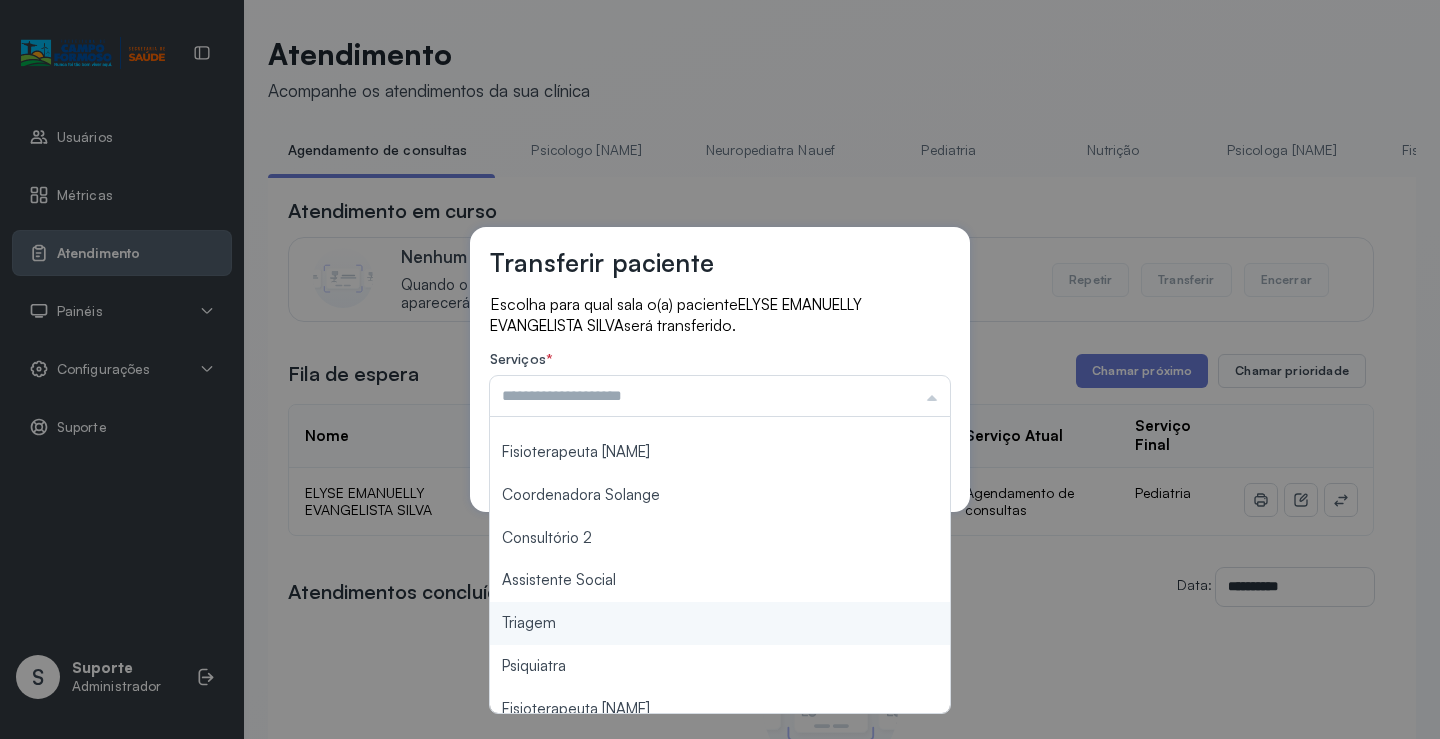 type on "*******" 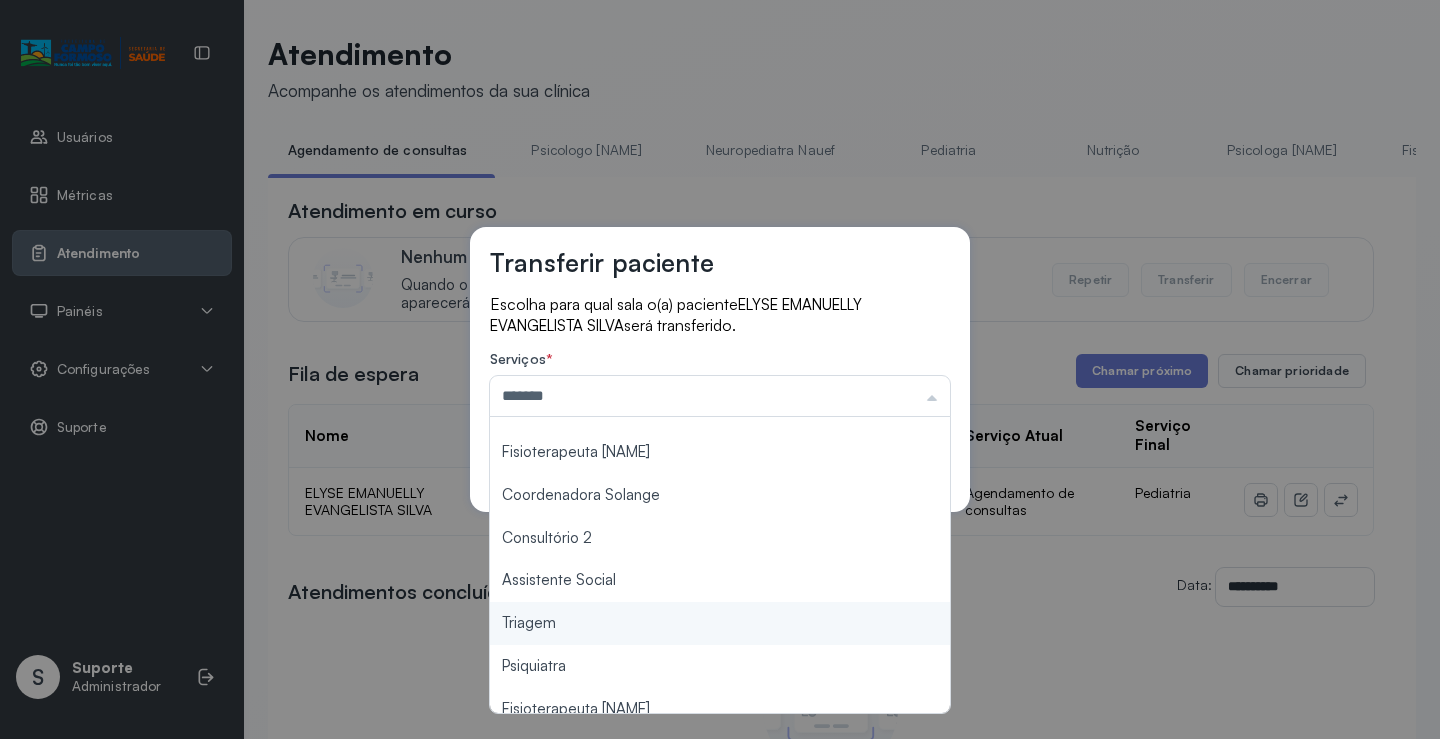 click on "Transferir paciente Escolha para qual sala o(a) paciente  ELYSE EMANUELLY EVANGELISTA SILVA  será transferido.  Serviços  *  ******* Psicologo Pedro Neuropediatra Nauef Pediatria Nutrição Psicologa Alana Fisioterapeuta Janusia Coordenadora Solange Consultório 2 Assistente Social Triagem Psiquiatra Fisioterapeuta Francyne Fisioterapeuta Morgana Neuropediatra João Cancelar Salvar" at bounding box center [720, 369] 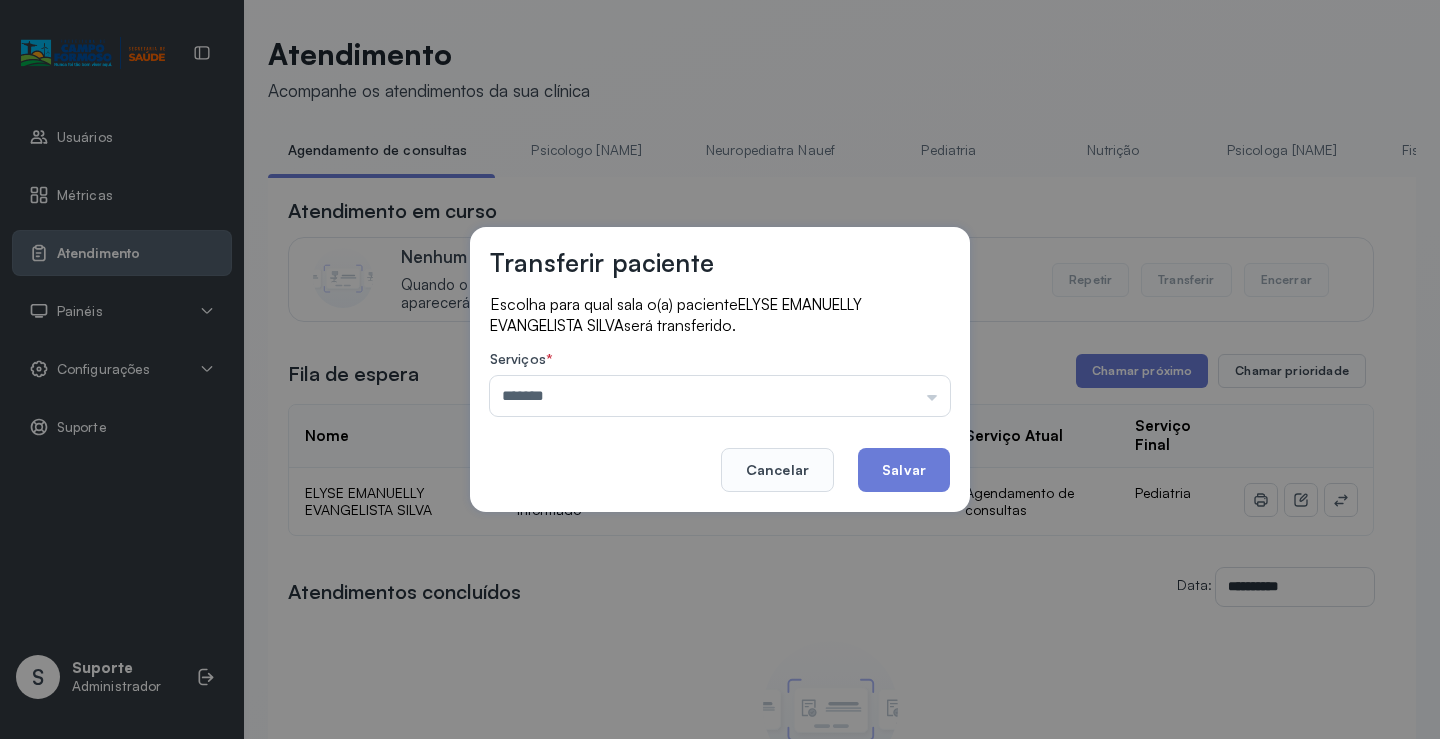 click on "Salvar" 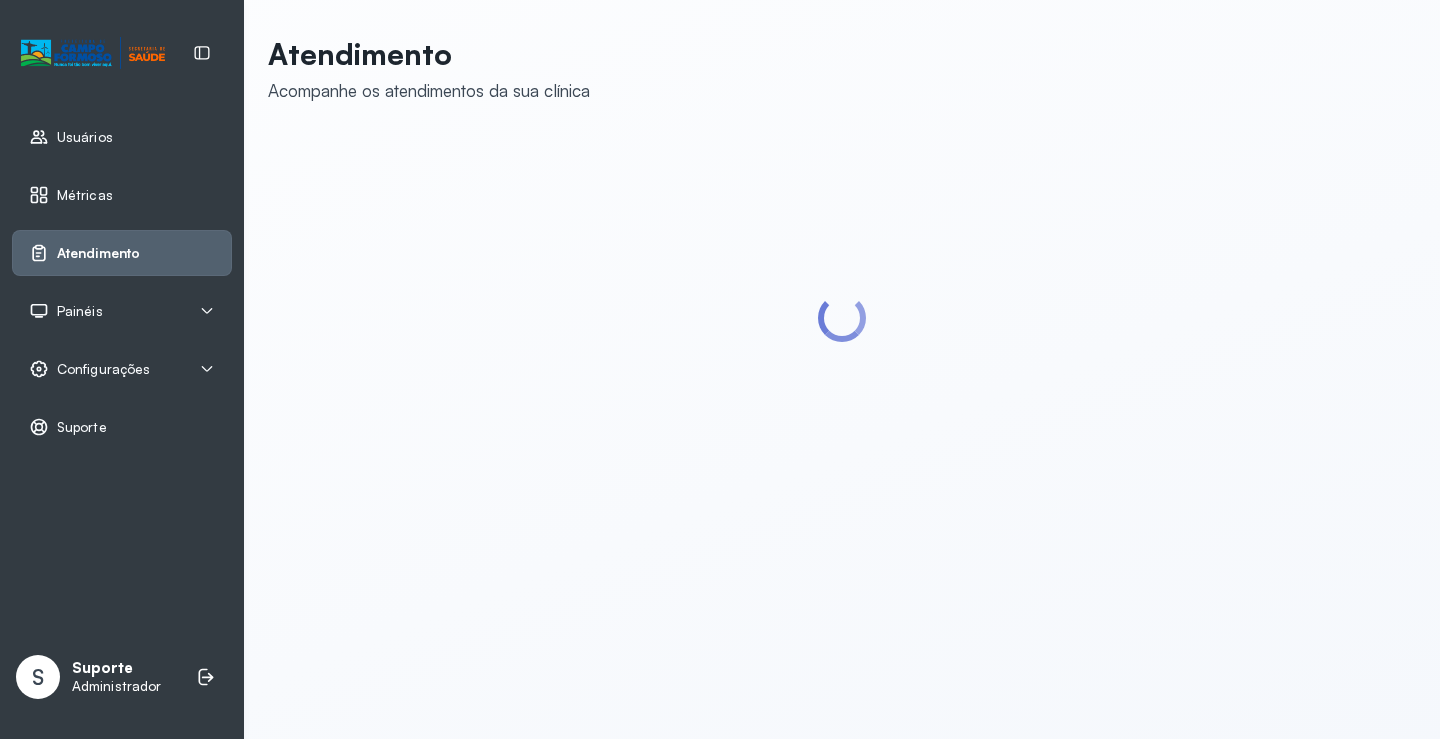 scroll, scrollTop: 0, scrollLeft: 0, axis: both 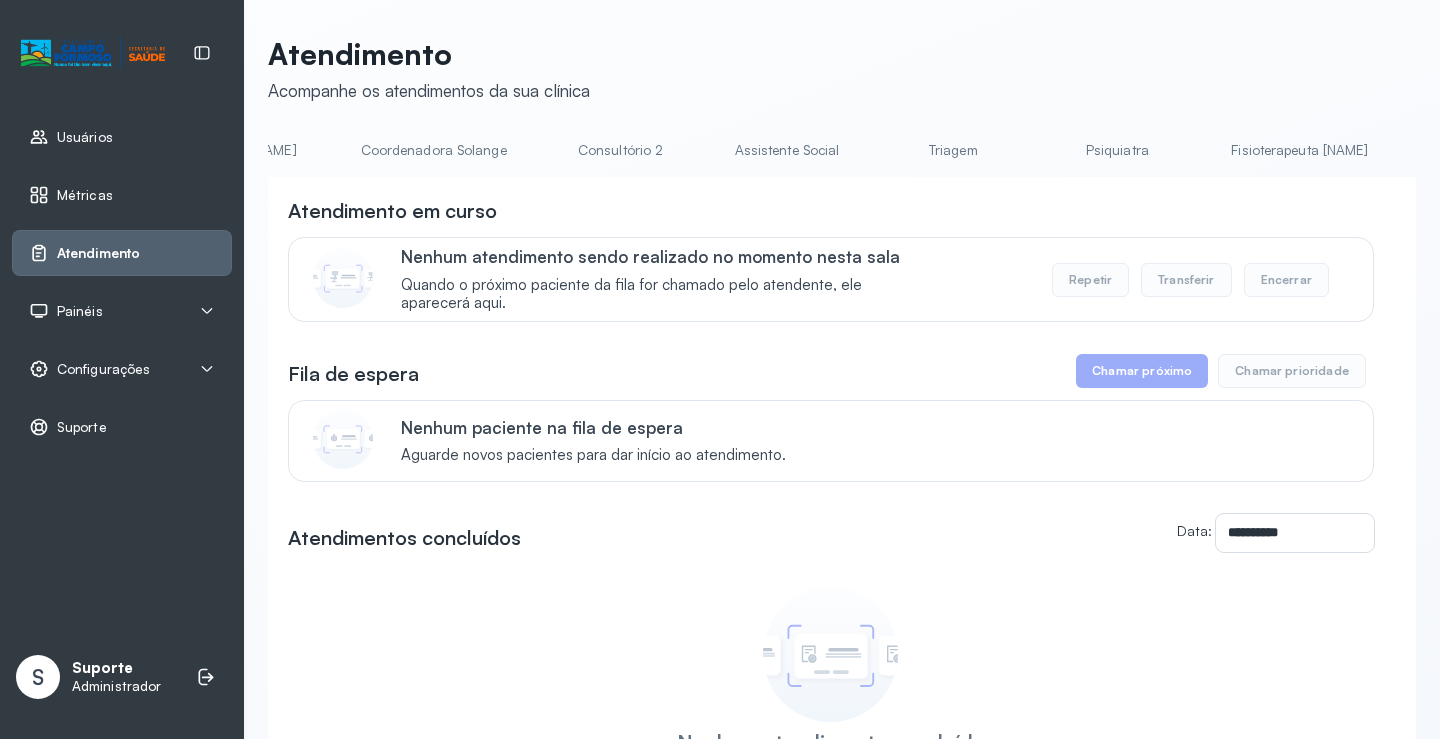 click on "Triagem" at bounding box center [953, 150] 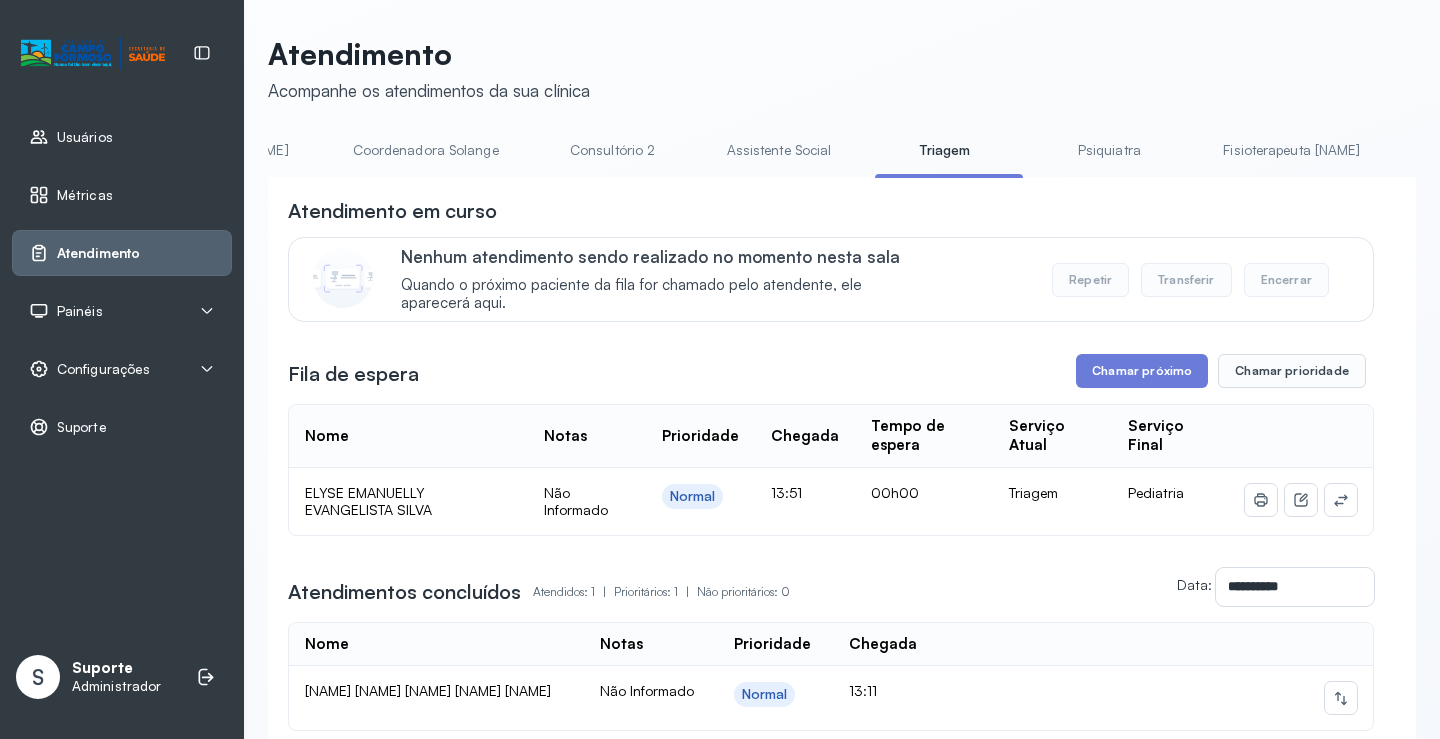click on "Coordenadora Solange" at bounding box center (426, 150) 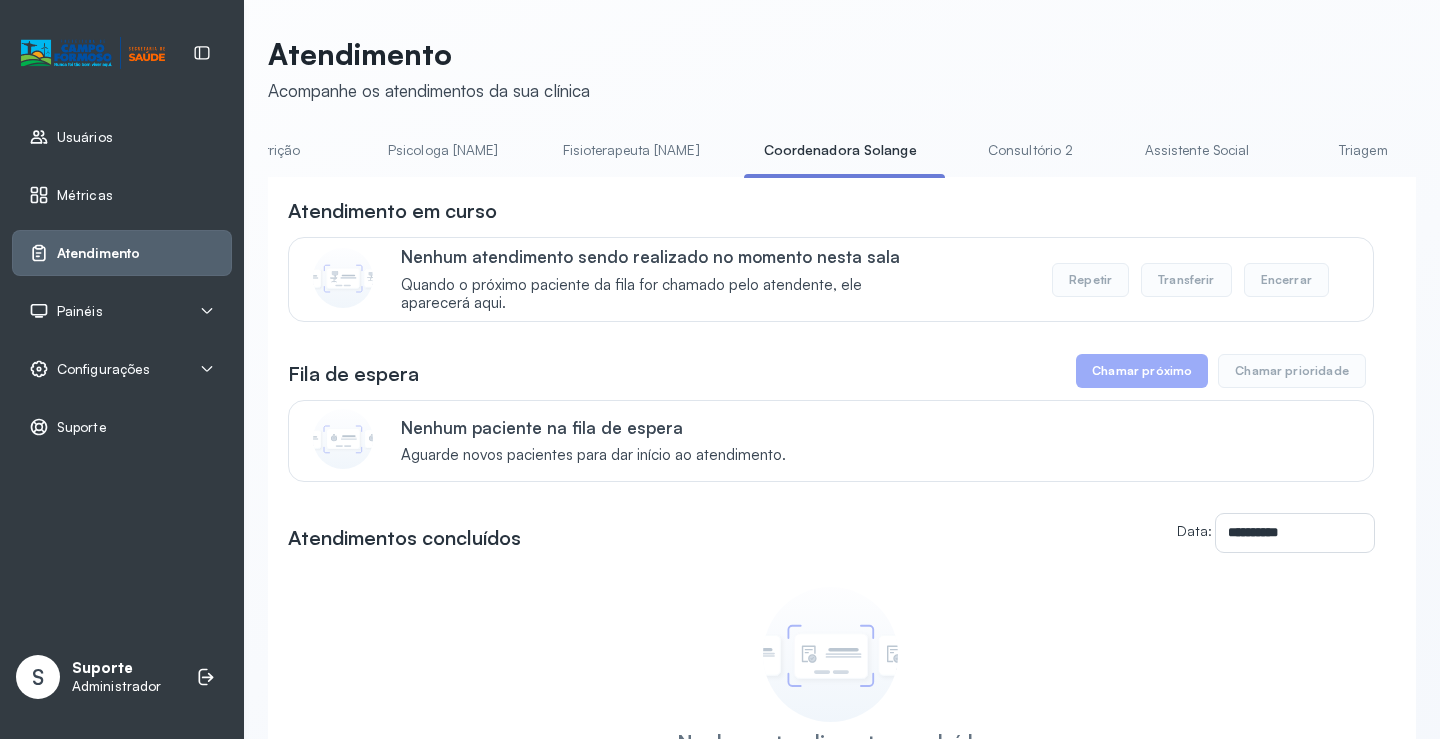 scroll, scrollTop: 0, scrollLeft: 118, axis: horizontal 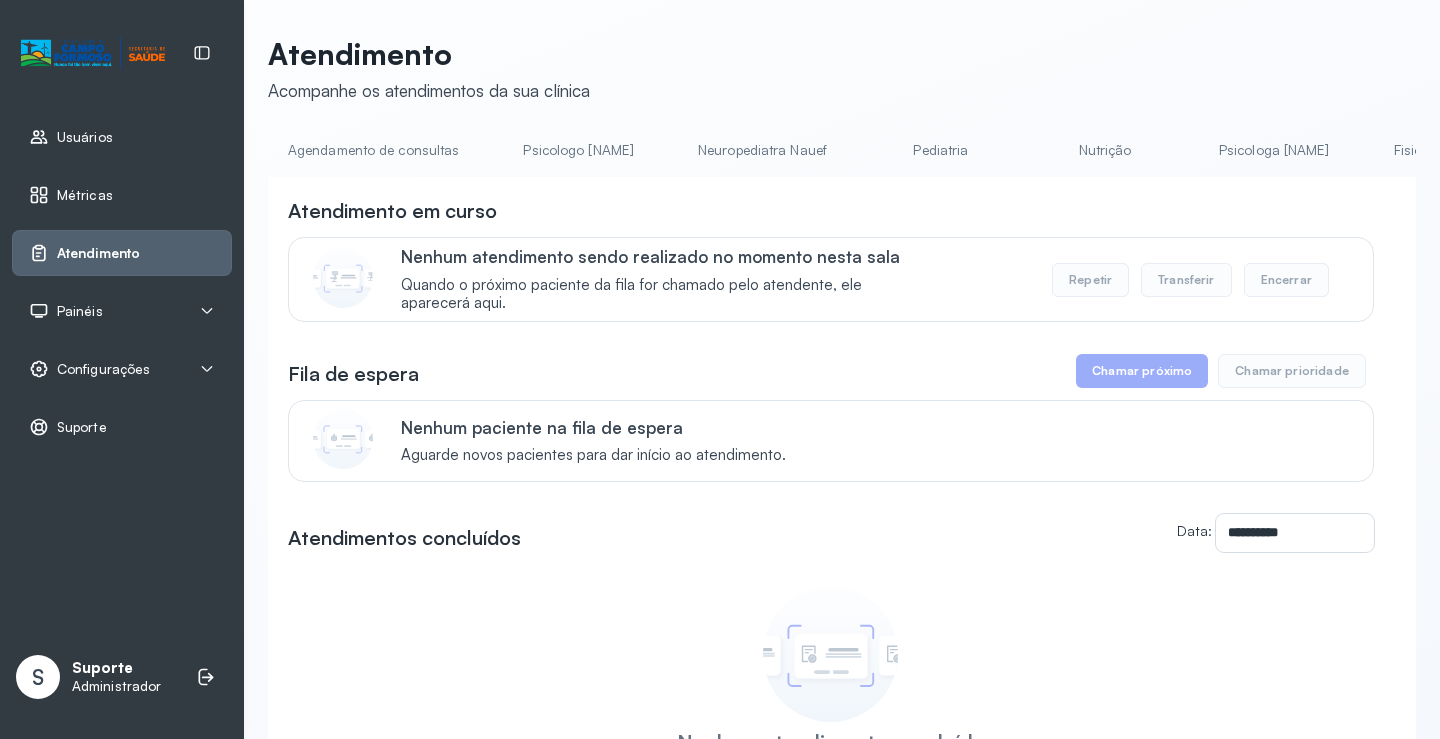 click on "Agendamento de consultas" at bounding box center [373, 150] 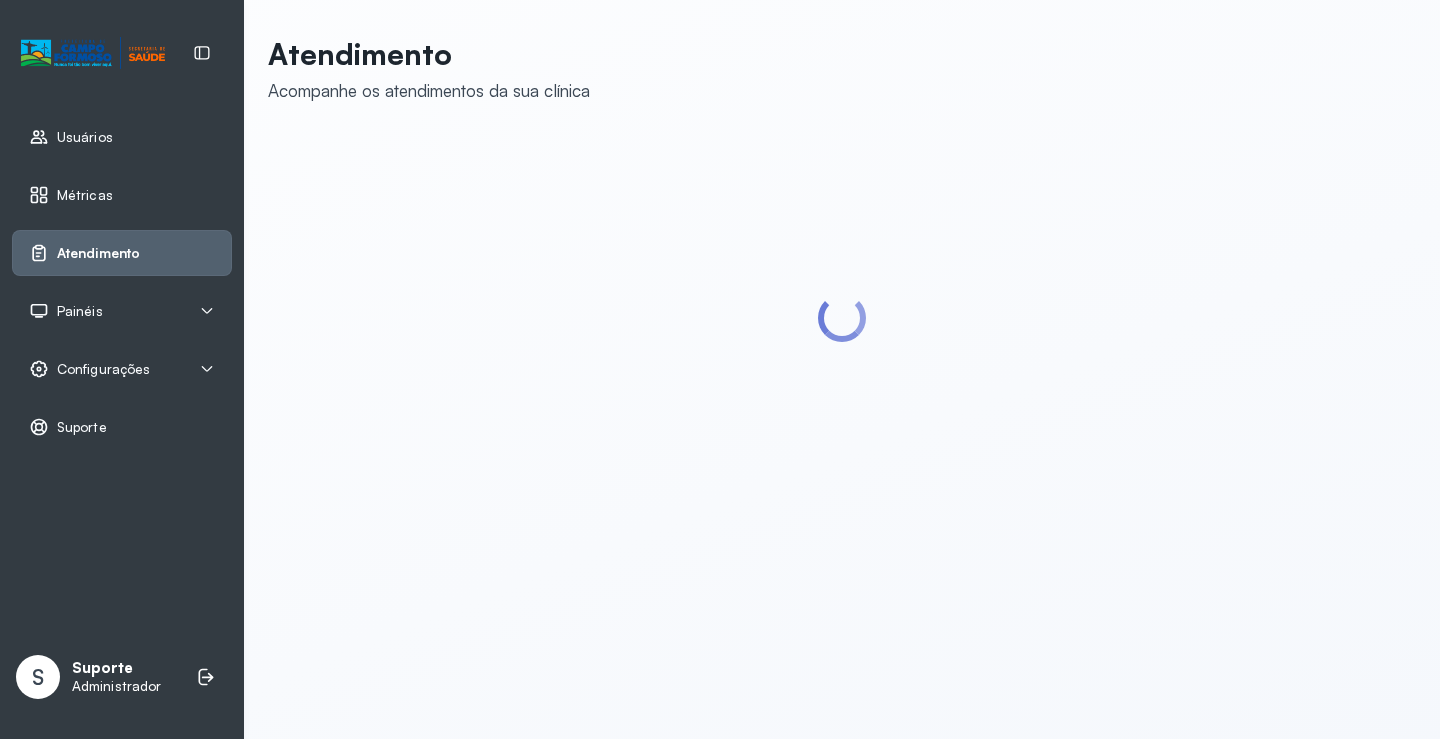 scroll, scrollTop: 0, scrollLeft: 0, axis: both 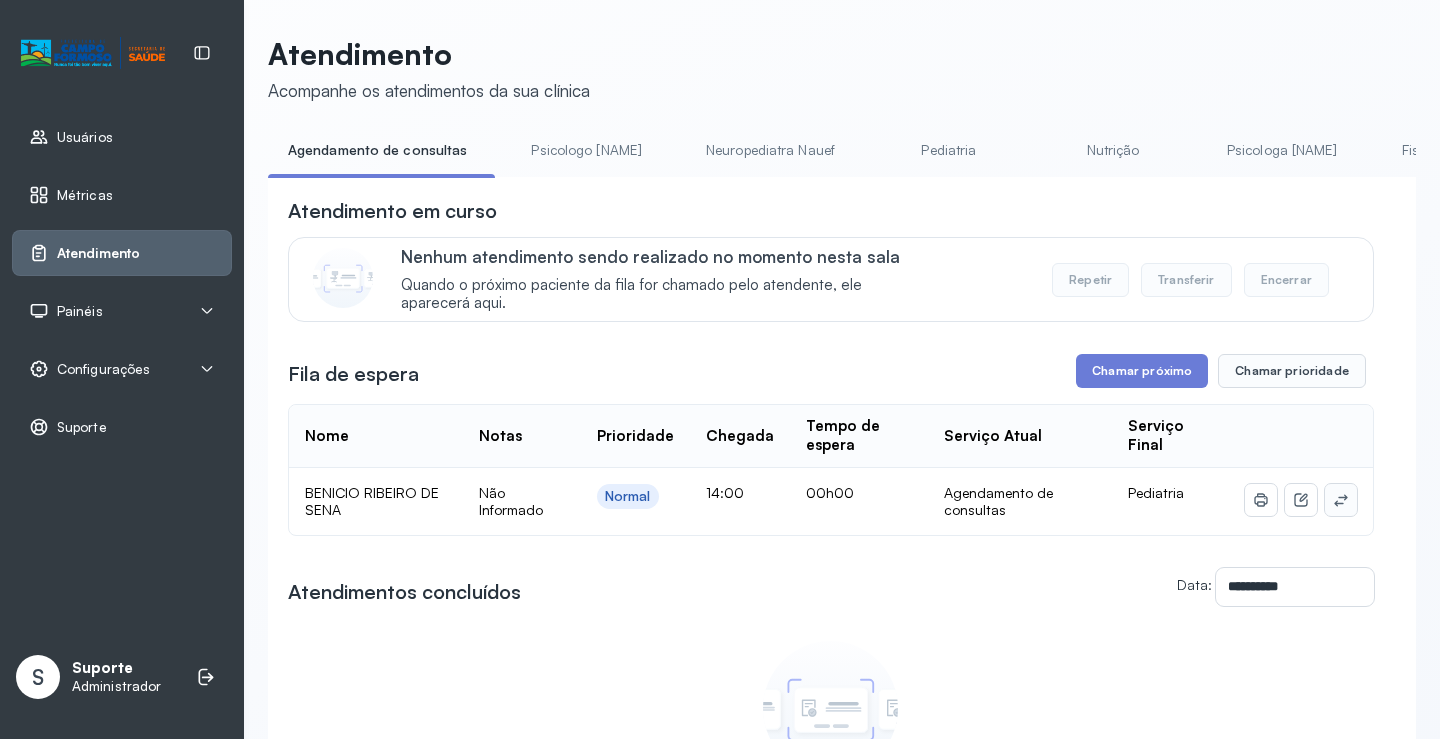 click 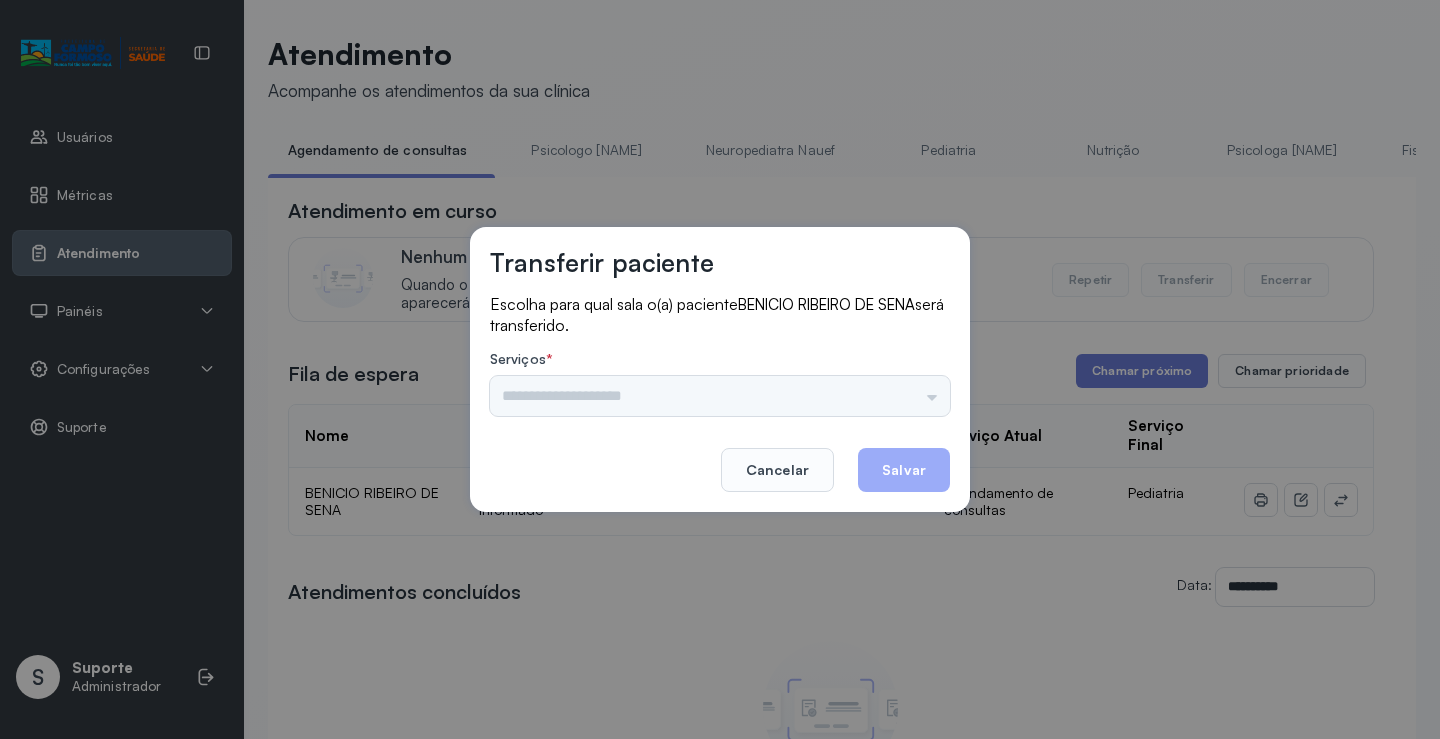 click on "Nenhuma opção encontrada" at bounding box center [720, 396] 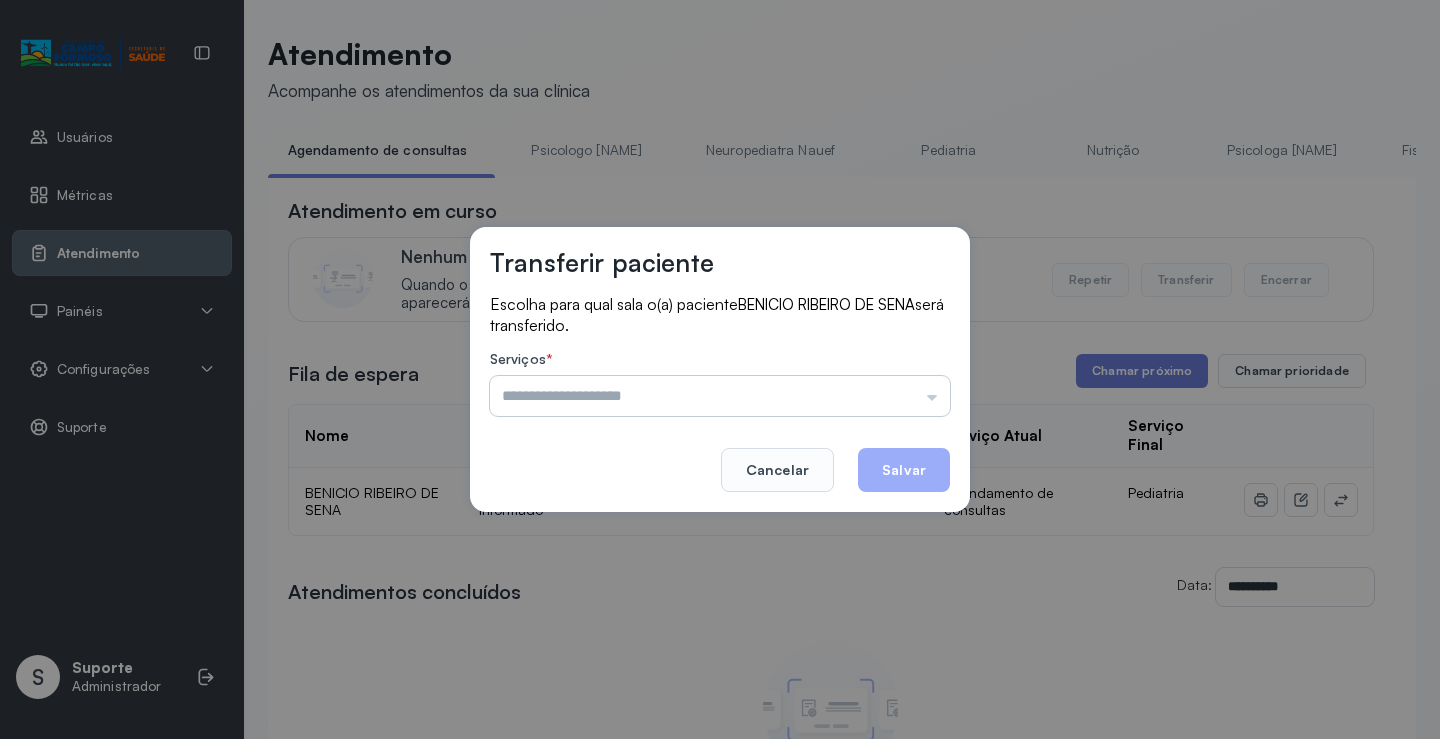 click at bounding box center (720, 396) 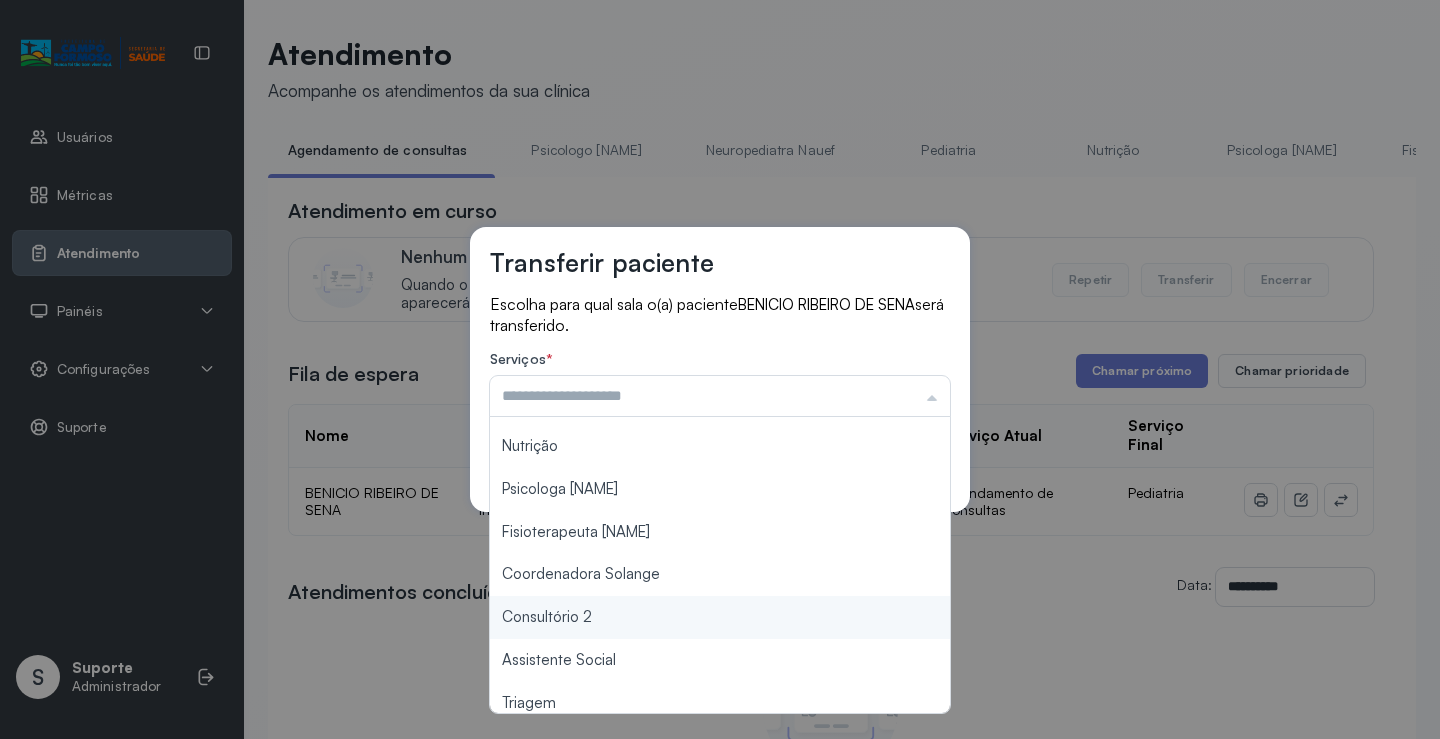 scroll, scrollTop: 302, scrollLeft: 0, axis: vertical 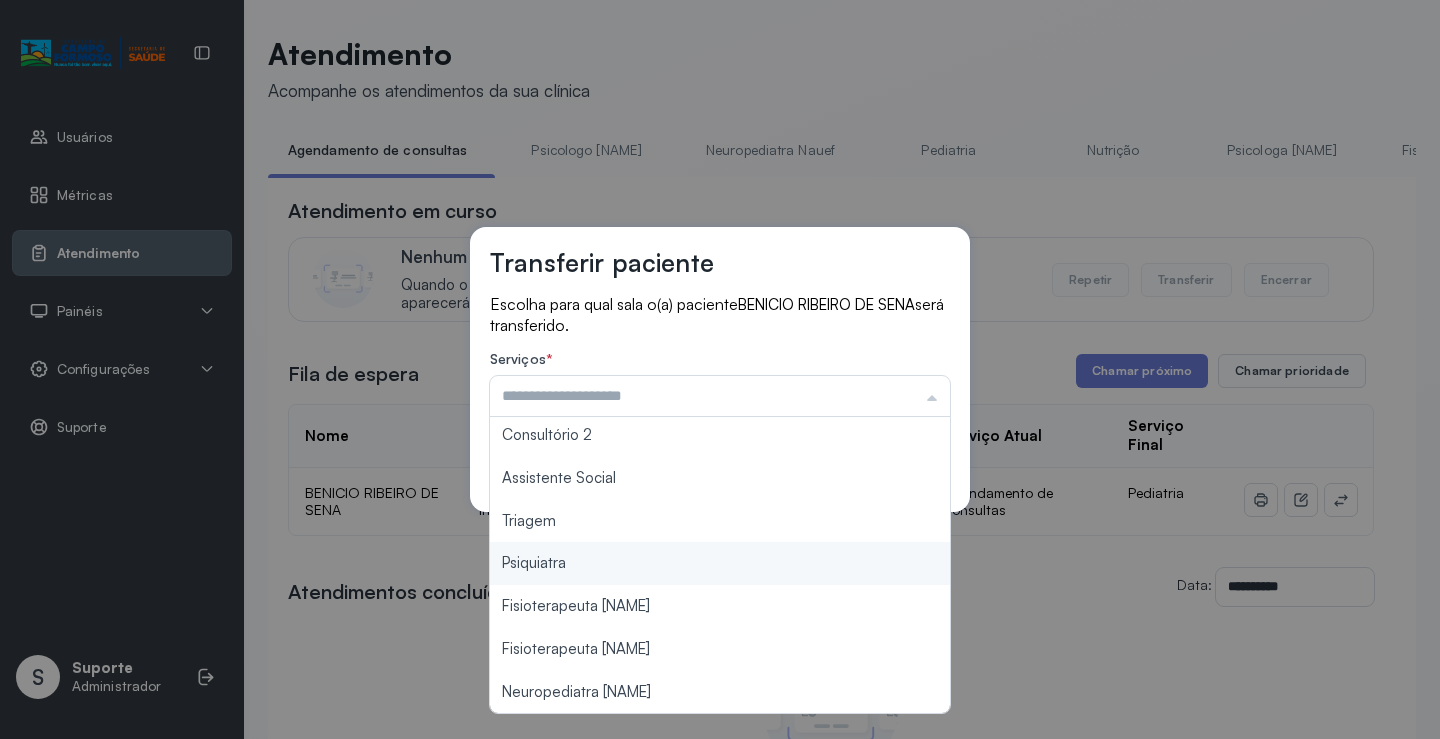type on "*******" 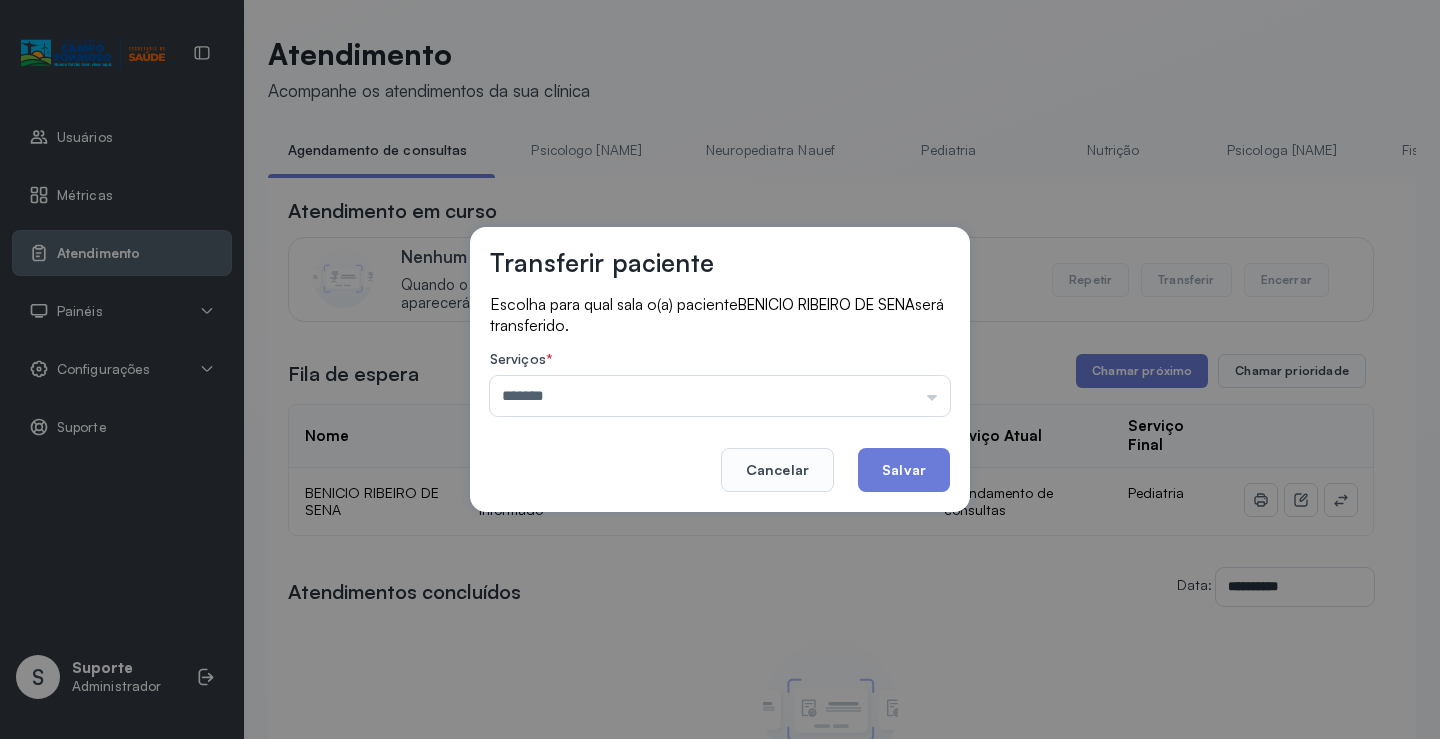 click on "Transferir paciente Escolha para qual sala o(a) paciente  [NAME]  será transferido.  Serviços  *  ******* Psicologo [NAME] Neuropediatra Nauef Pediatria Nutrição Psicologa [NAME] Fisioterapeuta [NAME] Coordenadora [NAME] Consultório 2 Assistente Social Triagem Psiquiatra Fisioterapeuta [NAME] Fisioterapeuta [NAME] Neuropediatra [NAME] Cancelar Salvar" at bounding box center (720, 369) 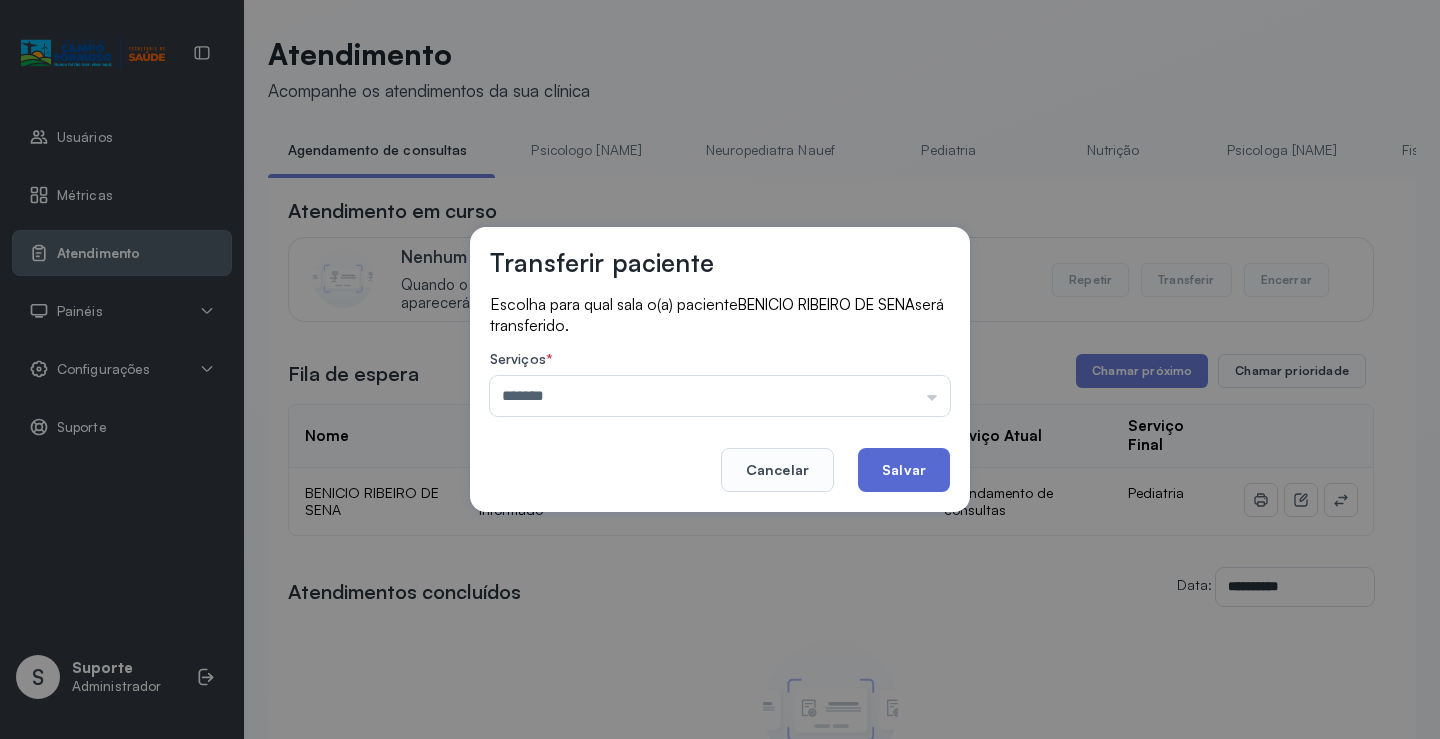 click on "Salvar" 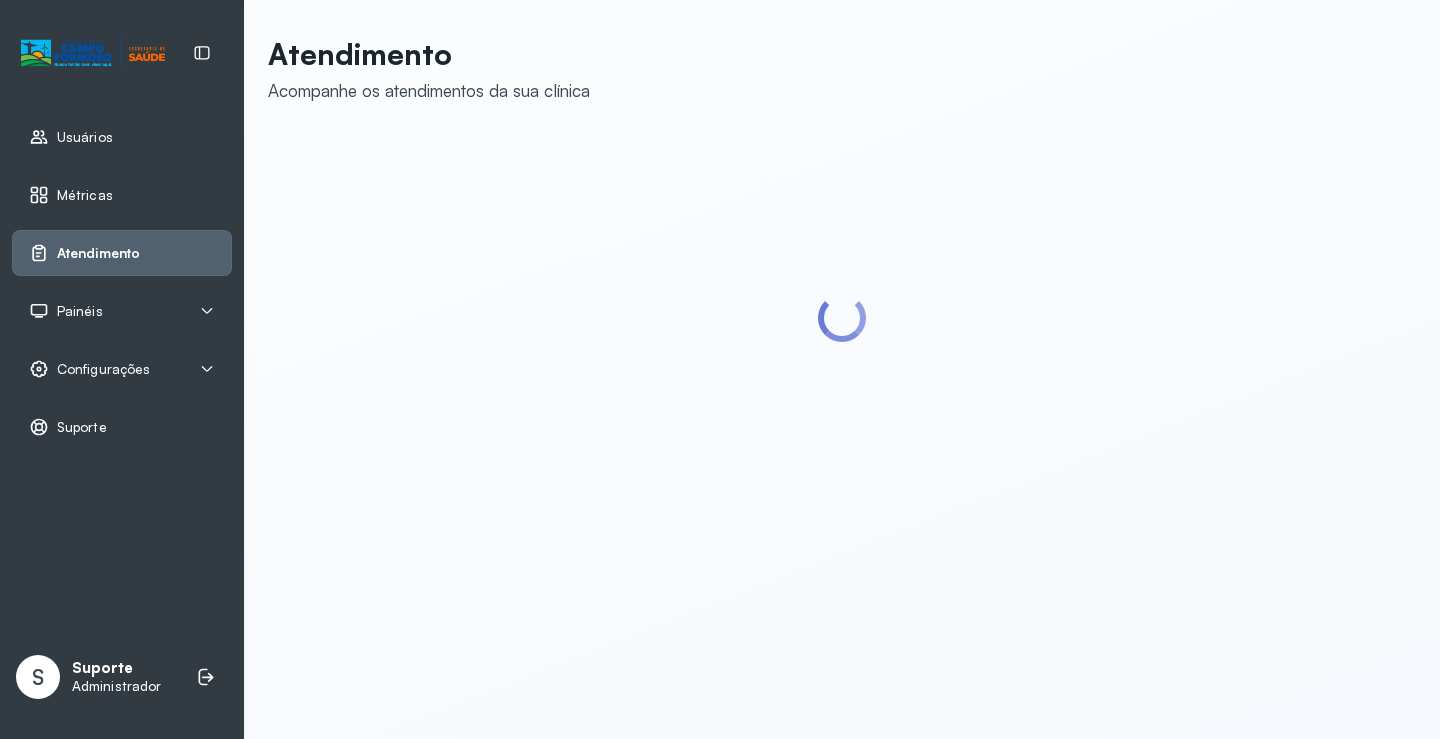scroll, scrollTop: 0, scrollLeft: 0, axis: both 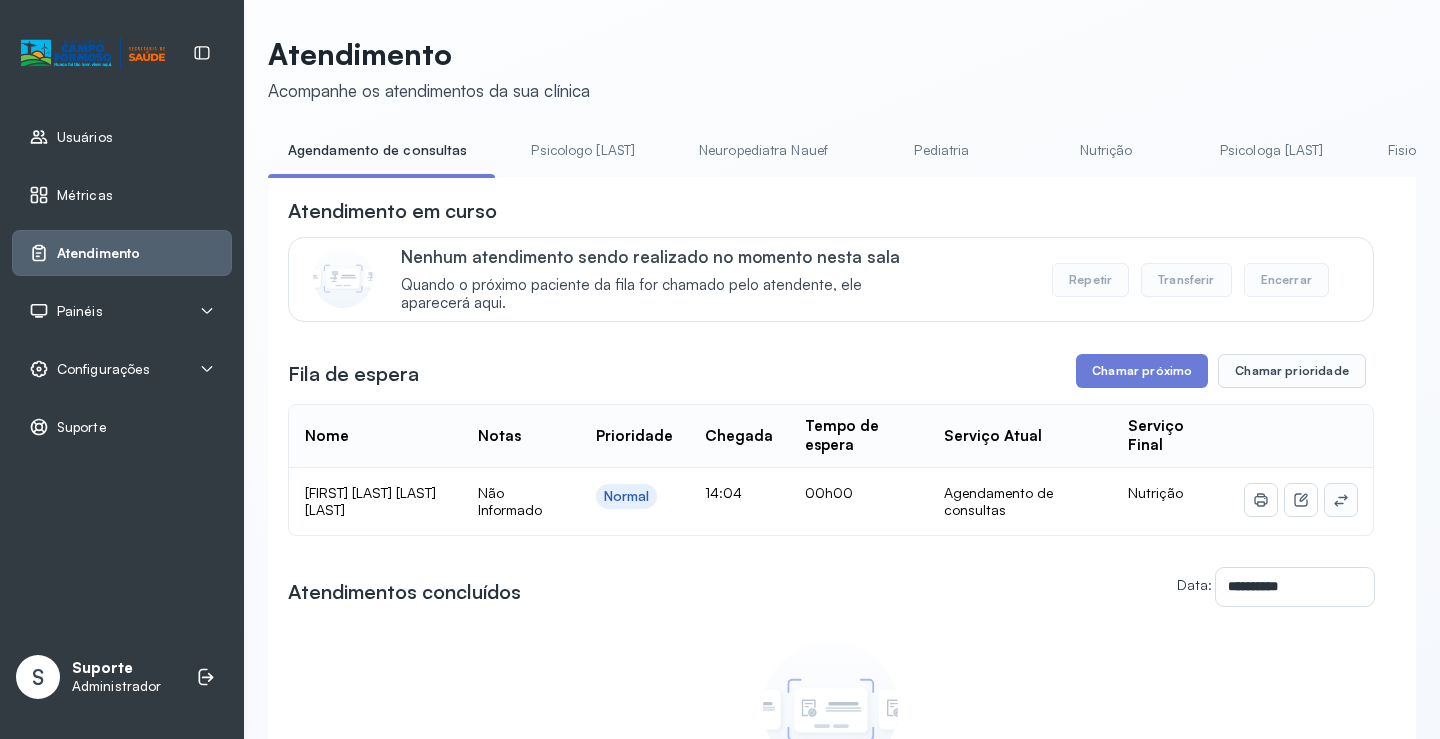 click 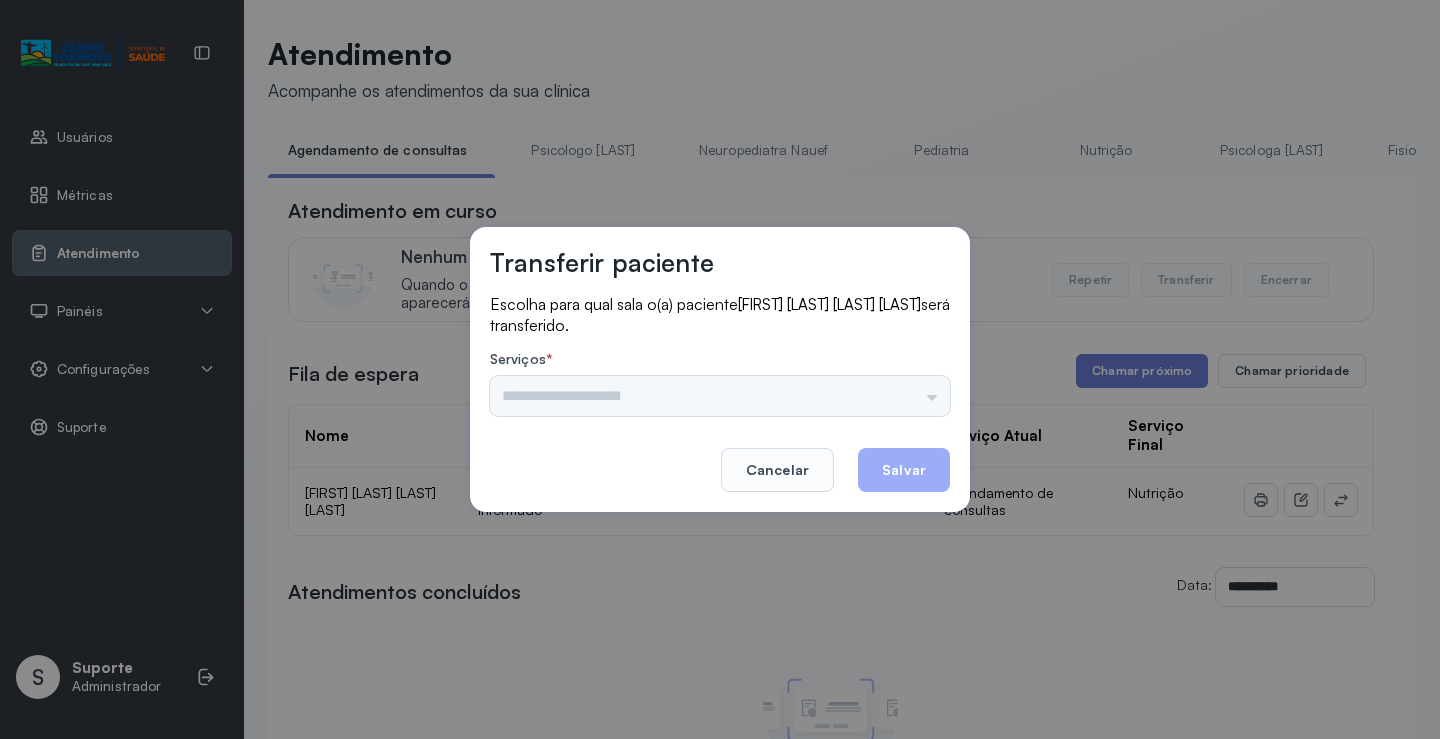 click on "Nenhuma opção encontrada" at bounding box center (720, 396) 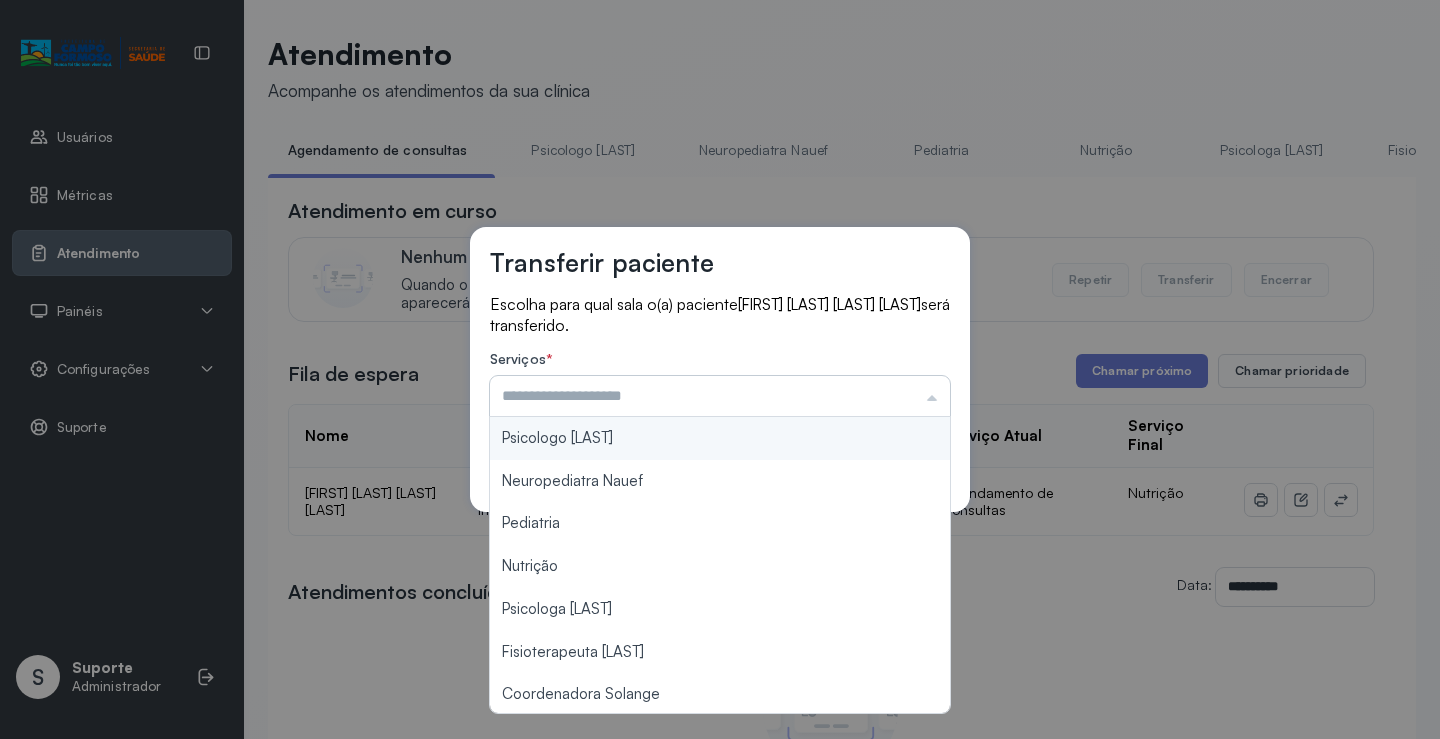 click at bounding box center [720, 396] 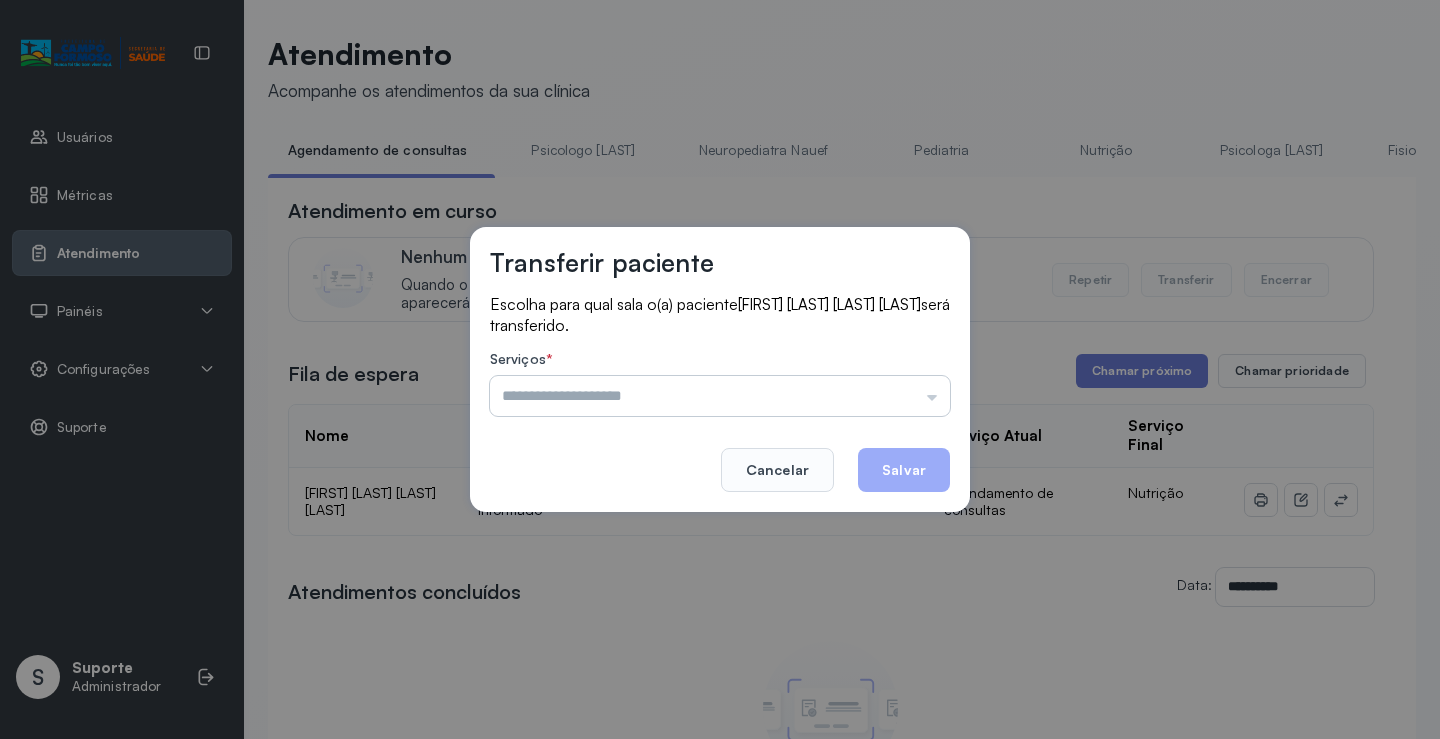 click at bounding box center [720, 396] 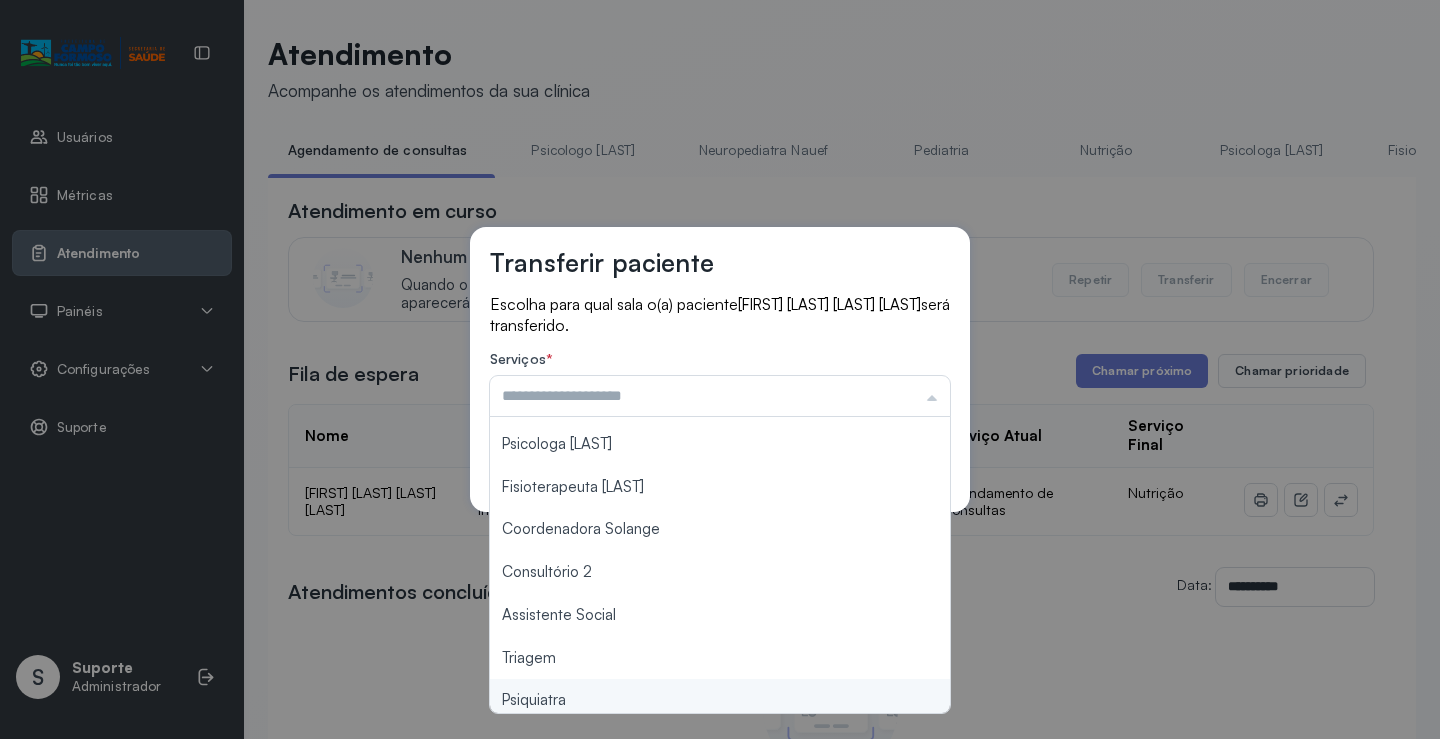 scroll, scrollTop: 303, scrollLeft: 0, axis: vertical 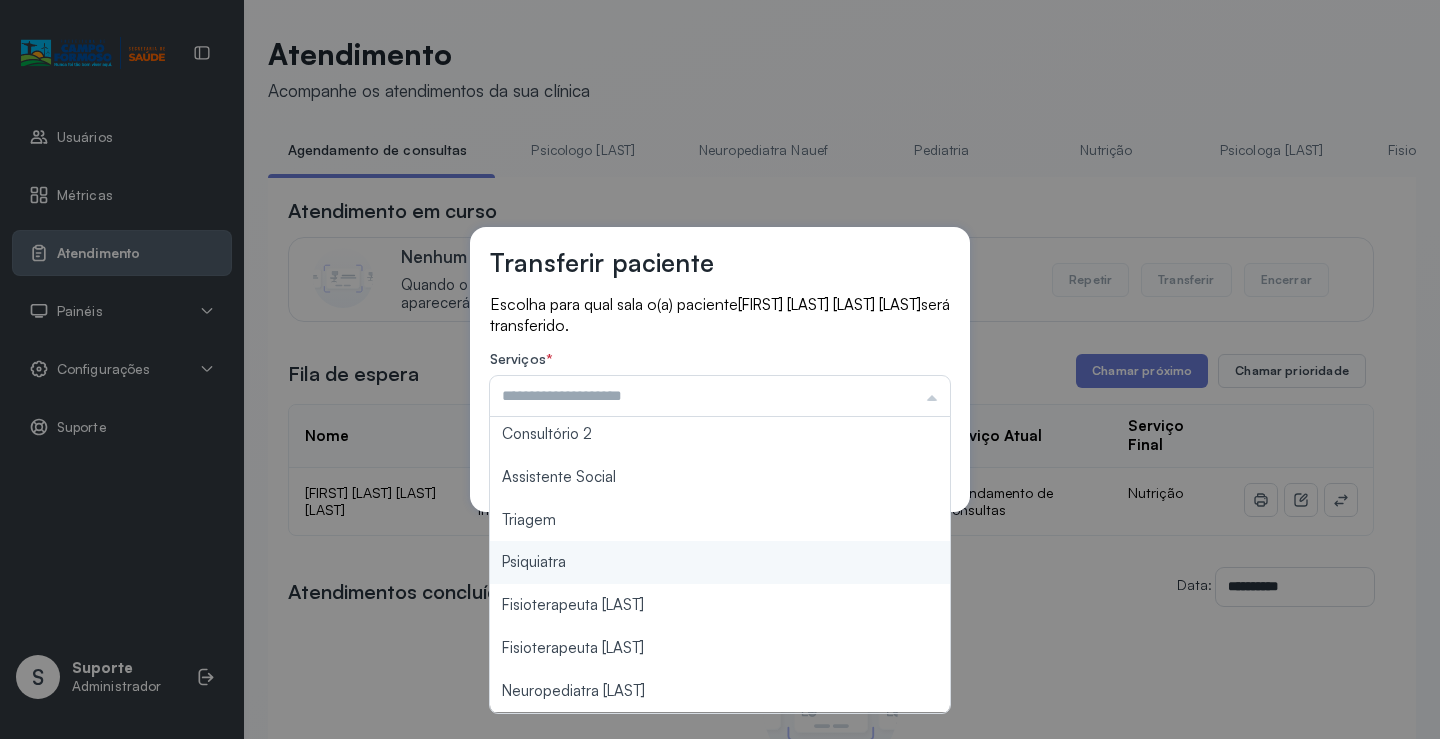 type on "*******" 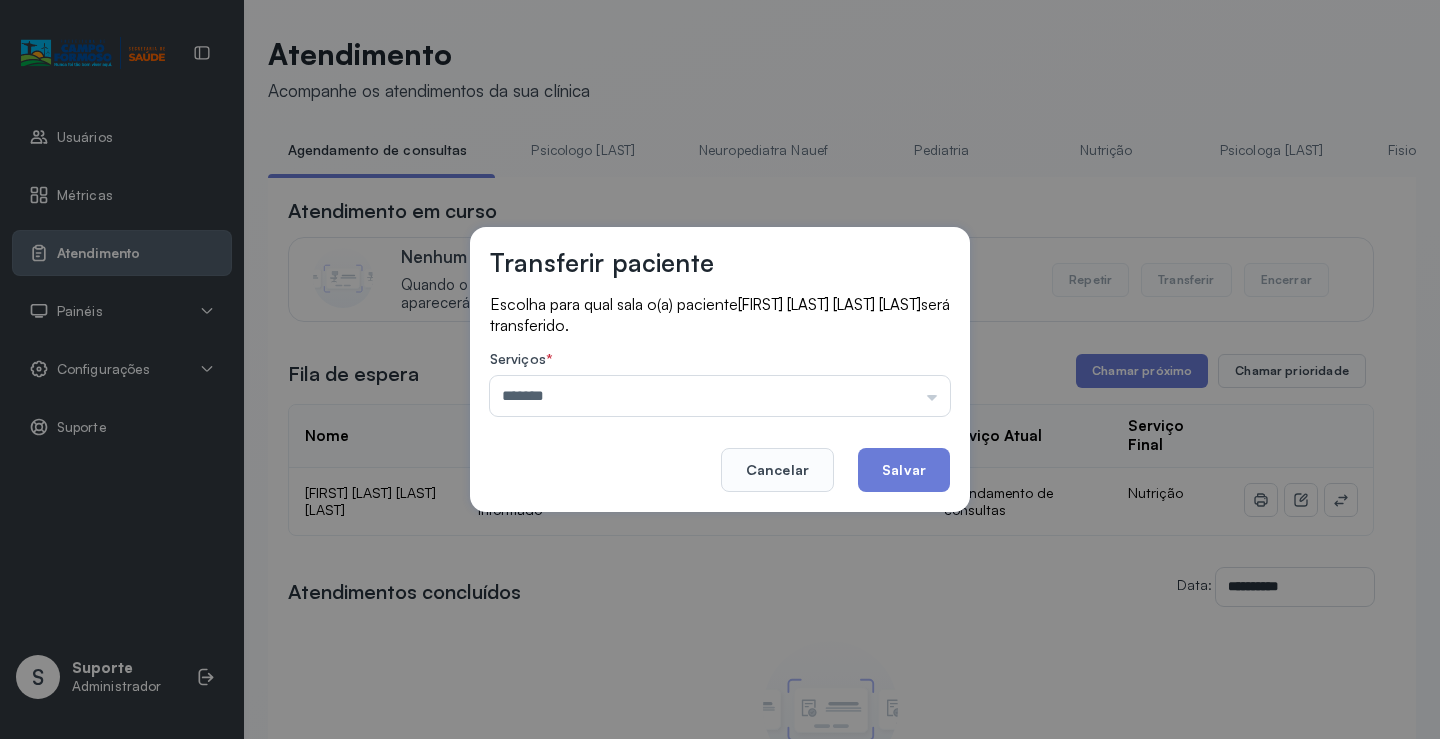 drag, startPoint x: 606, startPoint y: 526, endPoint x: 847, endPoint y: 472, distance: 246.97571 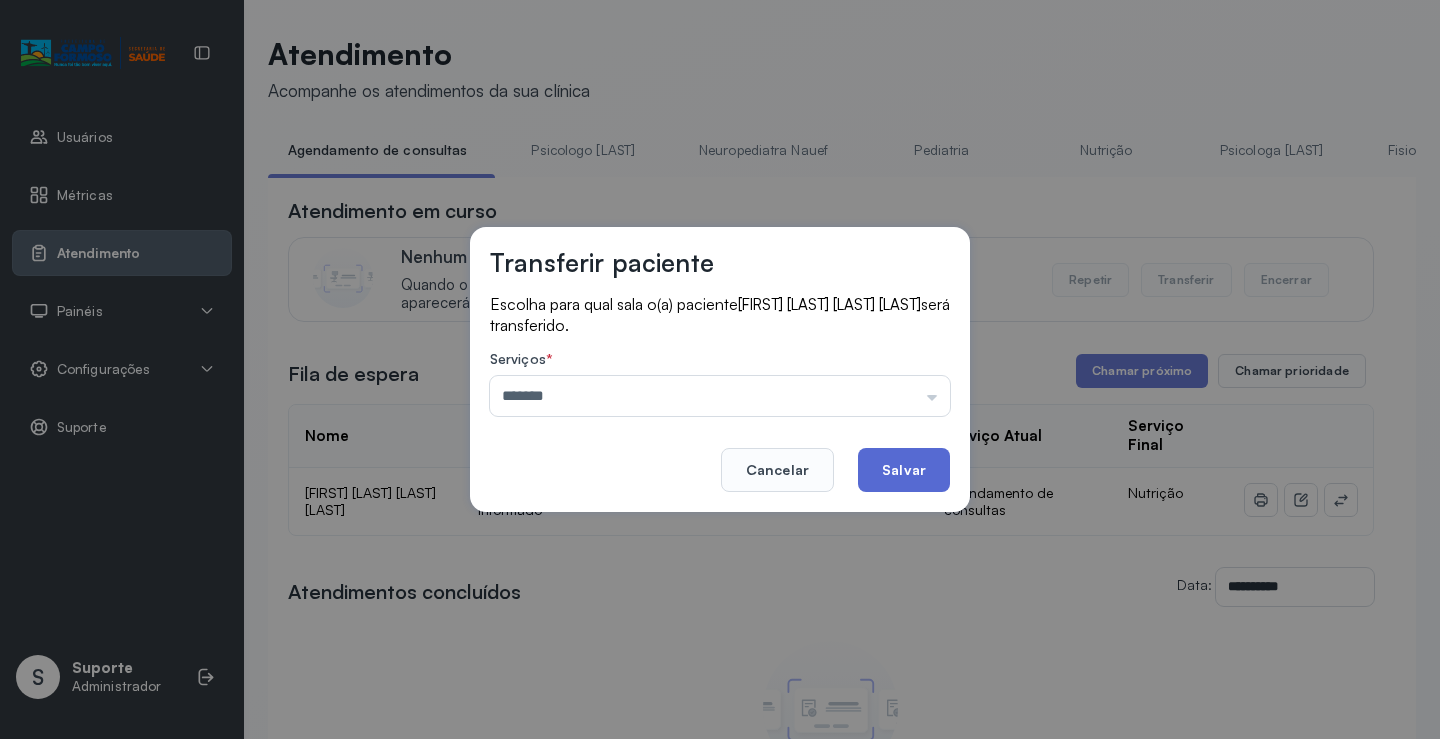 click on "Salvar" 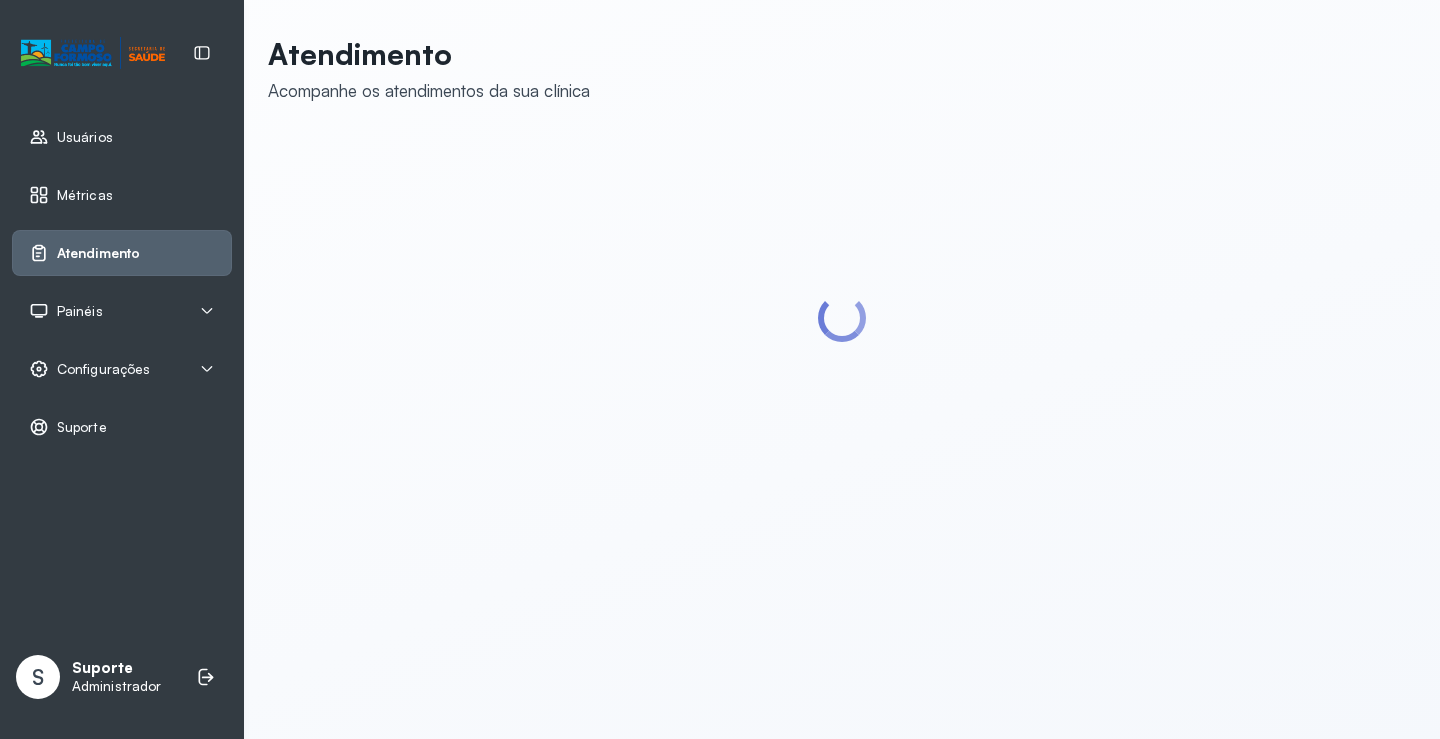scroll, scrollTop: 0, scrollLeft: 0, axis: both 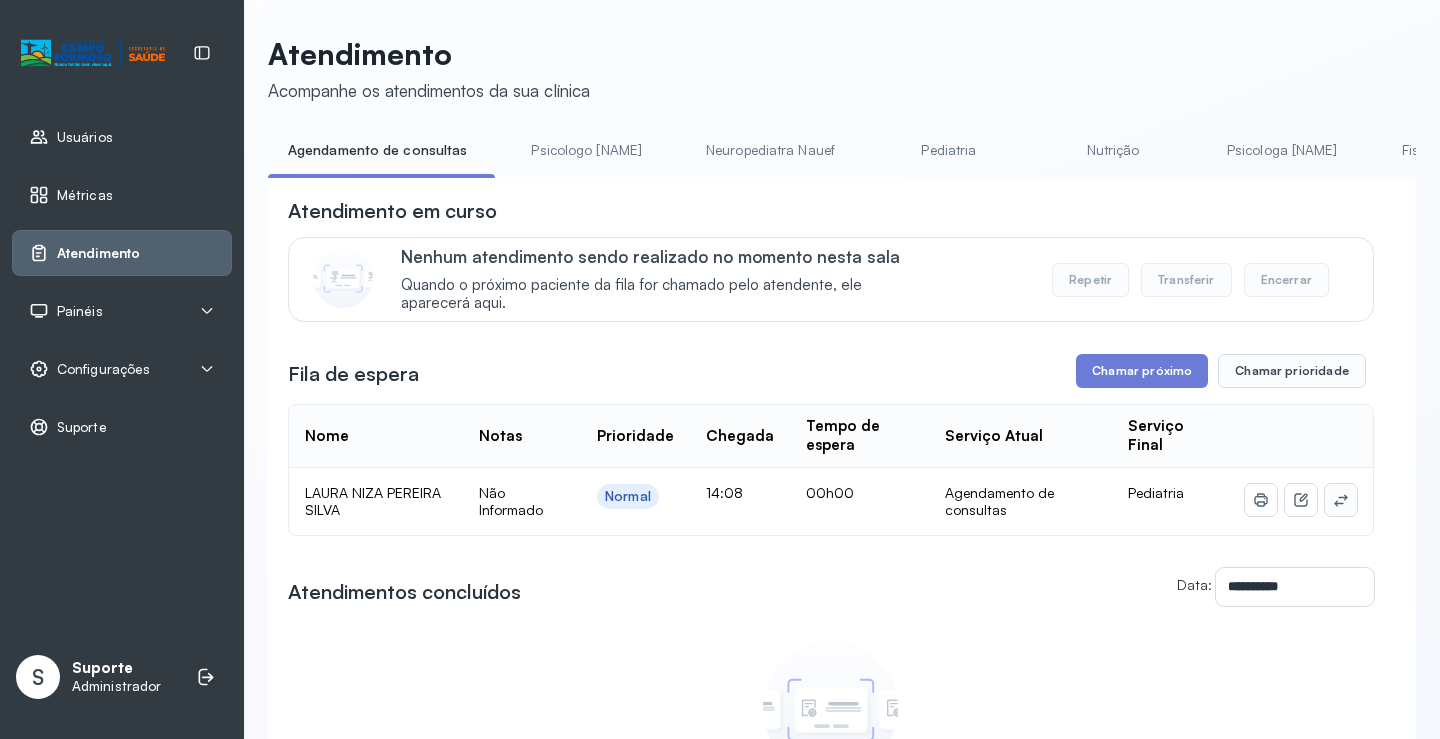 click 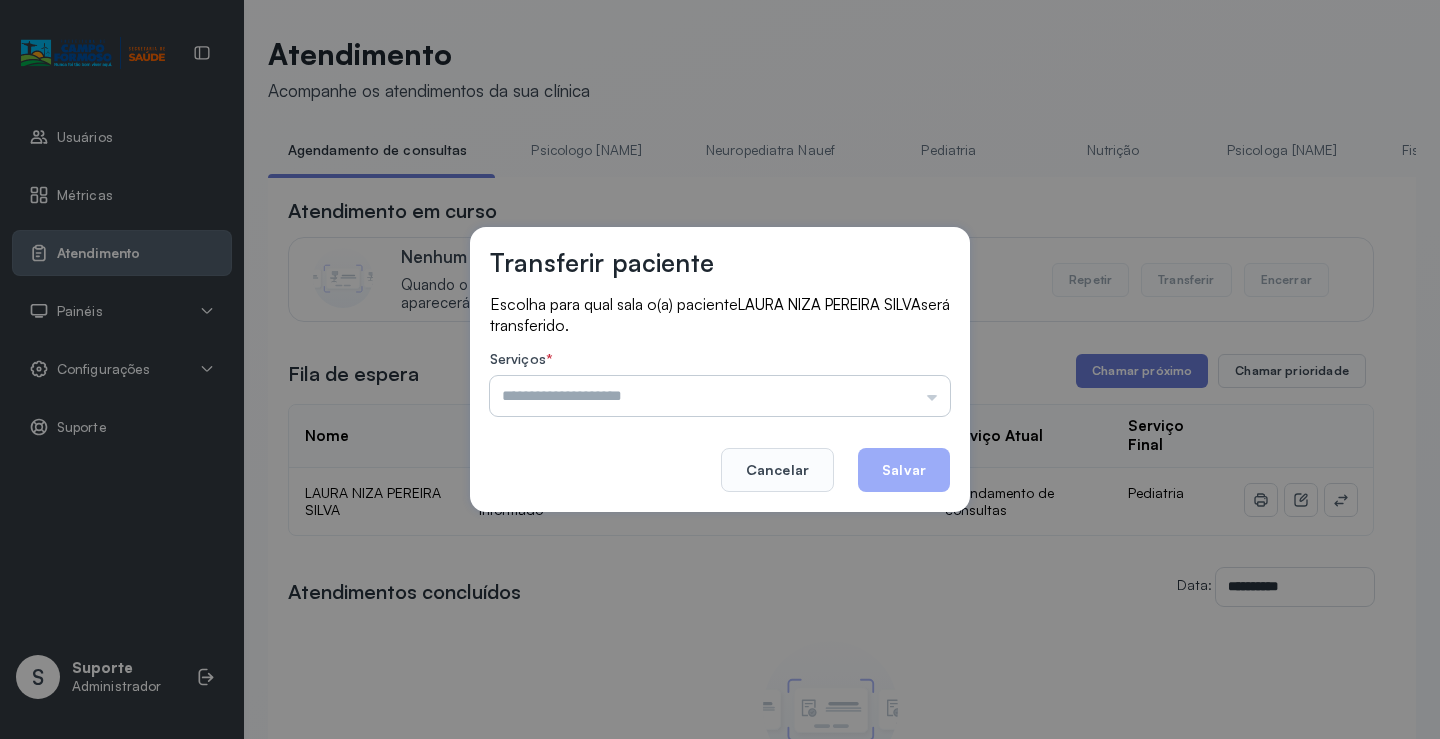 click at bounding box center (720, 396) 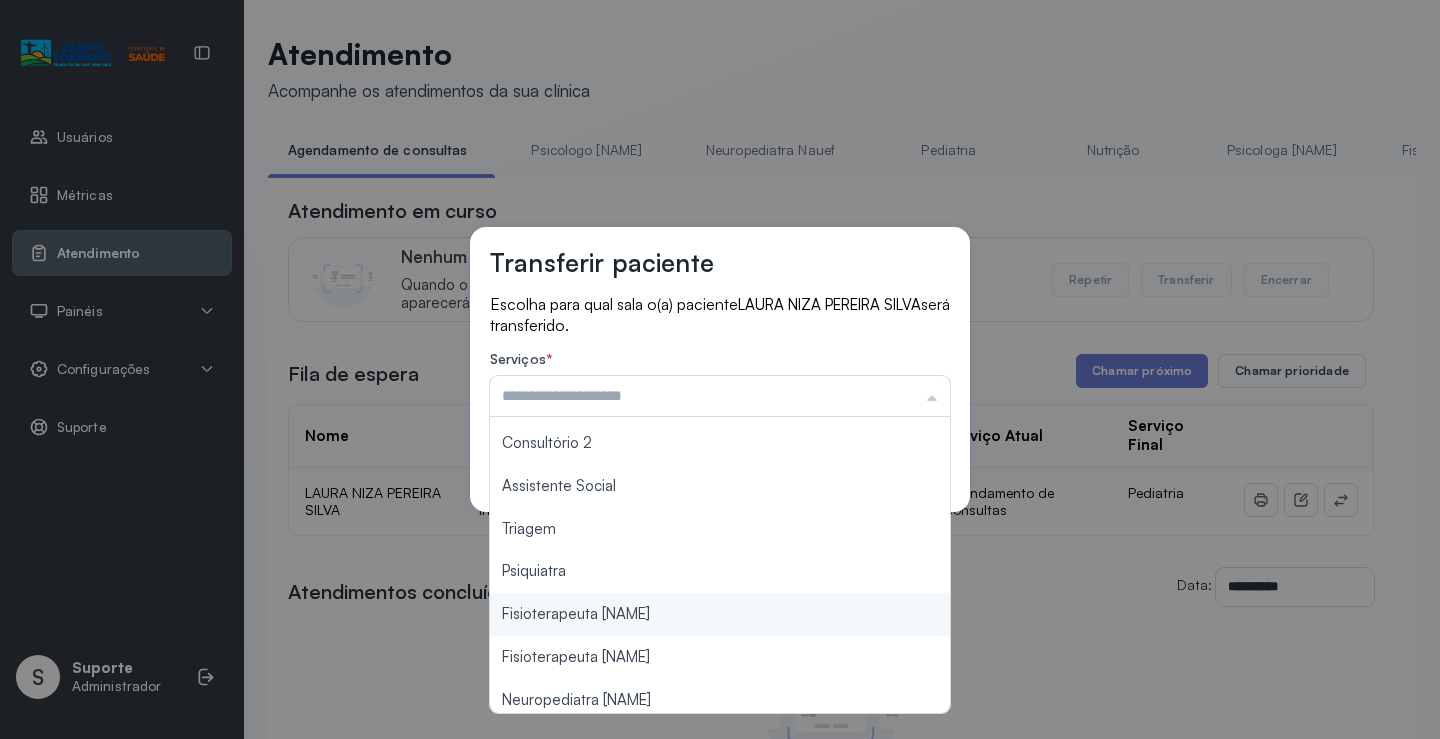 scroll, scrollTop: 302, scrollLeft: 0, axis: vertical 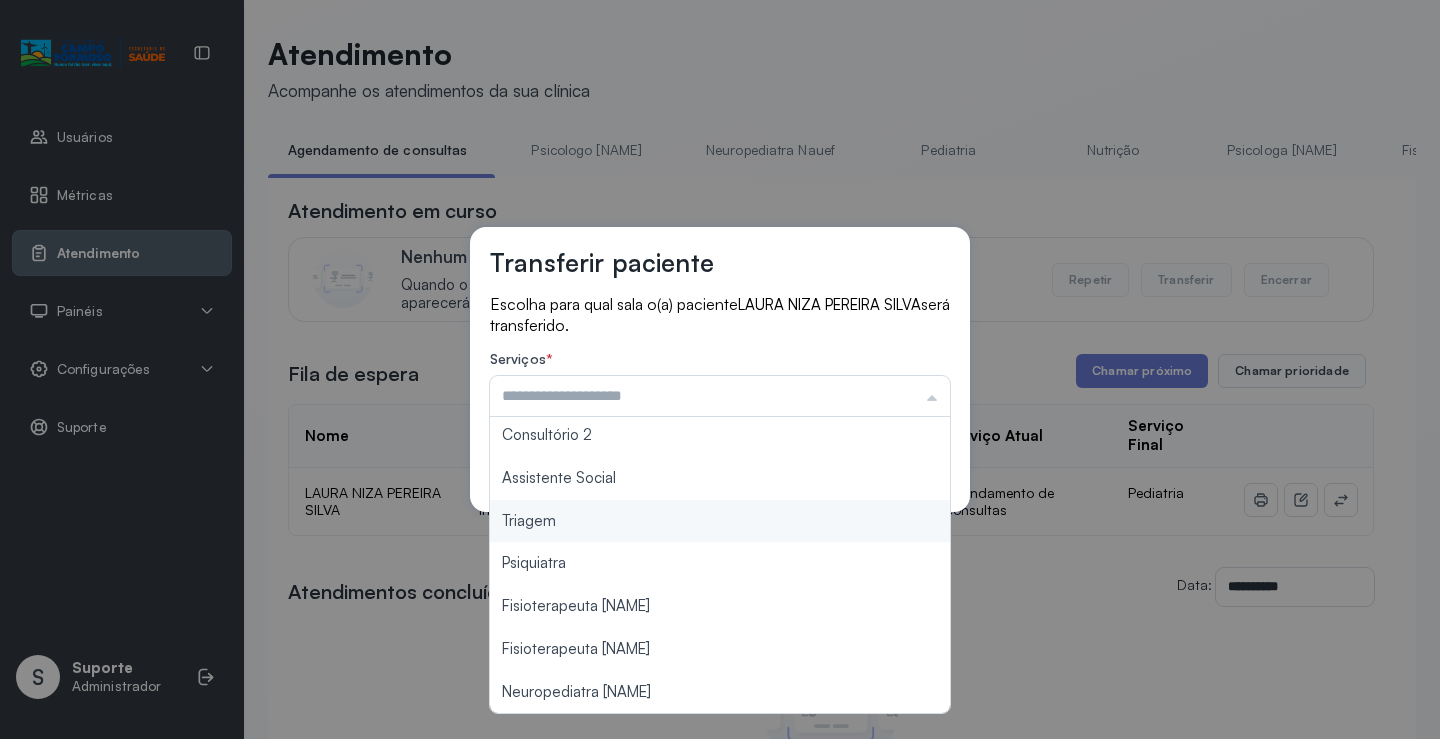 type on "*******" 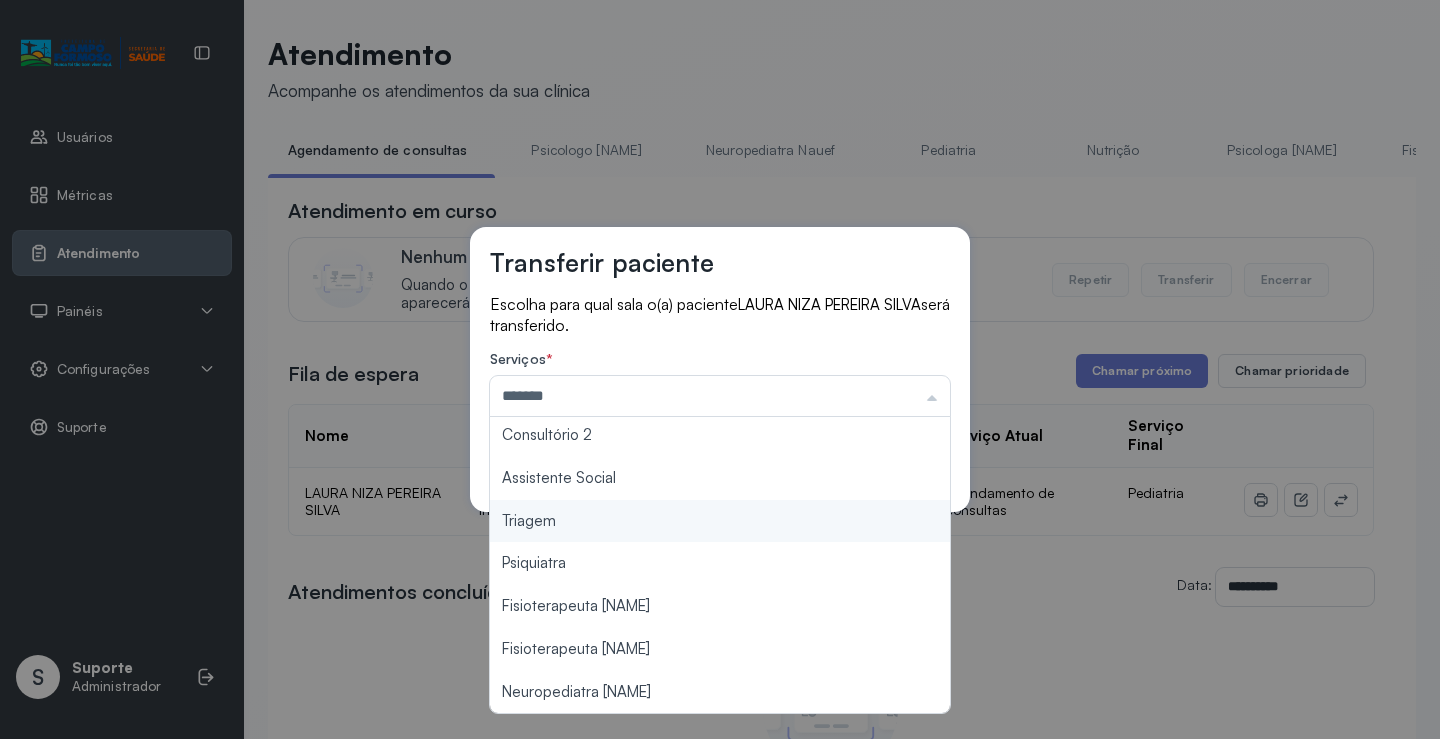 click on "Transferir paciente Escolha para qual sala o(a) paciente  LAURA NIZA PEREIRA SILVA  será transferido.  Serviços  *  ******* Psicologo Pedro Neuropediatra Nauef Pediatria Nutrição Psicologa Alana Fisioterapeuta Janusia Coordenadora Solange Consultório 2 Assistente Social Triagem Psiquiatra Fisioterapeuta Francyne Fisioterapeuta Morgana Neuropediatra João Cancelar Salvar" at bounding box center (720, 369) 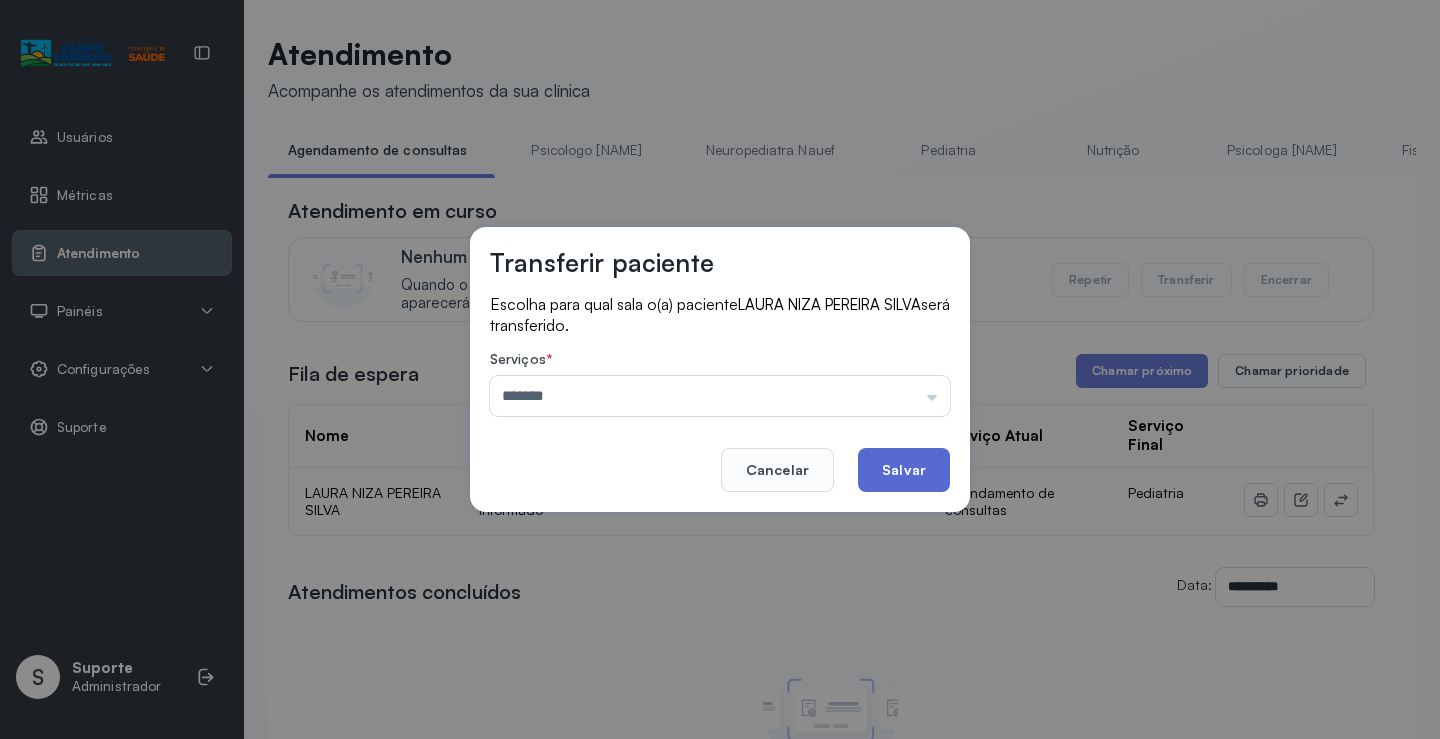 click on "Salvar" 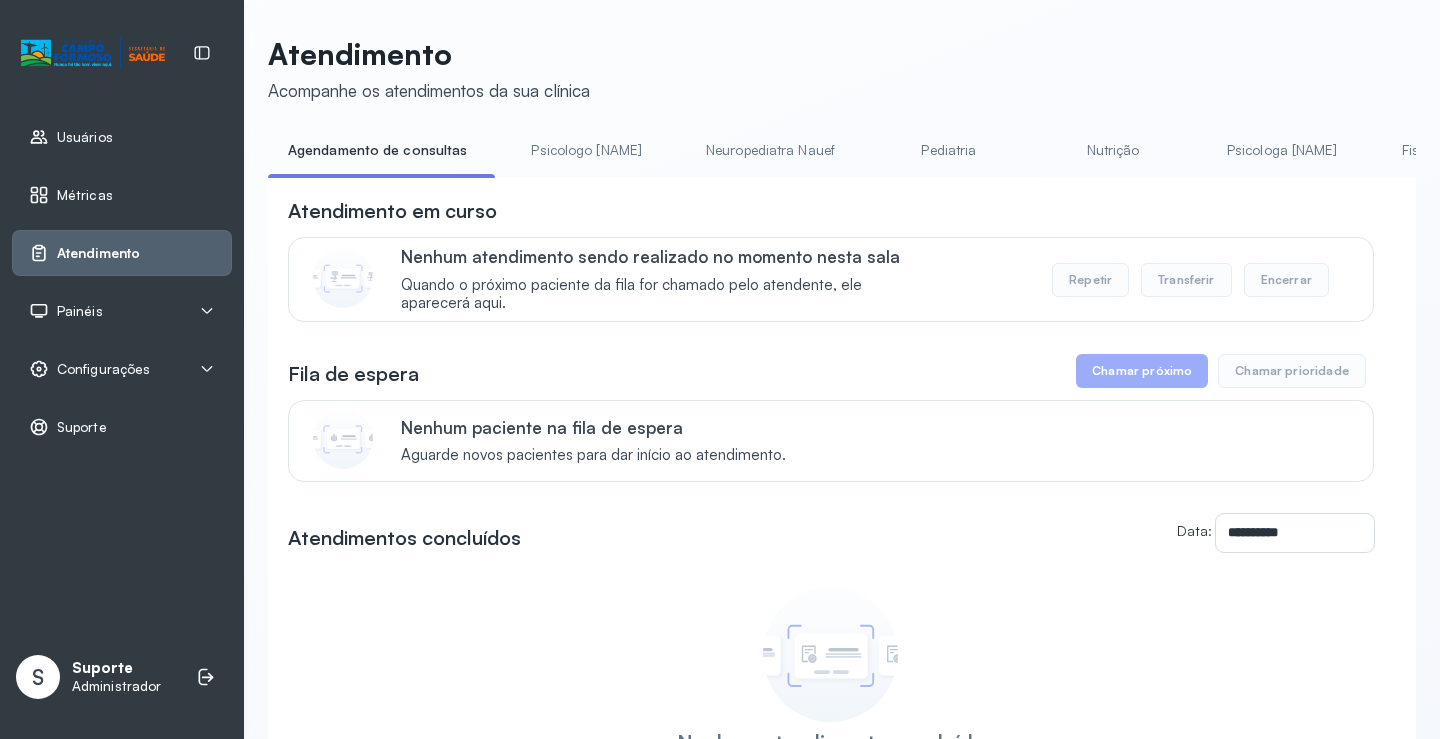 click on "Nutrição" at bounding box center [1113, 150] 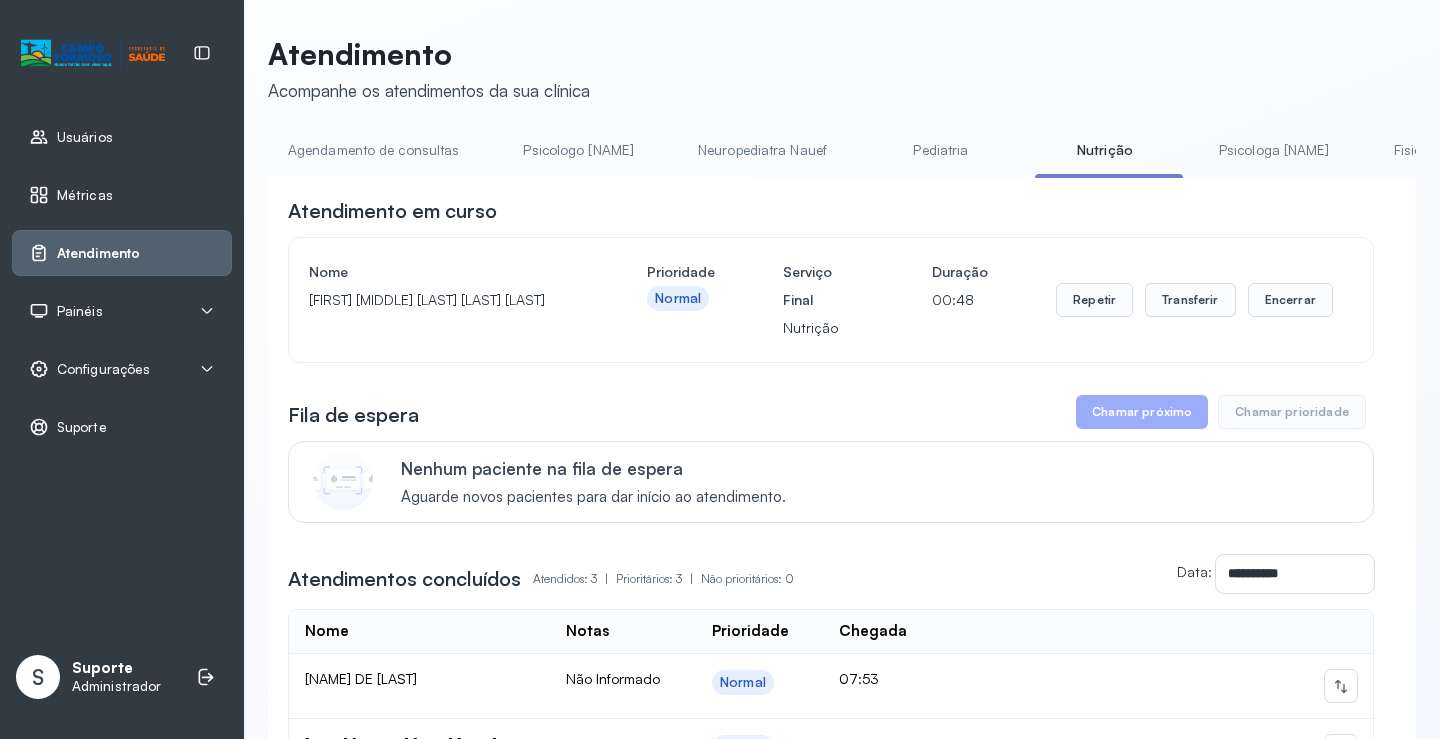 click on "Agendamento de consultas" at bounding box center [373, 150] 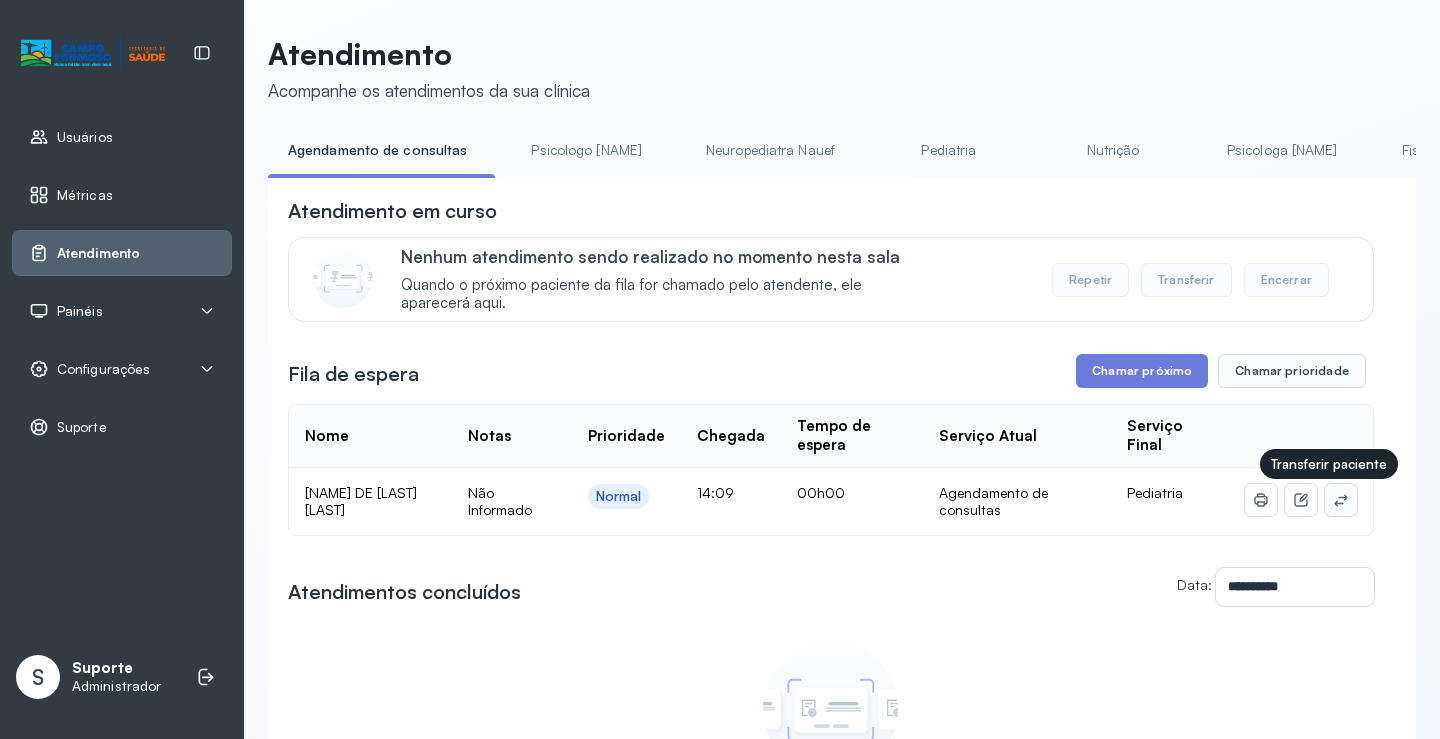 click 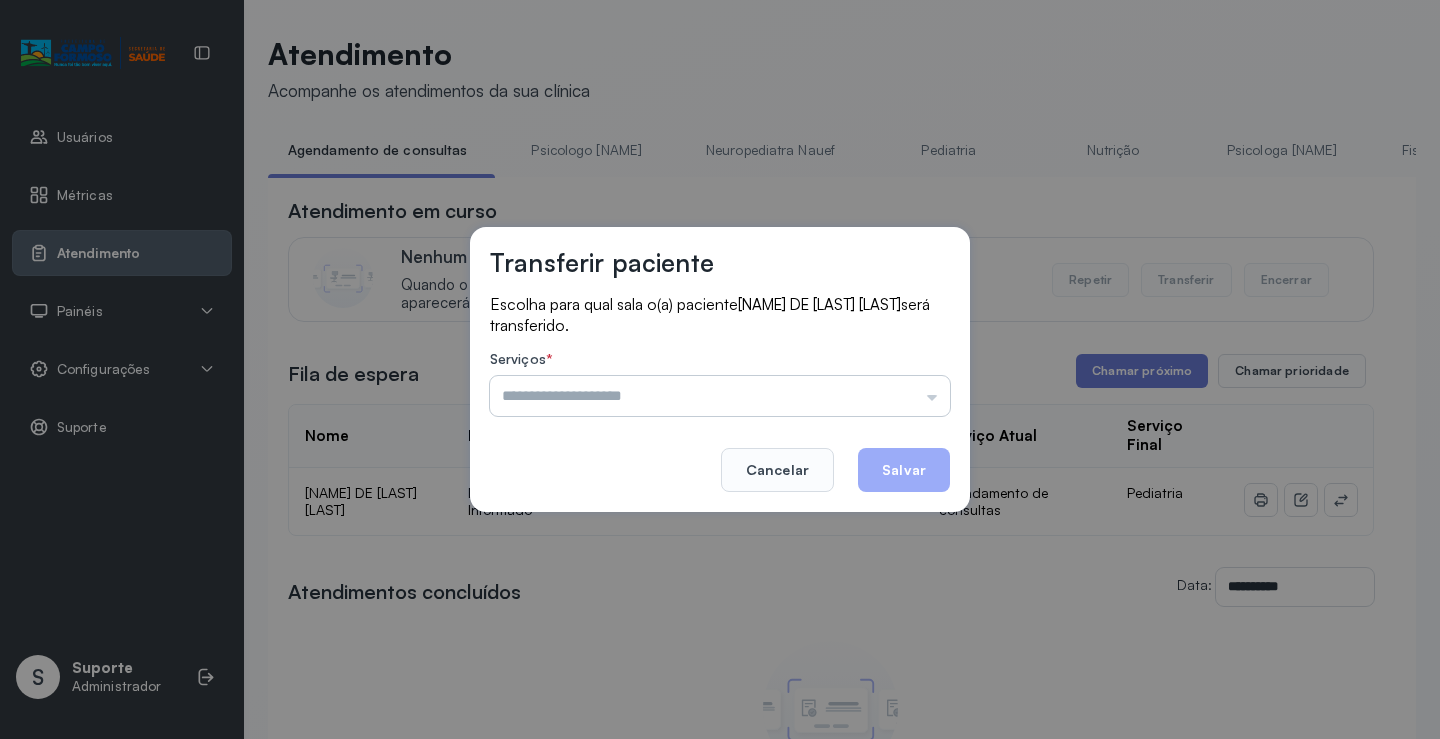 click at bounding box center [720, 396] 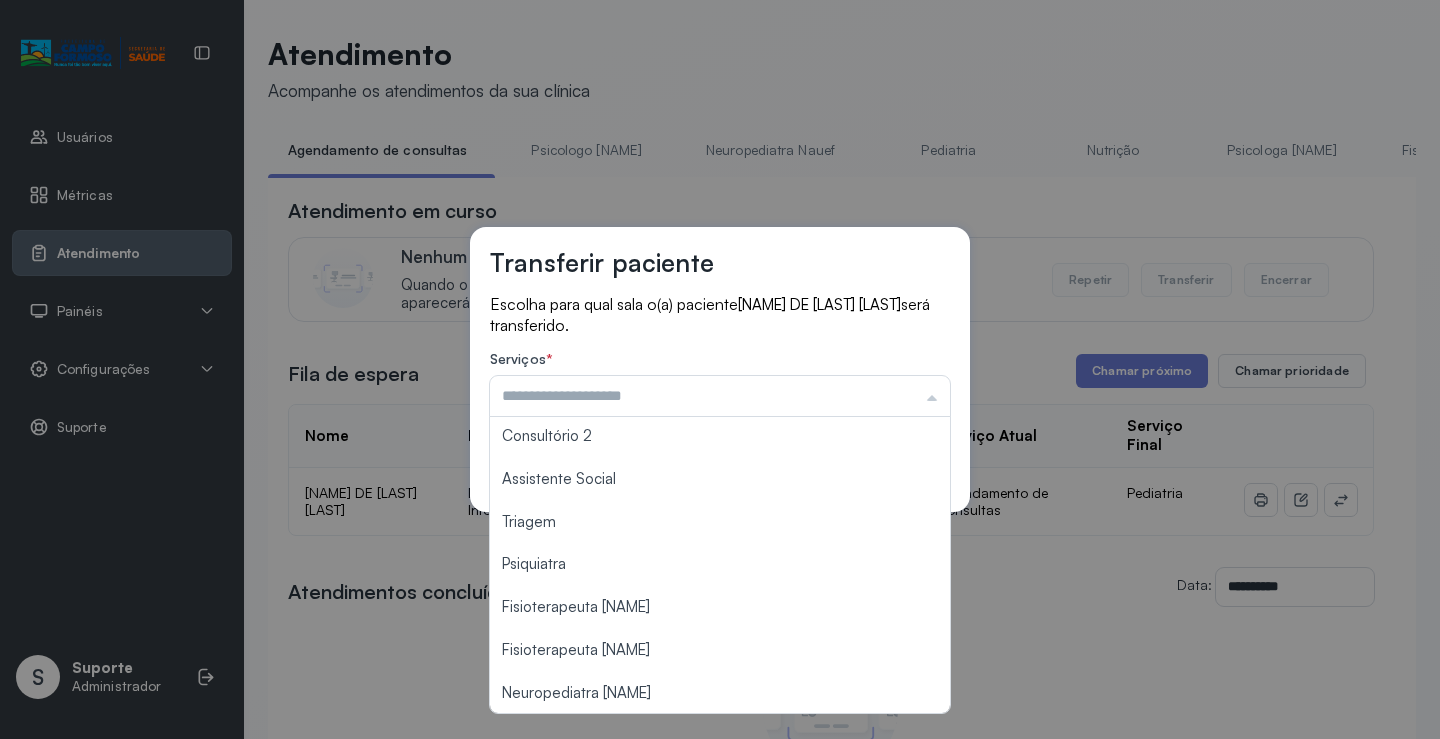 scroll, scrollTop: 303, scrollLeft: 0, axis: vertical 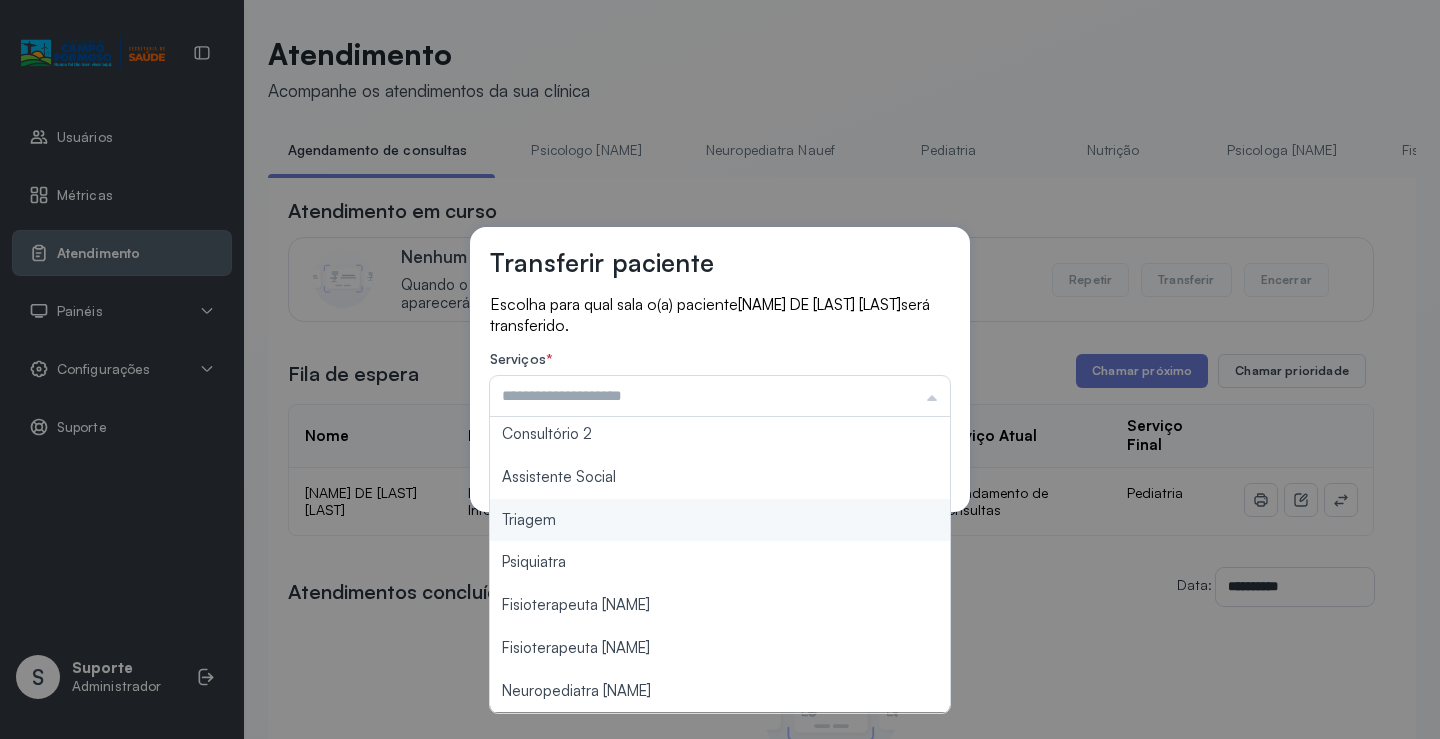 type on "*******" 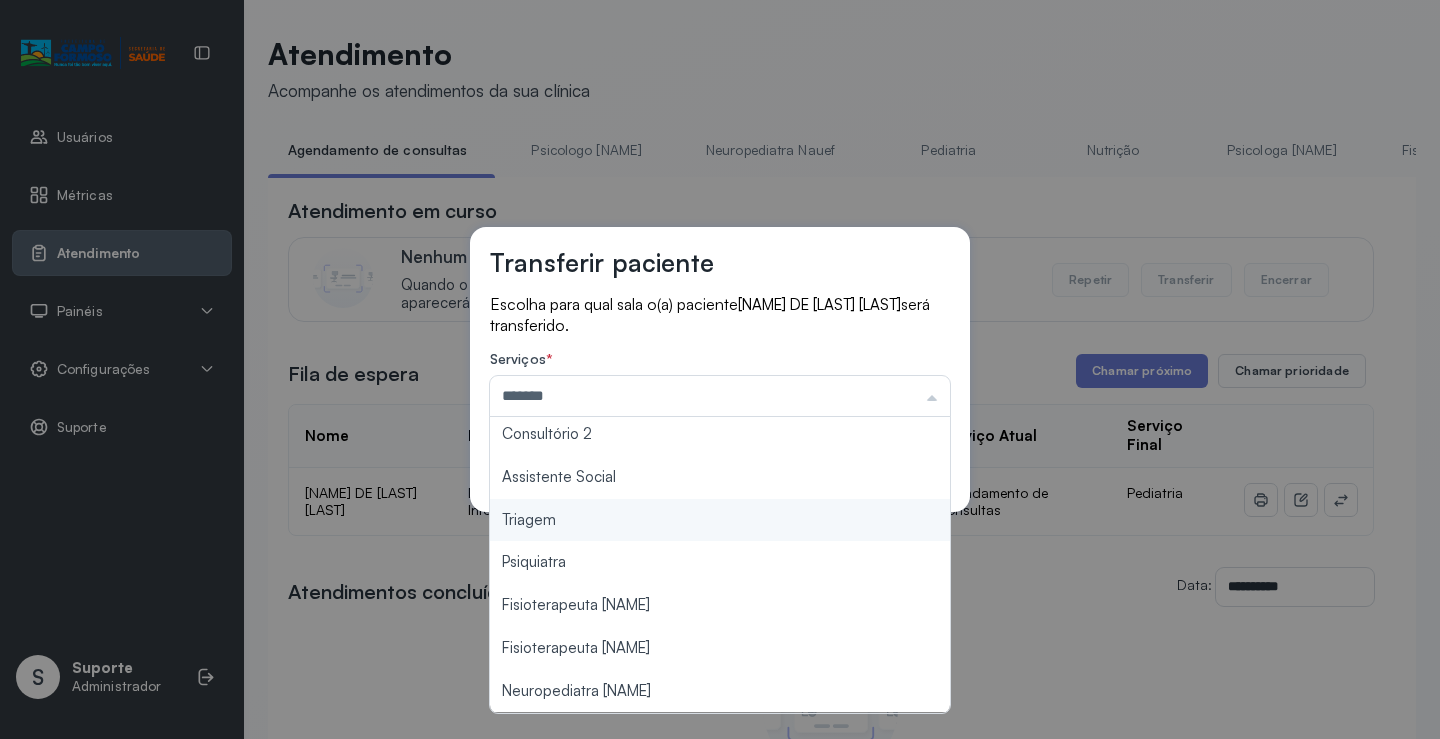 click on "Transferir paciente Escolha para qual sala o(a) paciente  SARA DANTAS DE CARVALHO VIEIRA  será transferido.  Serviços  *  ******* Psicologo Pedro Neuropediatra Nauef Pediatria Nutrição Psicologa Alana Fisioterapeuta Janusia Coordenadora Solange Consultório 2 Assistente Social Triagem Psiquiatra Fisioterapeuta Francyne Fisioterapeuta Morgana Neuropediatra João Cancelar Salvar" at bounding box center (720, 369) 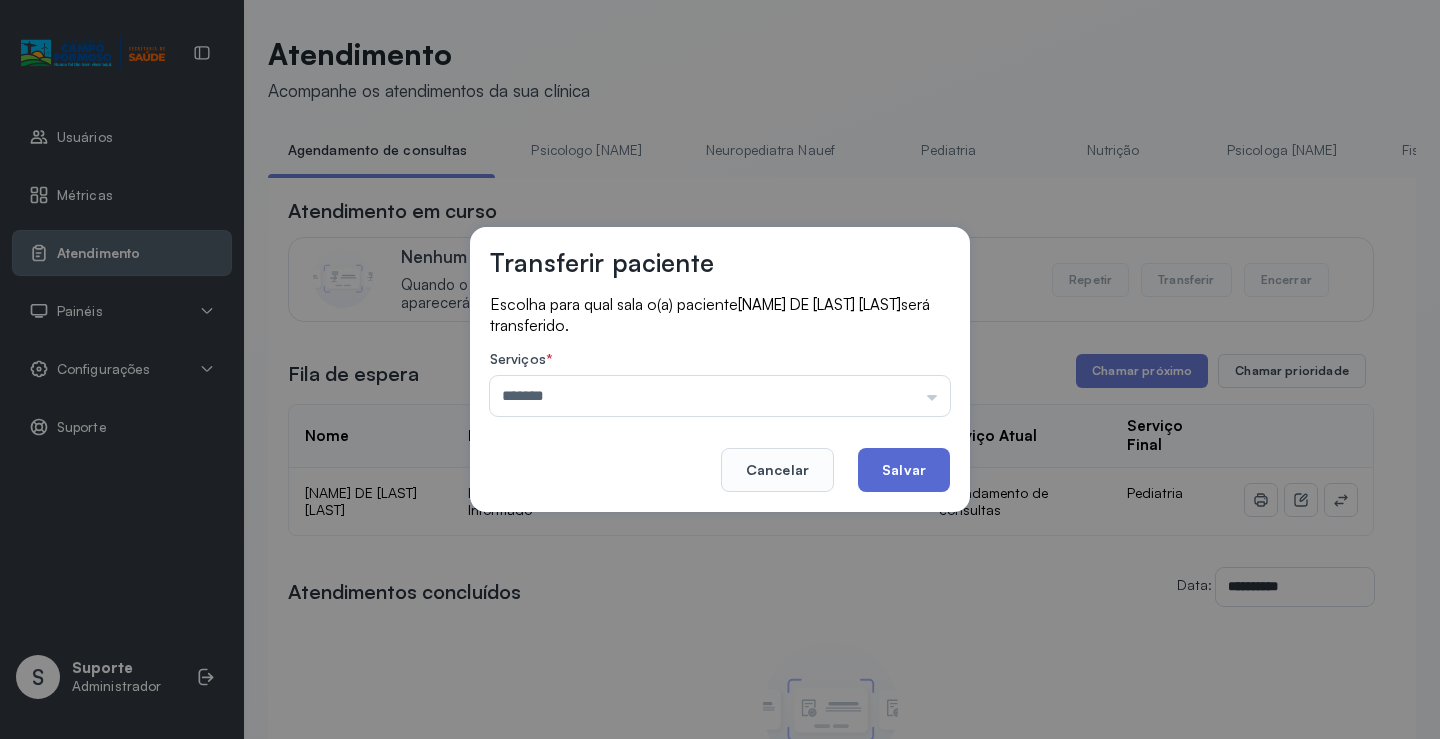 click on "Salvar" 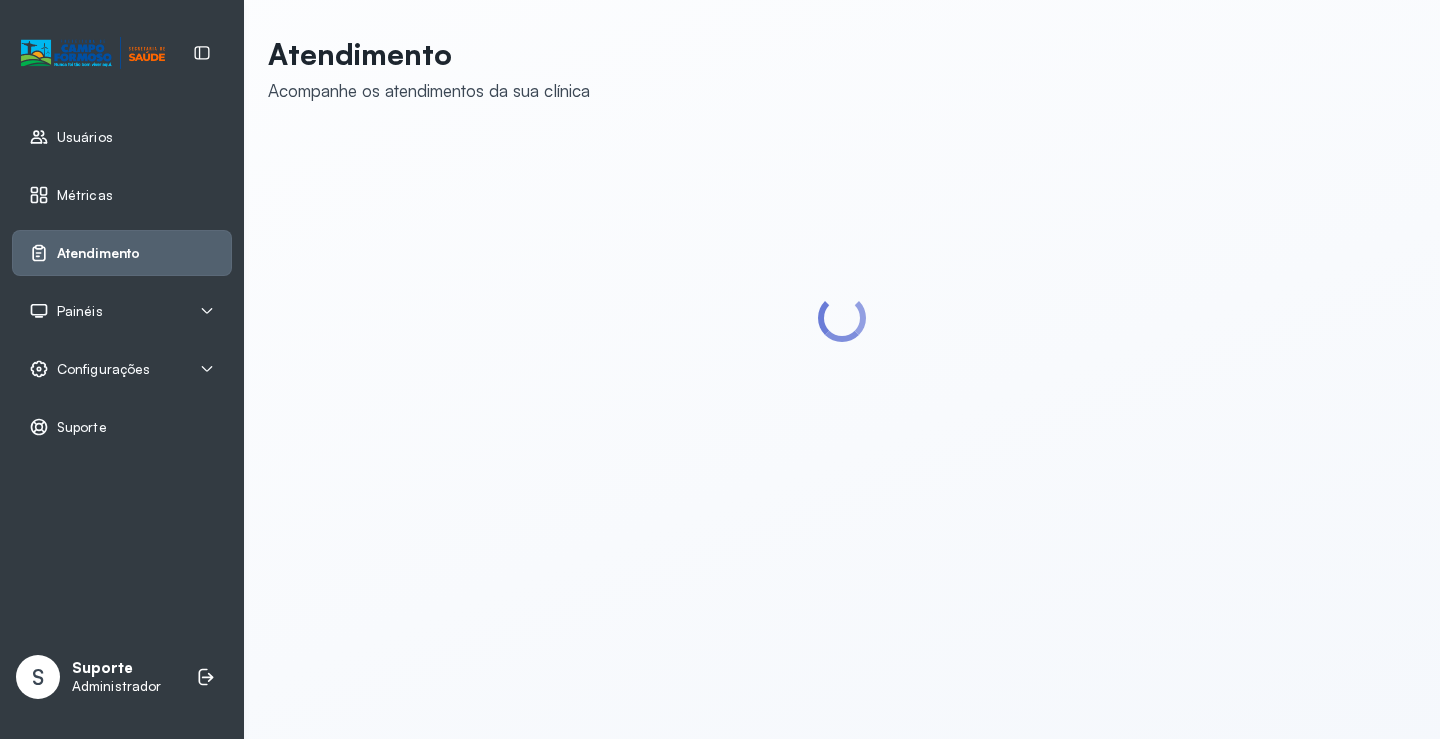 scroll, scrollTop: 0, scrollLeft: 0, axis: both 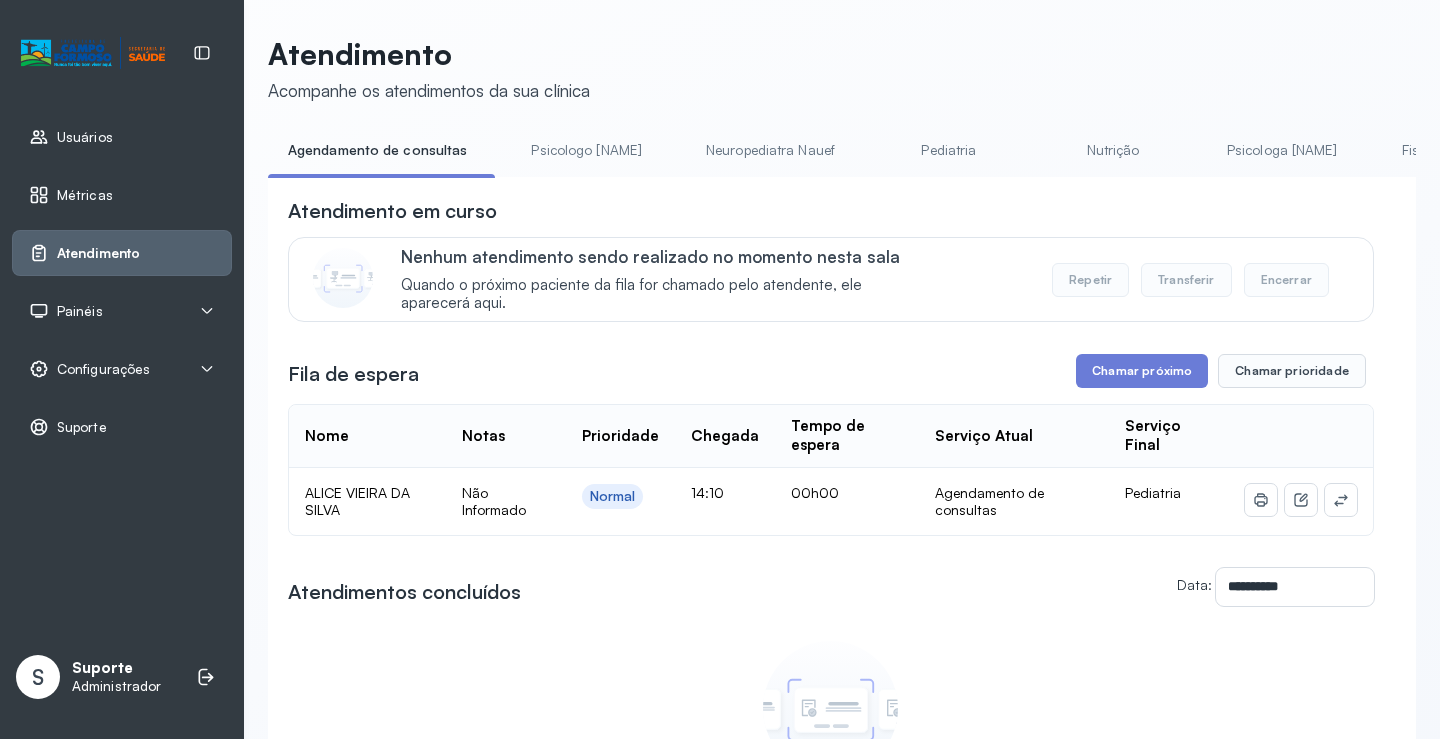 click 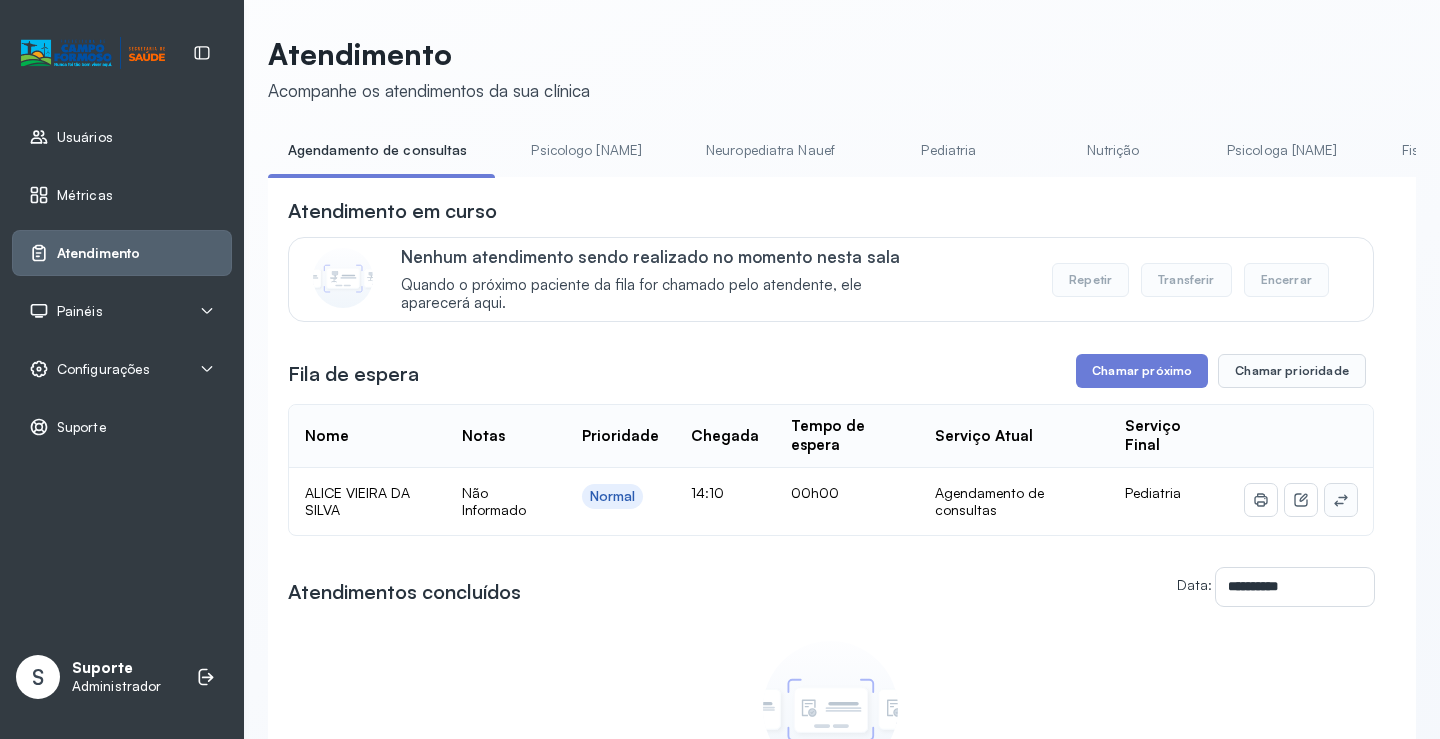 click 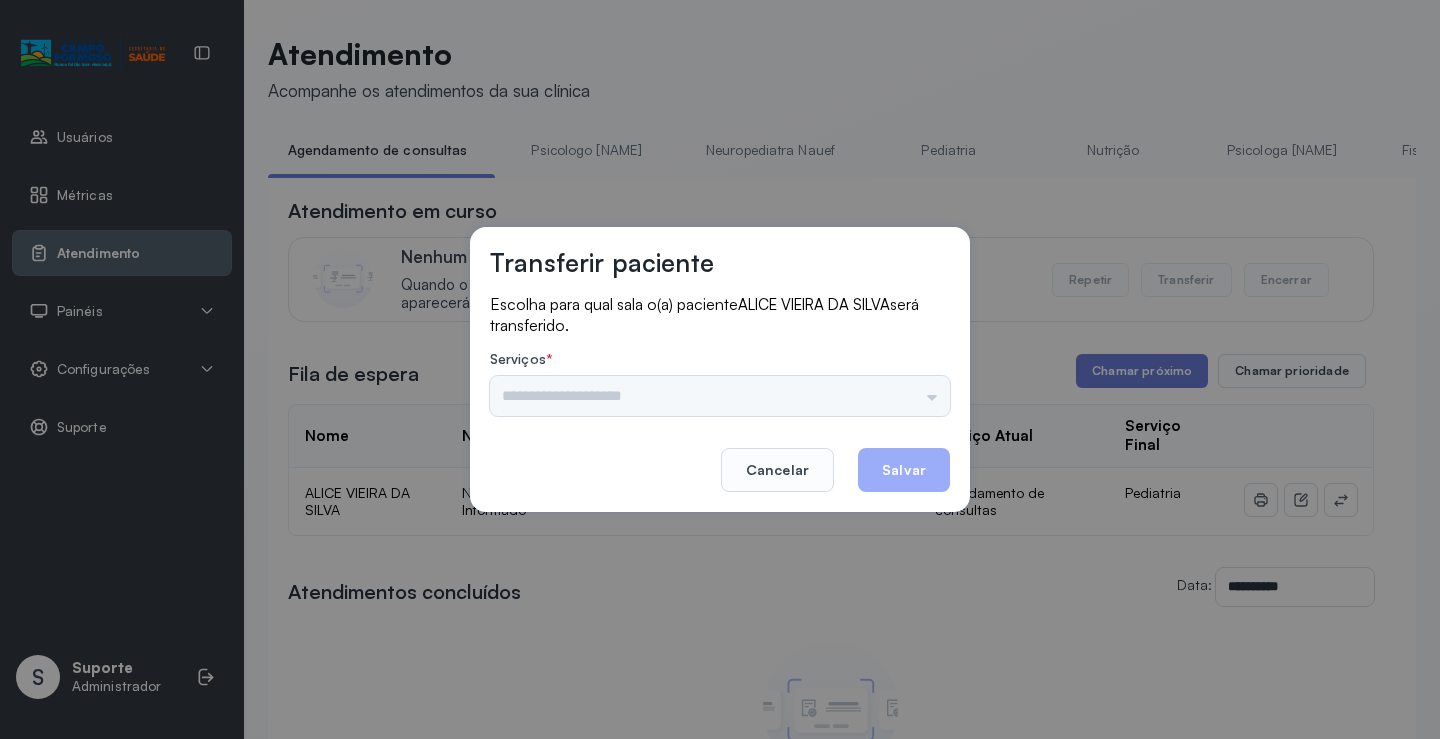 drag, startPoint x: 865, startPoint y: 382, endPoint x: 906, endPoint y: 389, distance: 41.59327 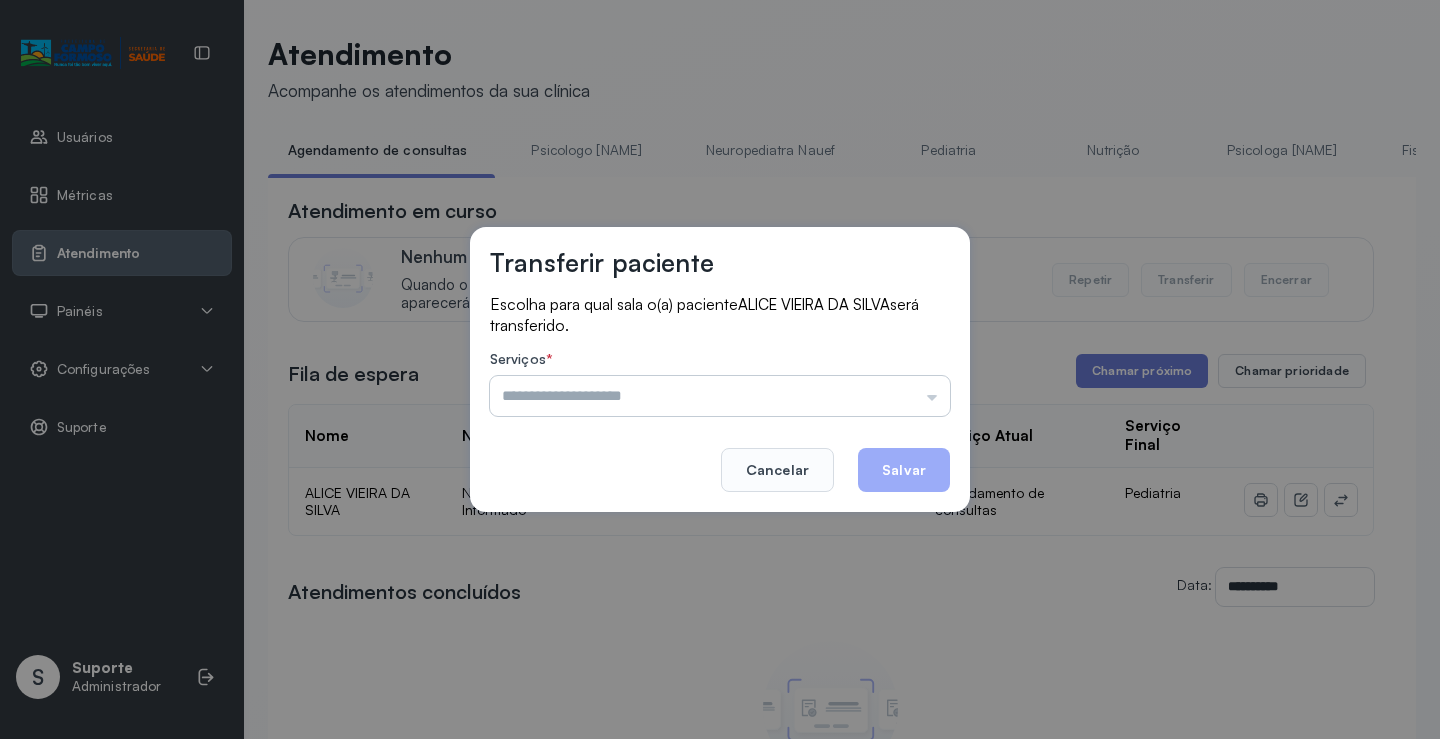 click at bounding box center [720, 396] 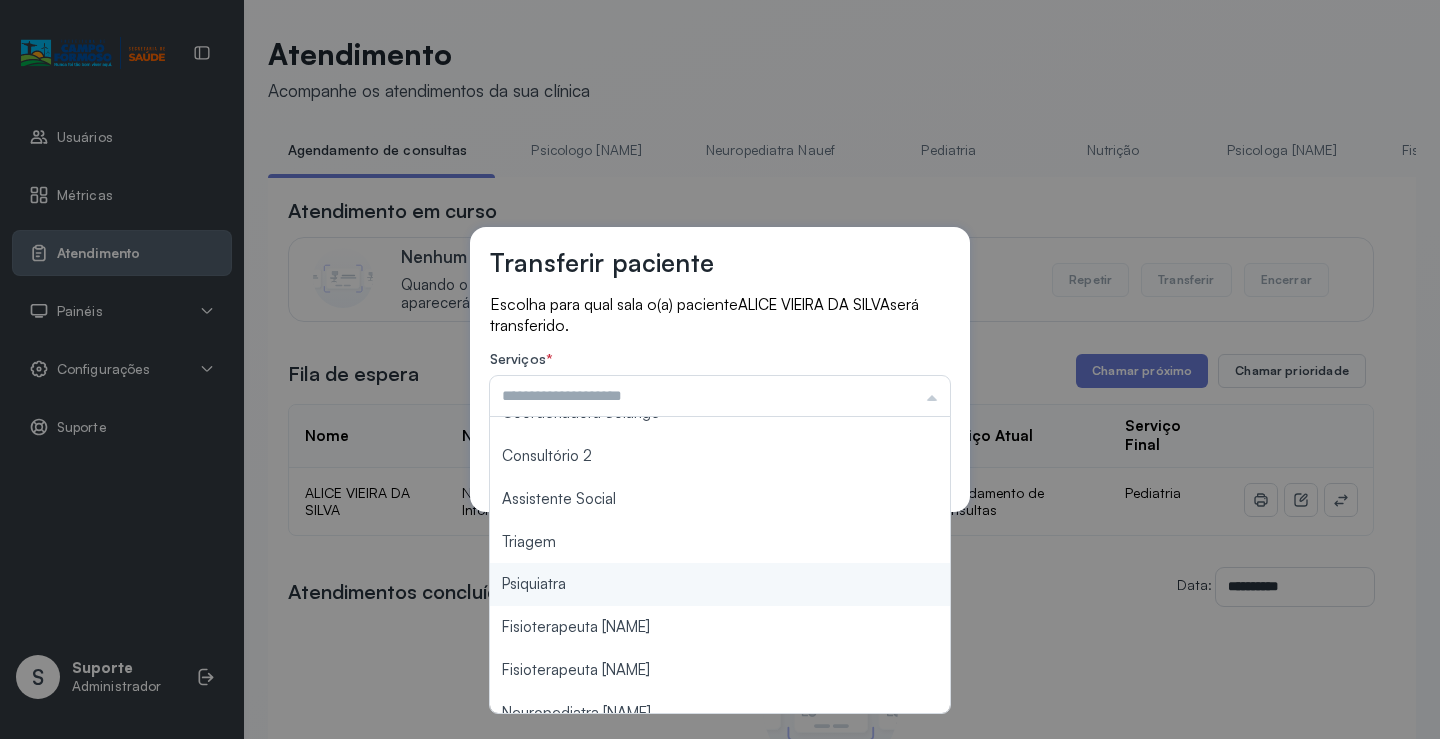 scroll, scrollTop: 302, scrollLeft: 0, axis: vertical 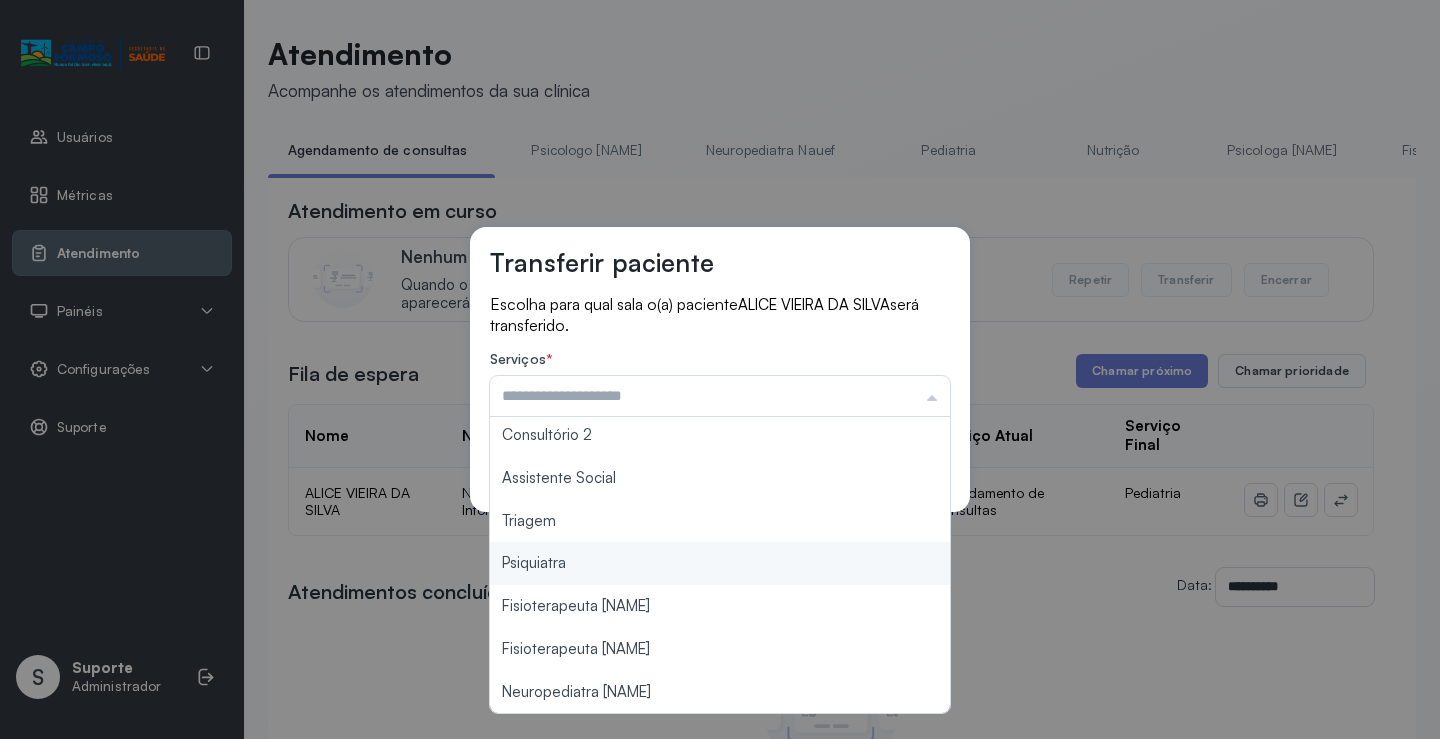 type on "*******" 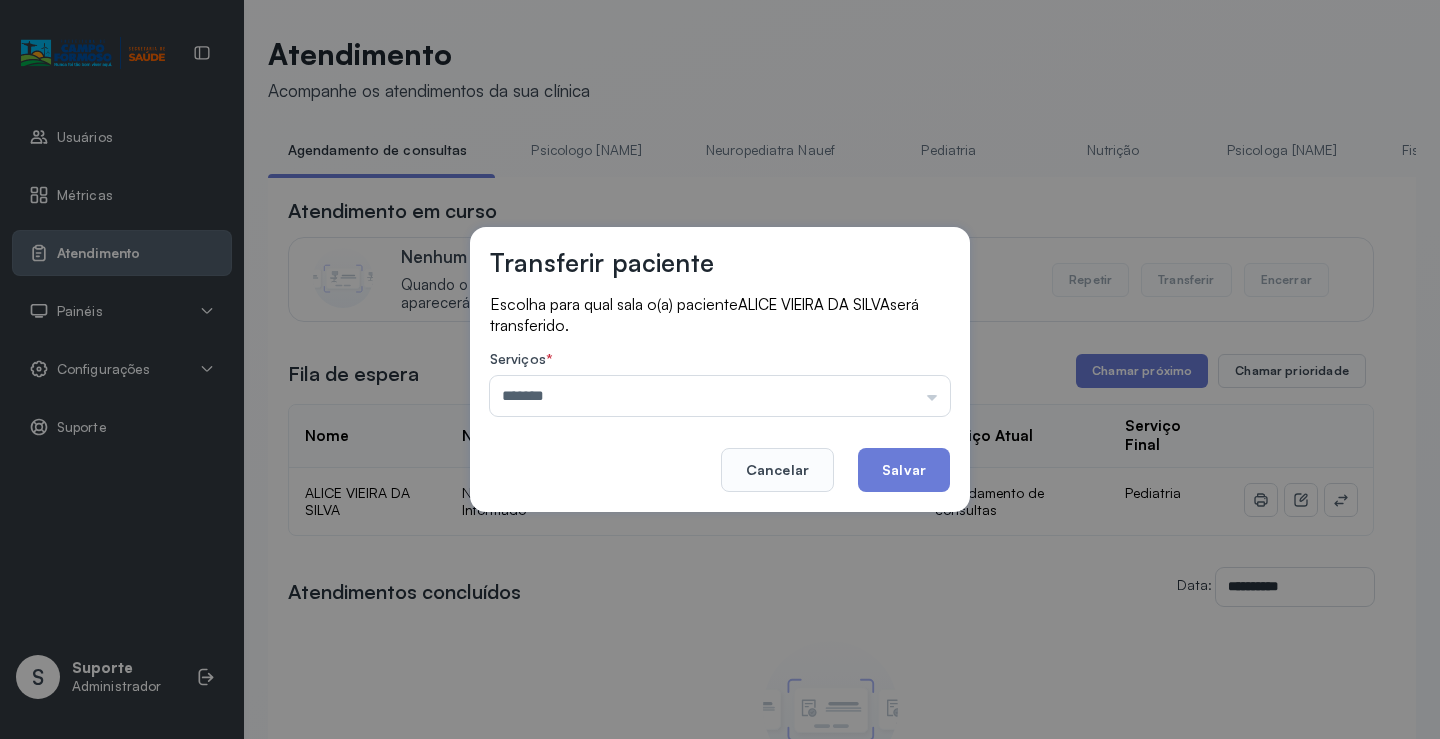 click on "Transferir paciente Escolha para qual sala o(a) paciente  ALICE VIEIRA DA SILVA  será transferido.  Serviços  *  ******* Psicologo Pedro Neuropediatra Nauef Pediatria Nutrição Psicologa Alana Fisioterapeuta Janusia Coordenadora Solange Consultório 2 Assistente Social Triagem Psiquiatra Fisioterapeuta Francyne Fisioterapeuta Morgana Neuropediatra João Cancelar Salvar" at bounding box center [720, 369] 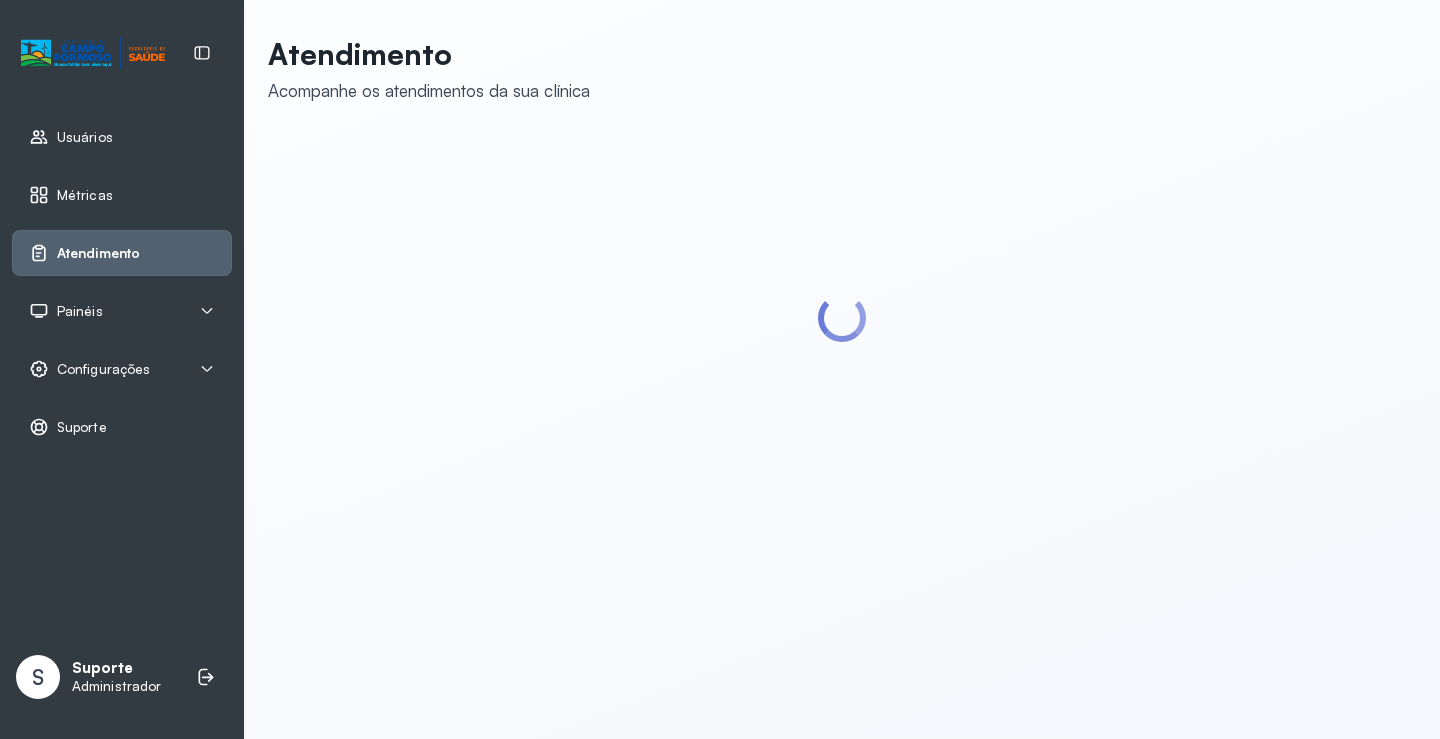 scroll, scrollTop: 0, scrollLeft: 0, axis: both 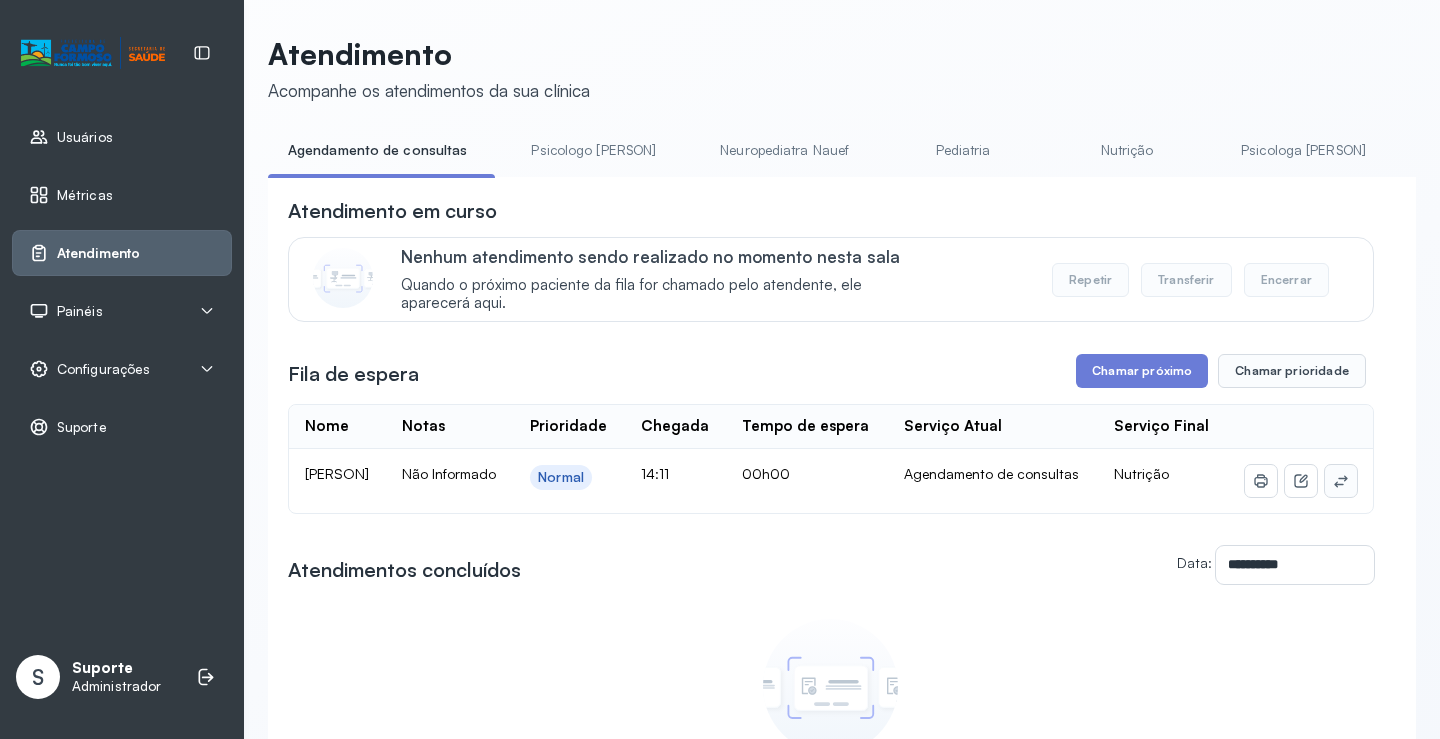 click 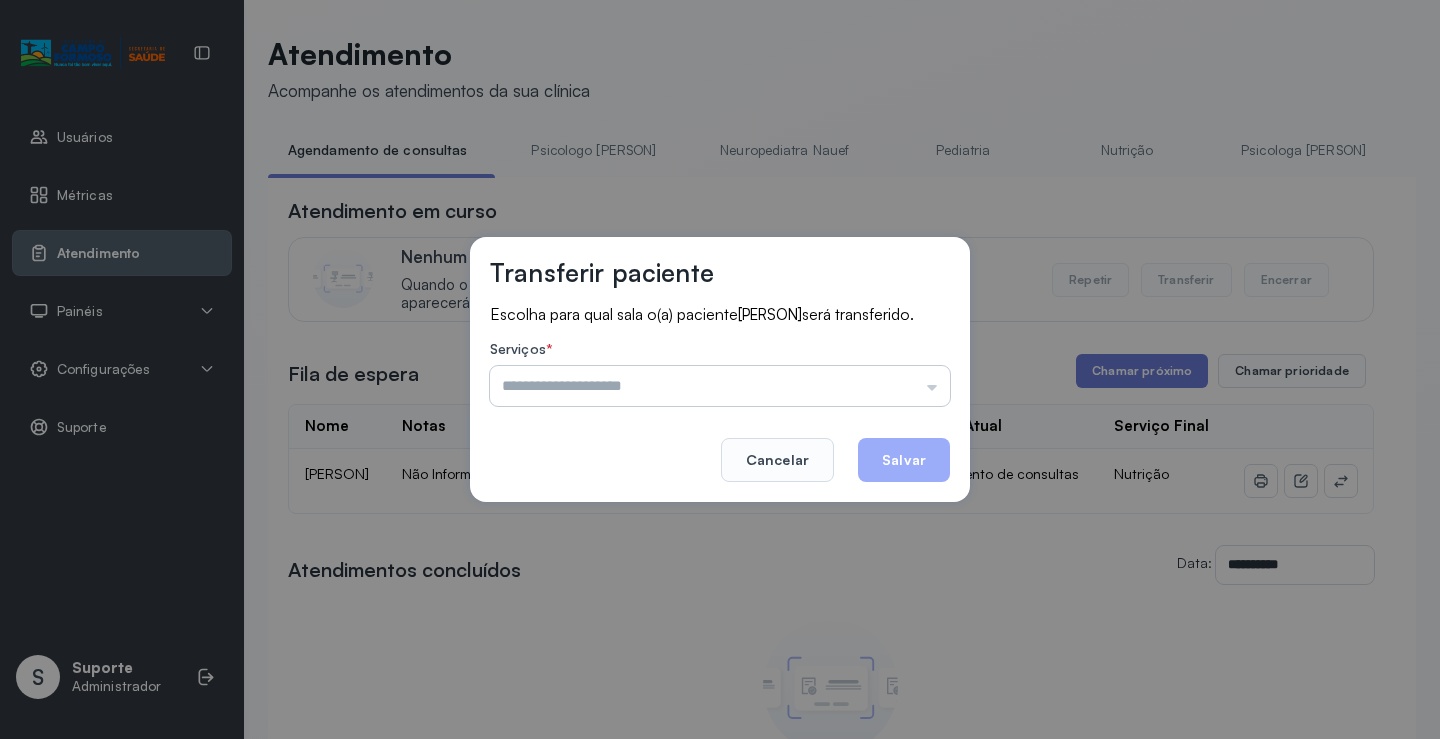 click at bounding box center [720, 386] 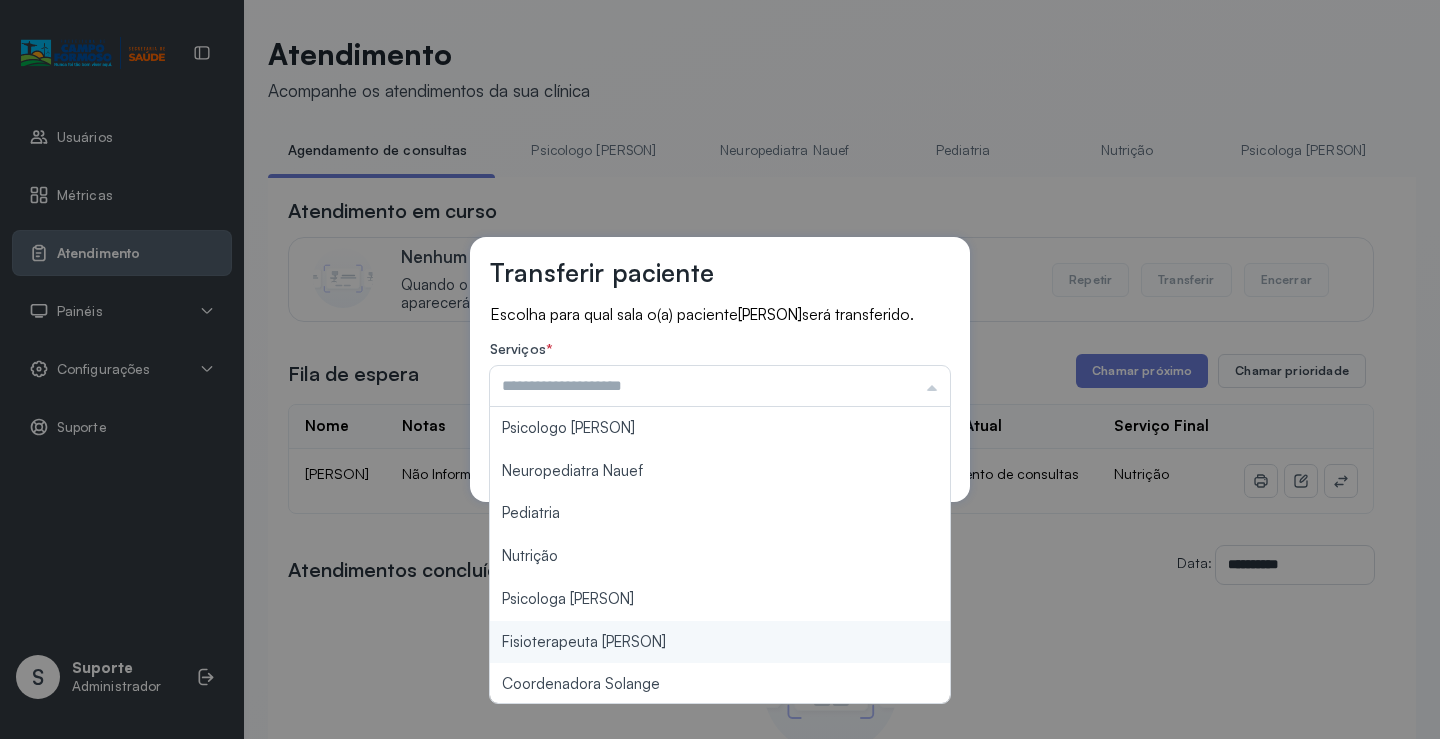 scroll, scrollTop: 302, scrollLeft: 0, axis: vertical 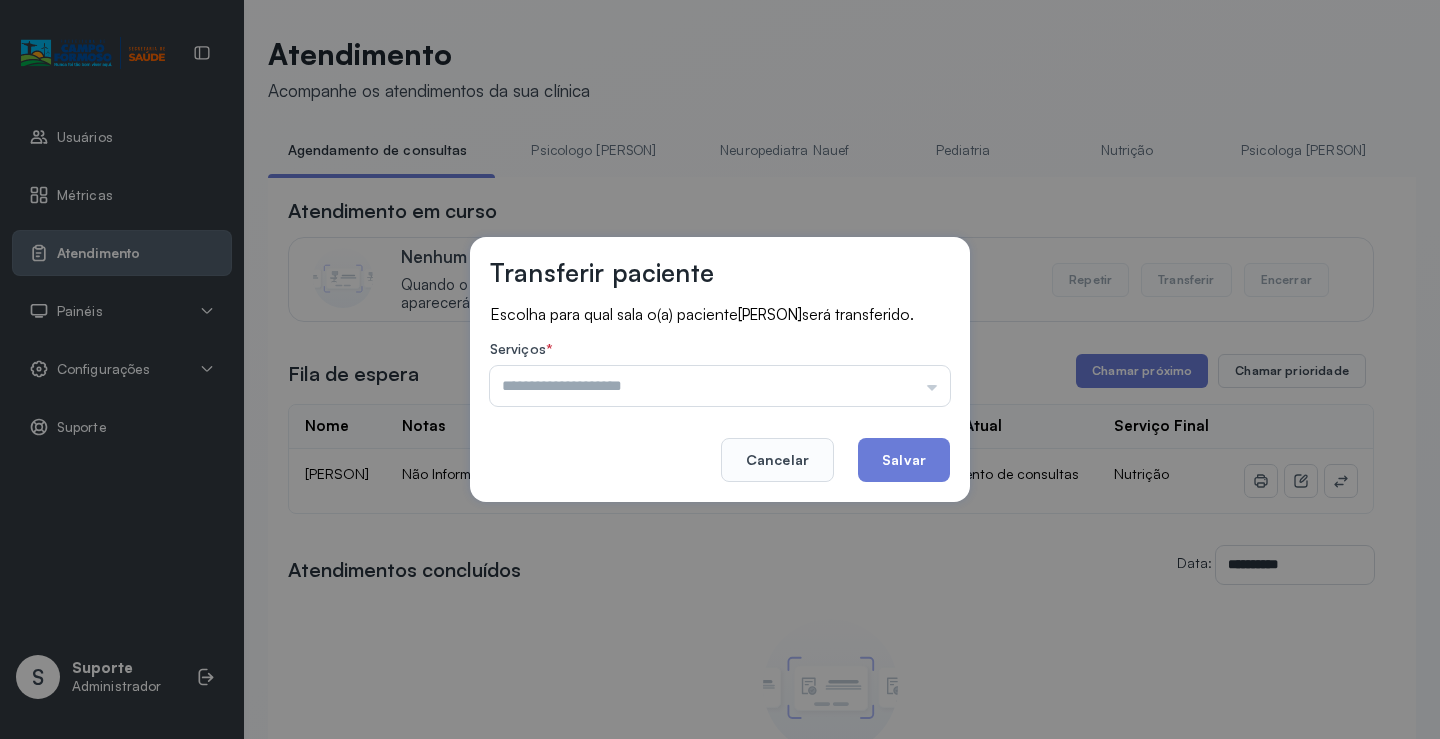 type on "*******" 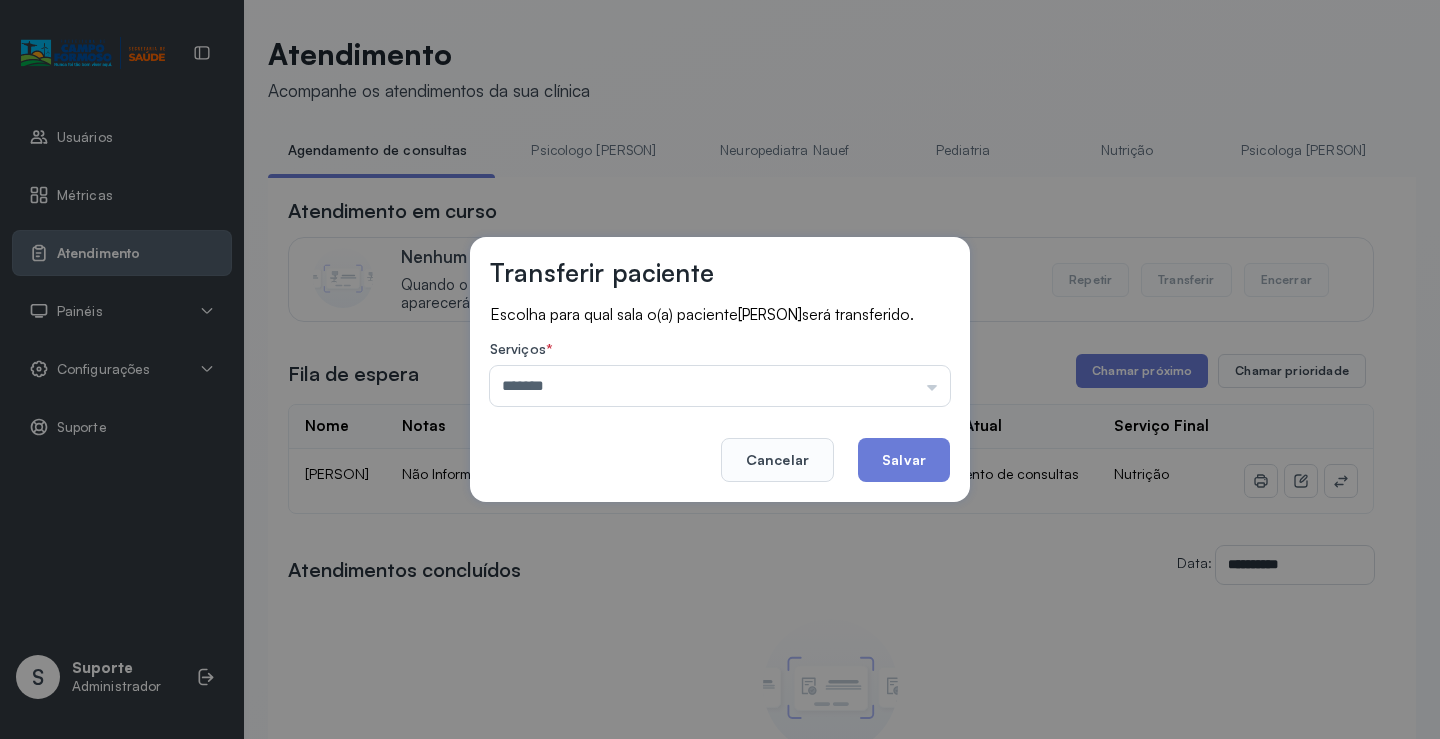 click on "Transferir paciente Escolha para qual sala o(a) paciente  [PERSON]  será transferido.  Serviços  *  ******* Psicologo [PERSON] Neuropediatra [PERSON] Pediatria Nutrição Psicologa [PERSON] Fisioterapeuta [PERSON] Coordenadora [PERSON] Consultório 2 Assistente Social Triagem Psiquiatra Fisioterapeuta [PERSON] Fisioterapeuta [PERSON] Neuropediatra [PERSON] Cancelar Salvar" at bounding box center [720, 369] 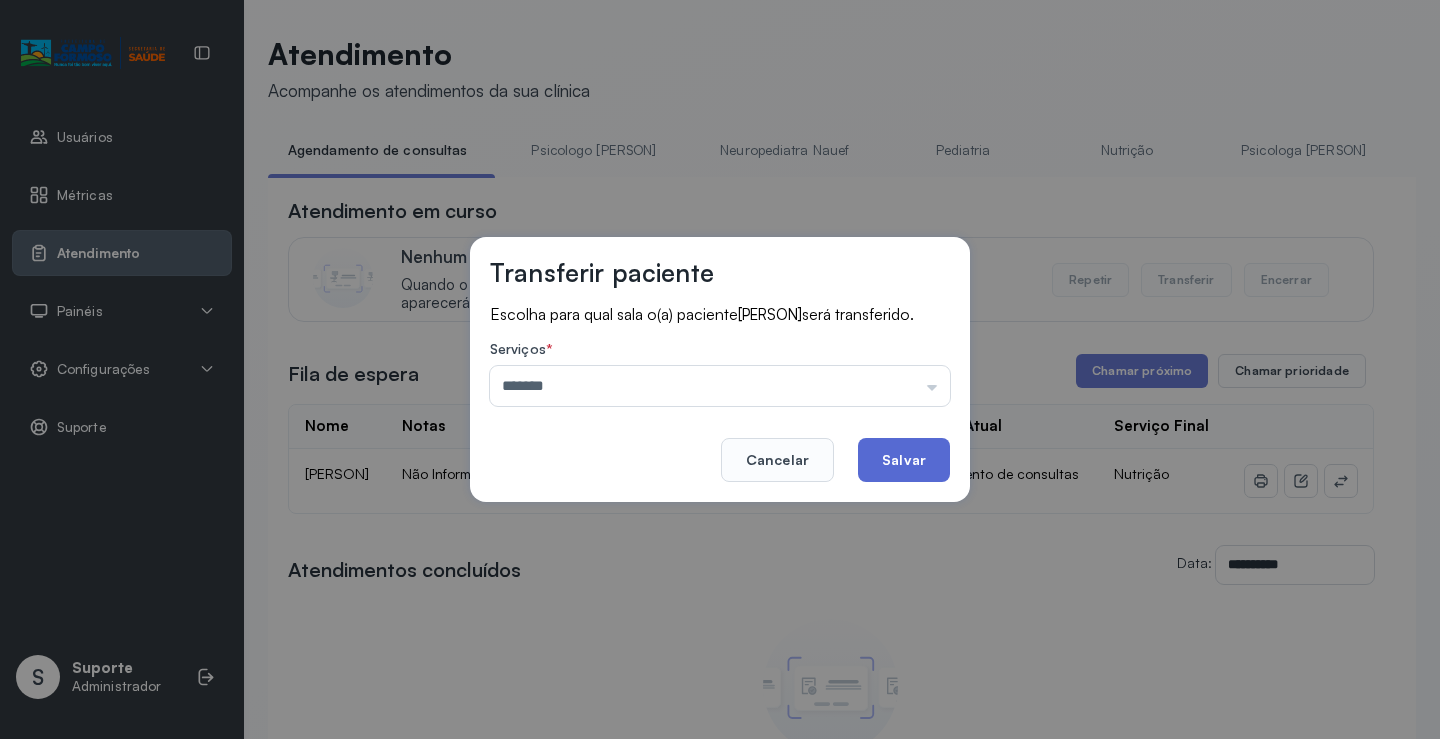 click on "Salvar" 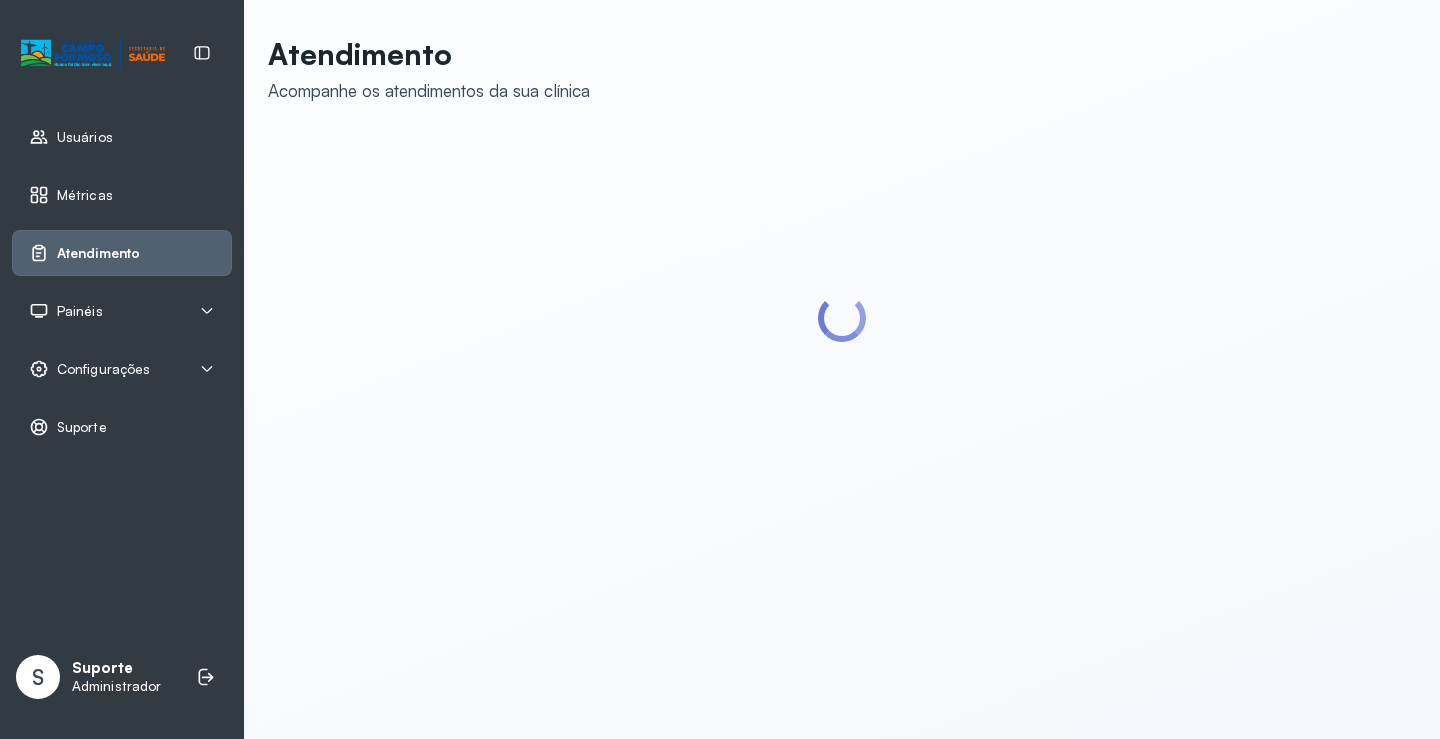 scroll, scrollTop: 0, scrollLeft: 0, axis: both 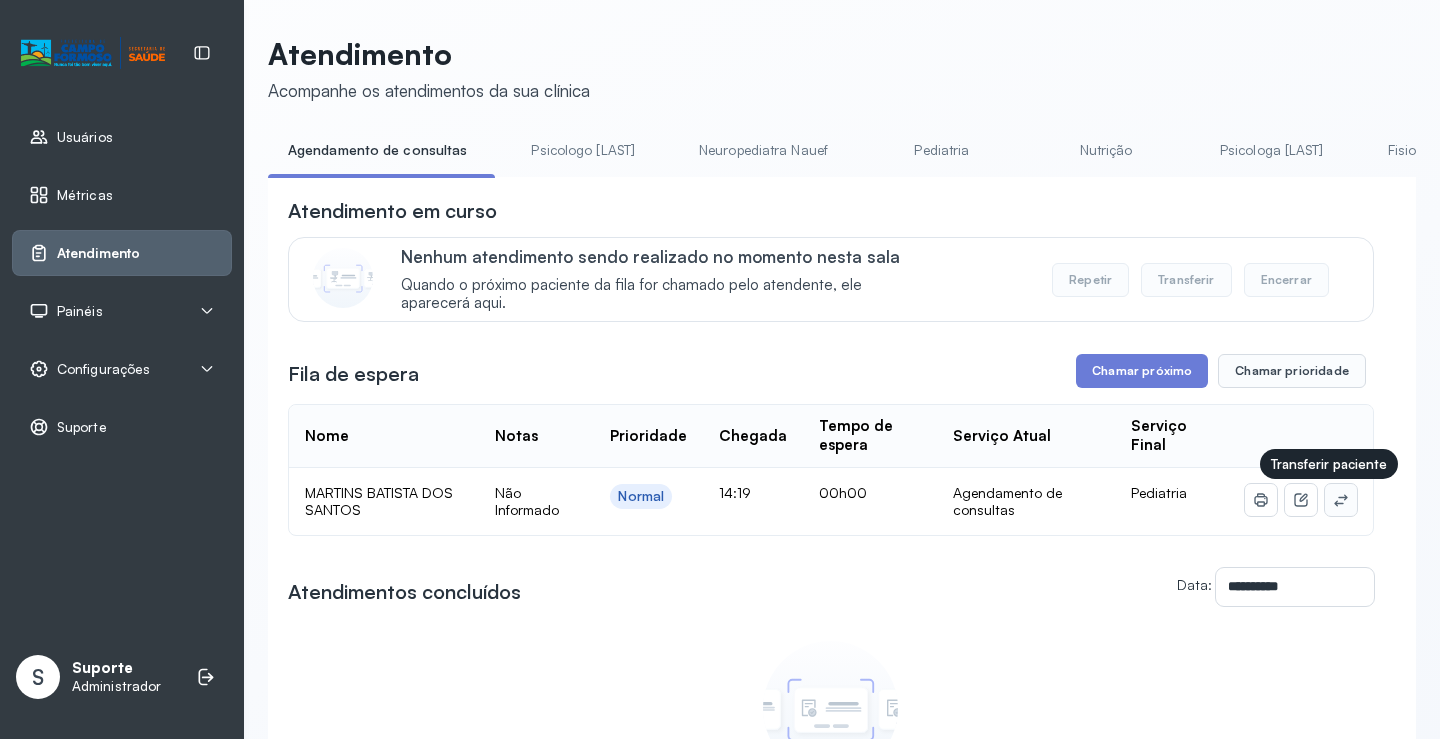 click 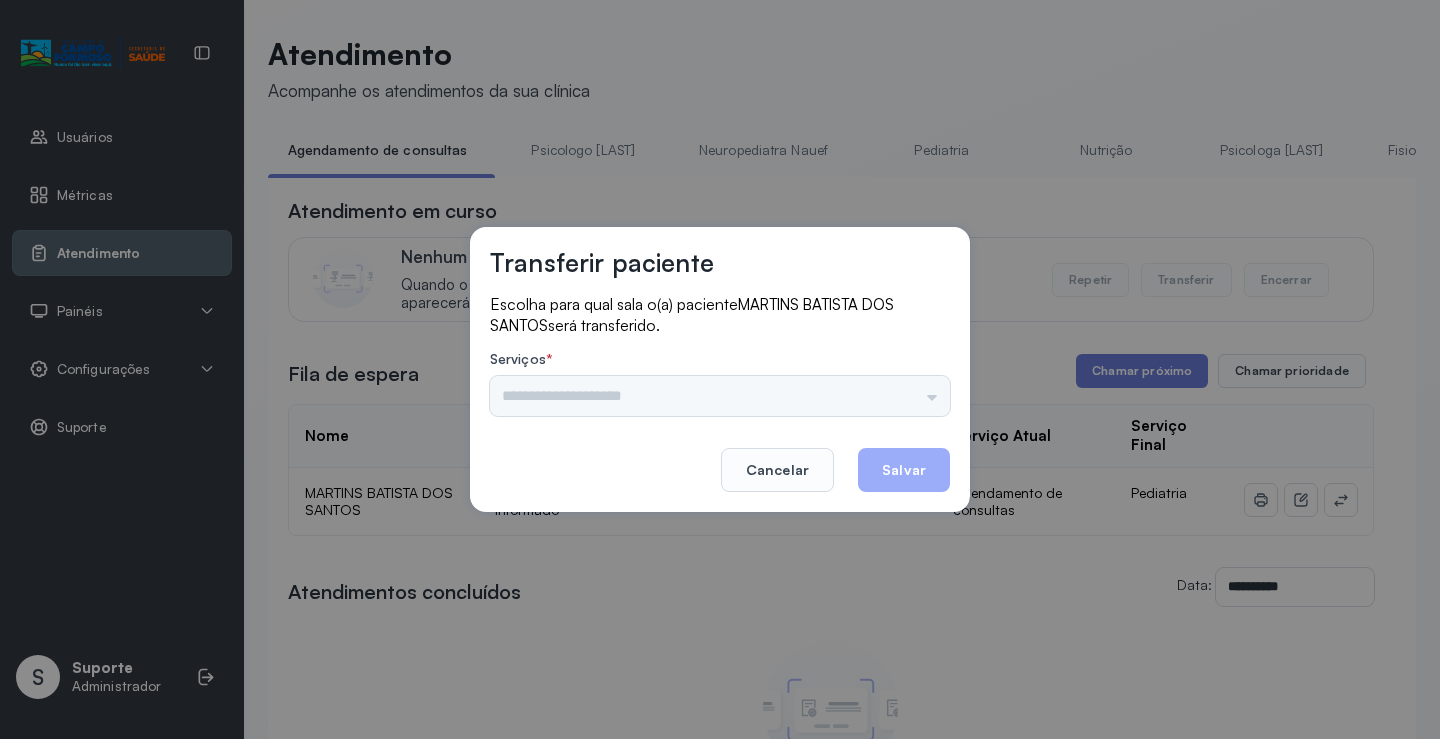 drag, startPoint x: 914, startPoint y: 402, endPoint x: 926, endPoint y: 391, distance: 16.27882 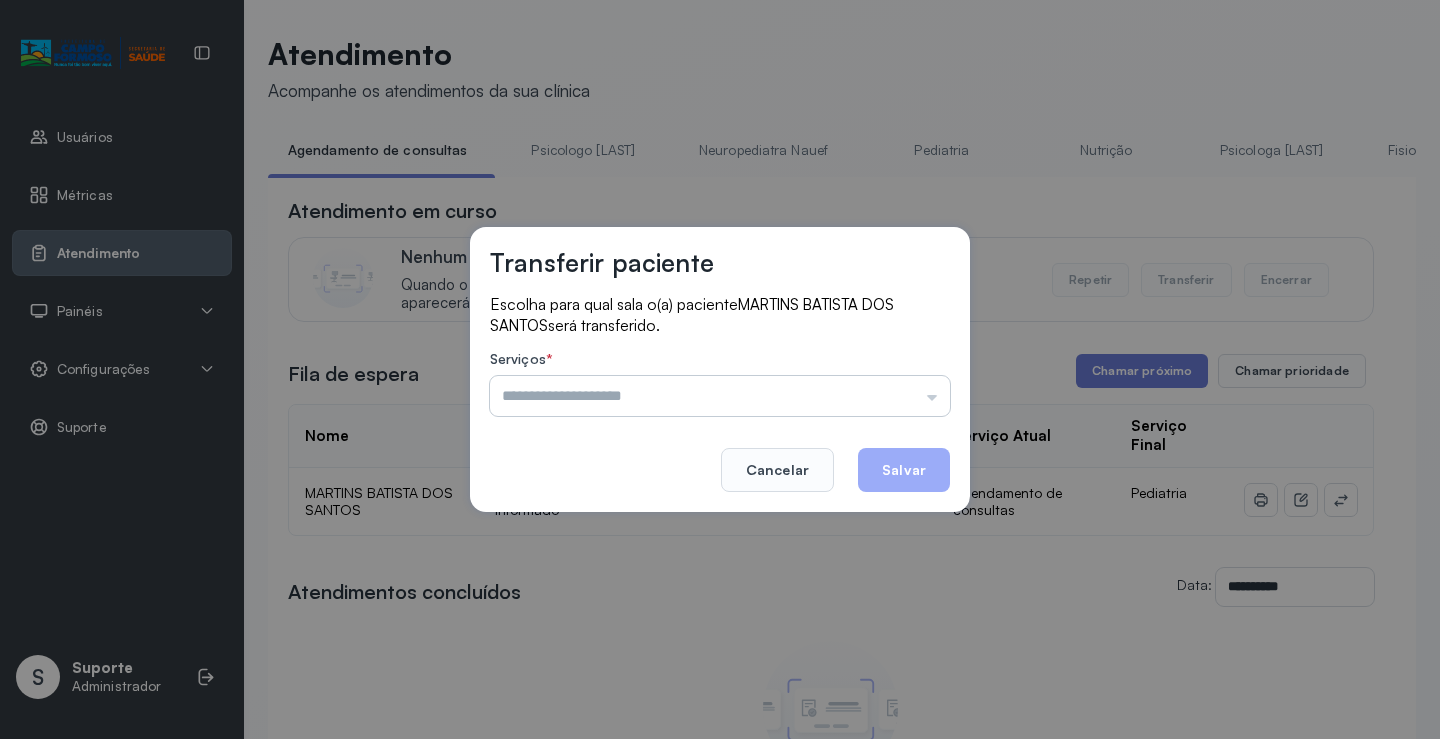 click at bounding box center (720, 396) 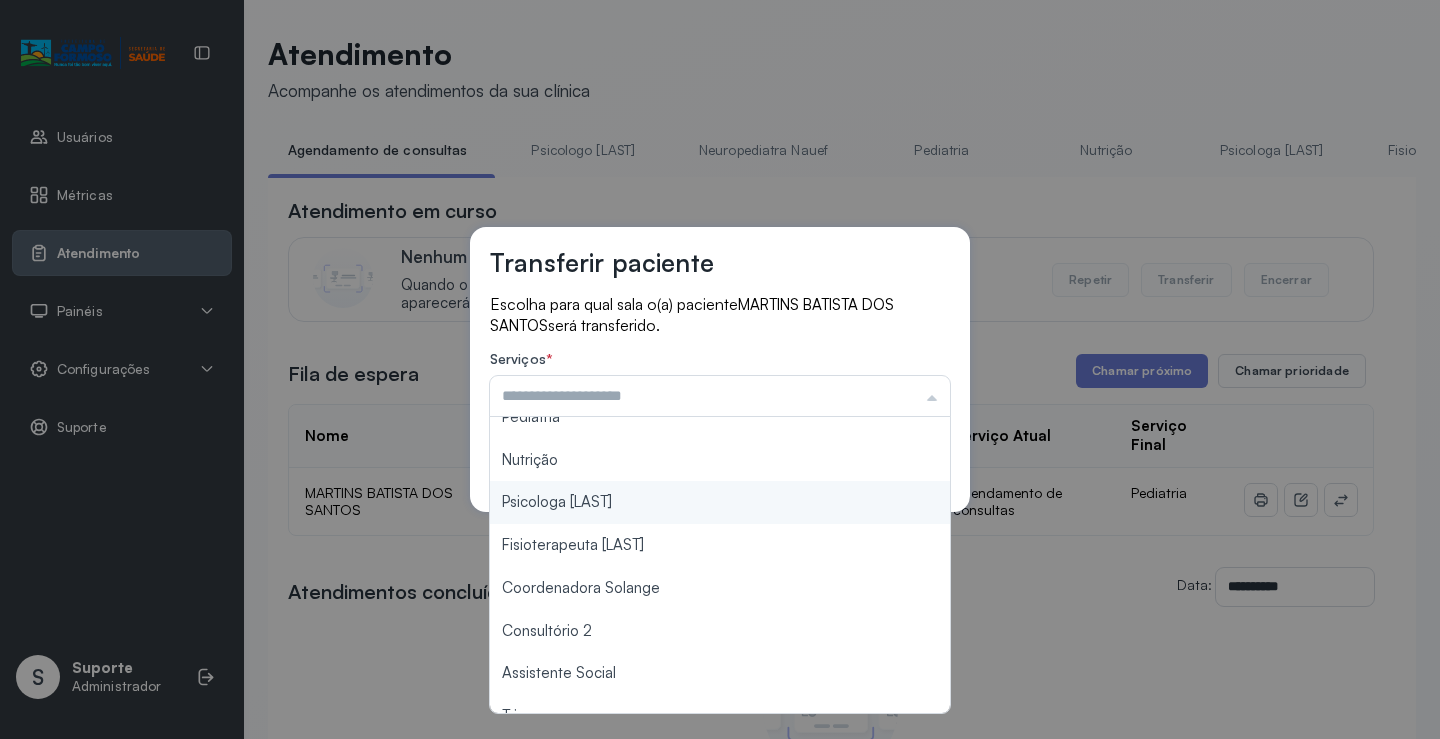 scroll, scrollTop: 300, scrollLeft: 0, axis: vertical 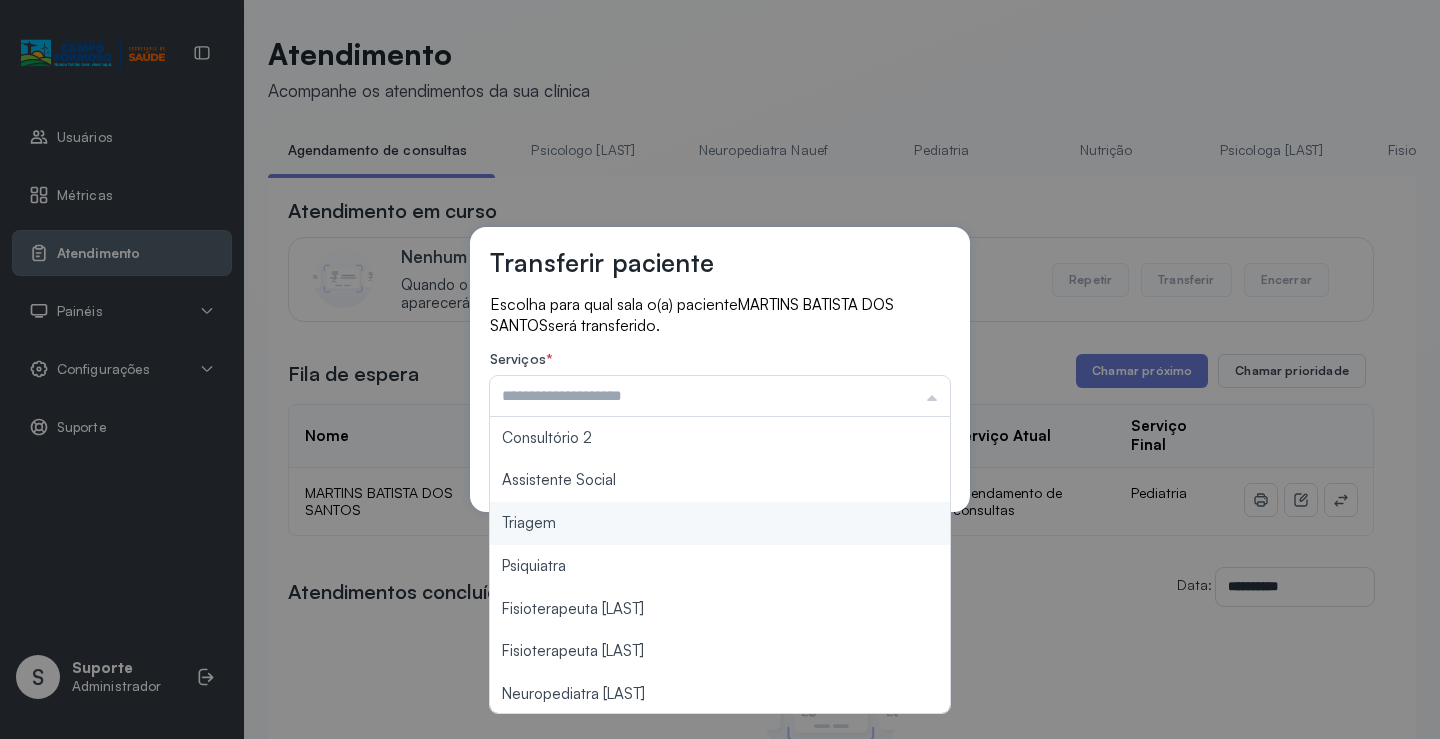 type on "*******" 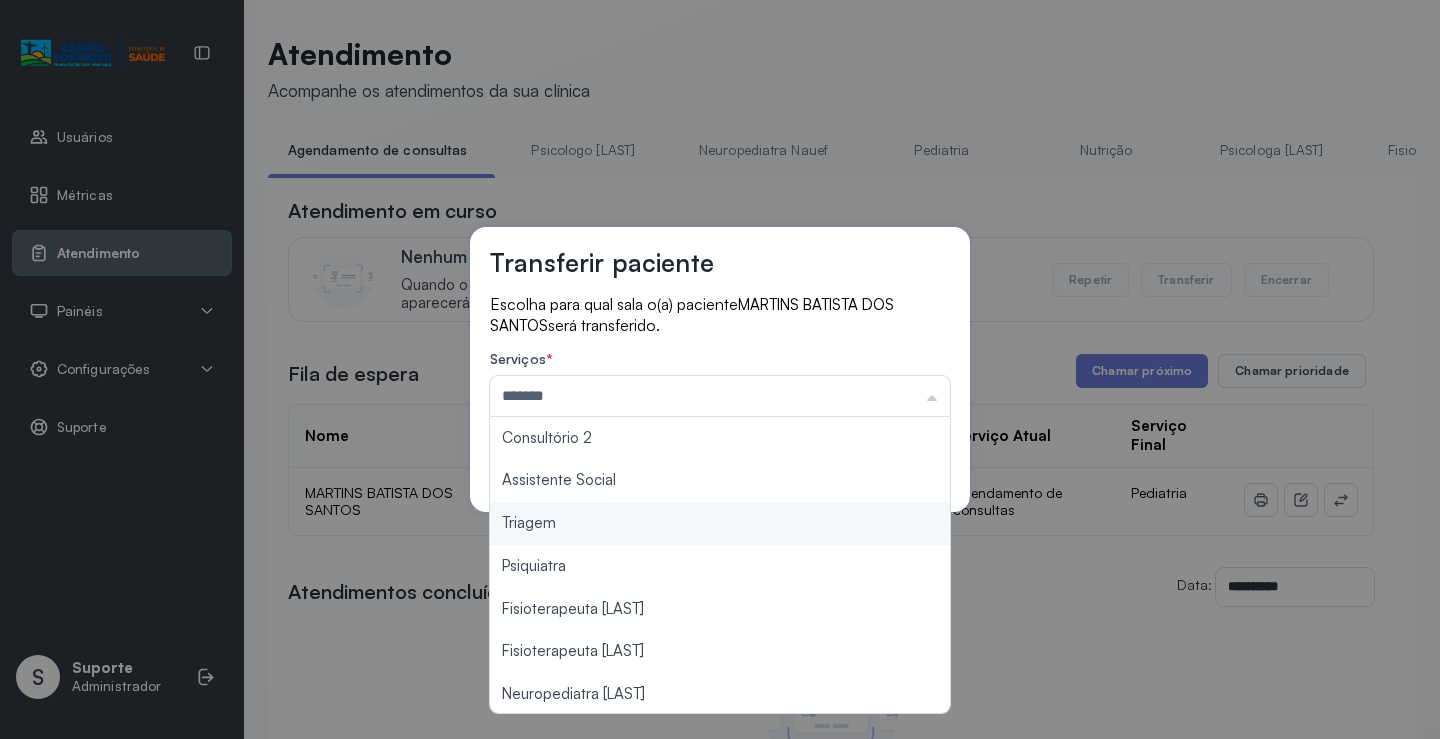 click on "Transferir paciente Escolha para qual sala o(a) paciente  MARTINS BATISTA DOS SANTOS  será transferido.  Serviços  *  ******* Psicologo Pedro Neuropediatra Nauef Pediatria Nutrição Psicologa Alana Fisioterapeuta Janusia Coordenadora Solange Consultório 2 Assistente Social Triagem Psiquiatra Fisioterapeuta Francyne Fisioterapeuta Morgana Neuropediatra João Cancelar Salvar" at bounding box center (720, 369) 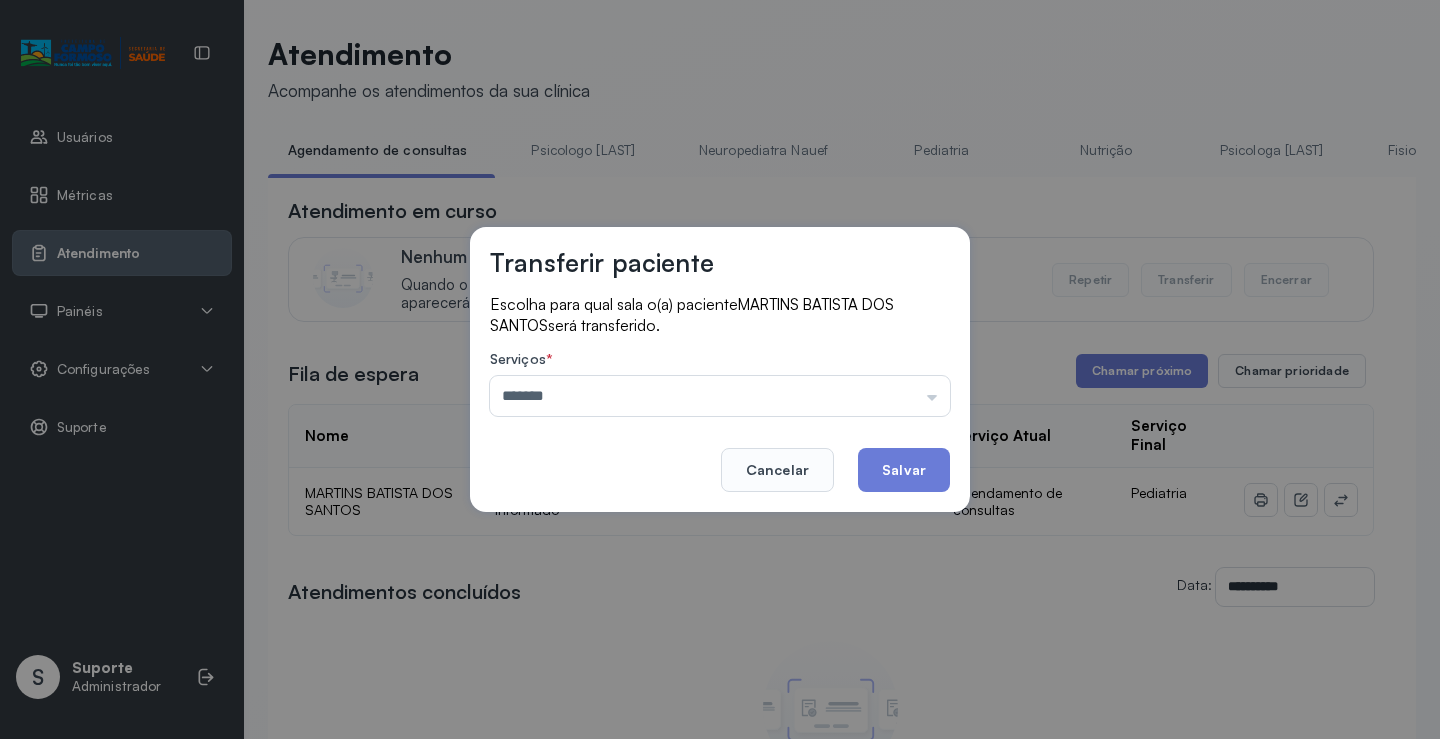 click on "Salvar" 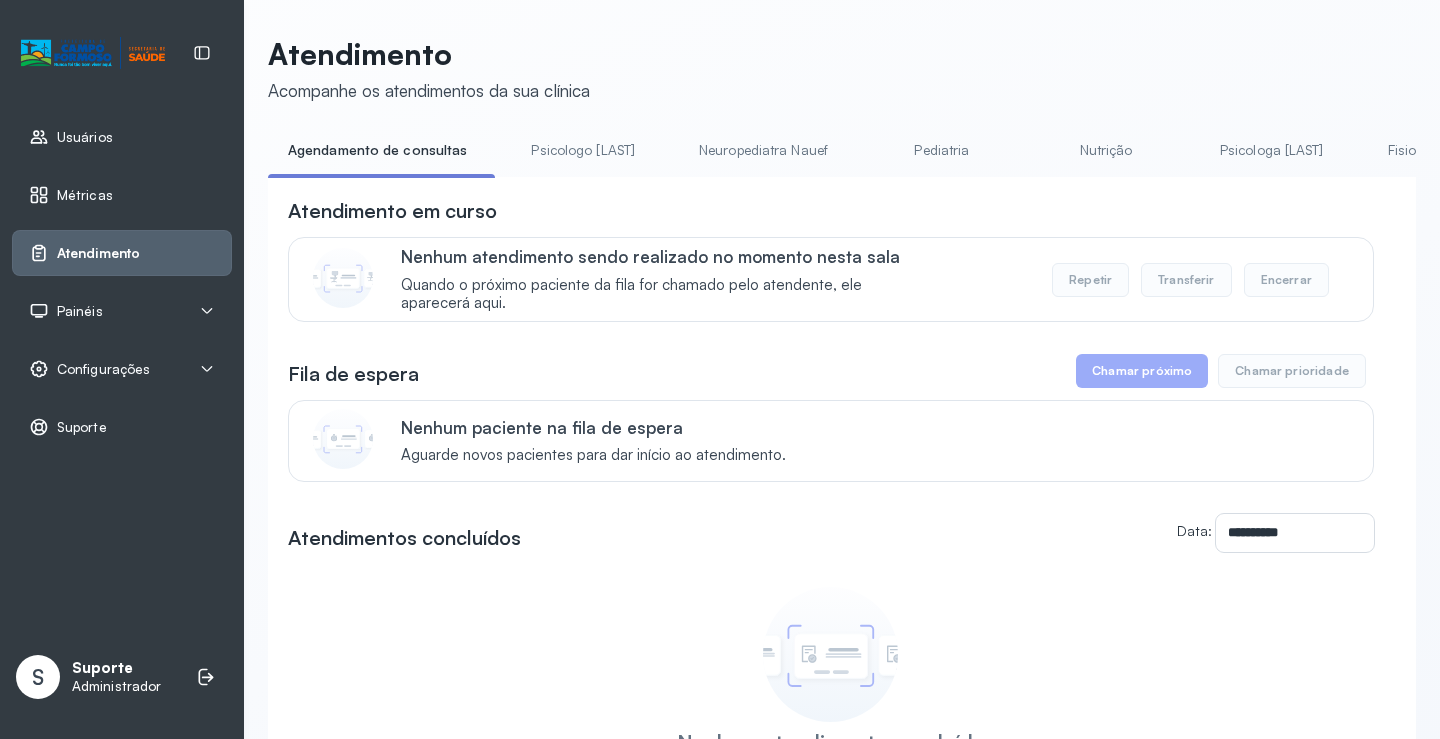 click on "Pediatria" at bounding box center [942, 150] 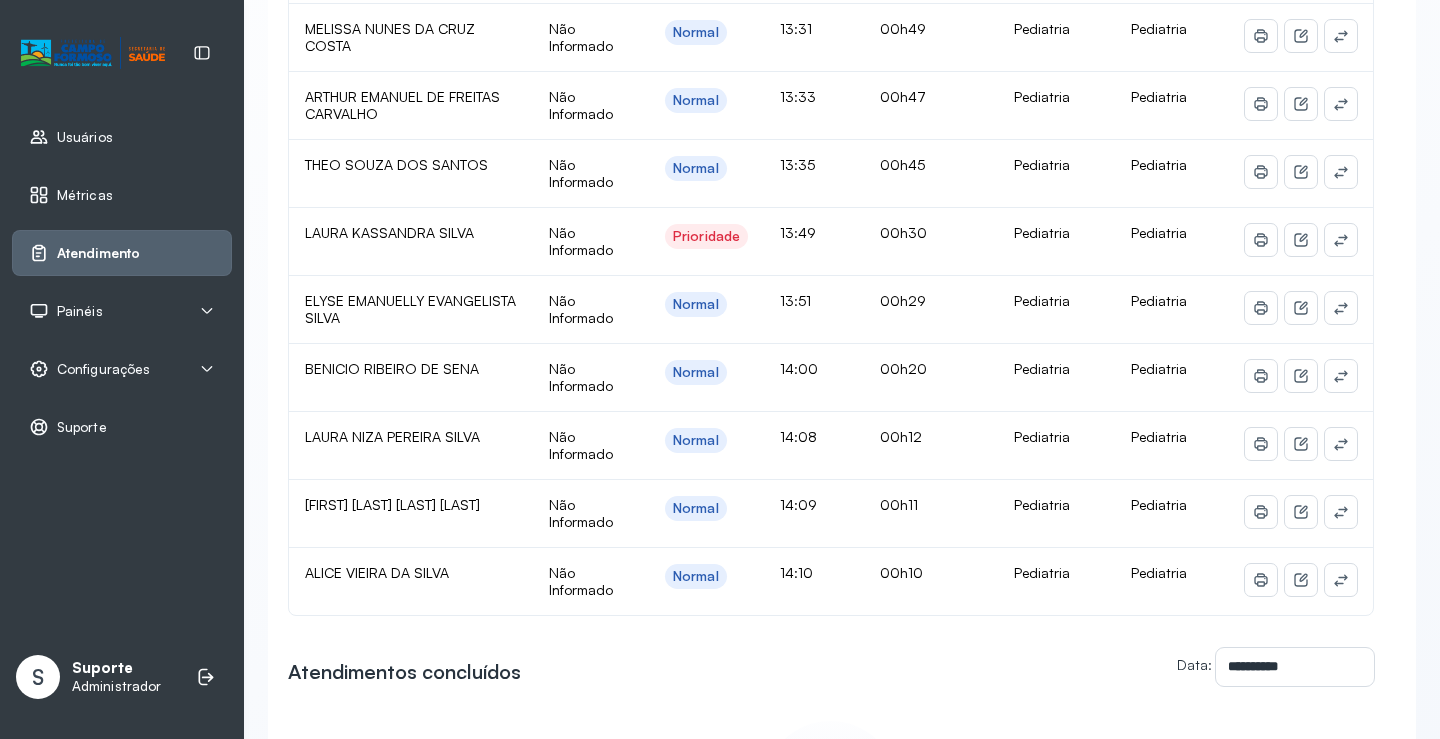 scroll, scrollTop: 200, scrollLeft: 0, axis: vertical 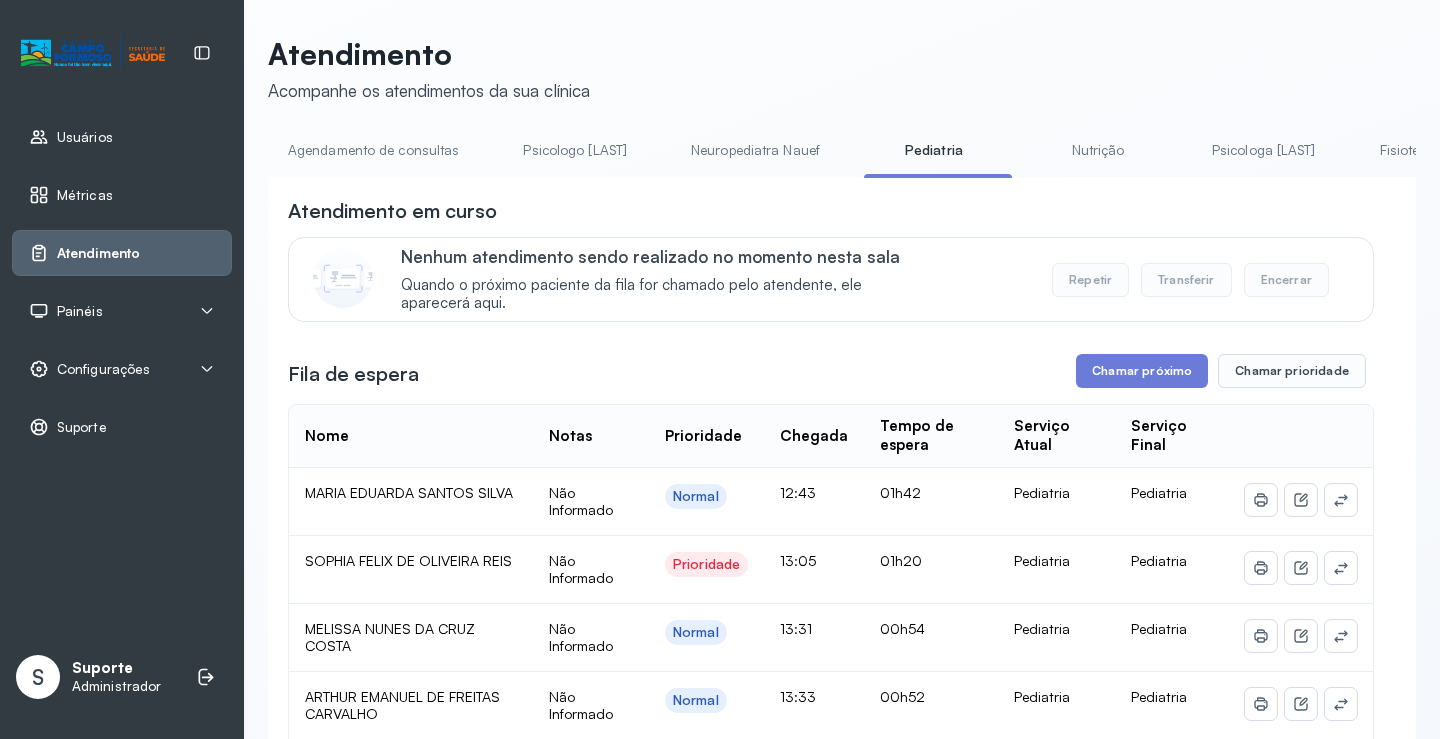 click on "Agendamento de consultas" at bounding box center (373, 150) 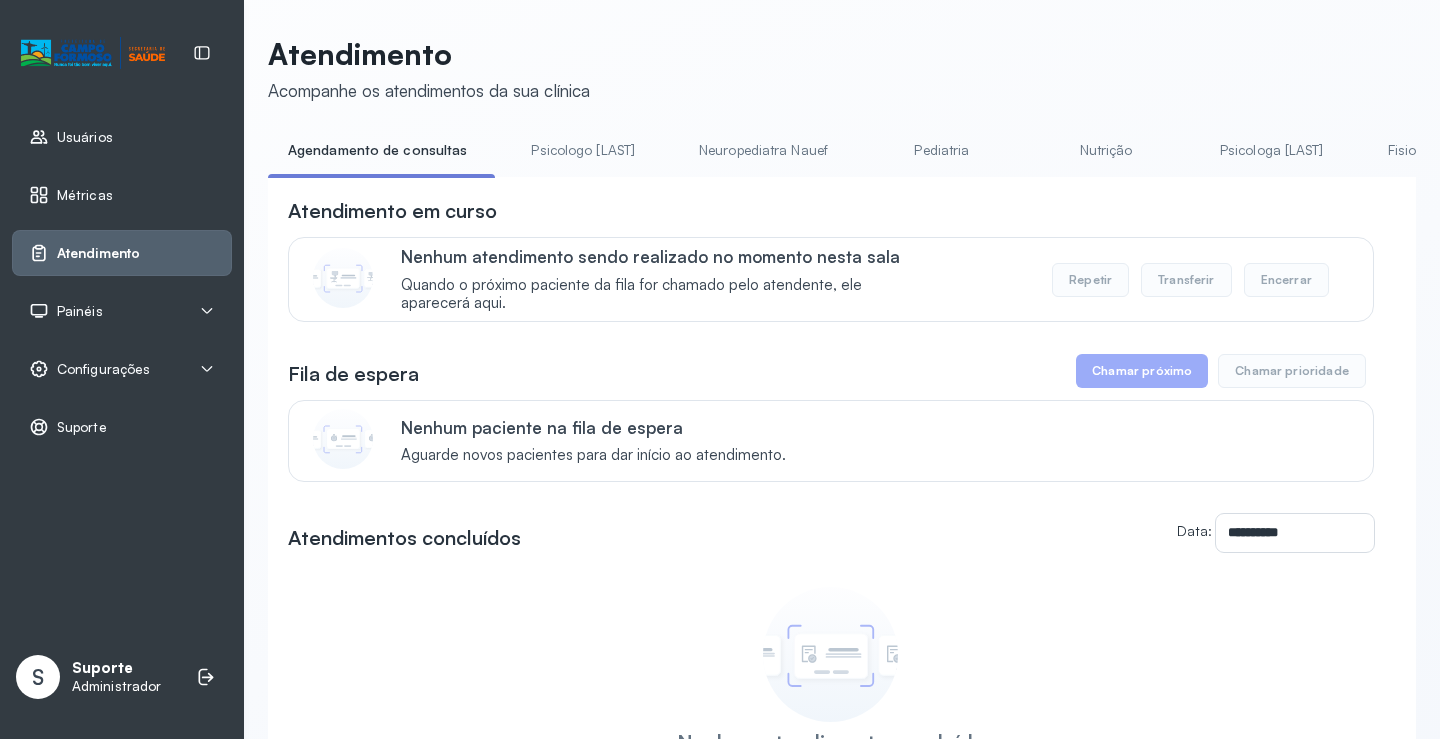 click on "Pediatria" at bounding box center (942, 150) 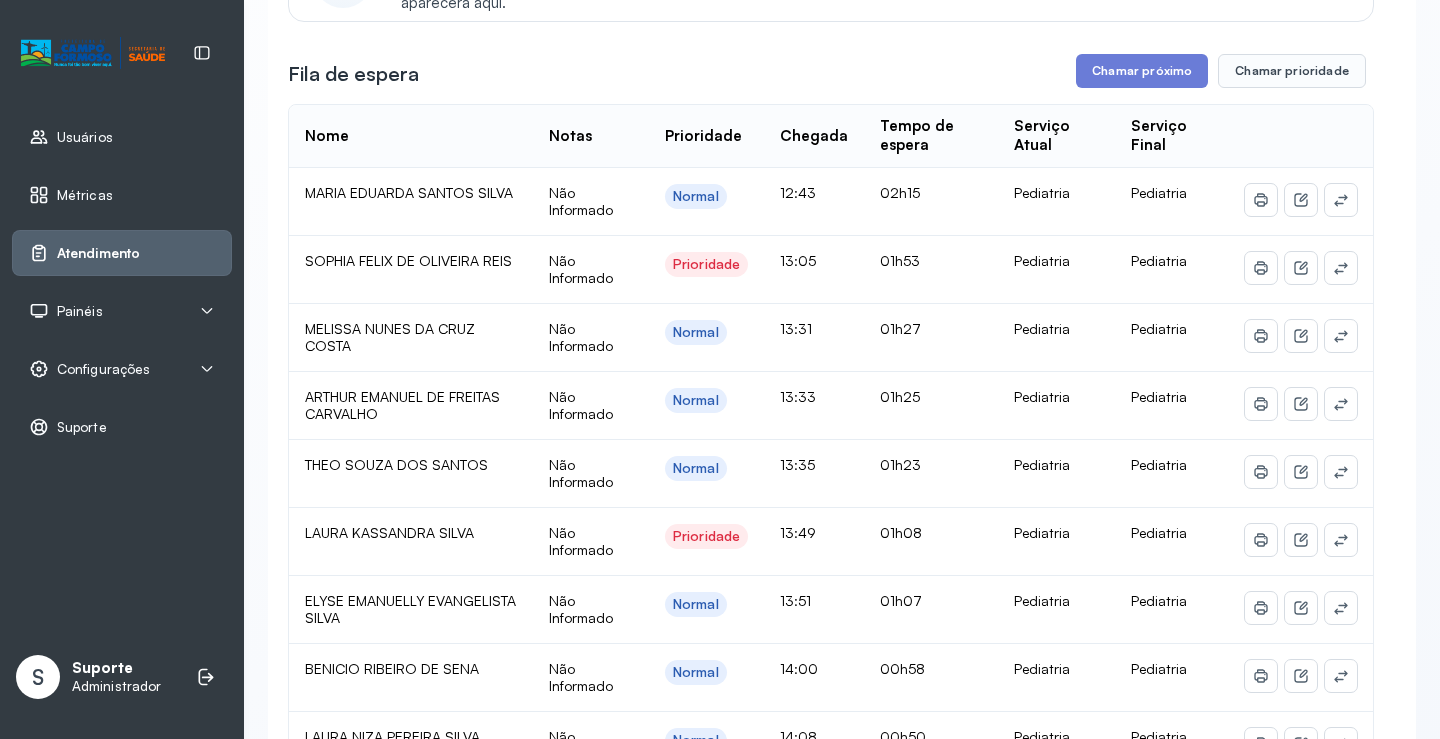 scroll, scrollTop: 0, scrollLeft: 0, axis: both 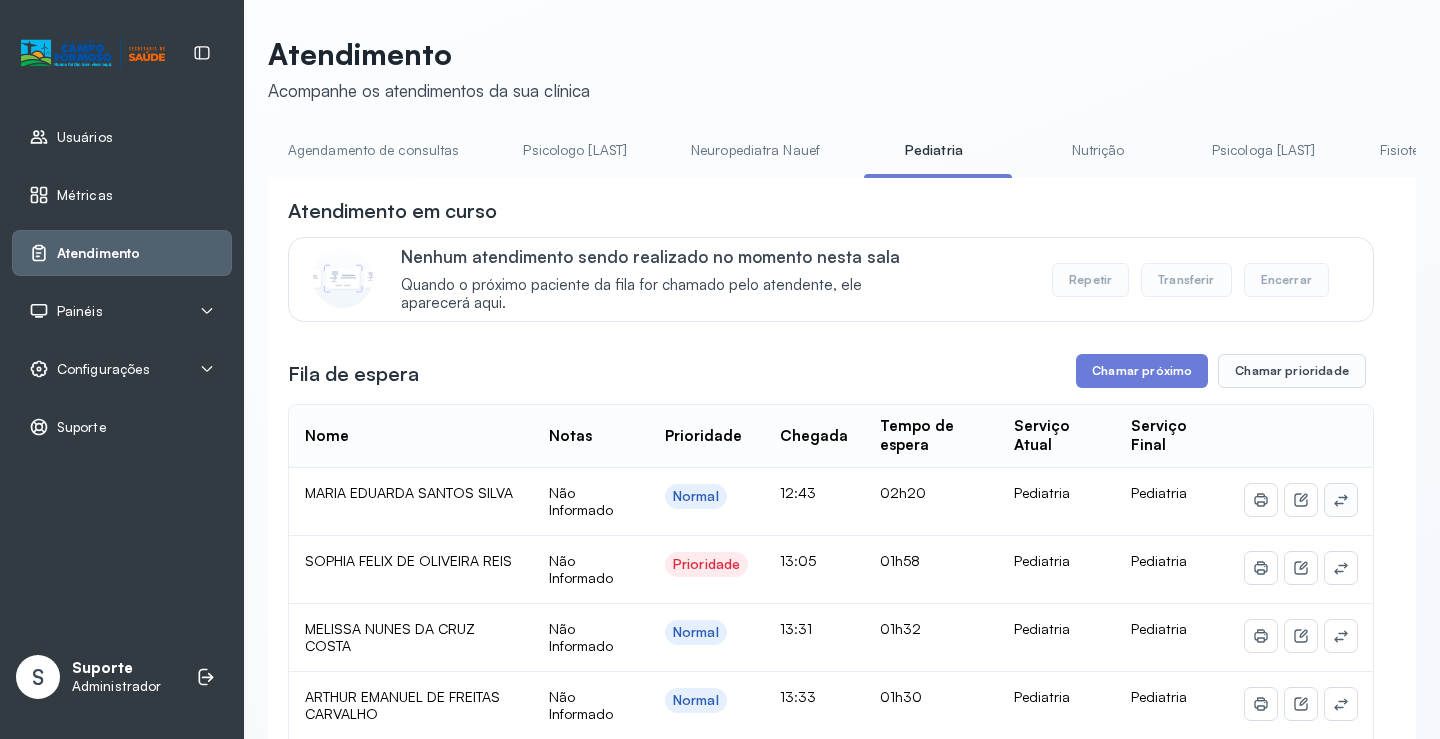 click 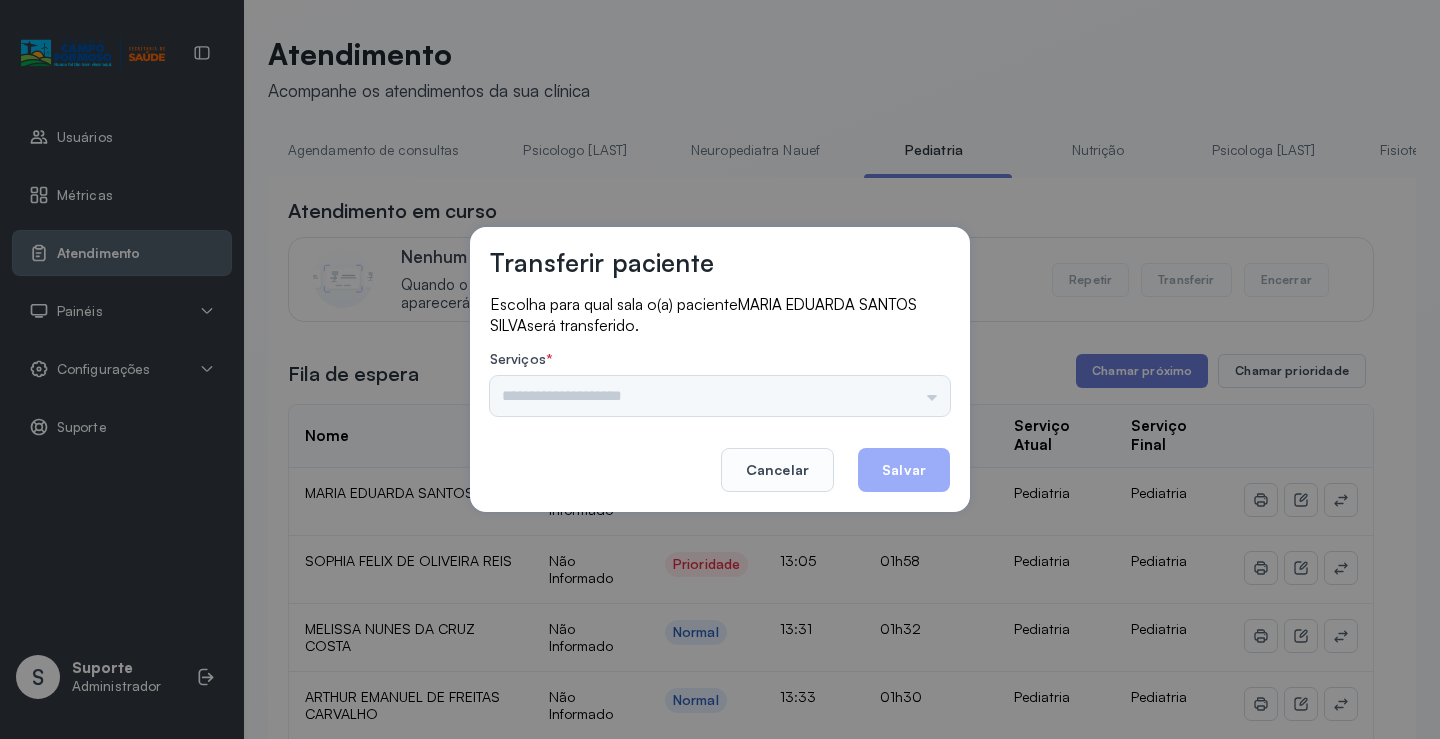 click on "Psicologo Pedro Neuropediatra Nauef Pediatria Nutrição Psicologa Alana Fisioterapeuta Janusia Coordenadora Solange Consultório 2 Assistente Social Triagem Psiquiatra Fisioterapeuta Francyne Fisioterapeuta Morgana Neuropediatra João" at bounding box center [720, 396] 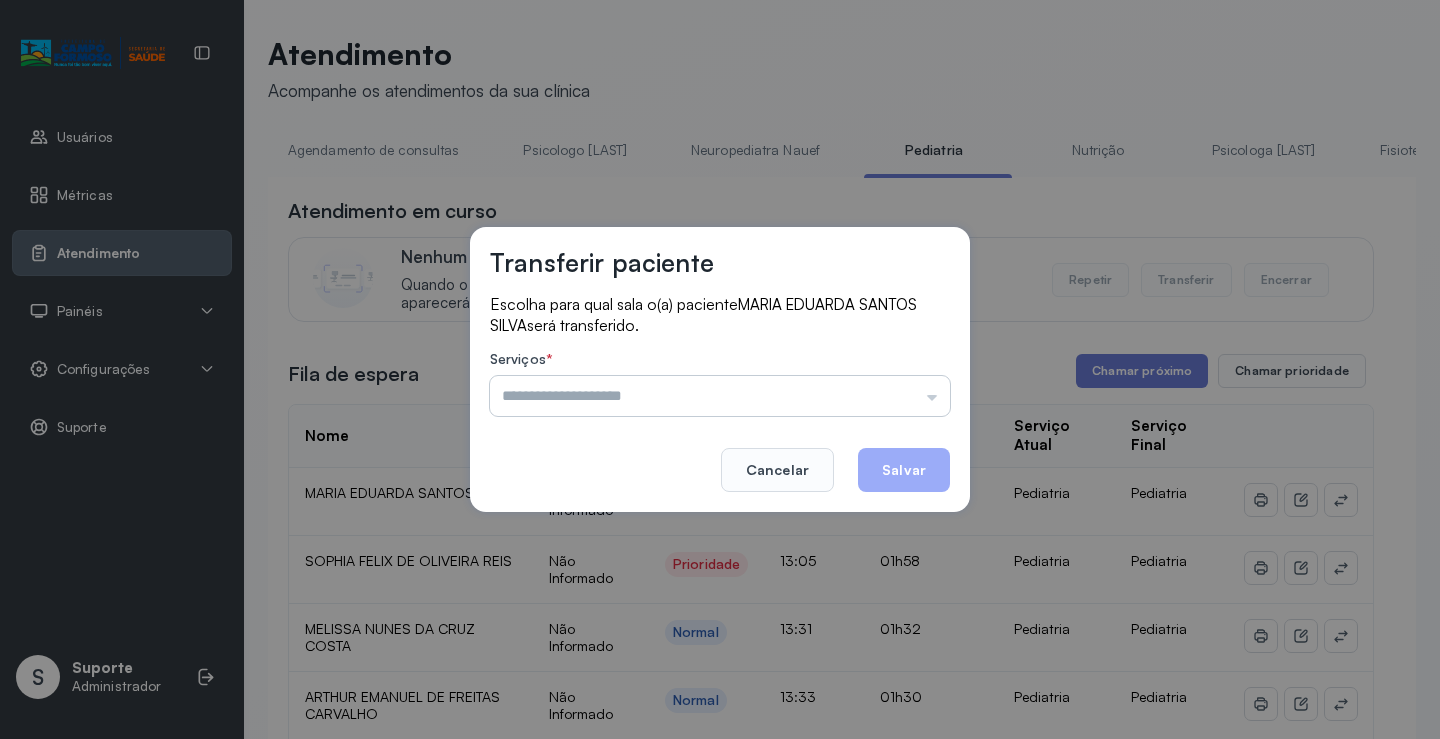click at bounding box center [720, 396] 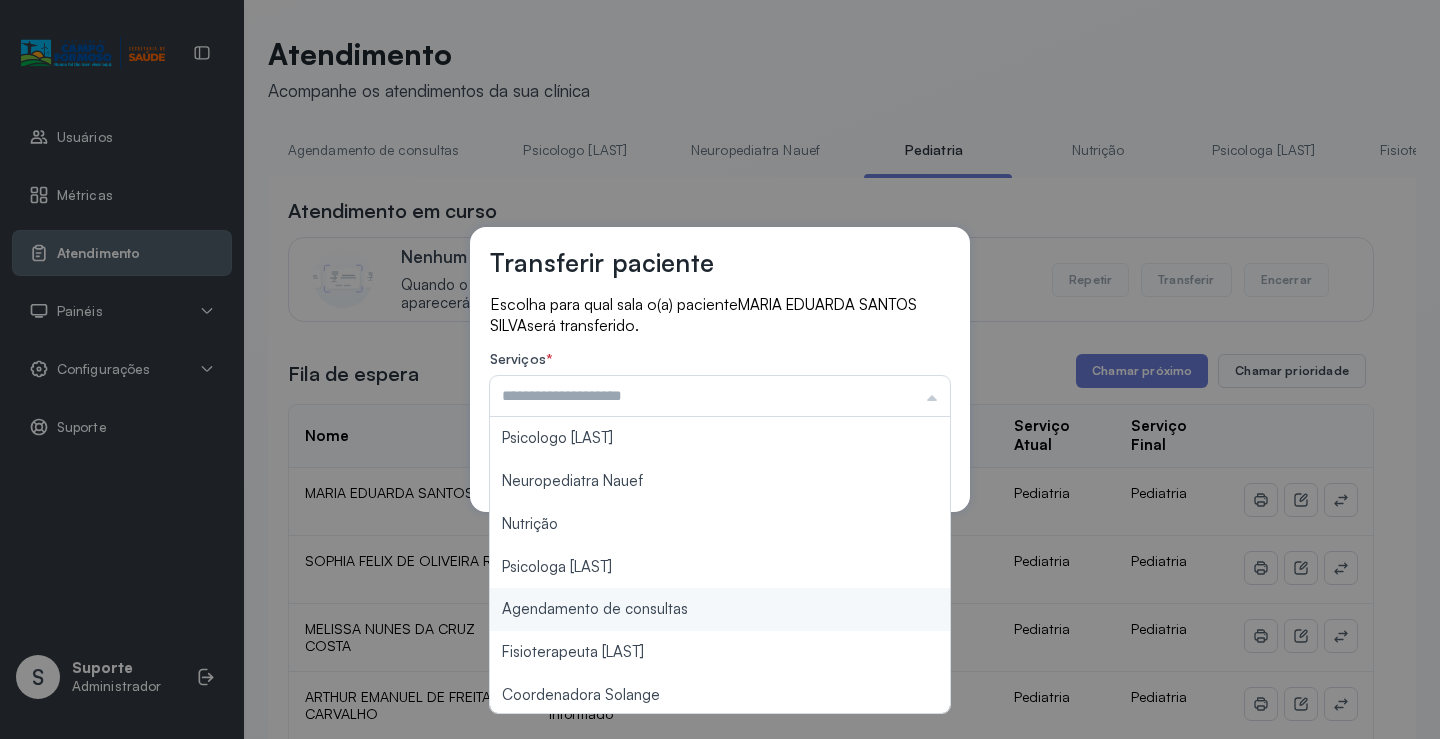 type on "**********" 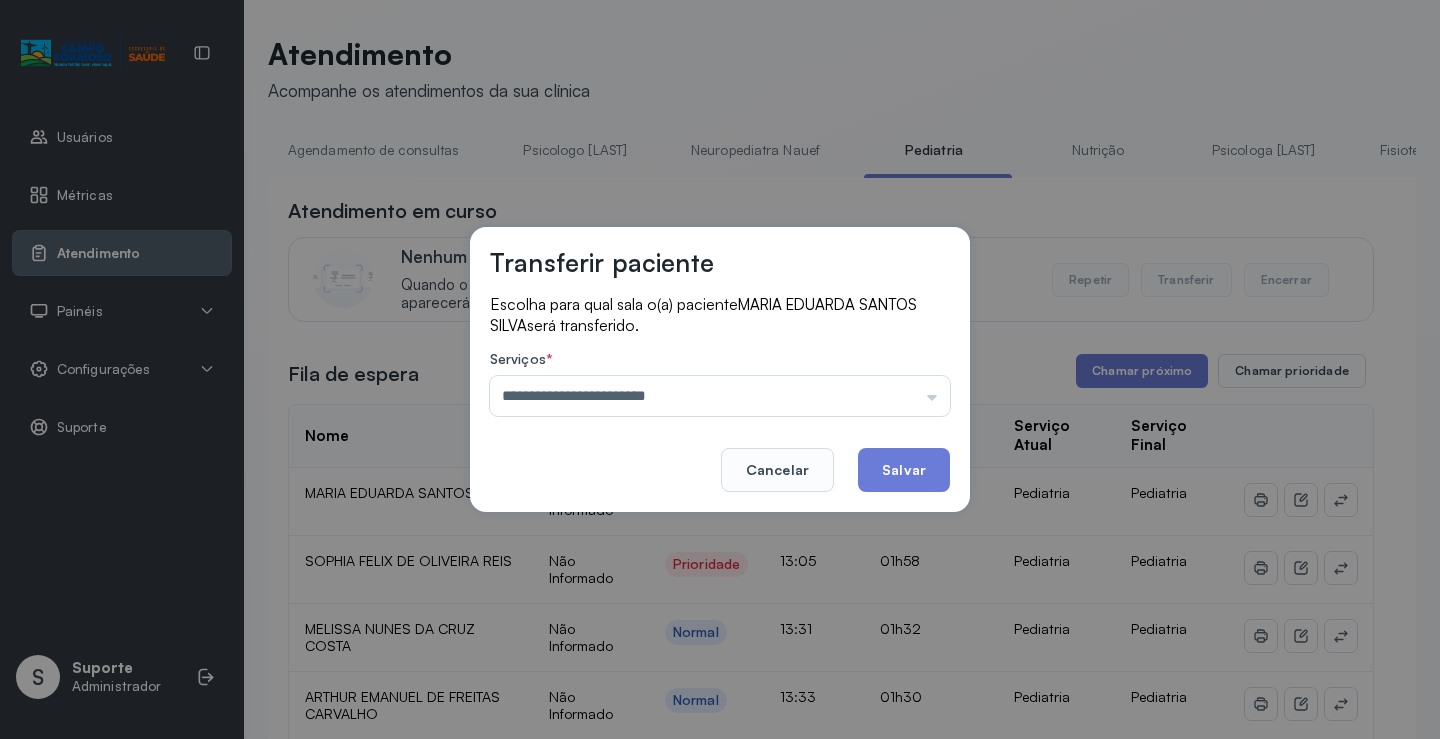 click on "**********" at bounding box center (720, 369) 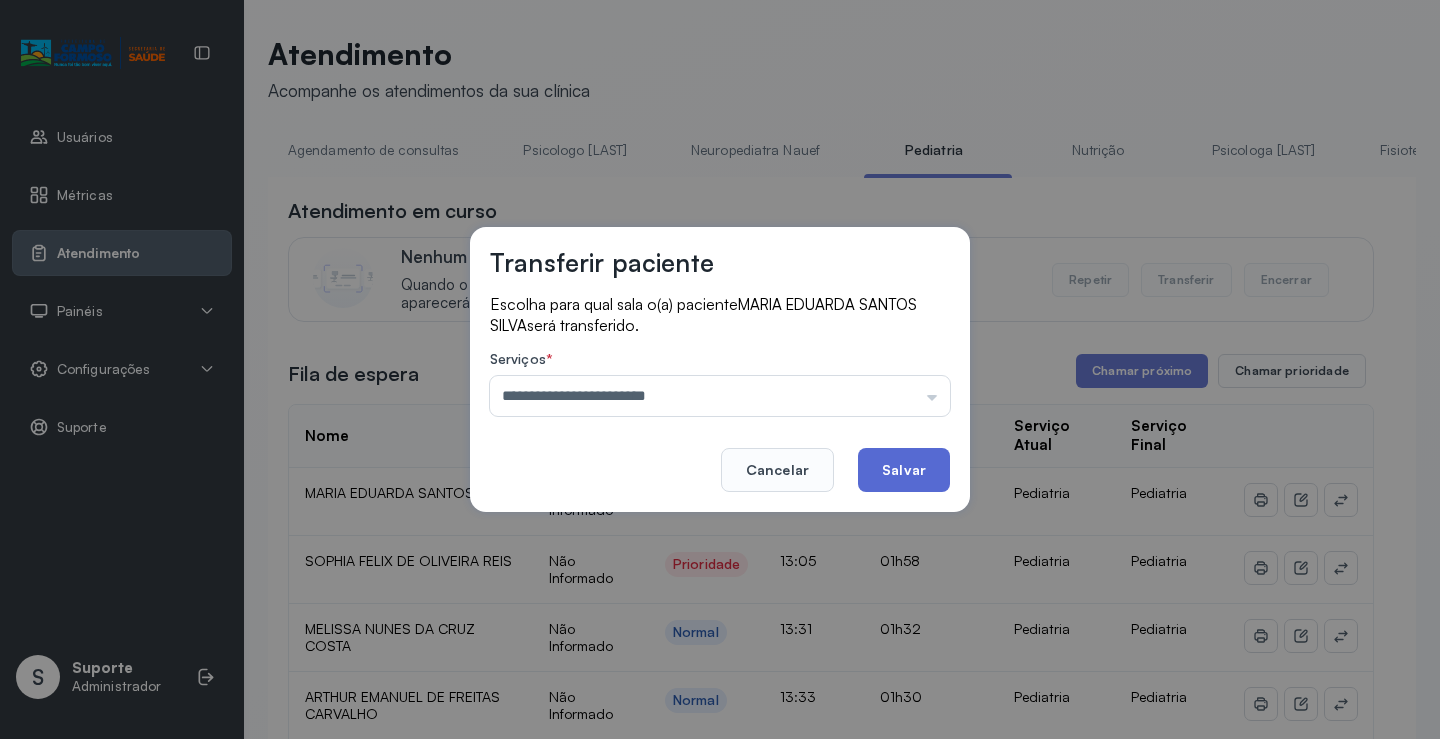 click on "Salvar" 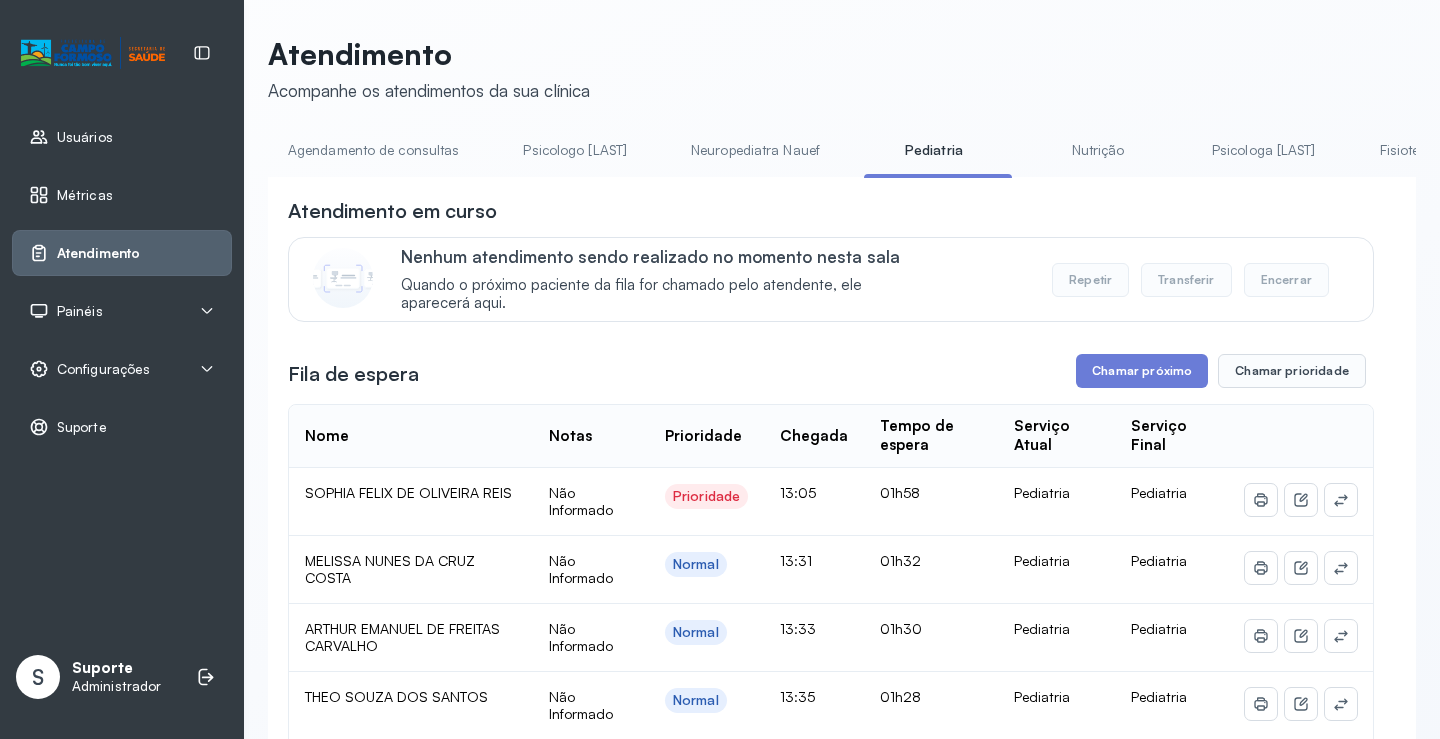 click on "Agendamento de consultas" at bounding box center [373, 150] 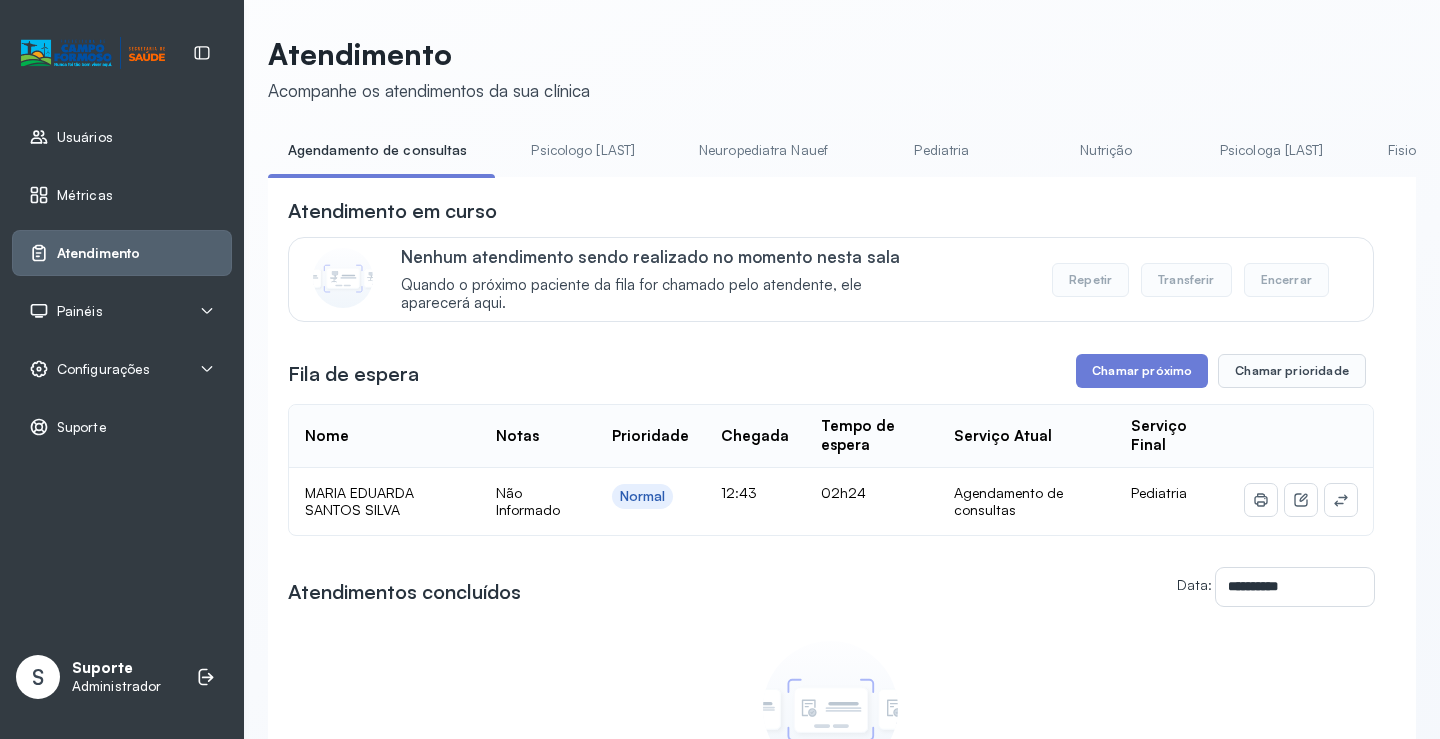 click on "Pediatria" at bounding box center (942, 150) 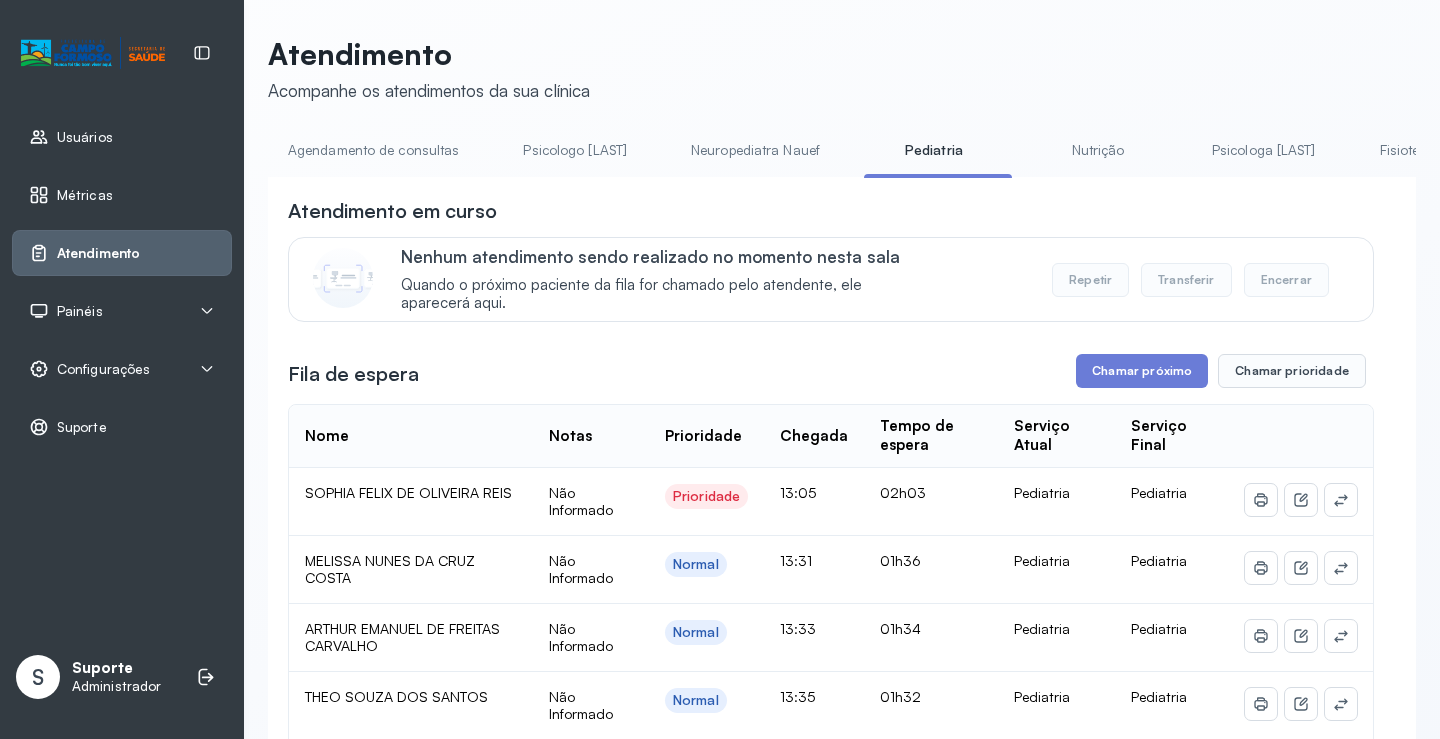 click on "Agendamento de consultas" at bounding box center (373, 150) 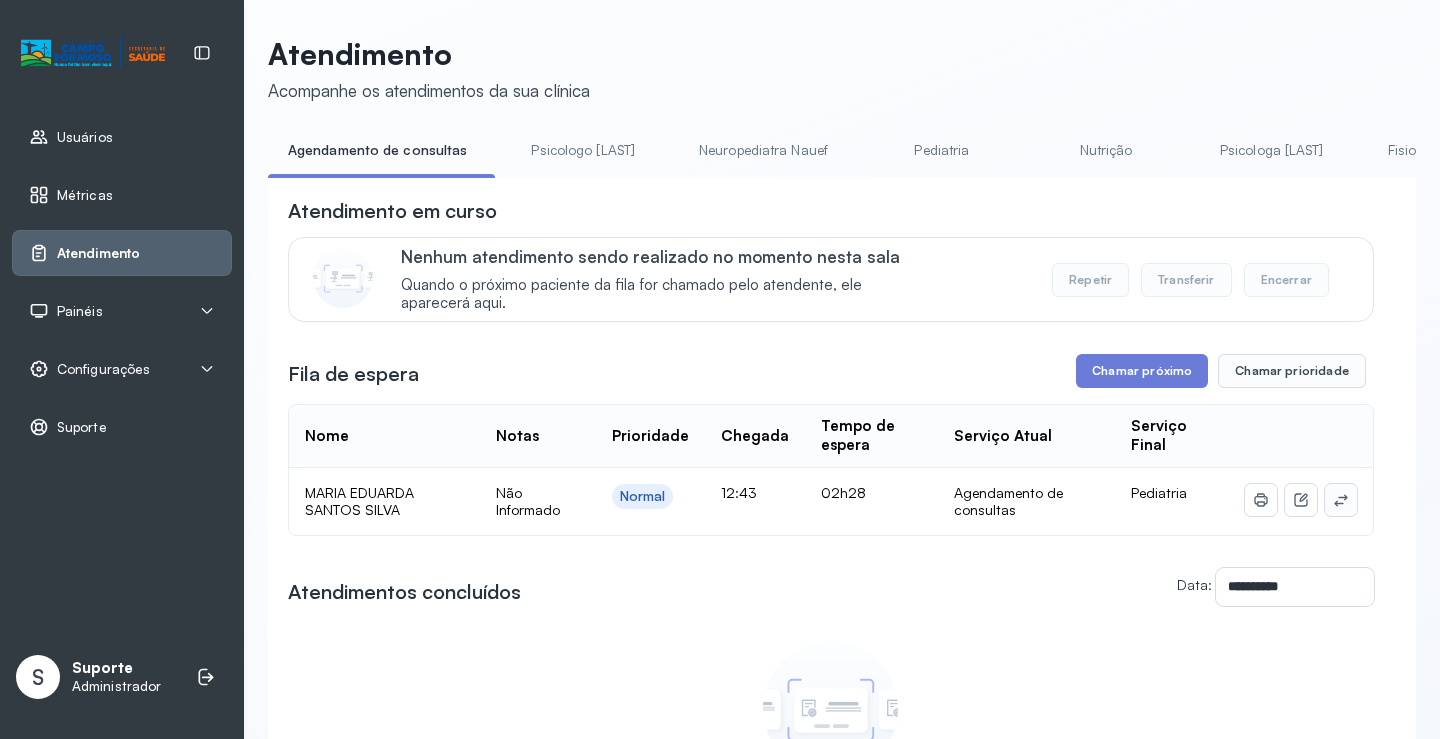 click 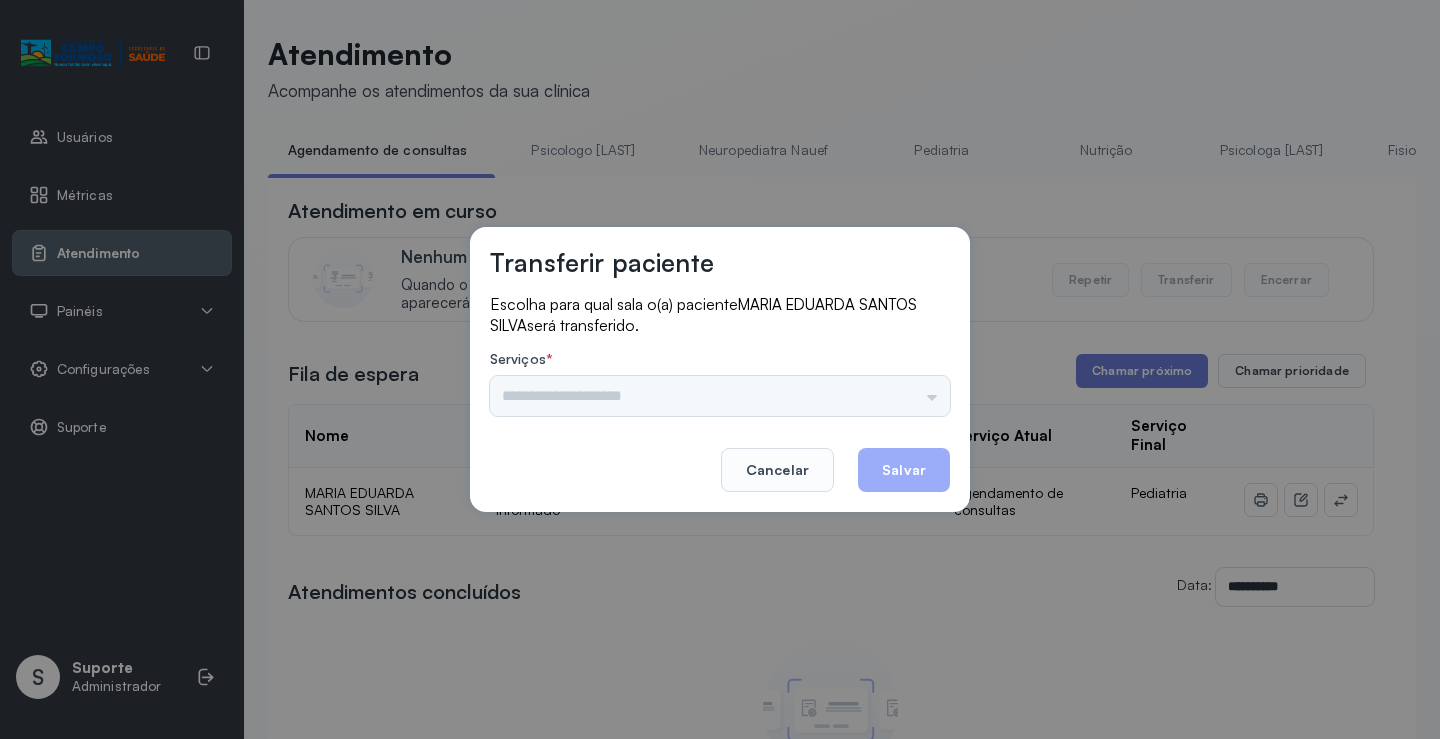 click on "Psicologo Pedro Neuropediatra Nauef Nutrição Psicologa Alana Agendamento de consultas Fisioterapeuta Janusia Coordenadora Solange Consultório 2 Assistente Social Triagem Psiquiatra Fisioterapeuta Francyne Fisioterapeuta Morgana Neuropediatra João" at bounding box center [720, 396] 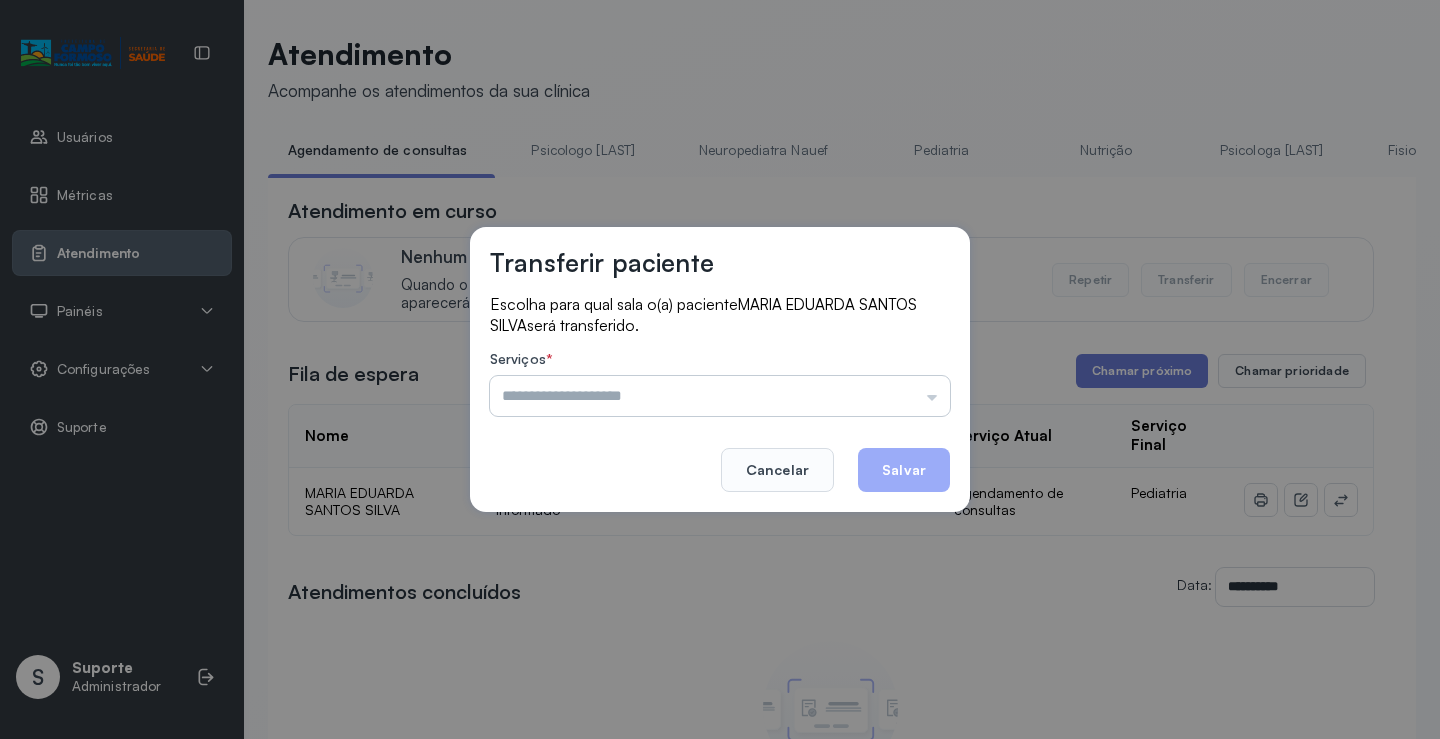 click at bounding box center [720, 396] 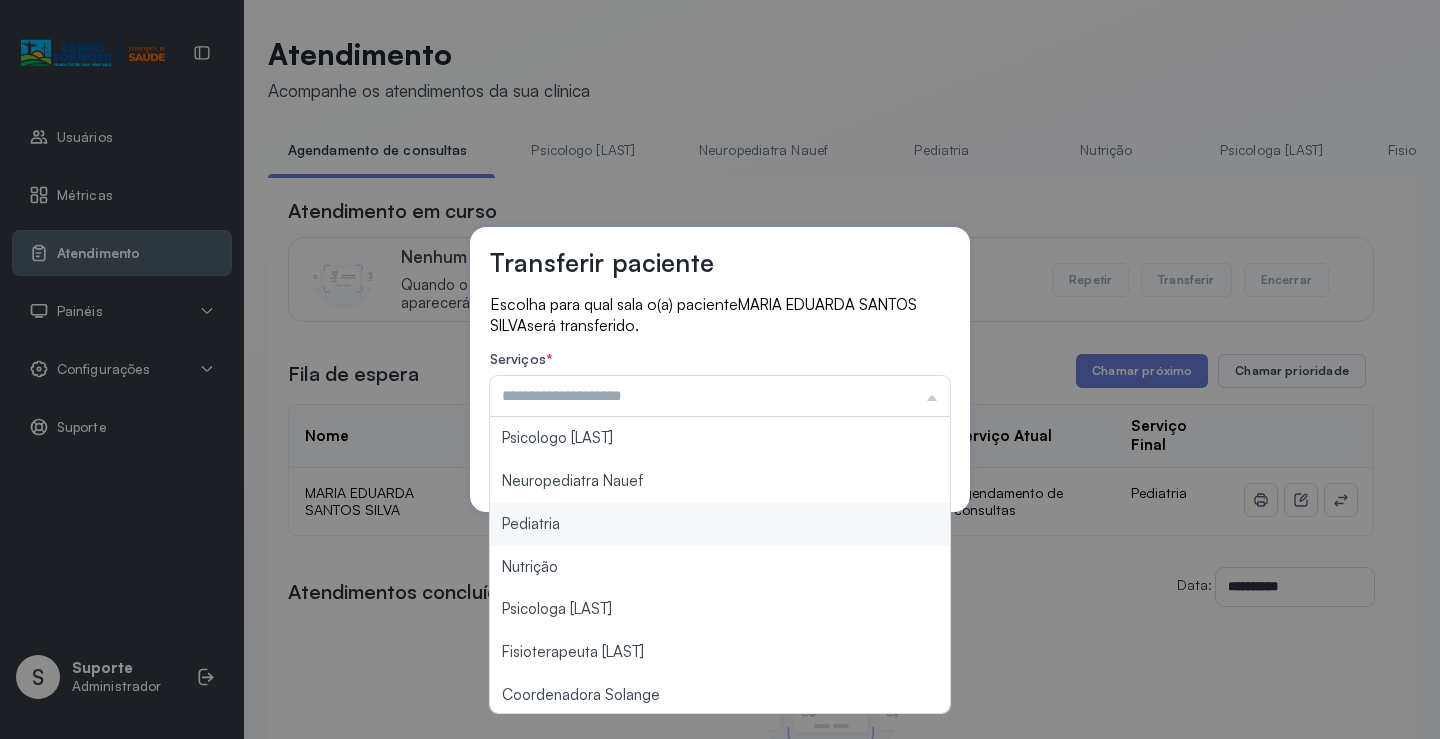 type on "*********" 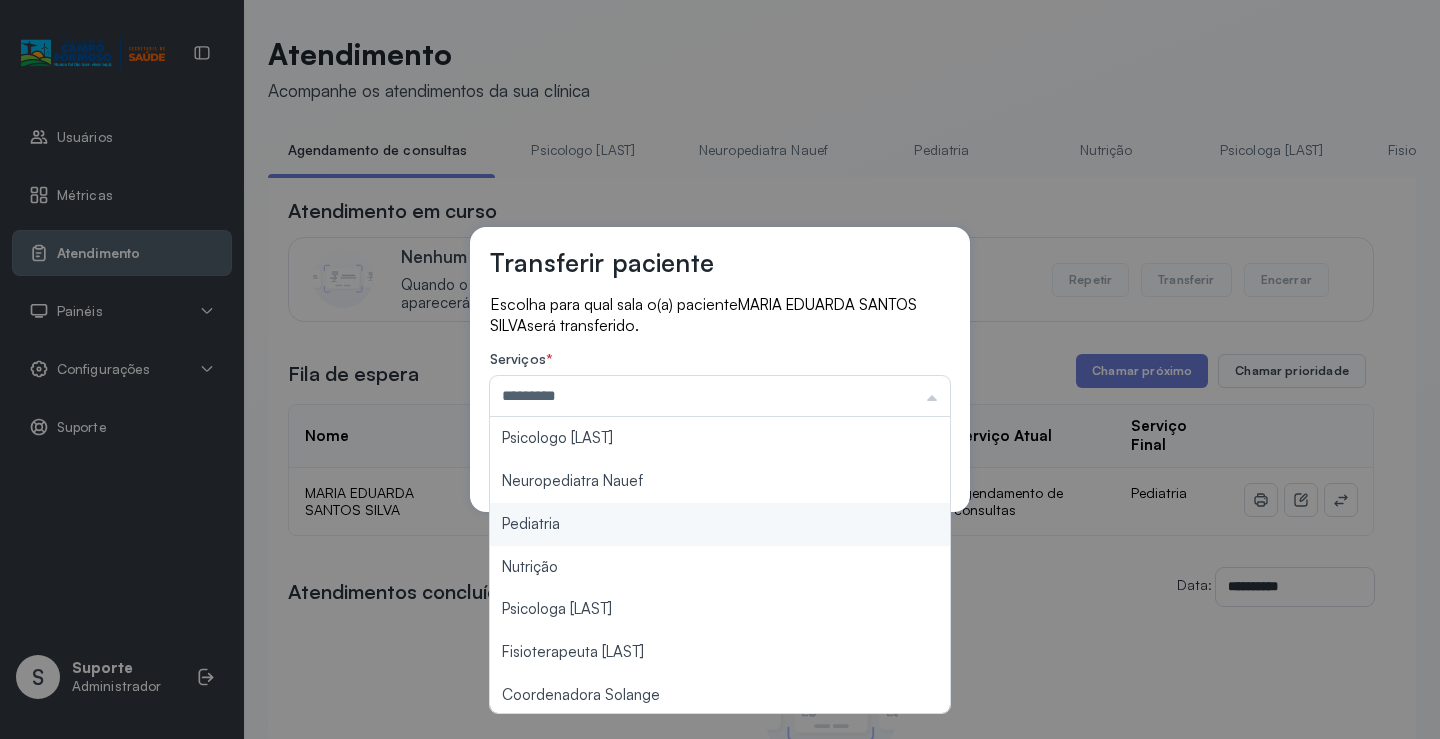 click on "Transferir paciente Escolha para qual sala o(a) paciente  MARIA EDUARDA SANTOS SILVA  será transferido.  Serviços  *  ********* Psicologo Pedro Neuropediatra Nauef Pediatria Nutrição Psicologa Alana Fisioterapeuta Janusia Coordenadora Solange Consultório 2 Assistente Social Triagem Psiquiatra Fisioterapeuta Francyne Fisioterapeuta Morgana Neuropediatra João Cancelar Salvar" at bounding box center [720, 369] 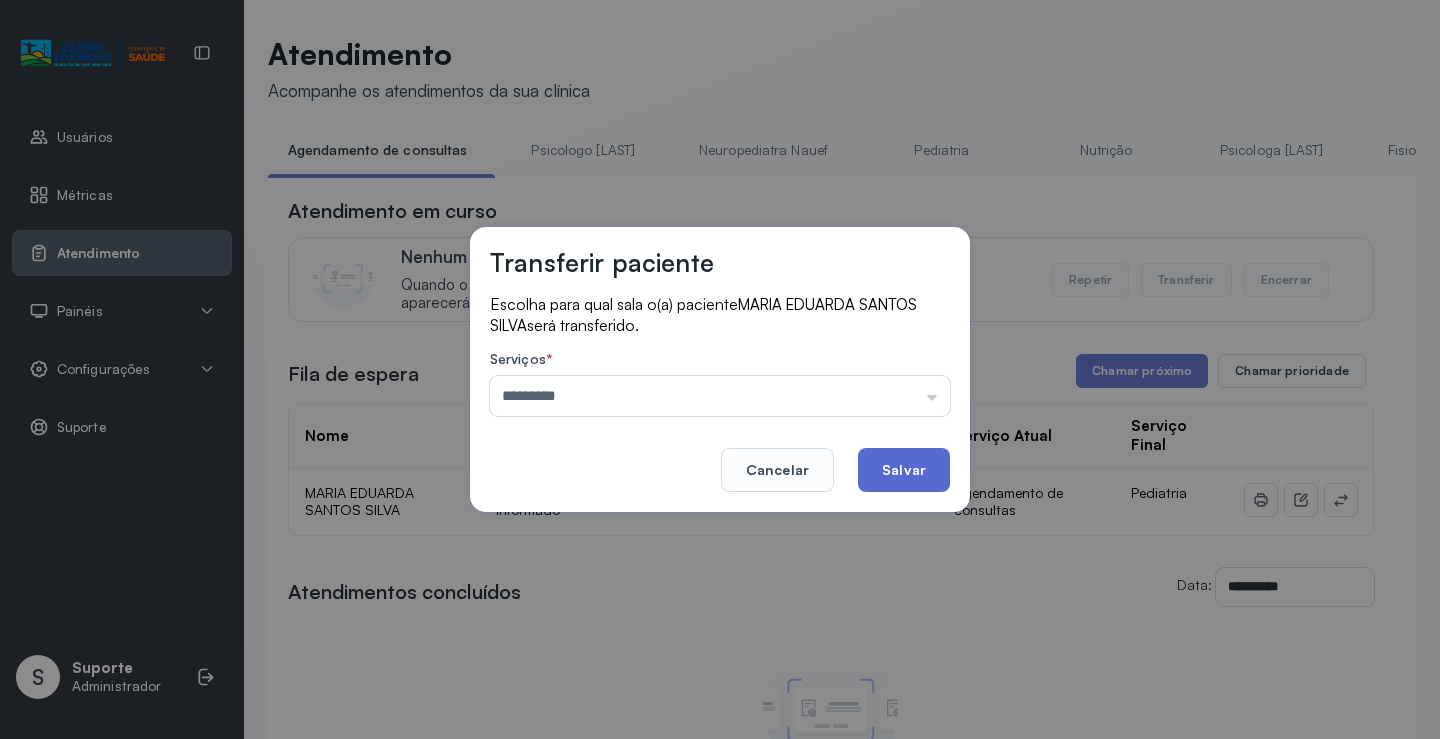 click on "Salvar" 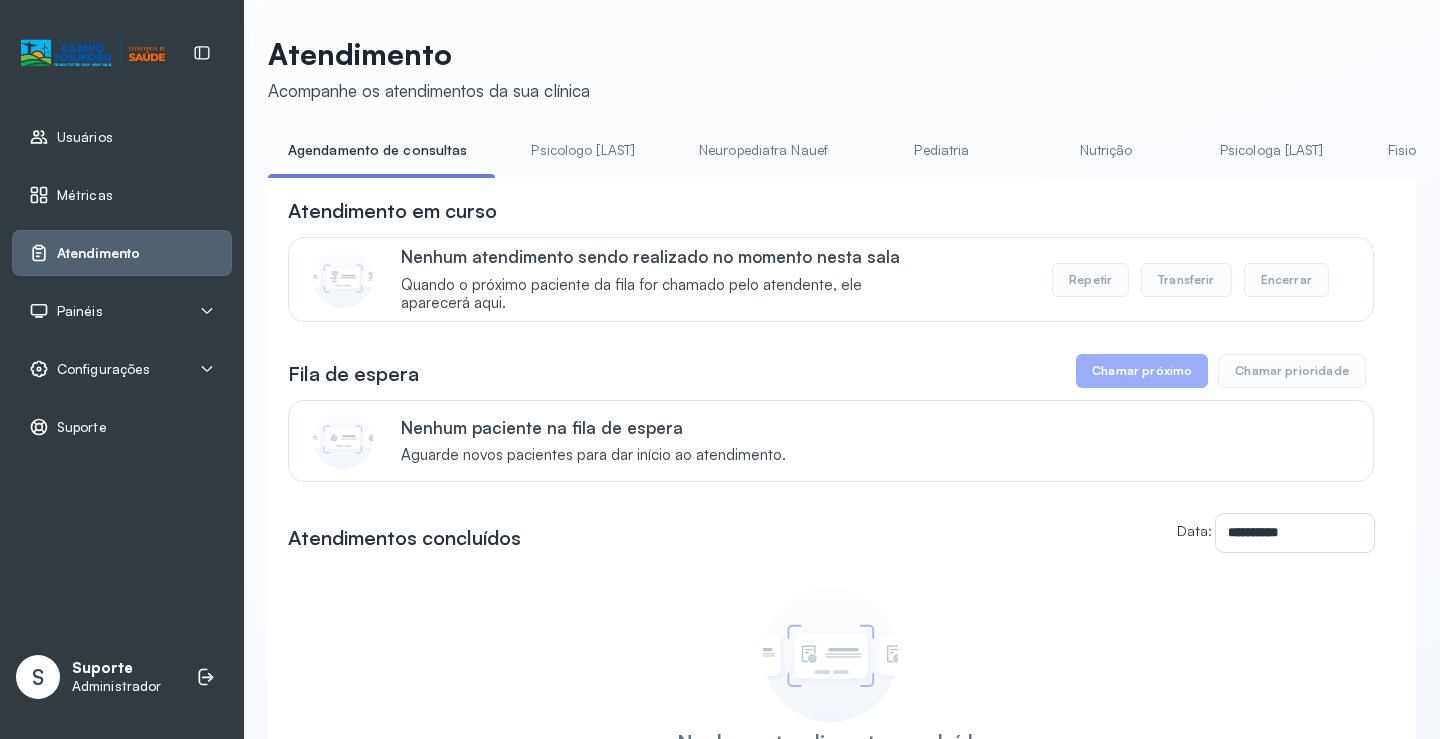 click on "Pediatria" at bounding box center [942, 150] 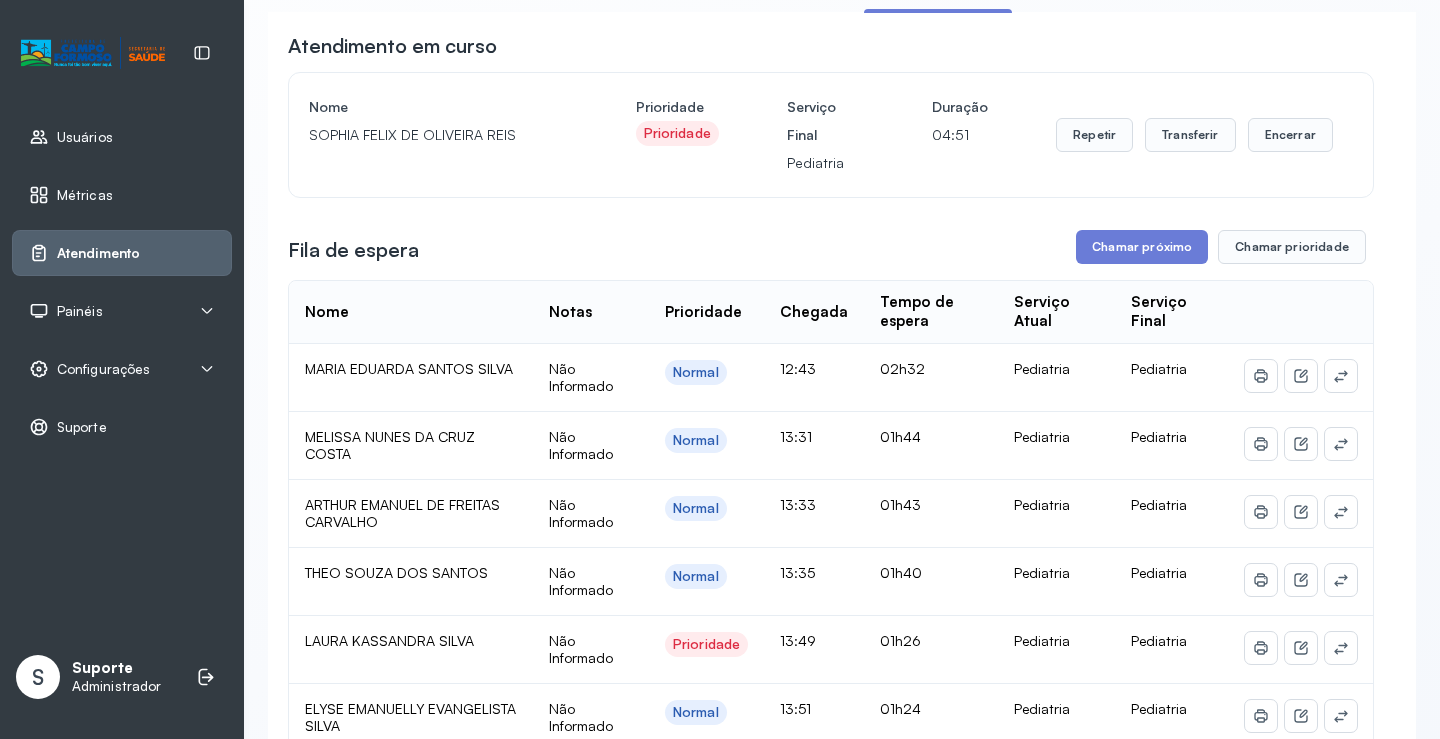 scroll, scrollTop: 200, scrollLeft: 0, axis: vertical 